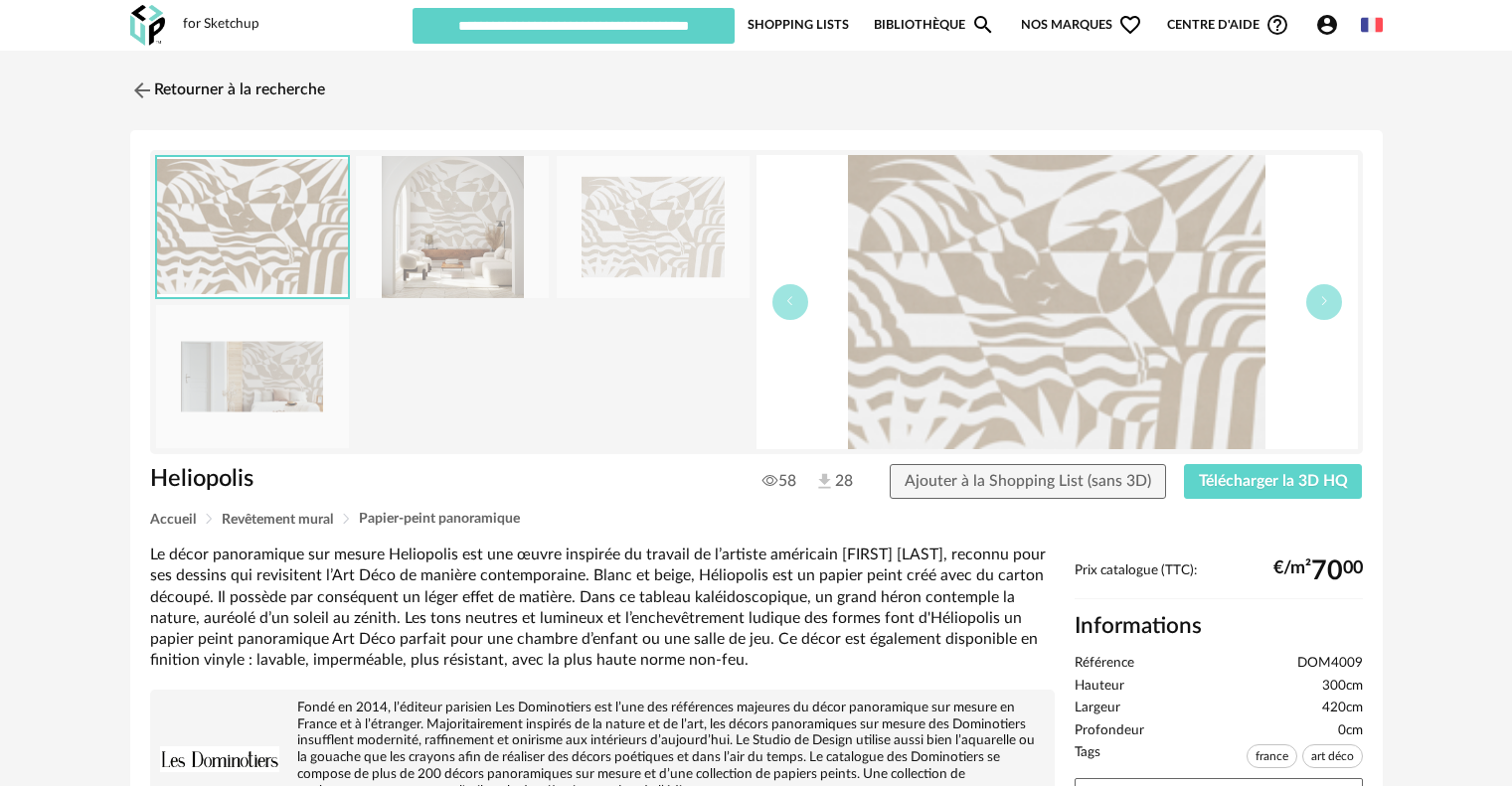 scroll, scrollTop: 0, scrollLeft: 0, axis: both 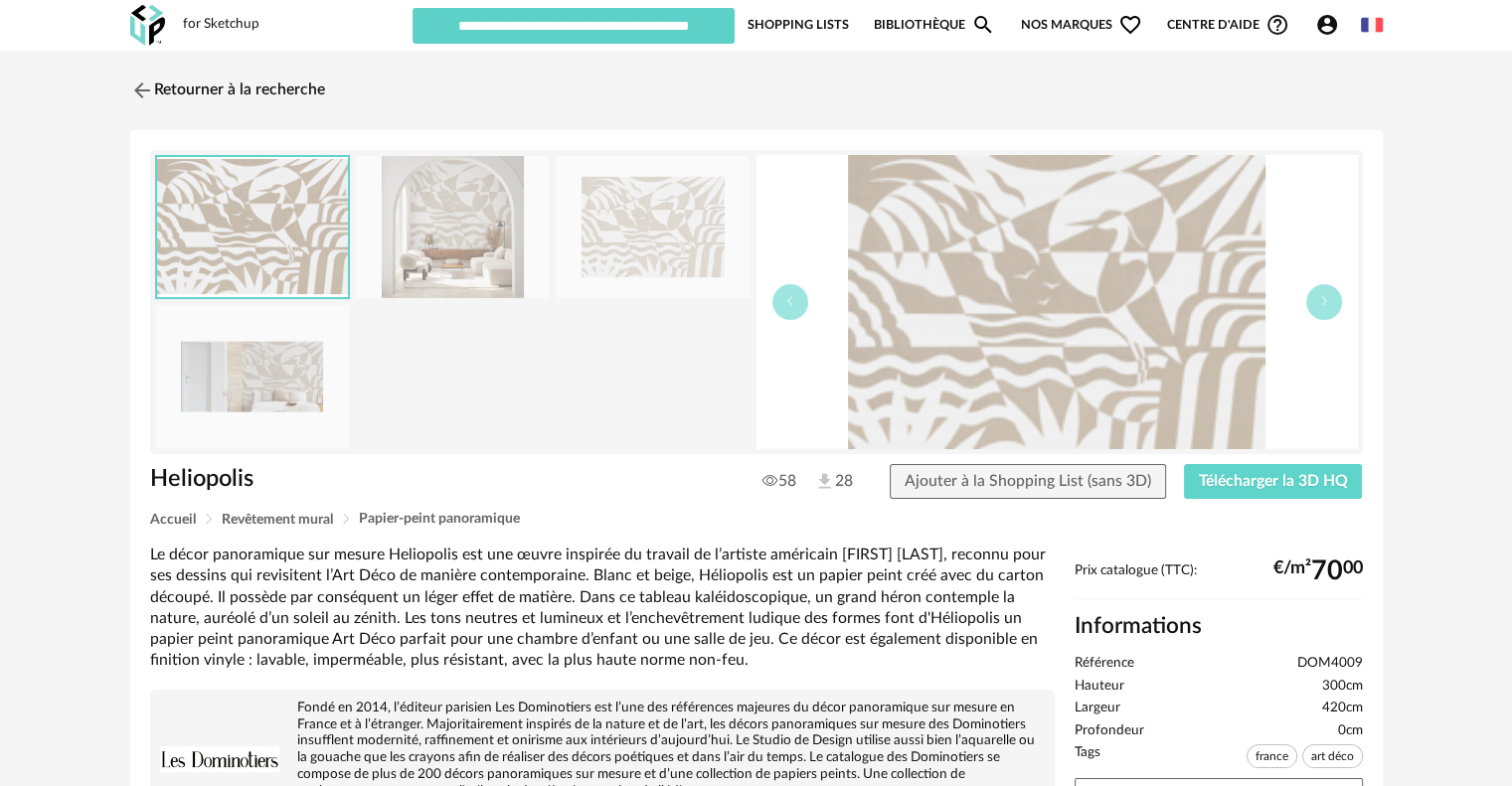 click on "Shopping Lists" at bounding box center [798, 25] 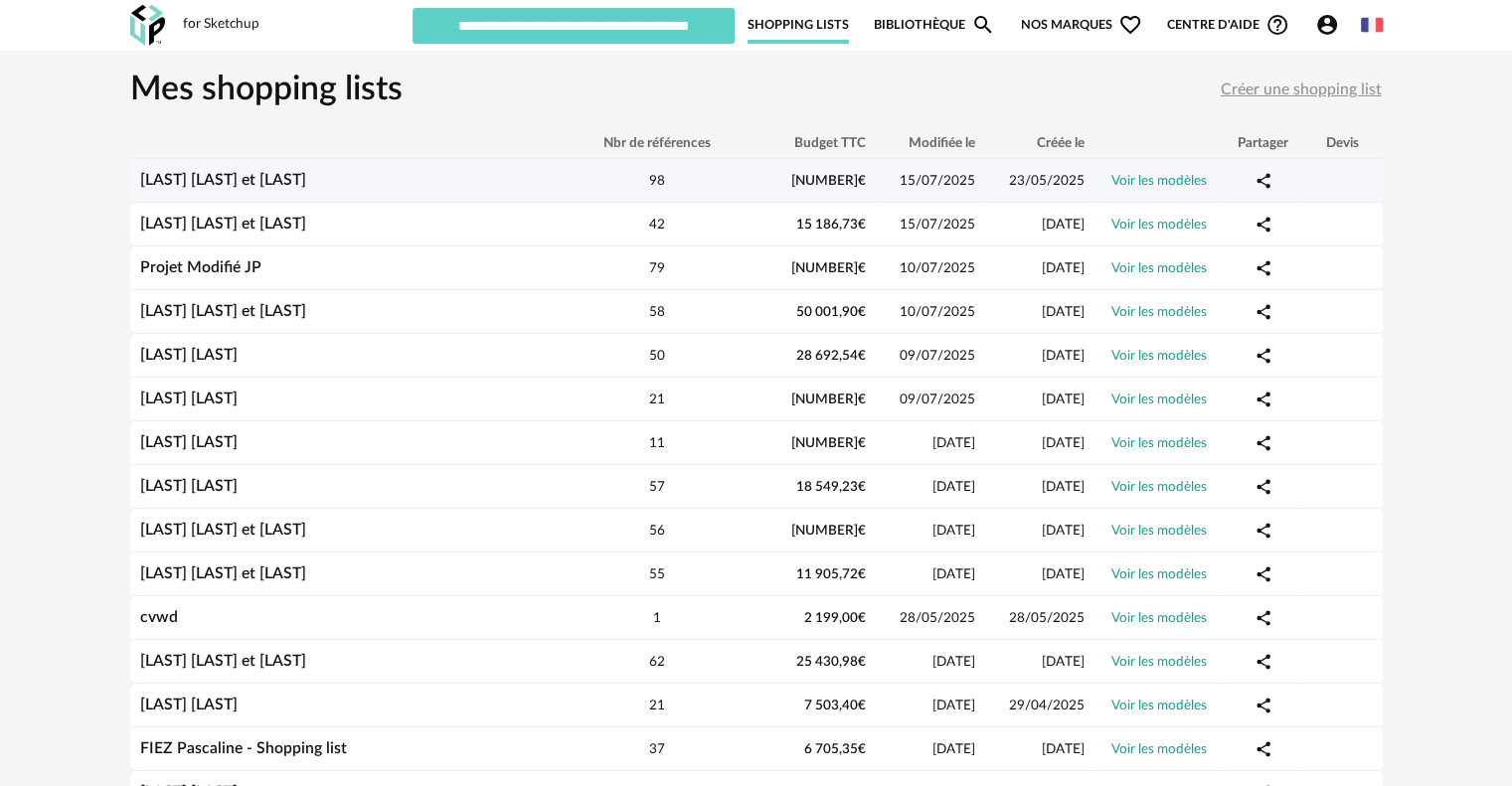 click on "[LAST] [LAST] et [LAST]" at bounding box center (349, 180) 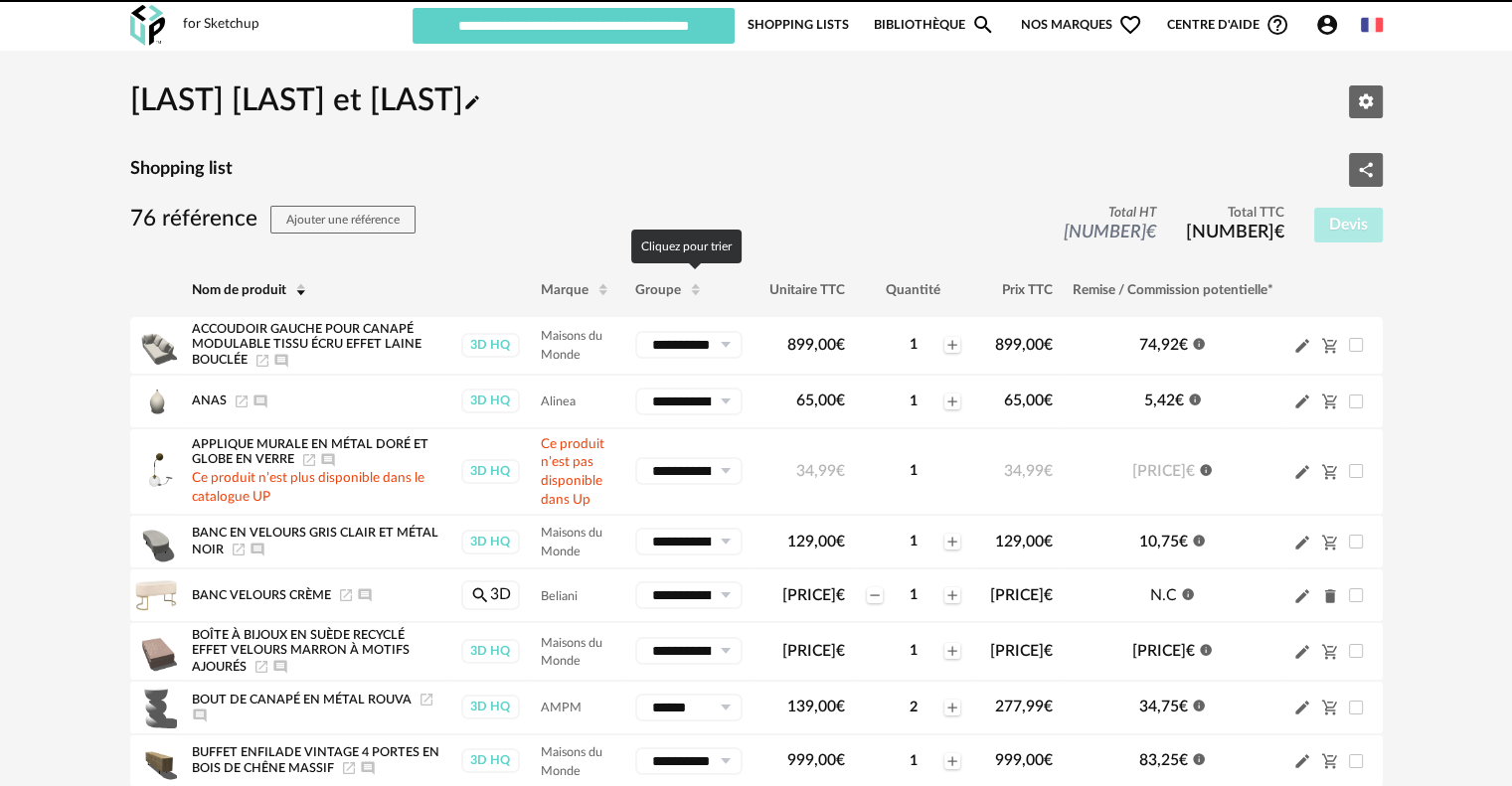 click on "Groupe" at bounding box center [658, 289] 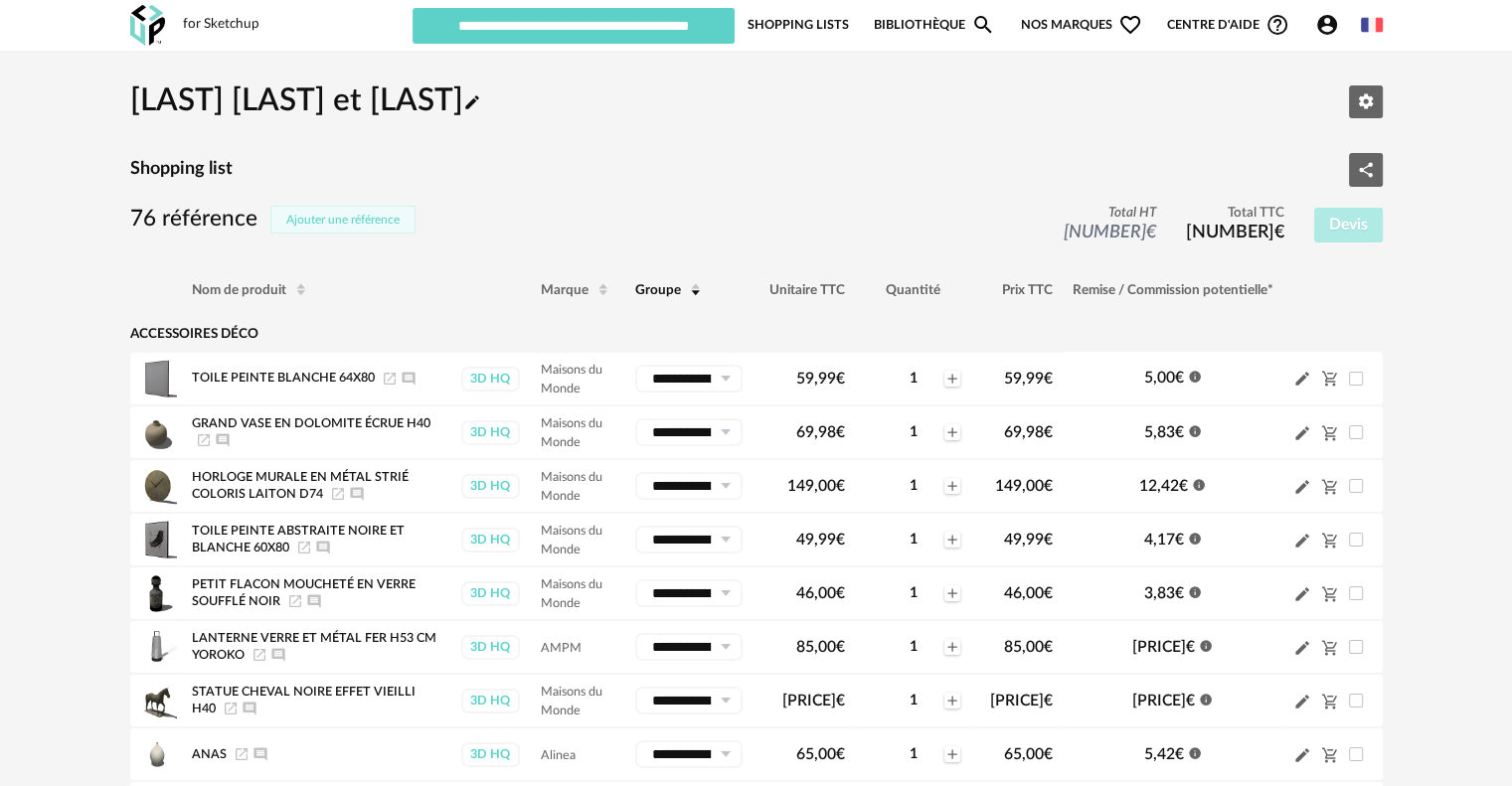 click on "Ajouter une référence" at bounding box center (343, 220) 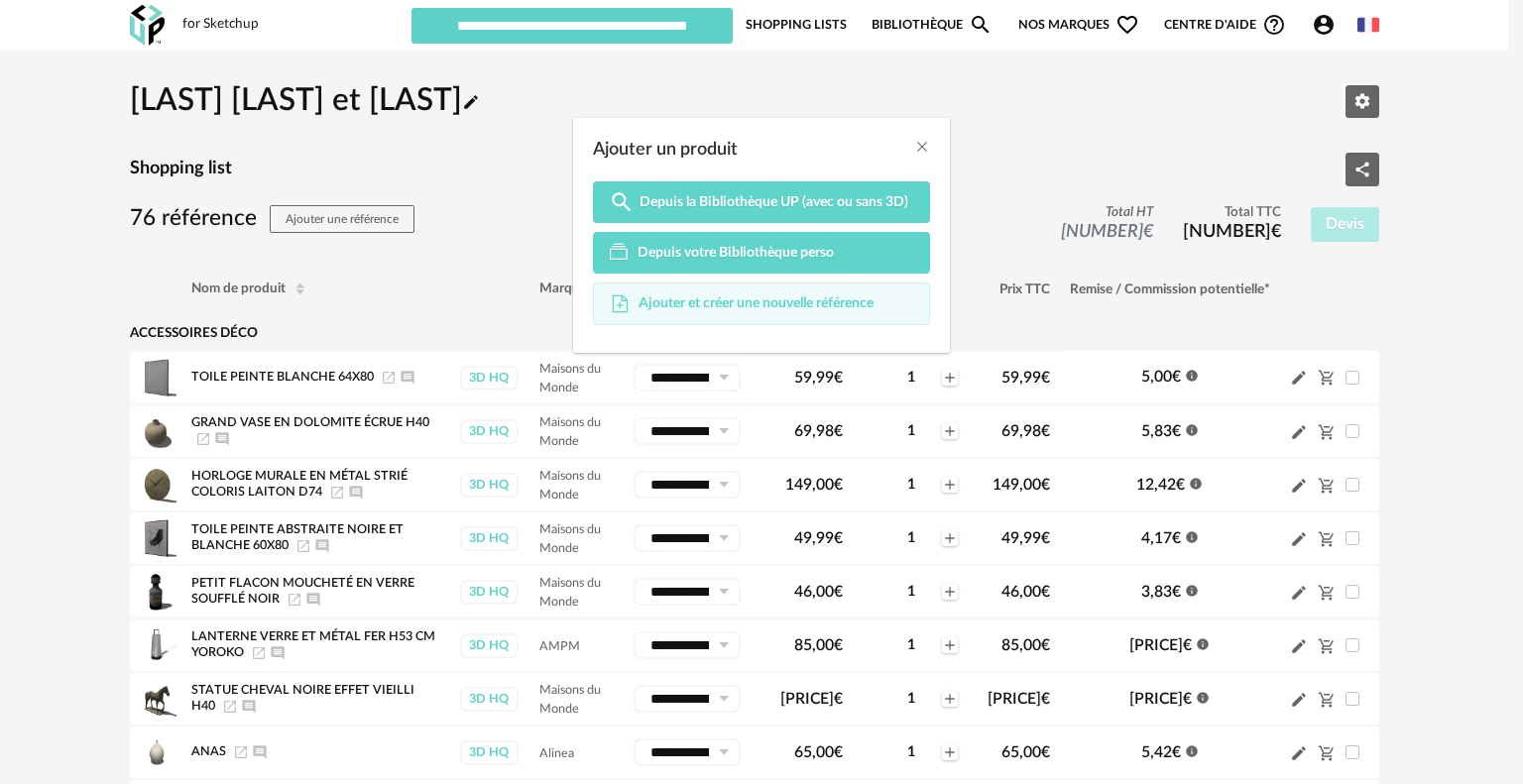 click on "Ajouter et créer une nouvelle référence" at bounding box center (762, 304) 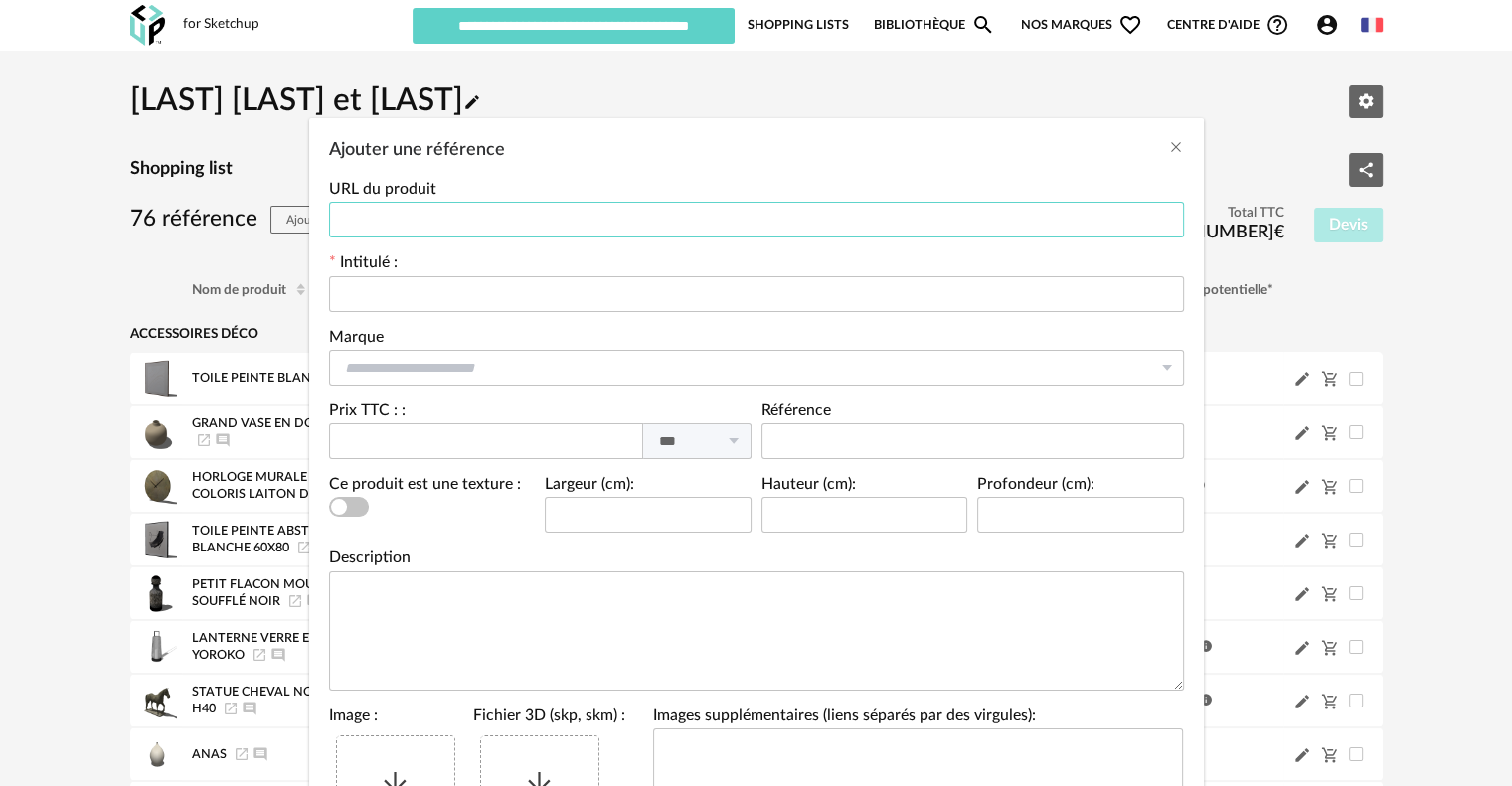 paste on "**********" 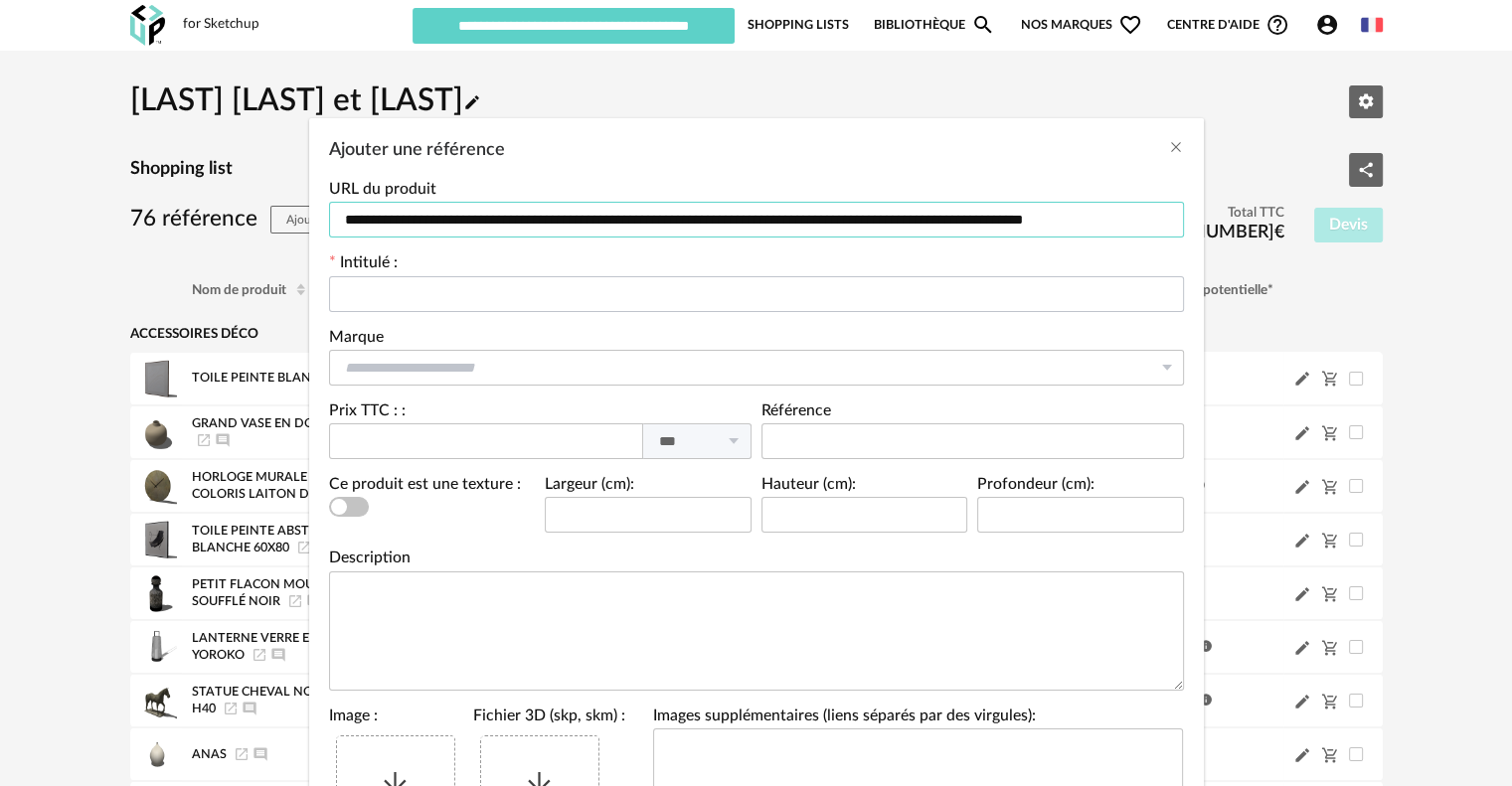 type on "**********" 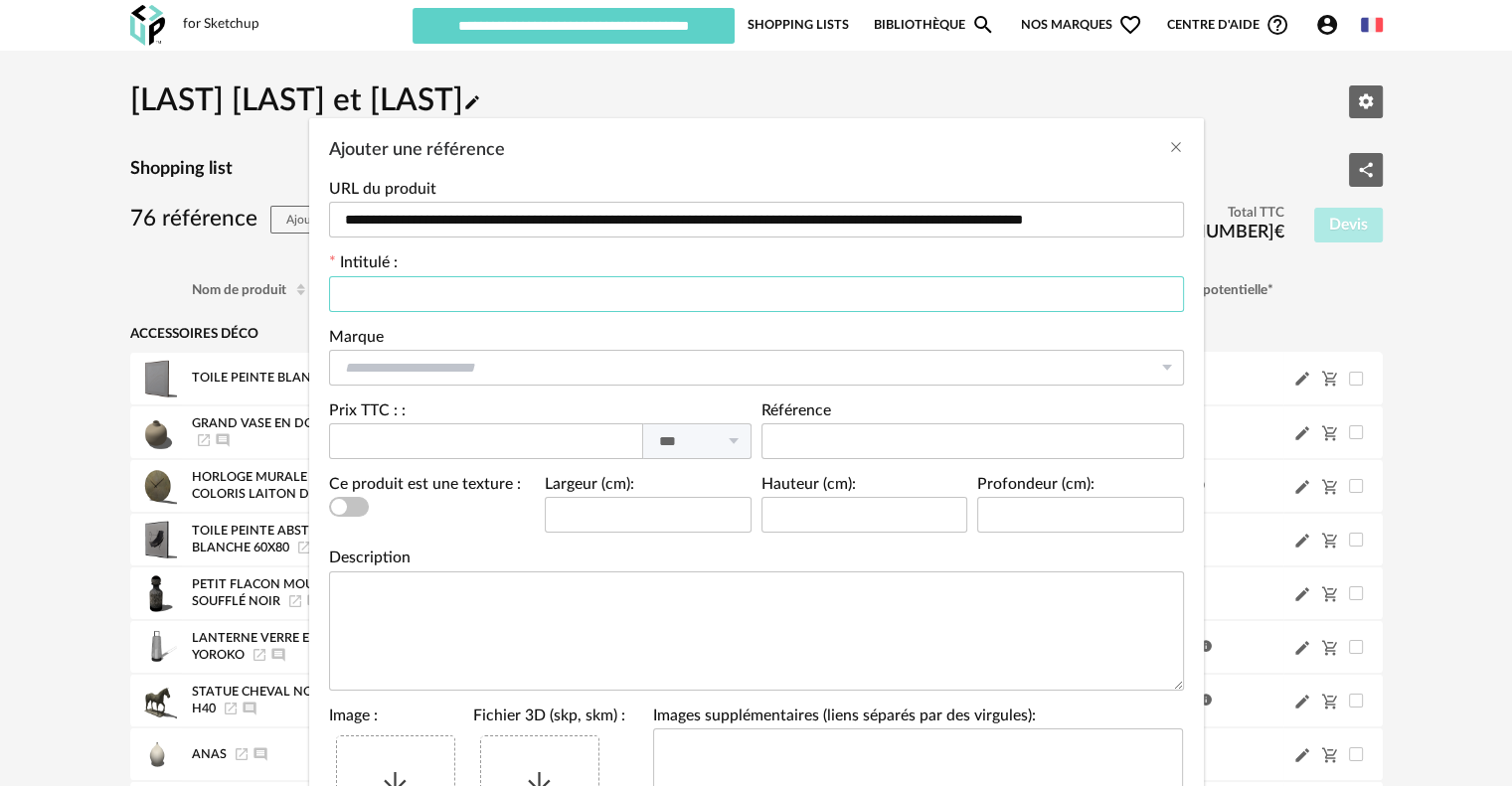 click at bounding box center (756, 294) 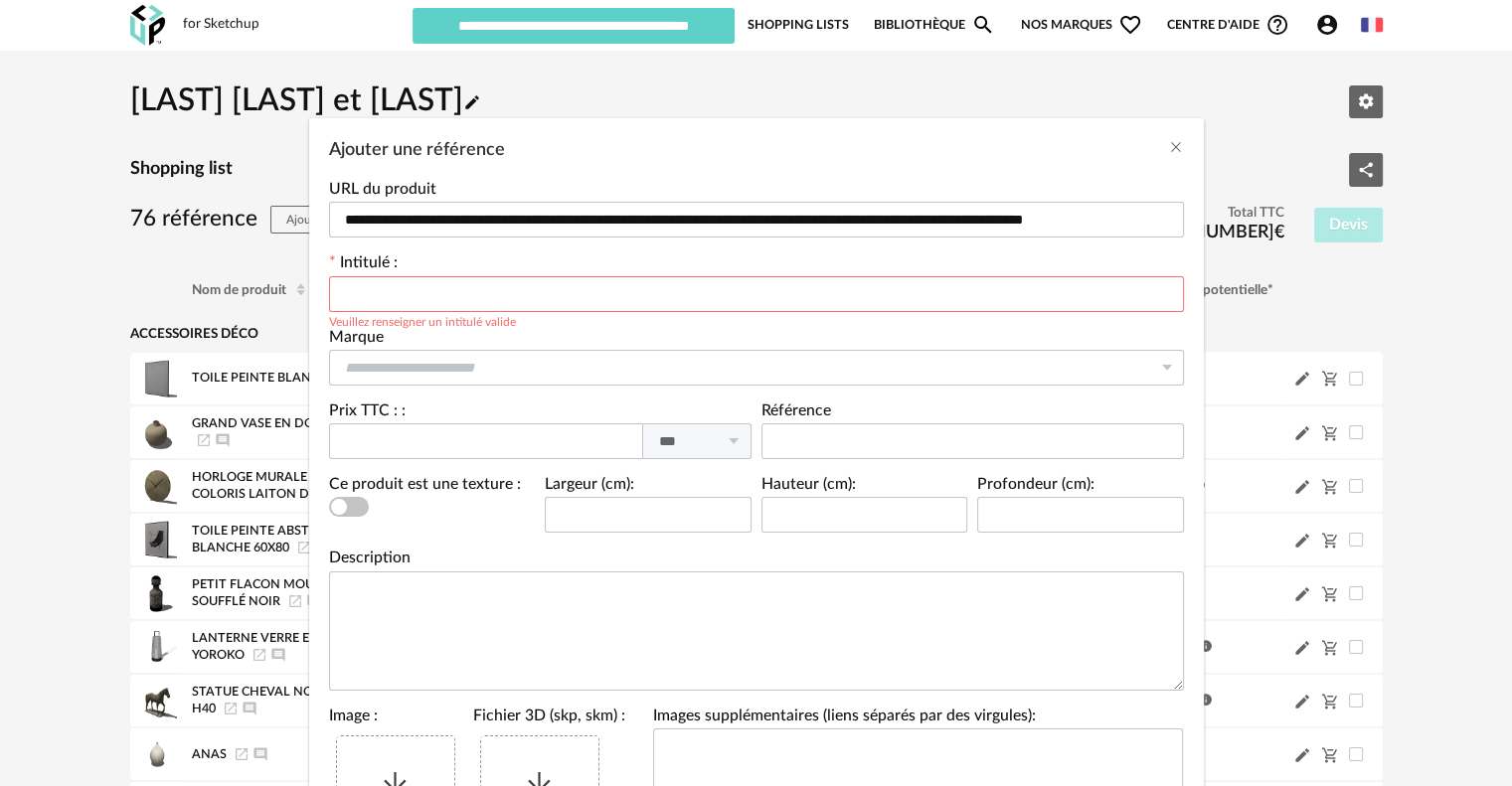 paste on "**********" 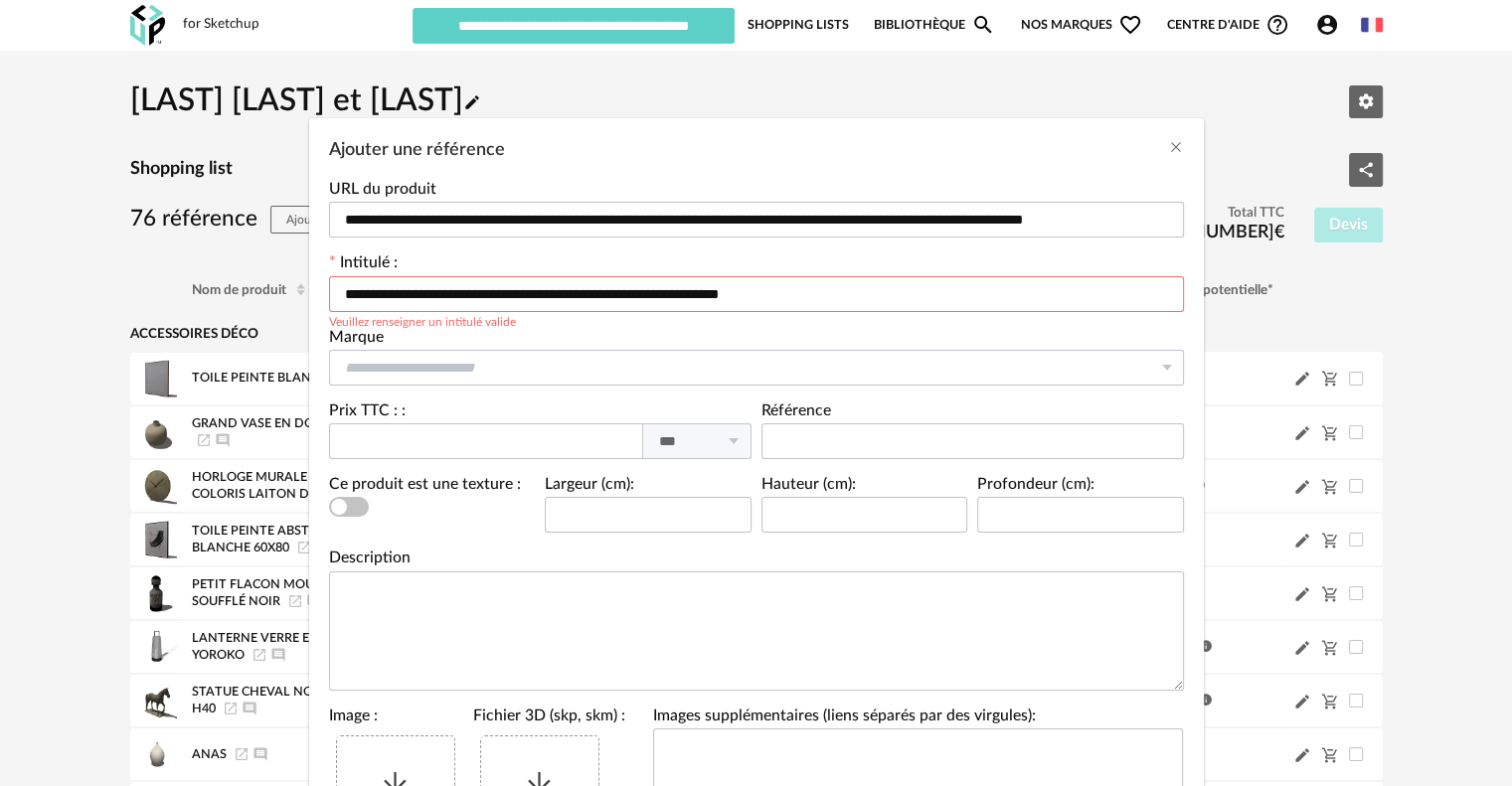 type on "**********" 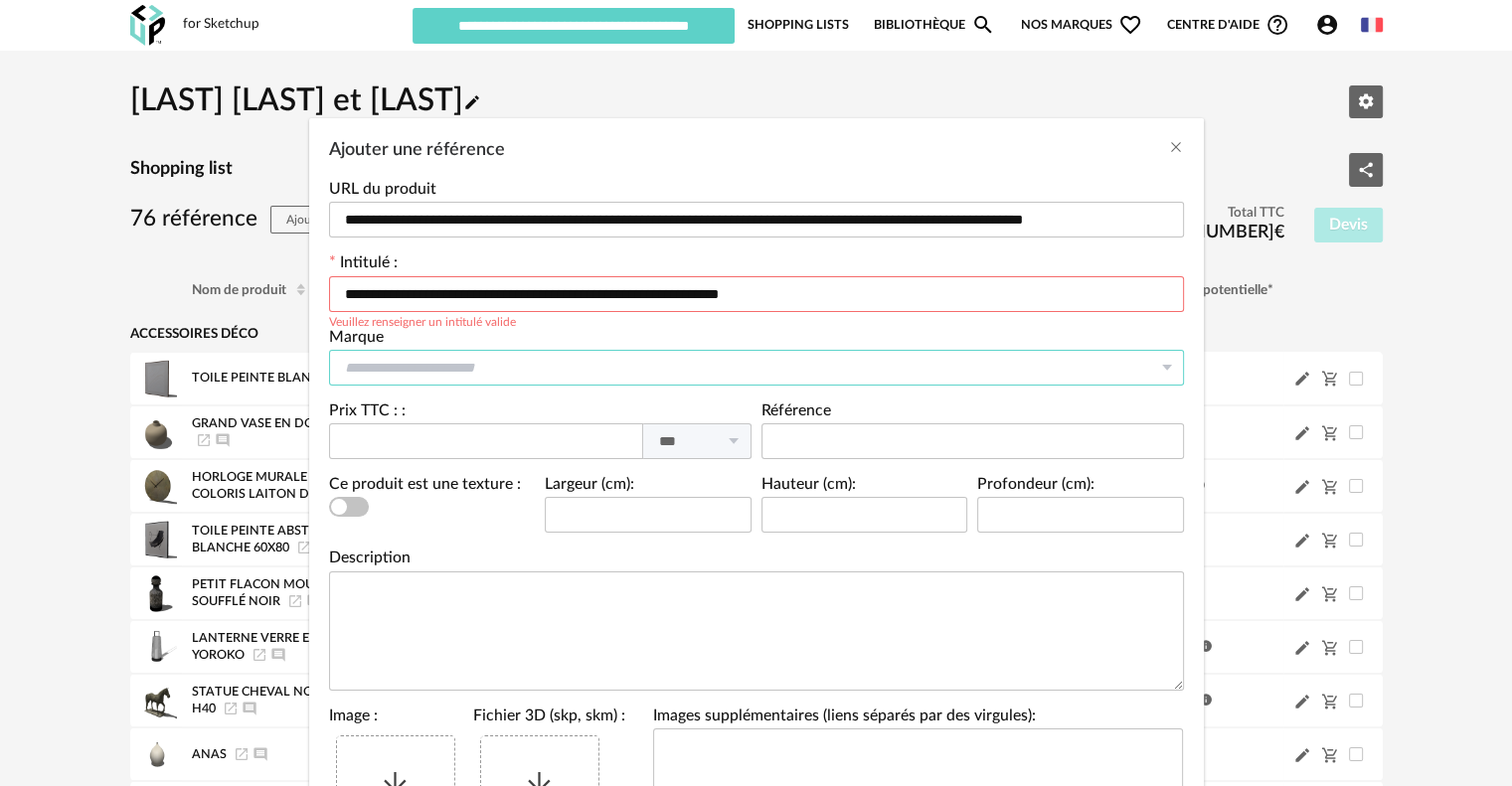 click at bounding box center (756, 368) 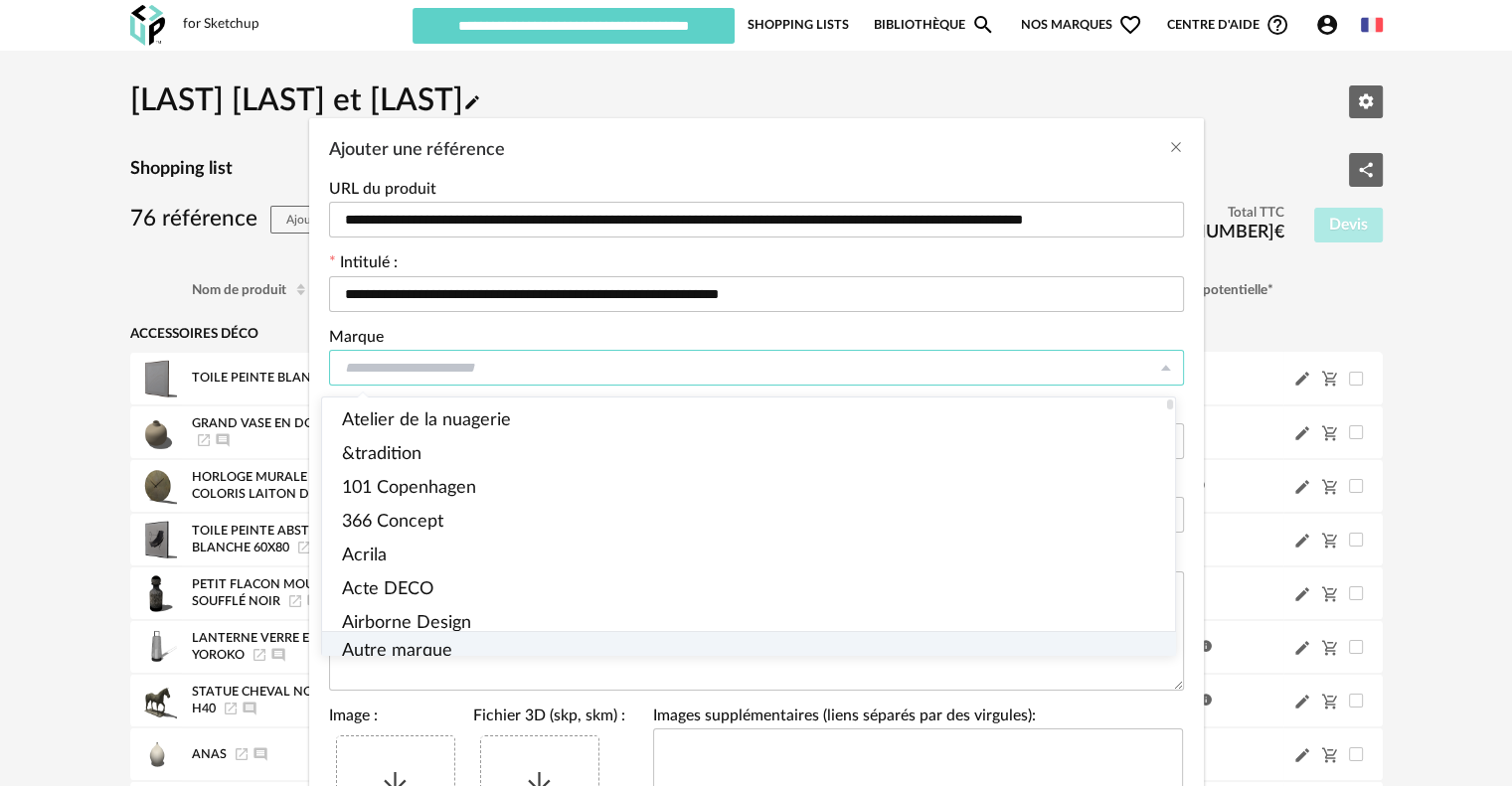 drag, startPoint x: 422, startPoint y: 634, endPoint x: 445, endPoint y: 622, distance: 25.942244 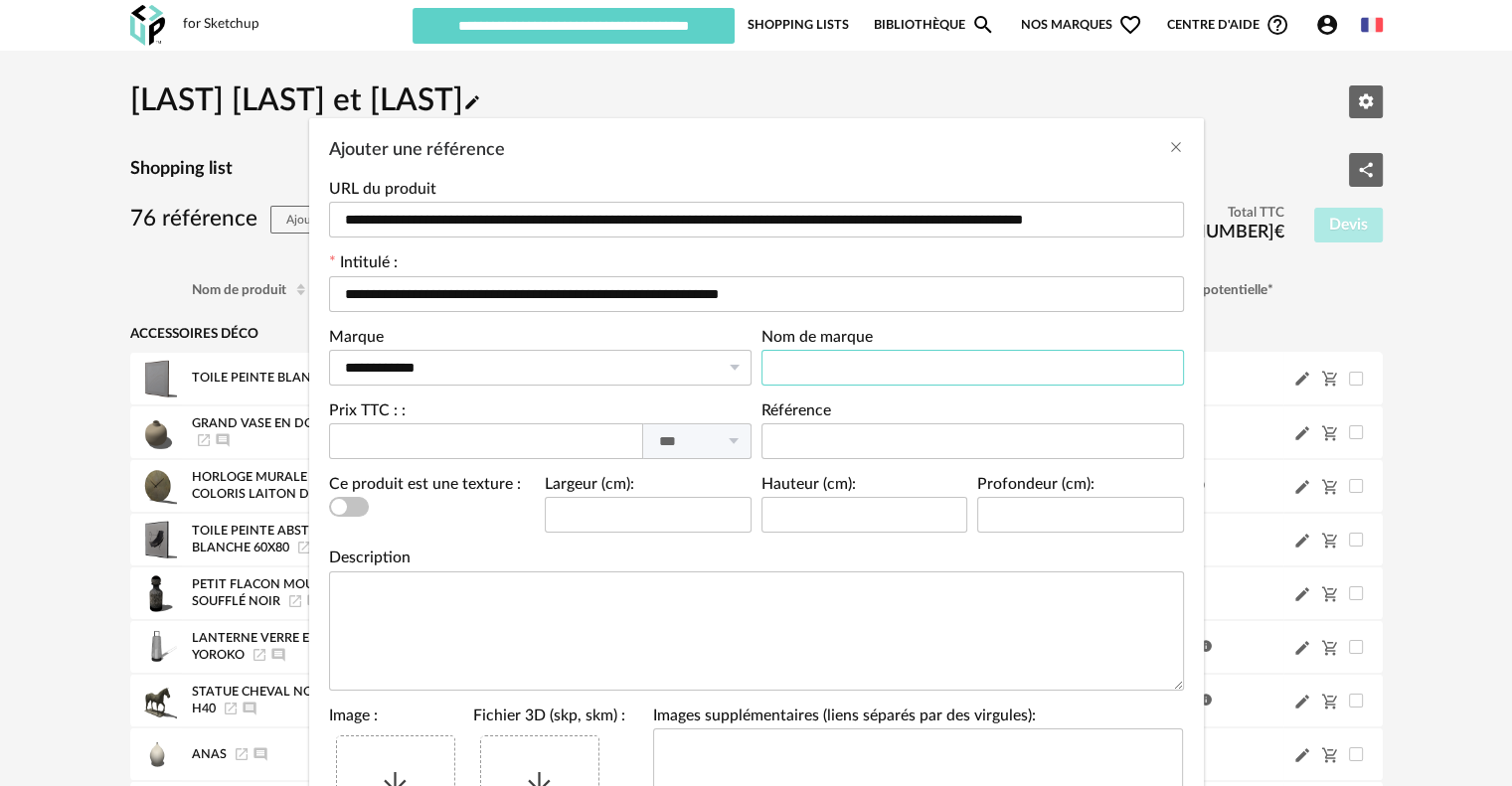 click at bounding box center (972, 368) 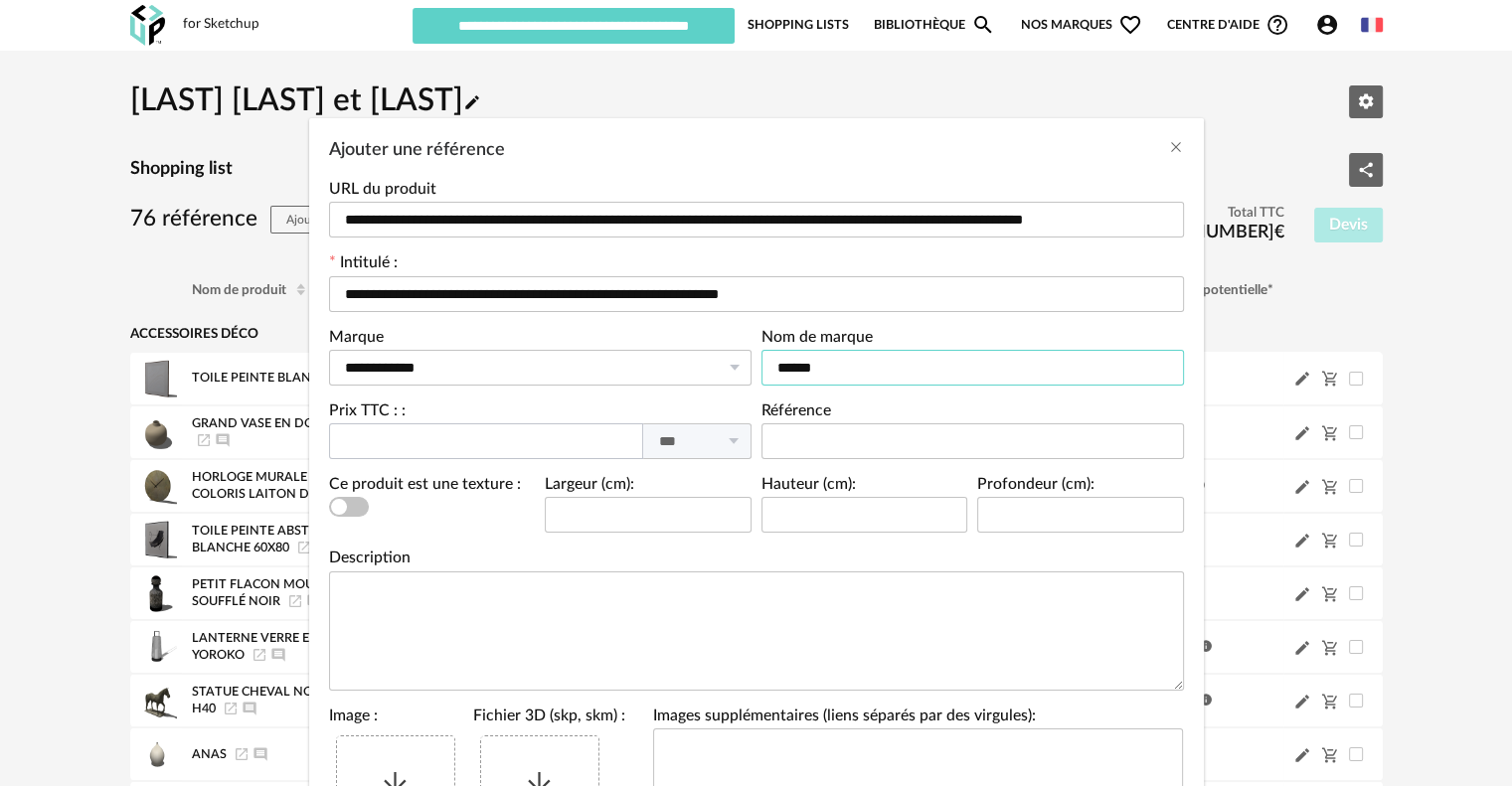 type on "******" 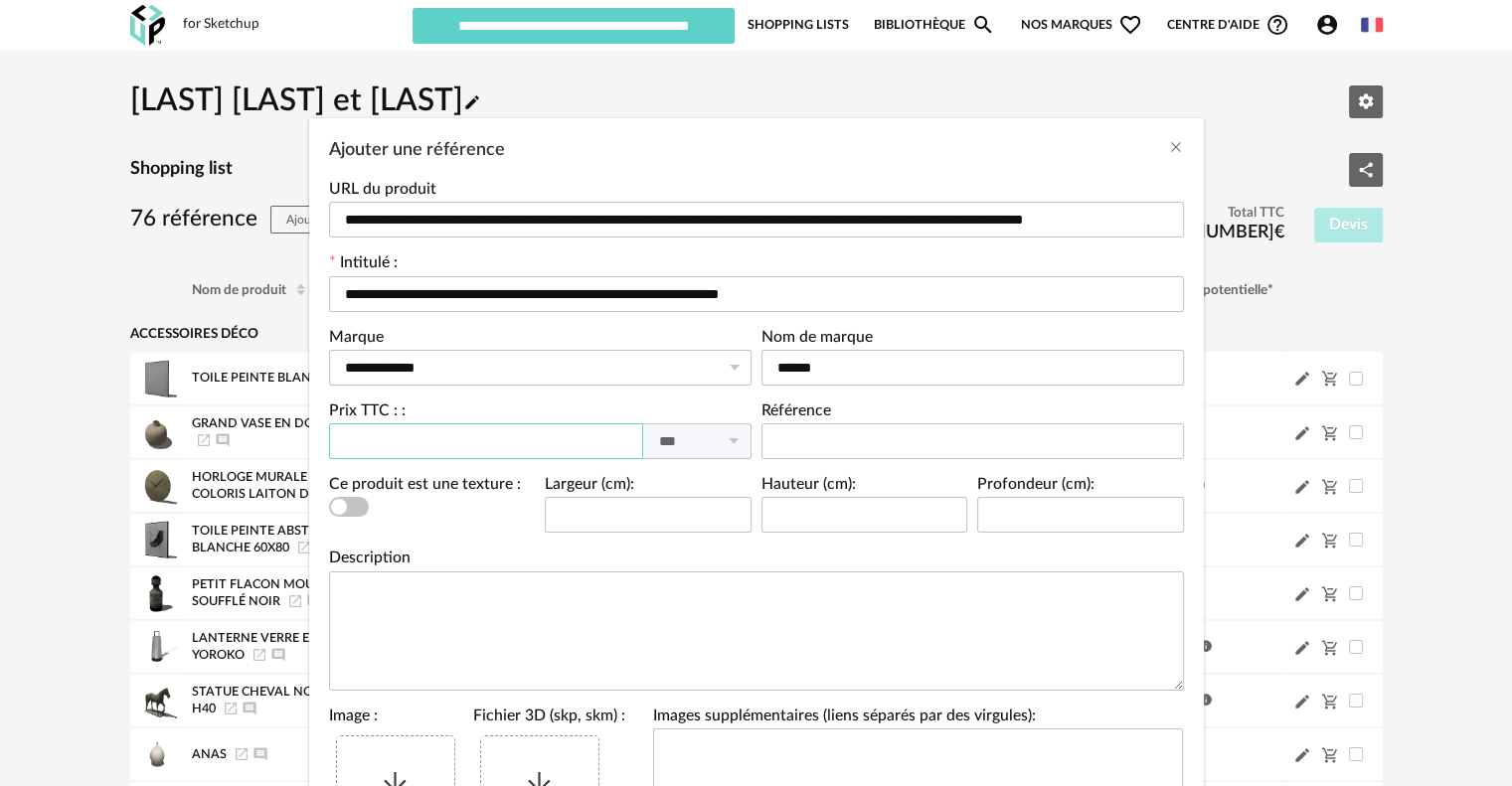 click at bounding box center [486, 441] 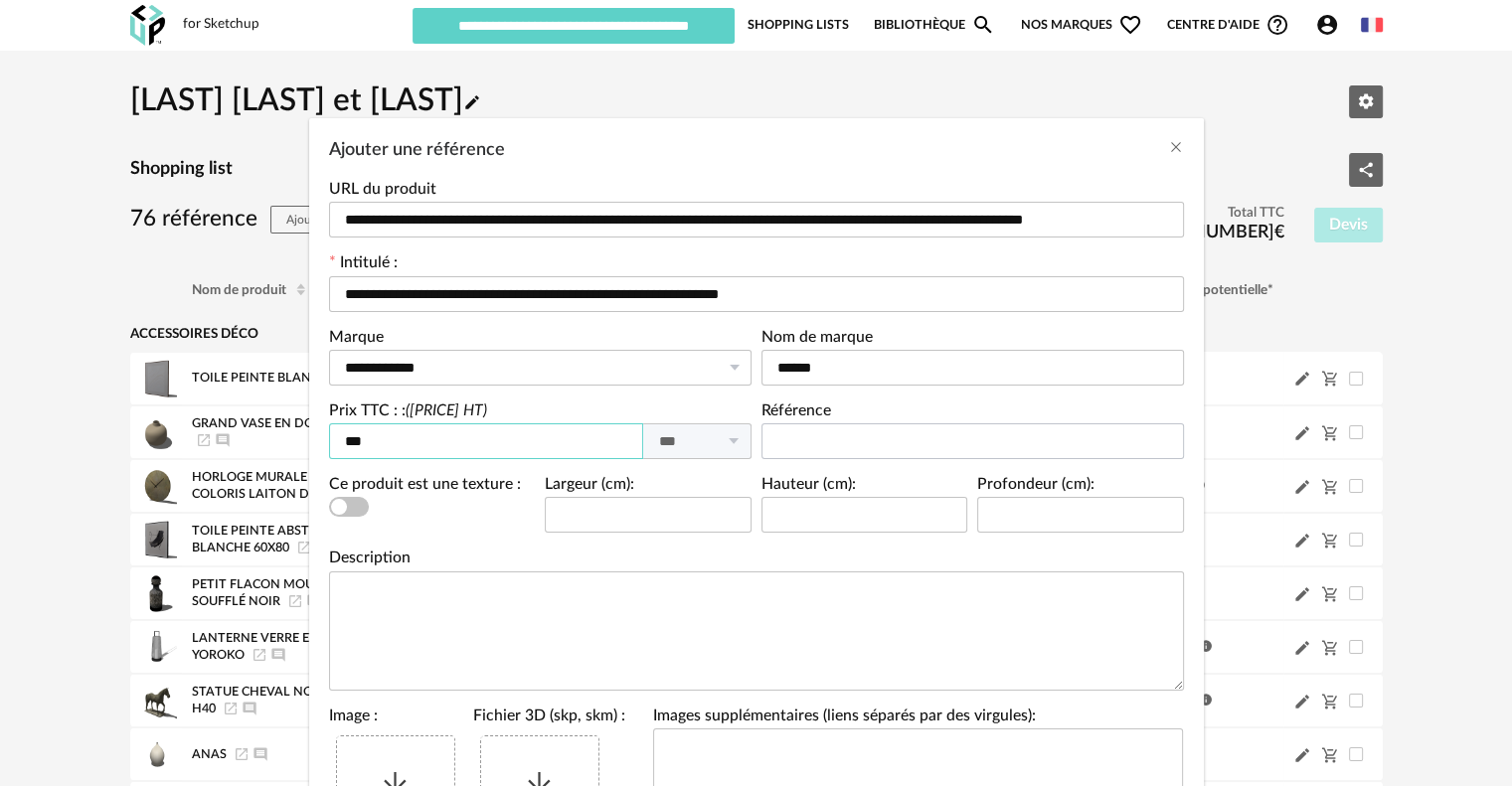 type on "***" 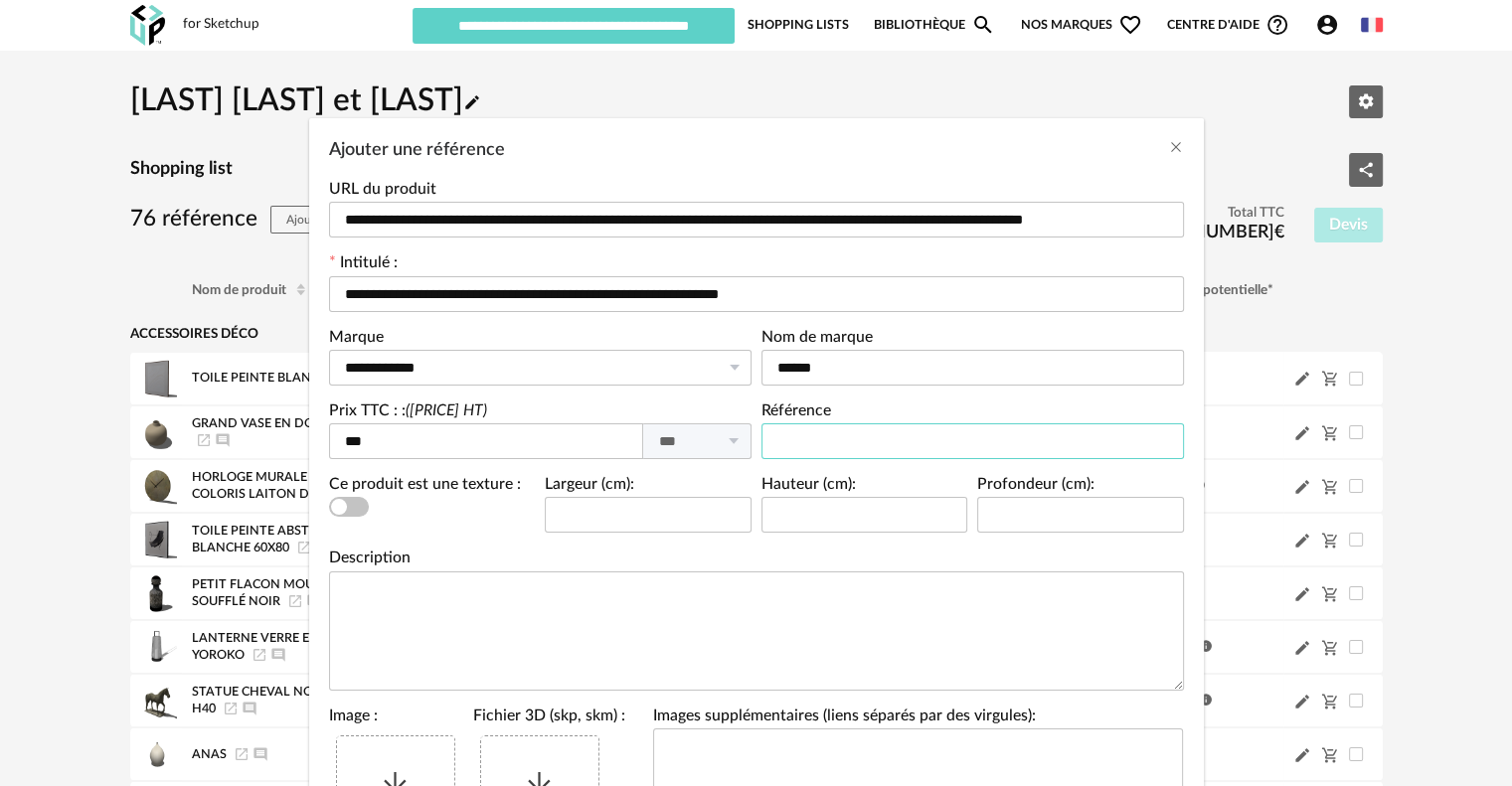 click at bounding box center [972, 441] 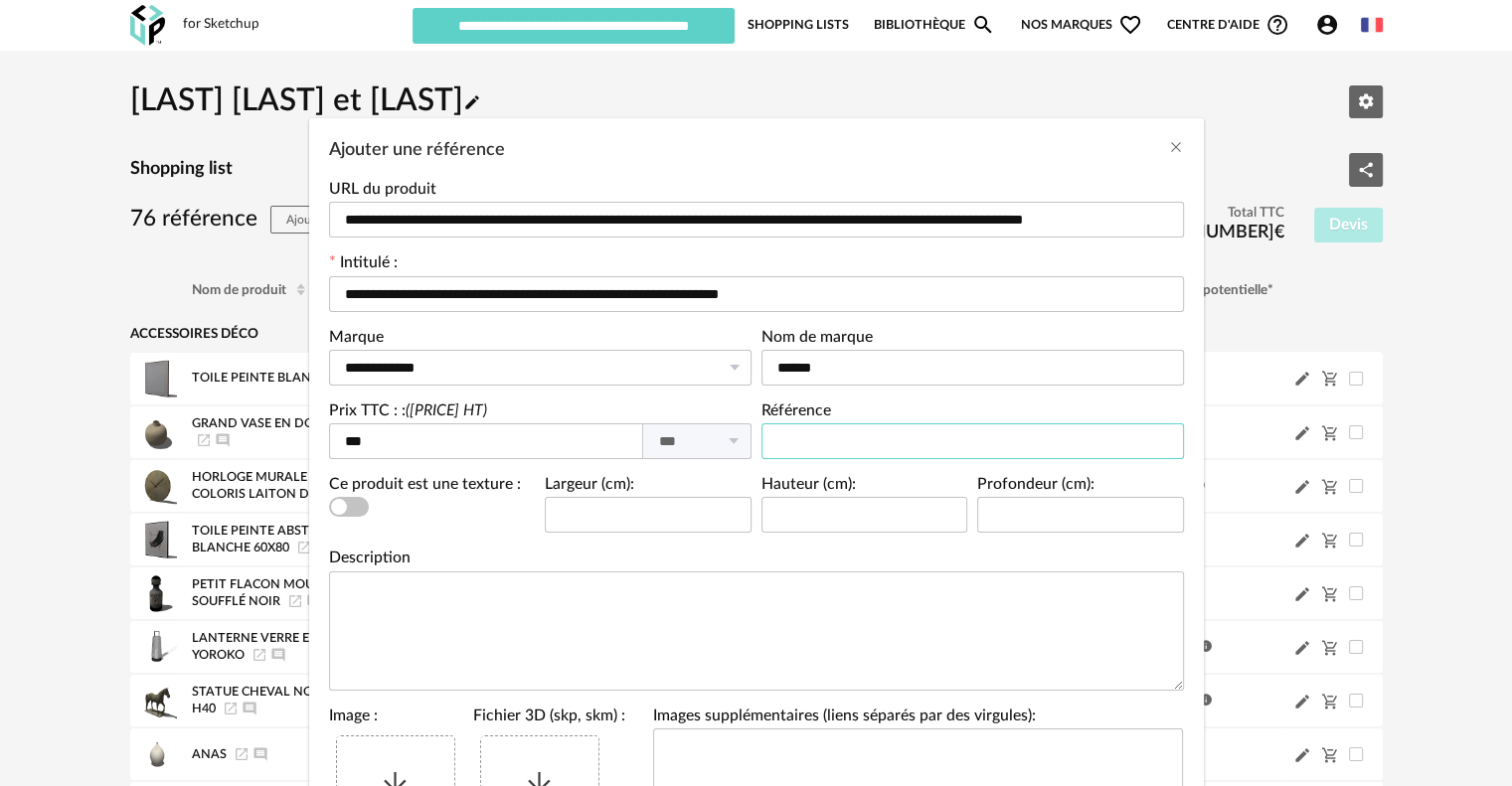paste on "*********" 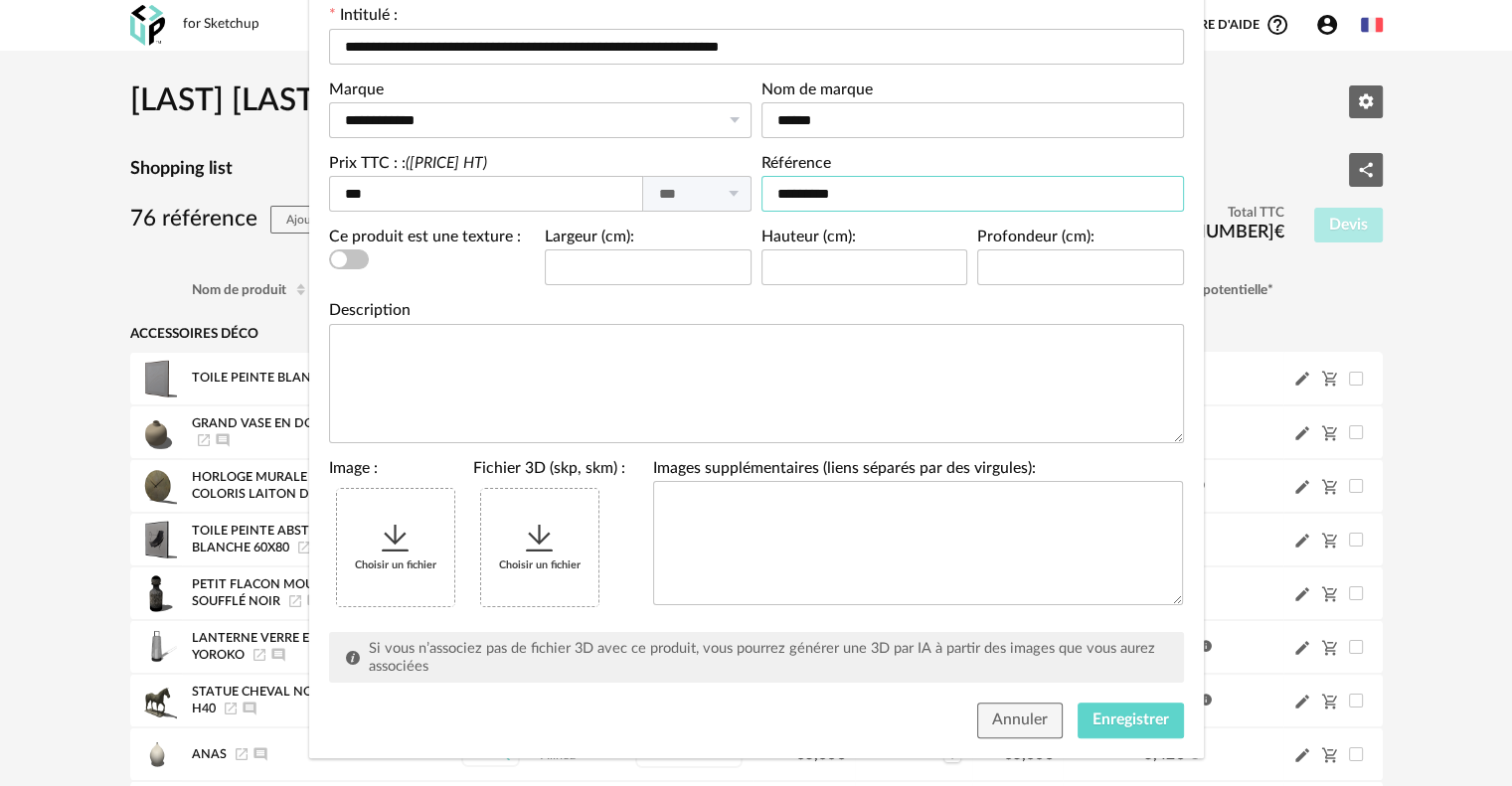 scroll, scrollTop: 267, scrollLeft: 0, axis: vertical 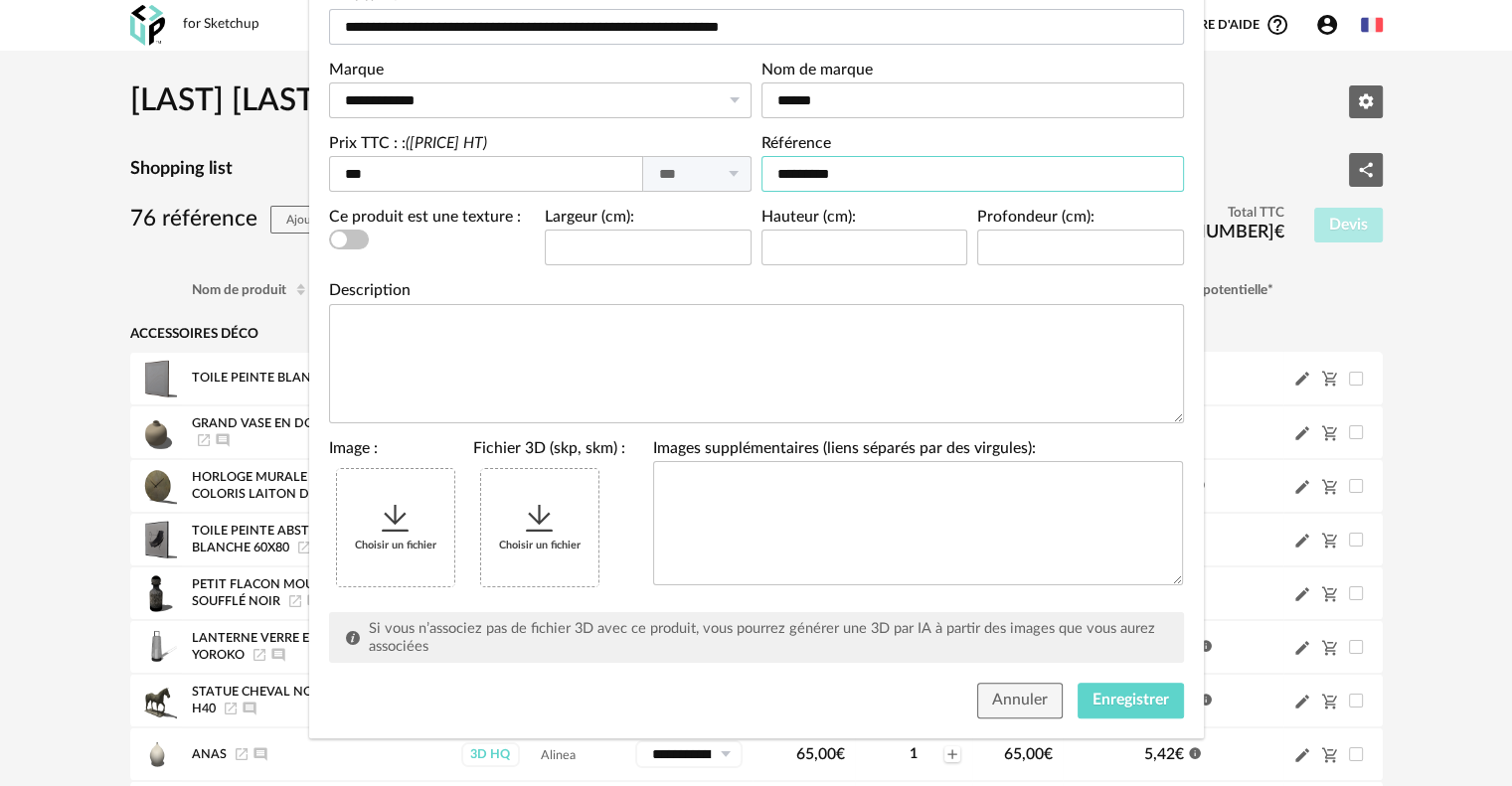 type on "*********" 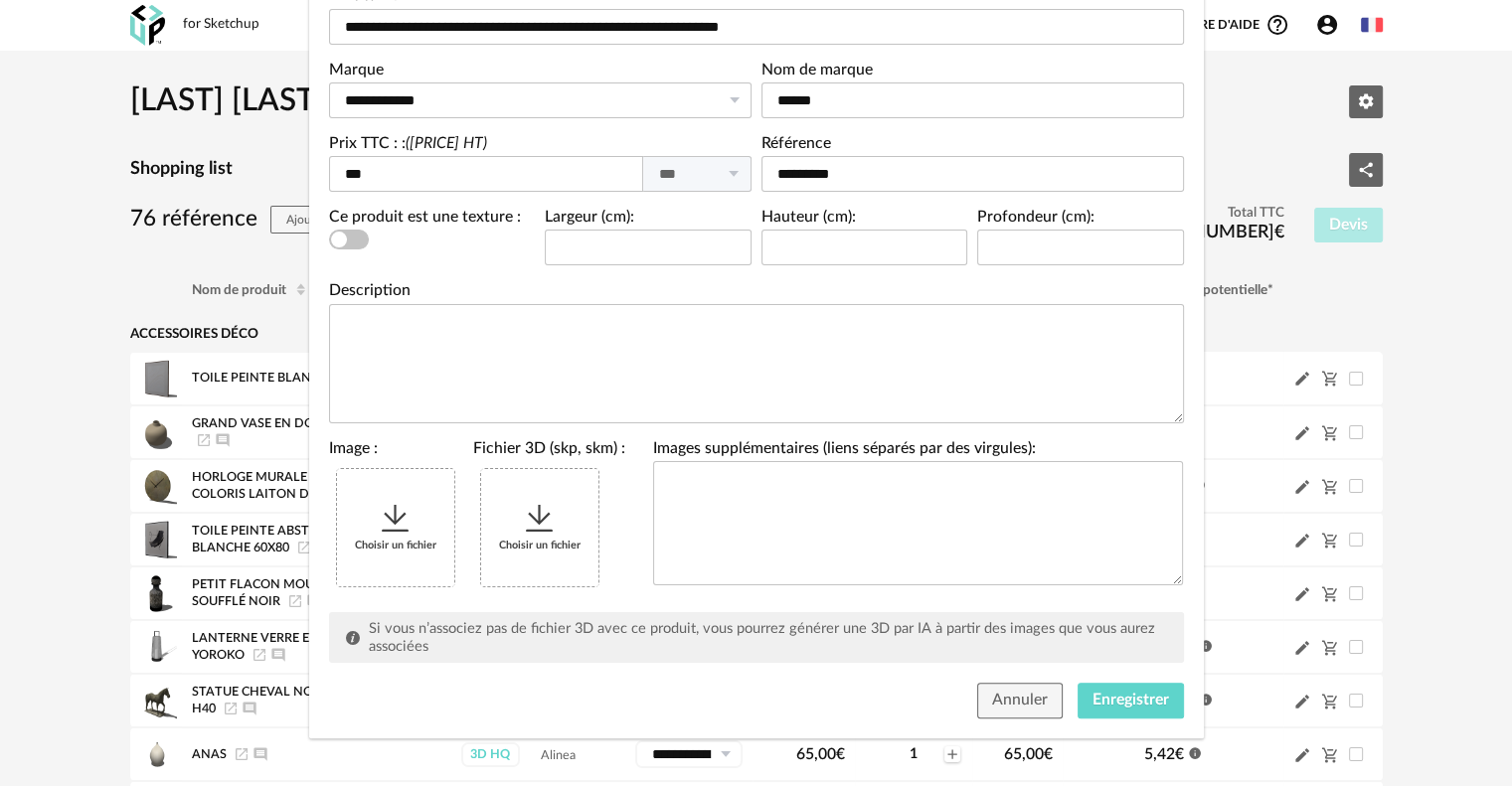 click on "Choisir un fichier" at bounding box center [396, 528] 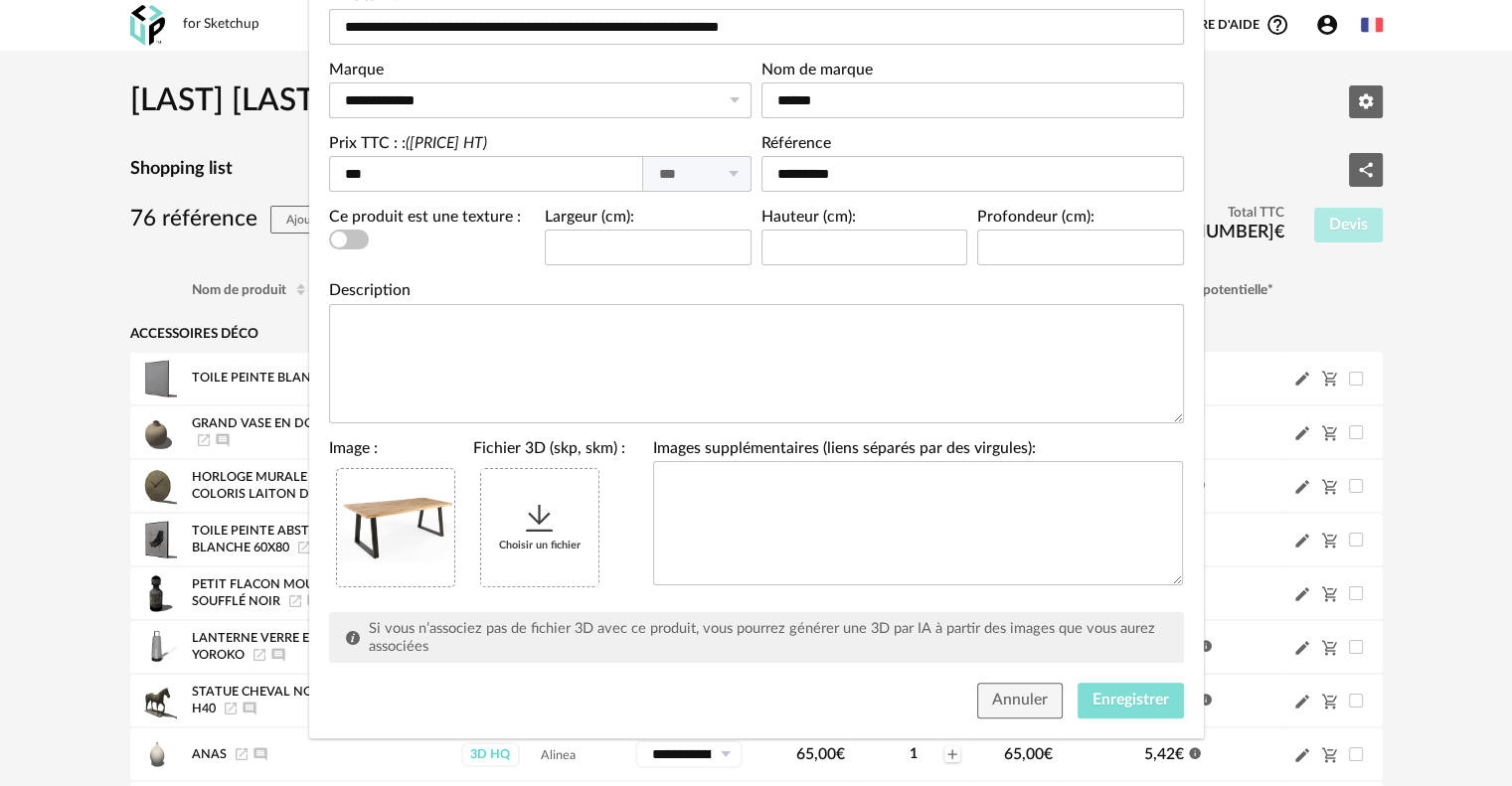 click on "Enregistrer" at bounding box center (1130, 700) 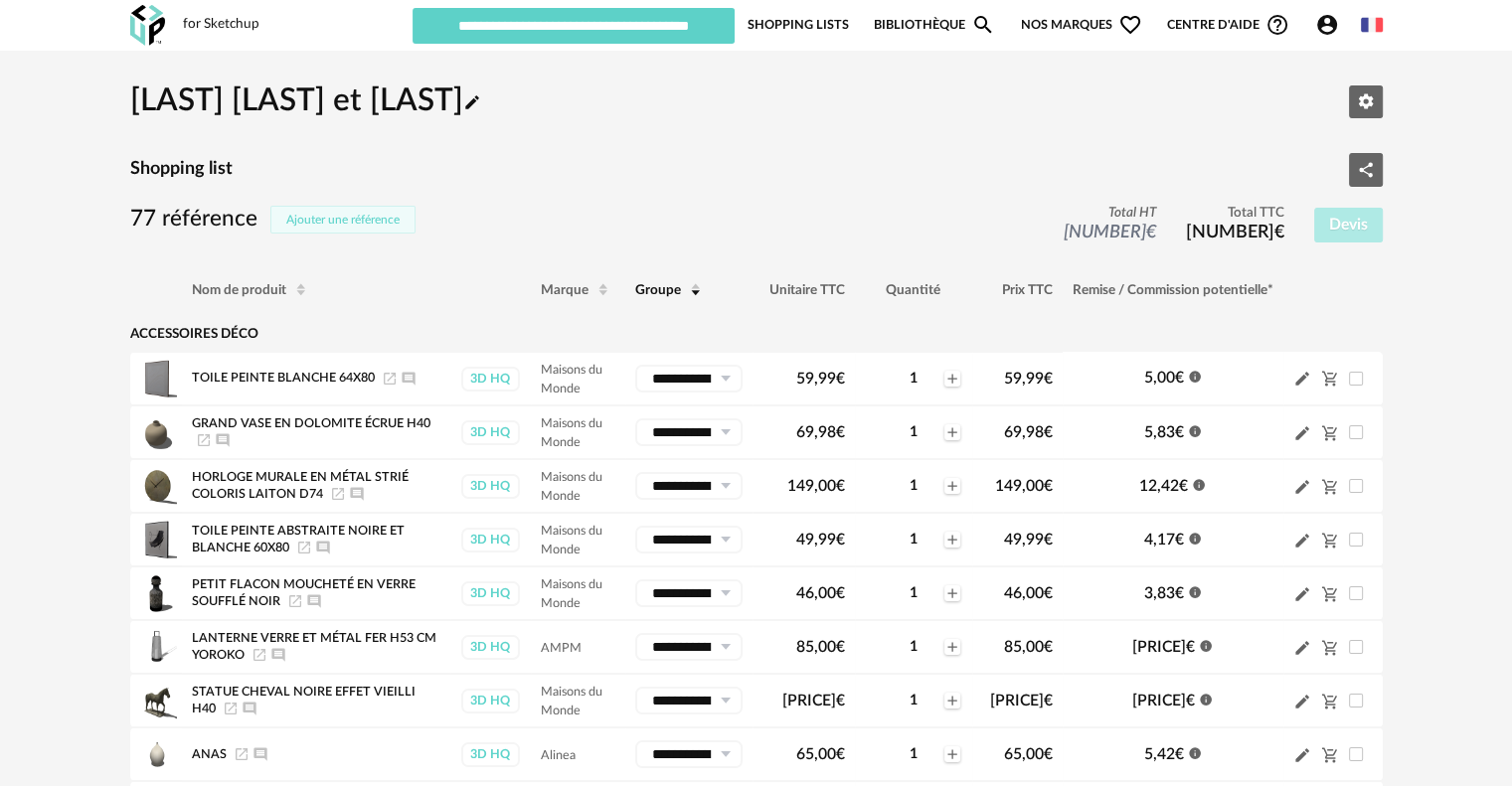click on "Ajouter une référence" at bounding box center (343, 220) 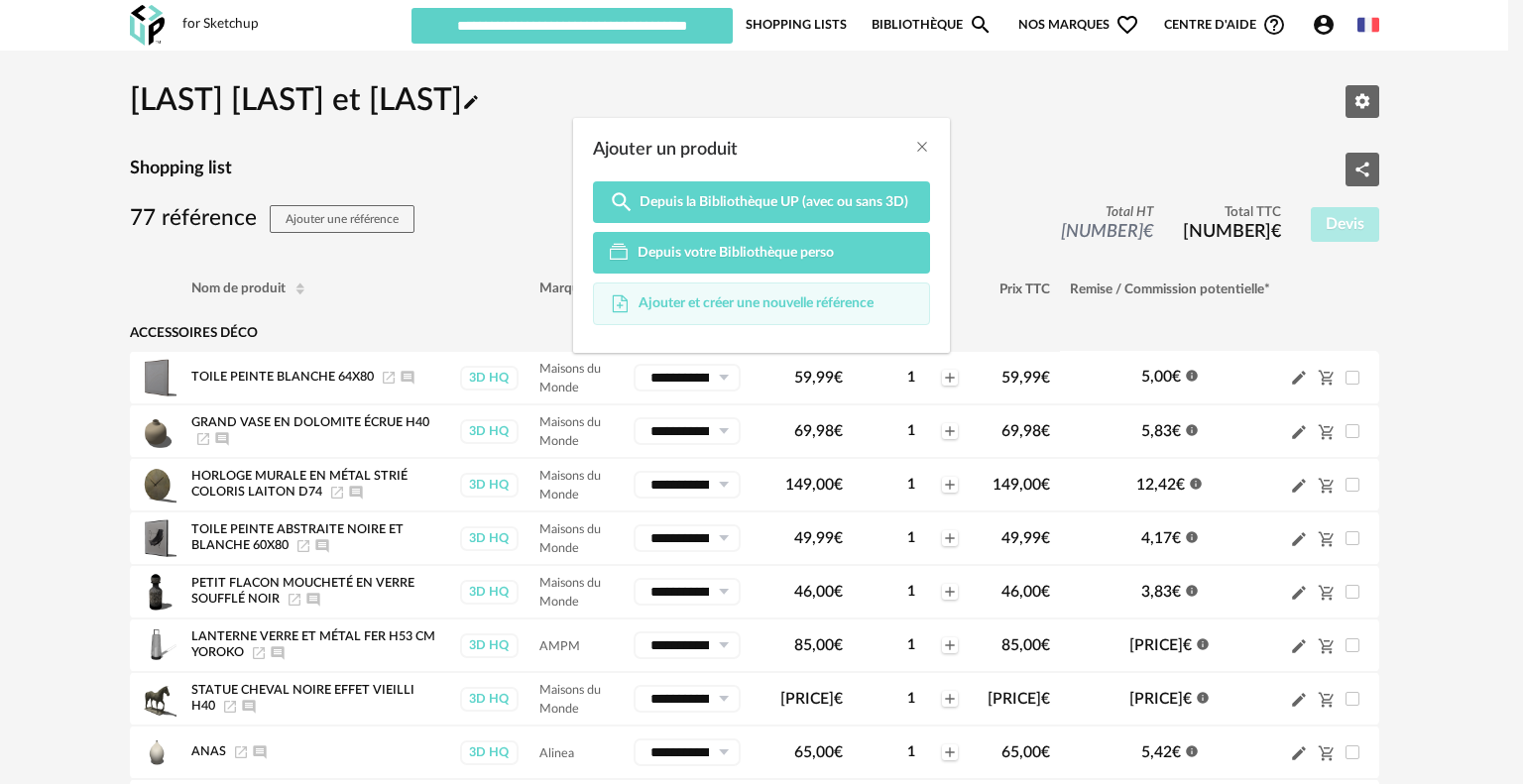 click on "Ajouter et créer une nouvelle référence" at bounding box center (762, 304) 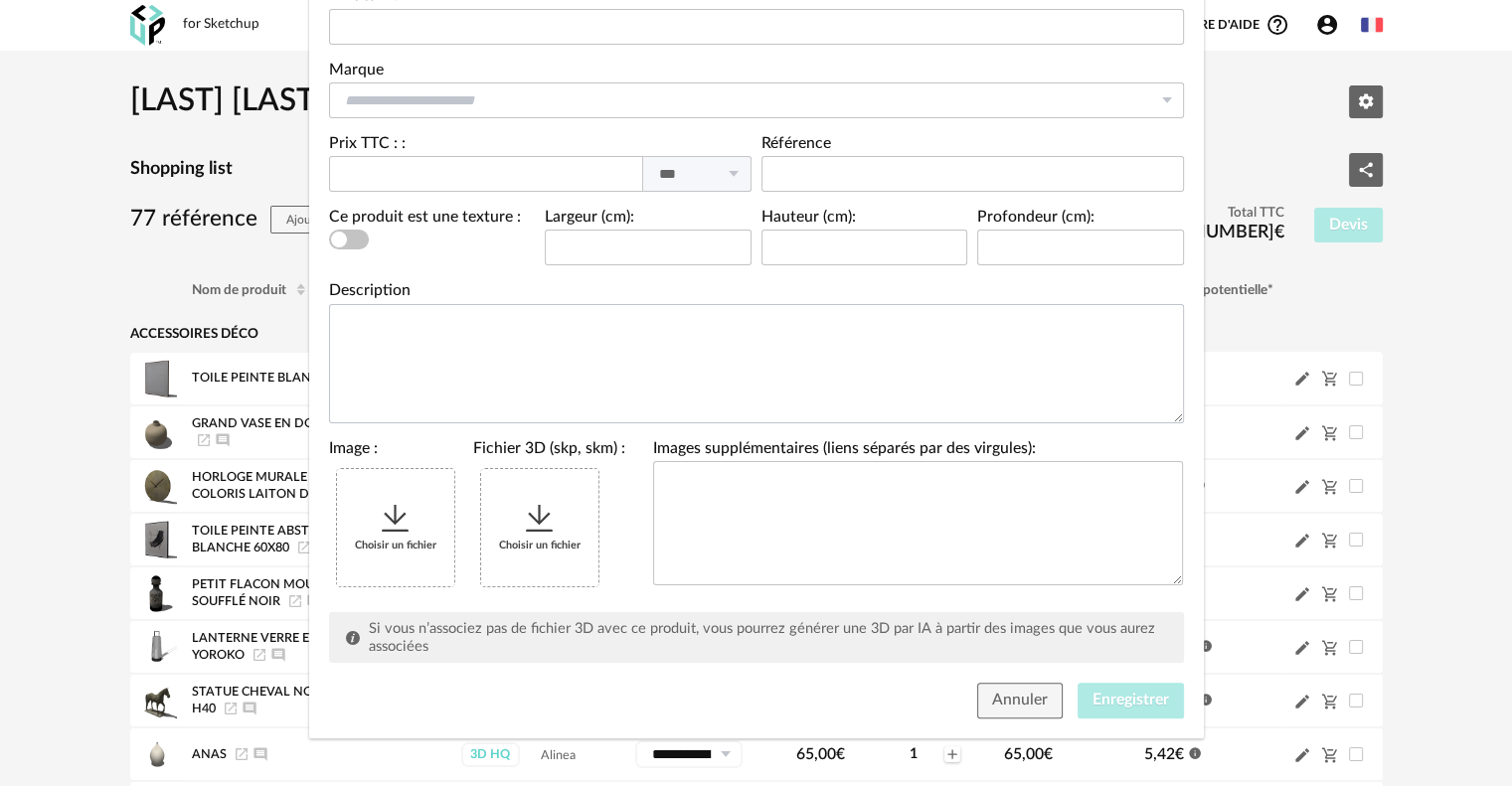 scroll, scrollTop: 69, scrollLeft: 0, axis: vertical 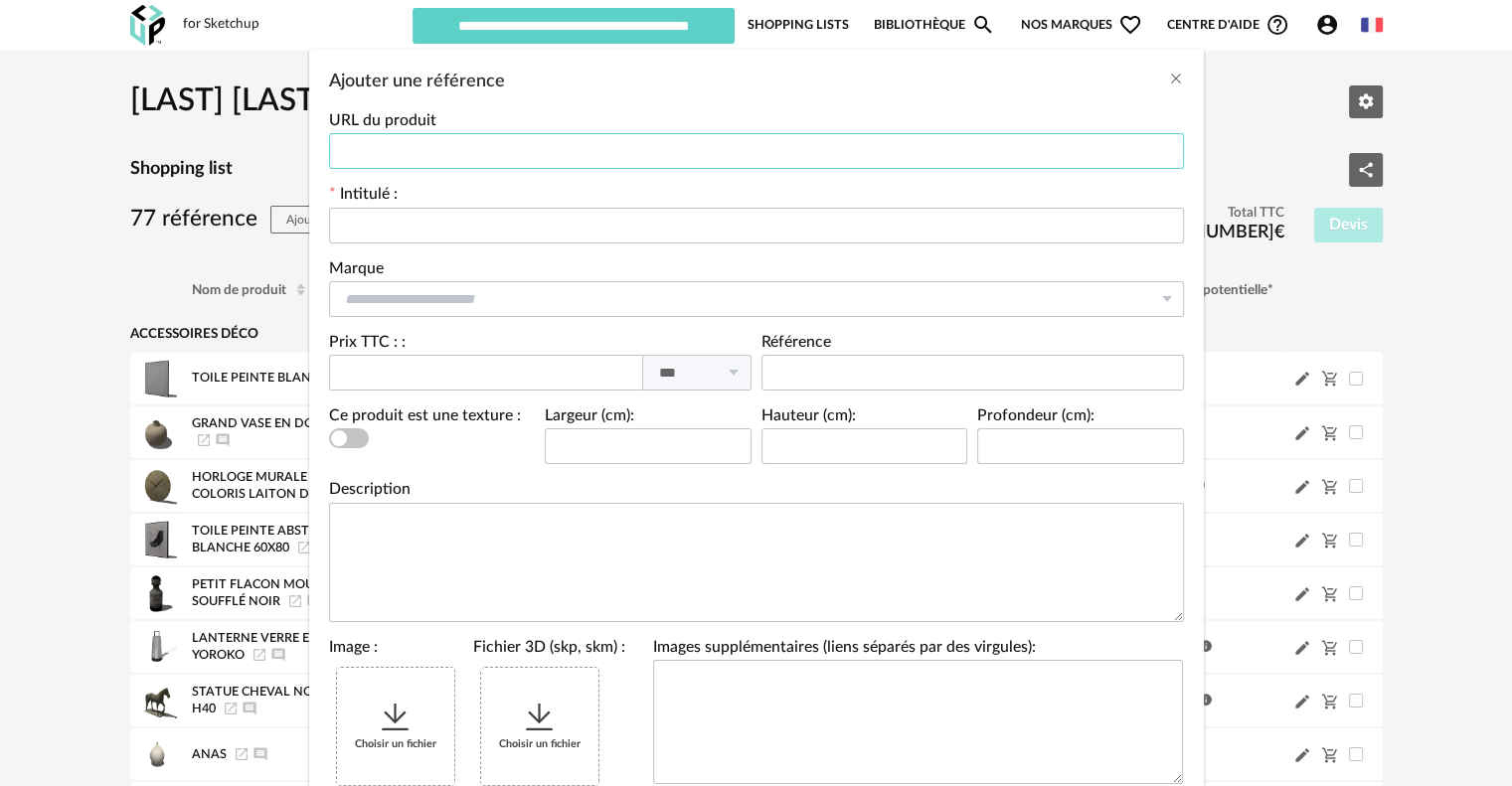 paste on "**********" 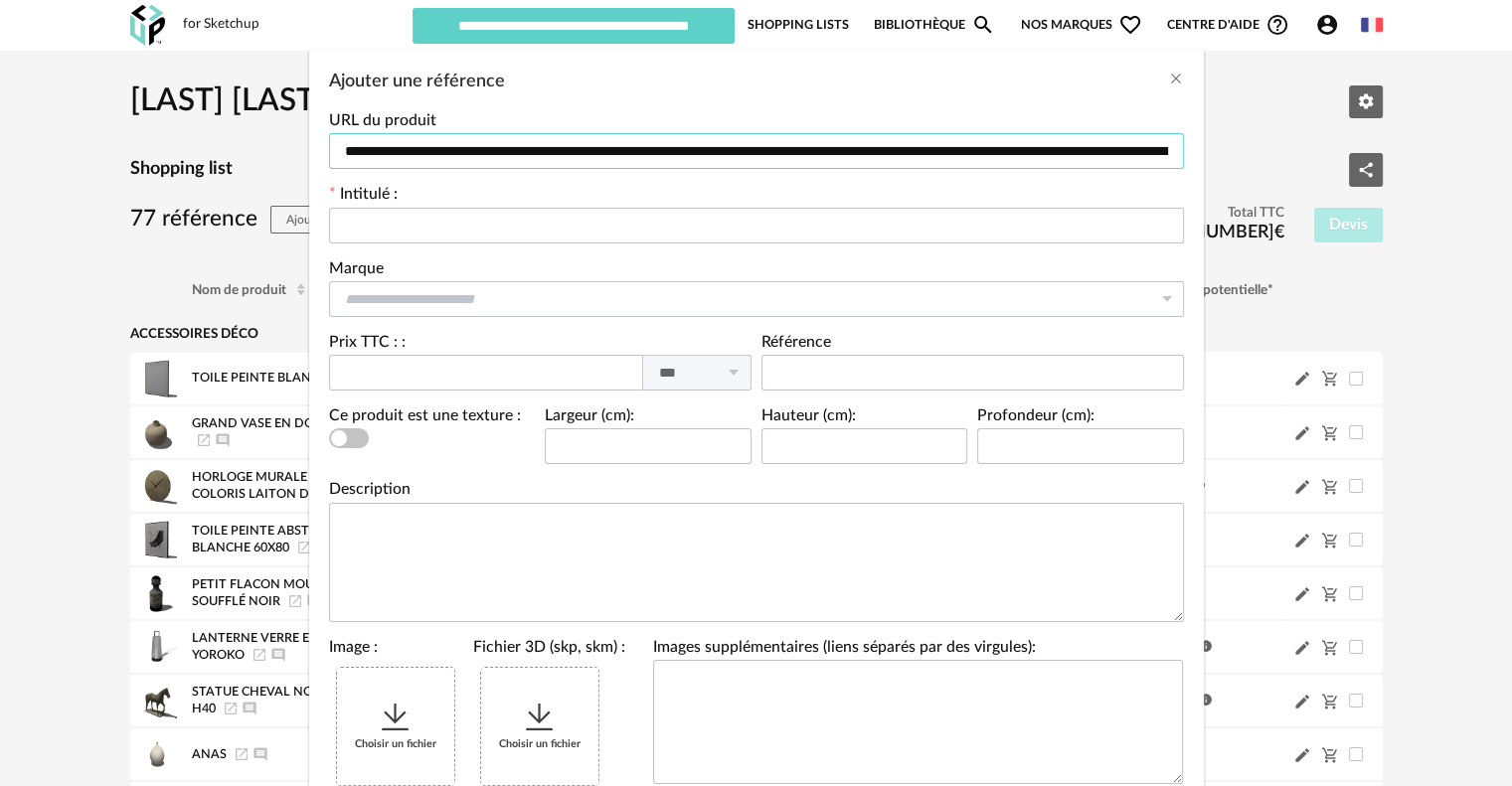 scroll, scrollTop: 0, scrollLeft: 1988, axis: horizontal 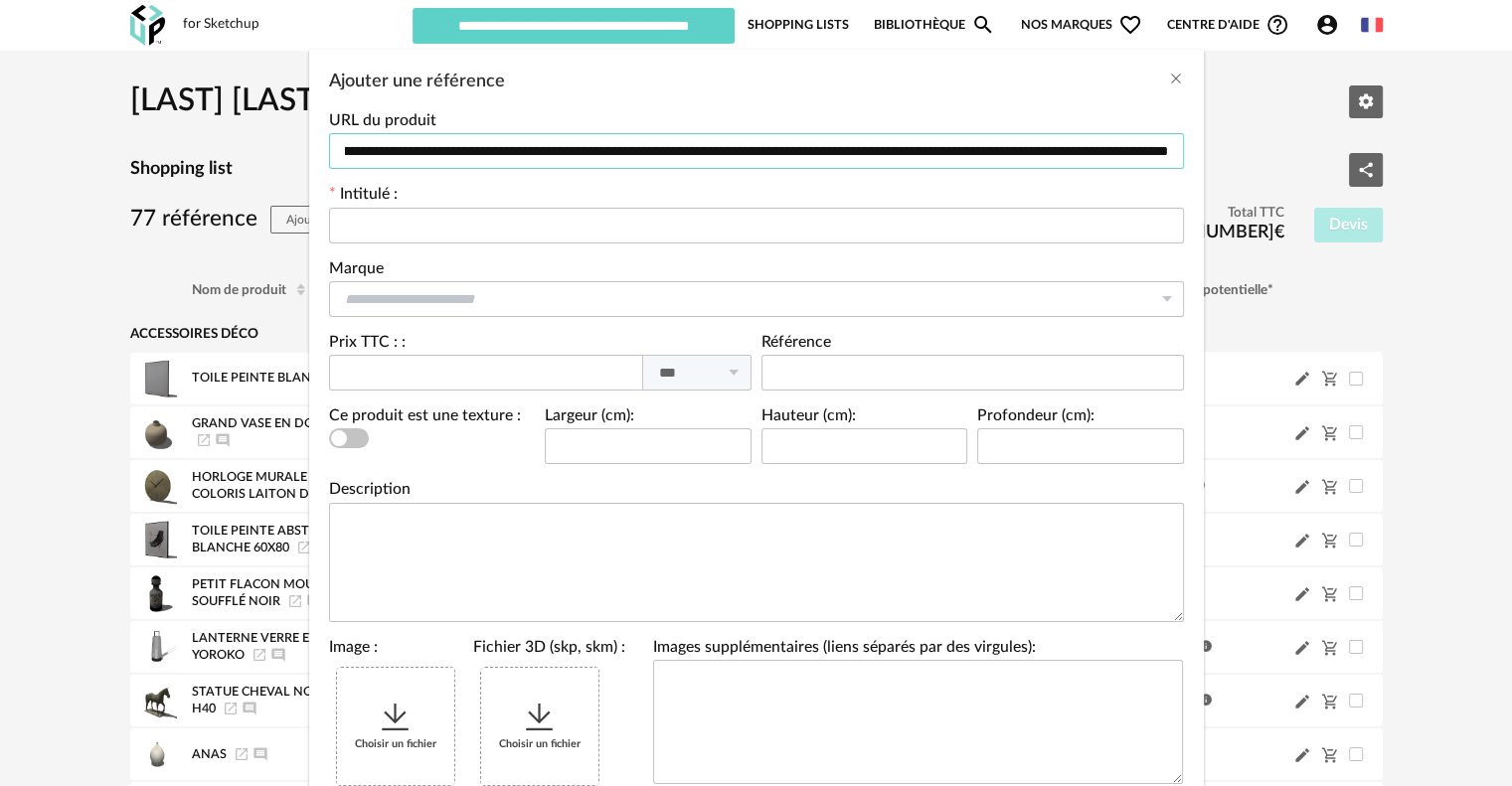 type on "**********" 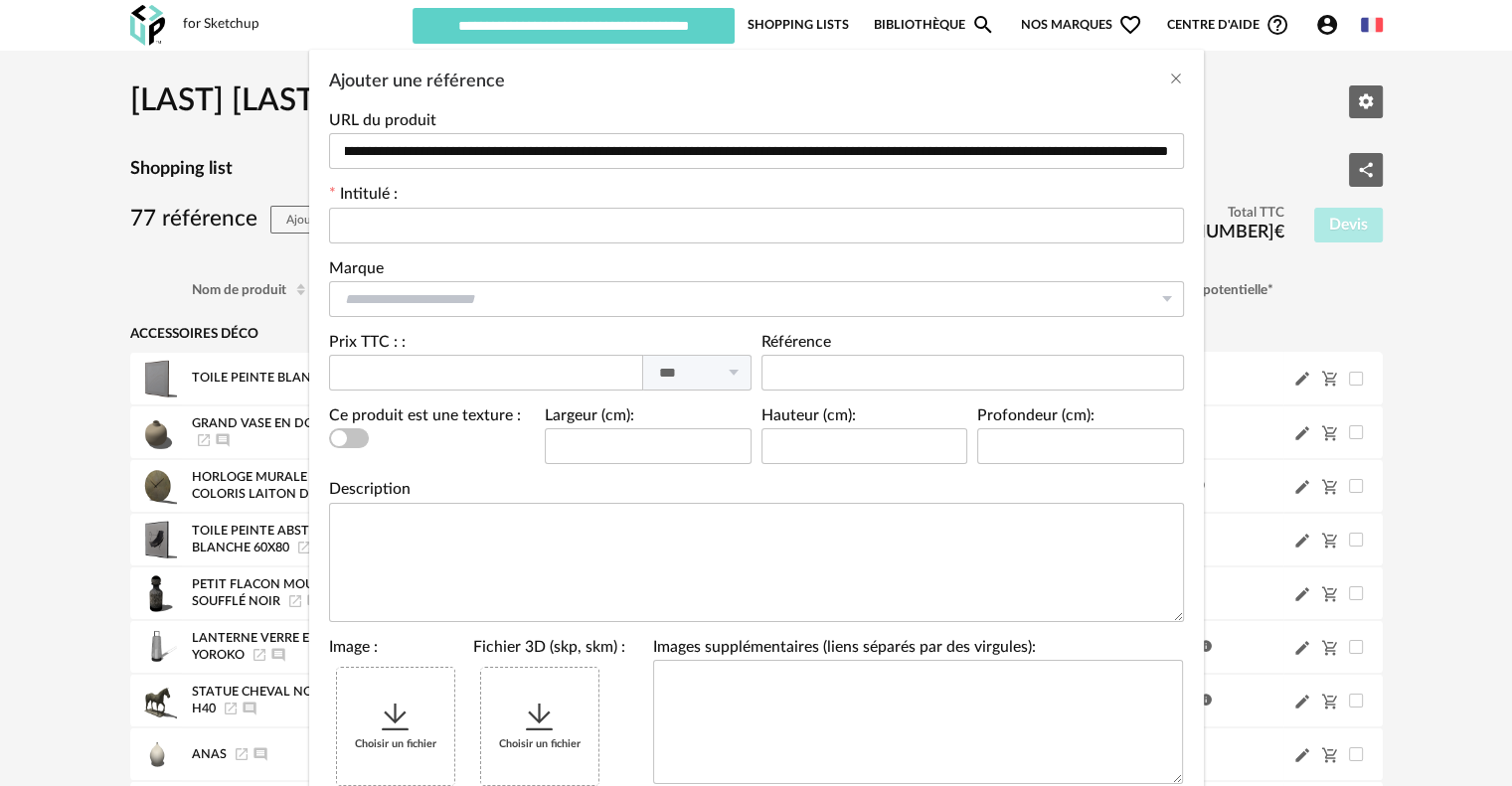 scroll, scrollTop: 0, scrollLeft: 0, axis: both 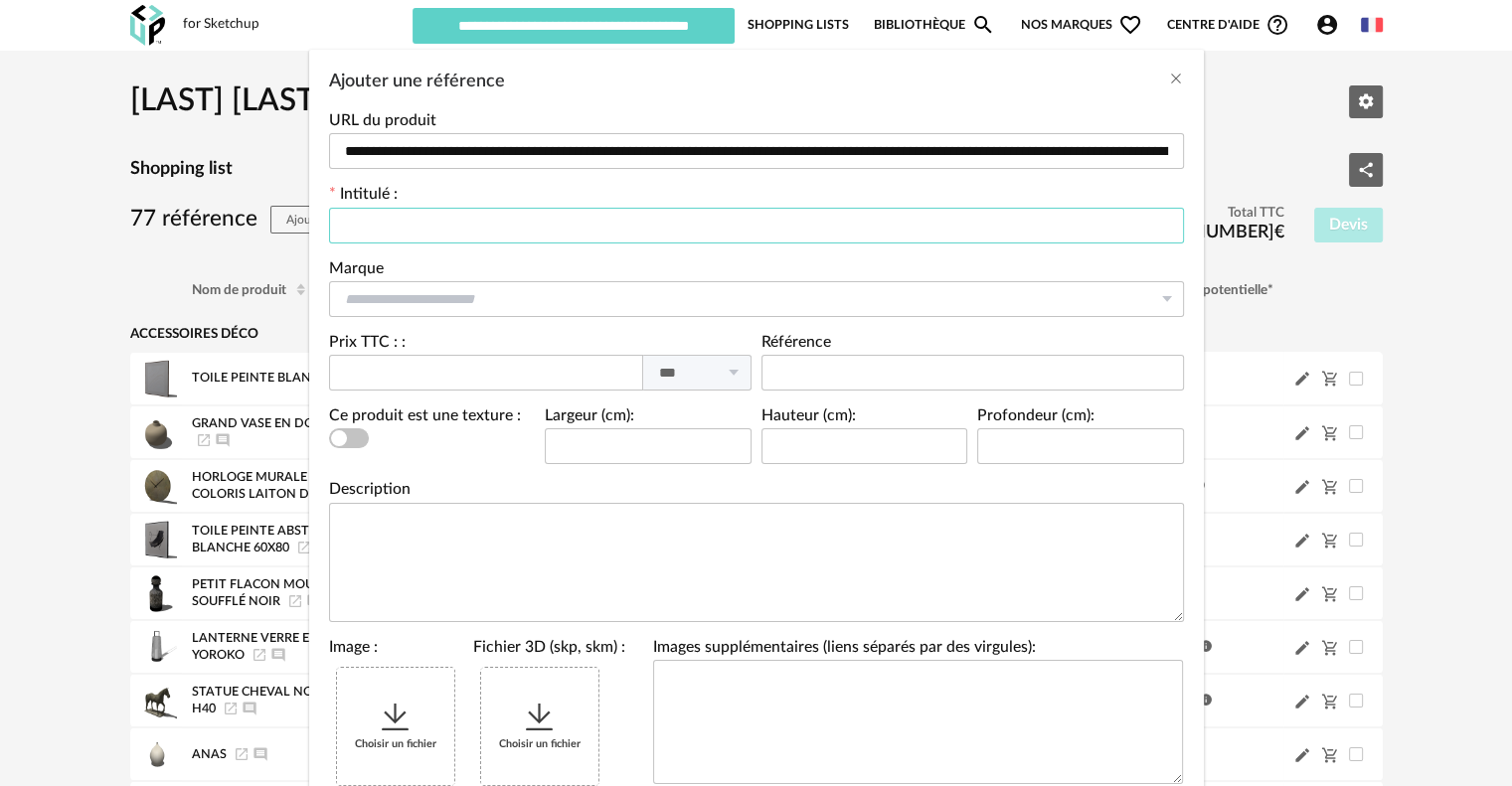 paste on "**********" 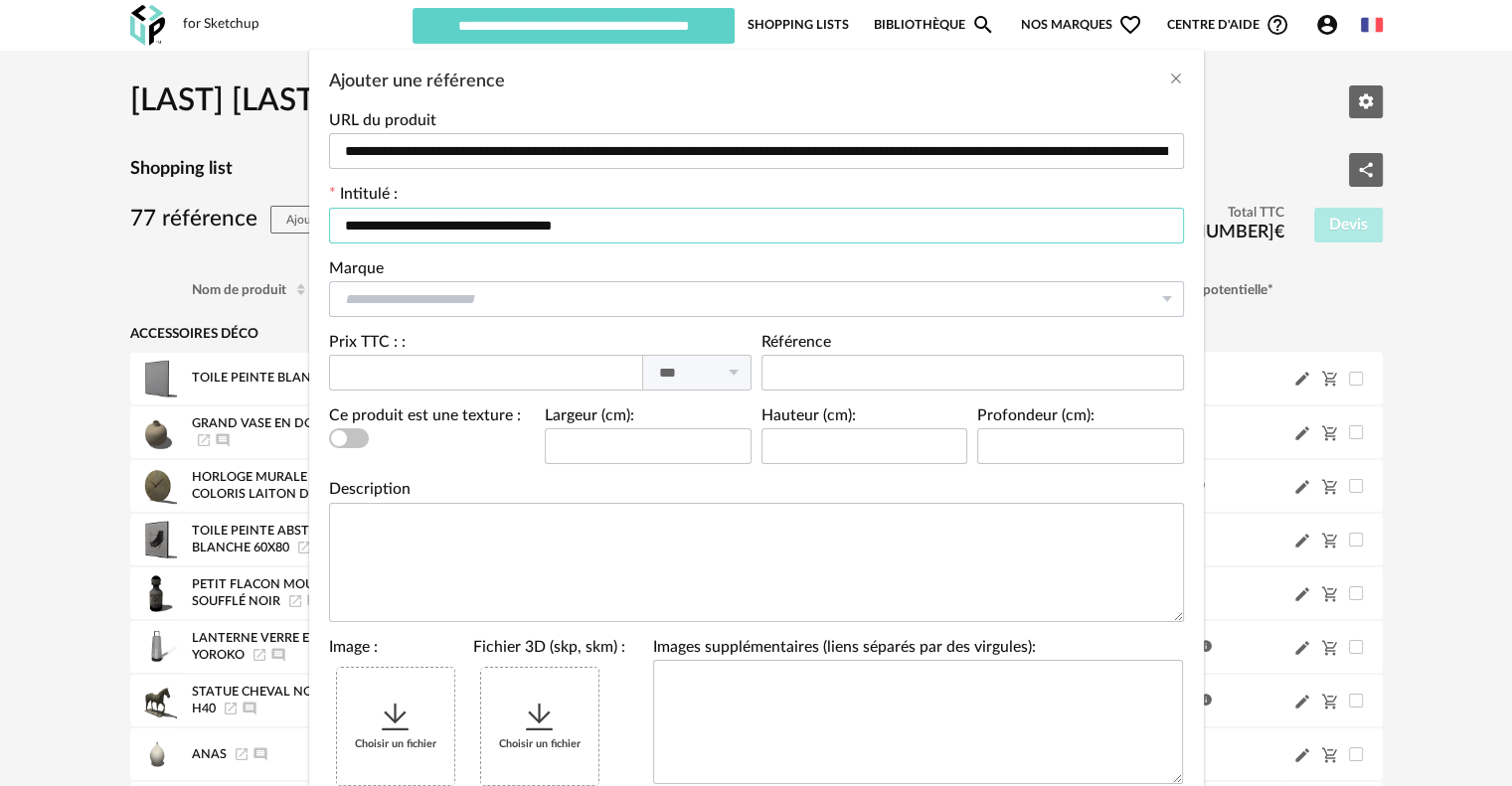 type on "**********" 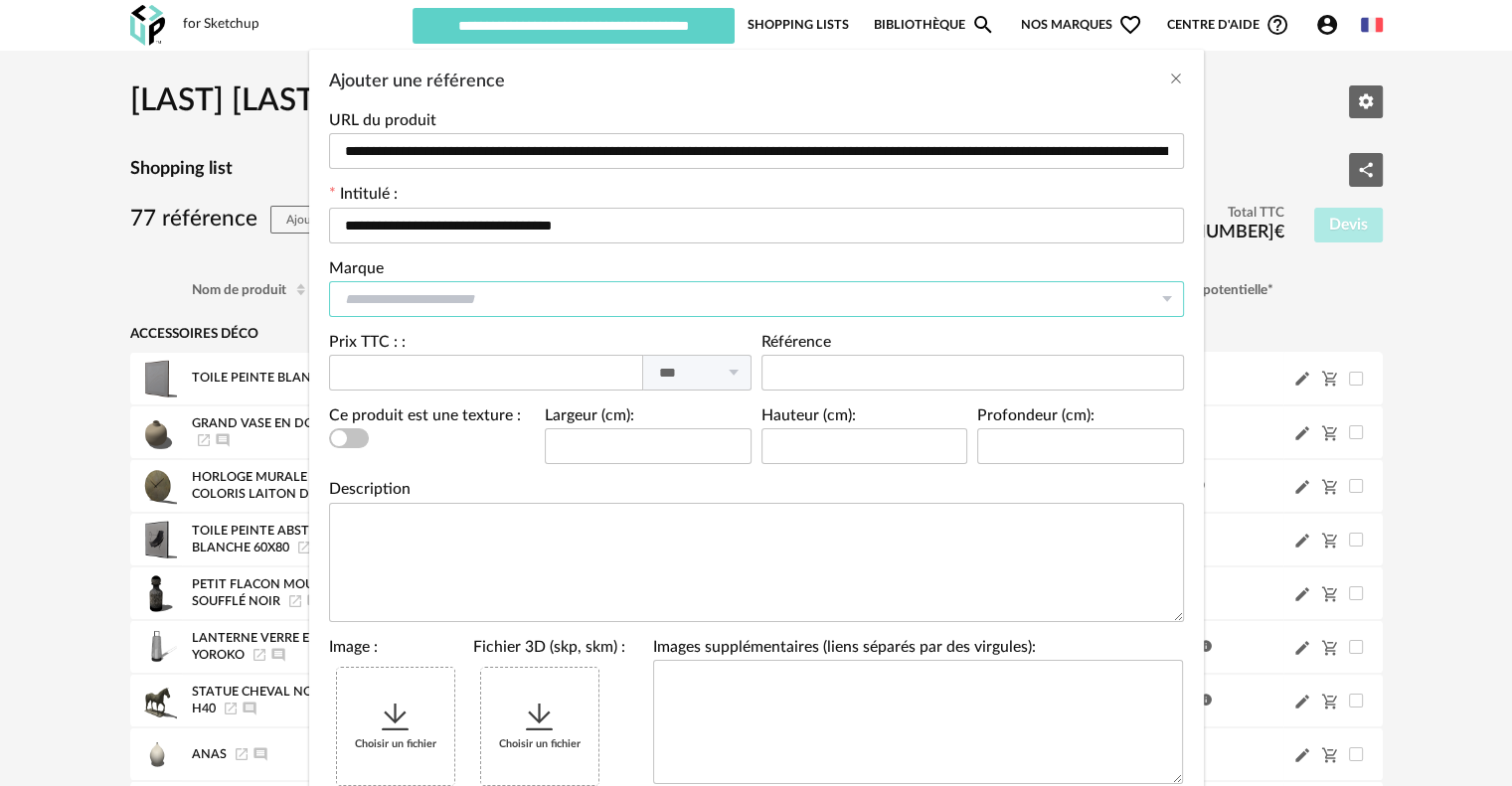 click at bounding box center [756, 299] 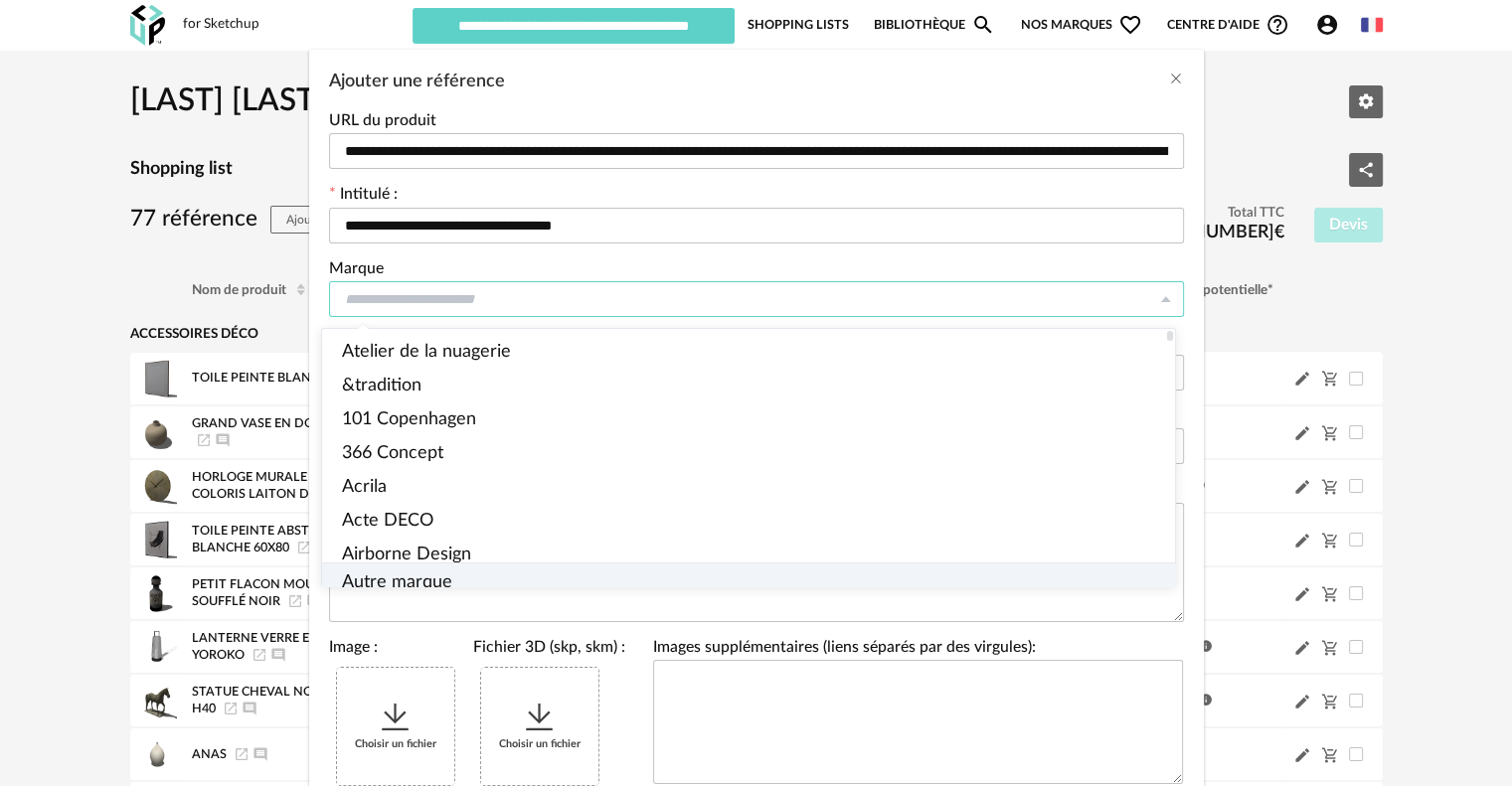 click on "Autre marque" at bounding box center (397, 582) 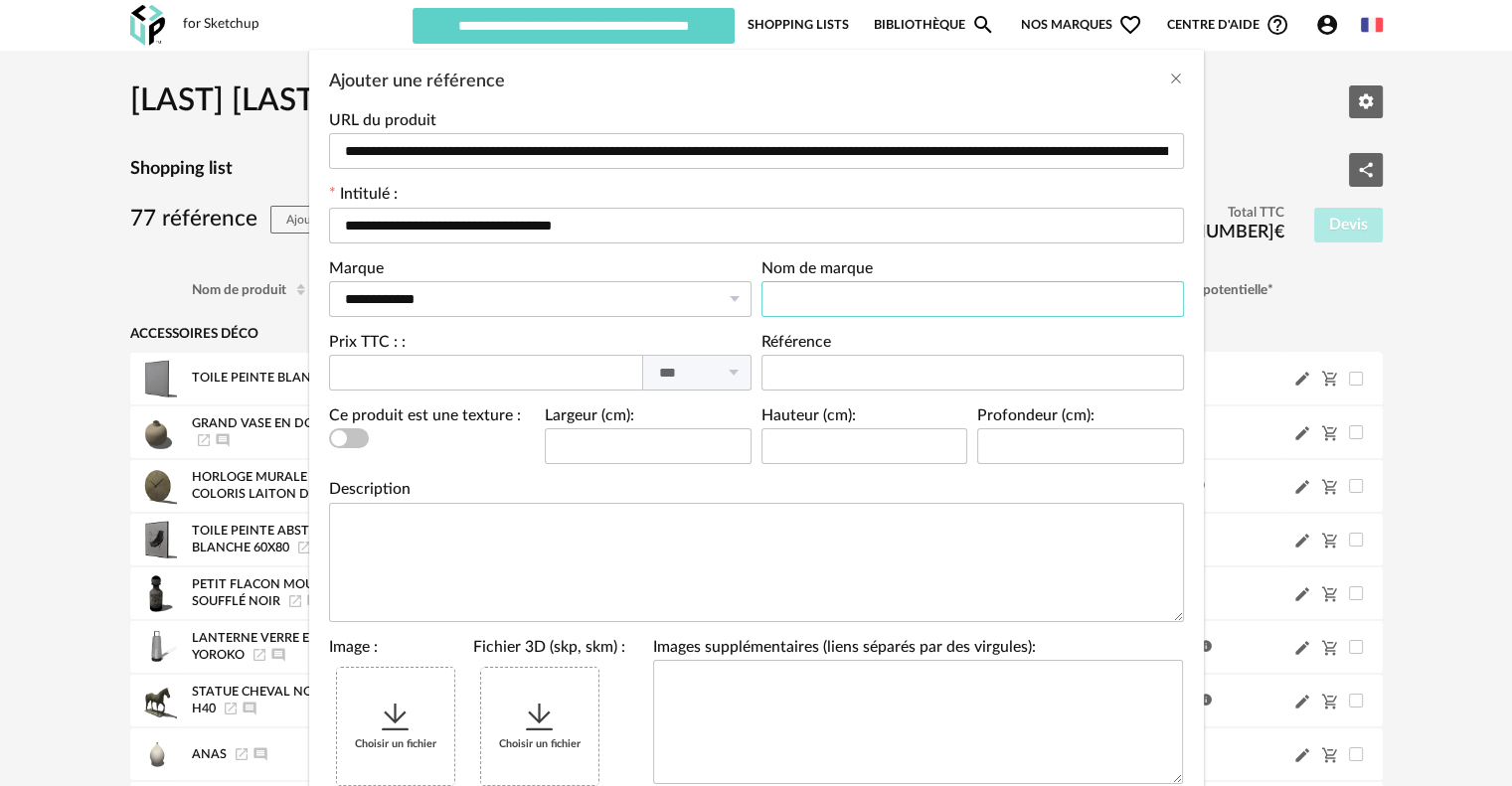 click at bounding box center (972, 299) 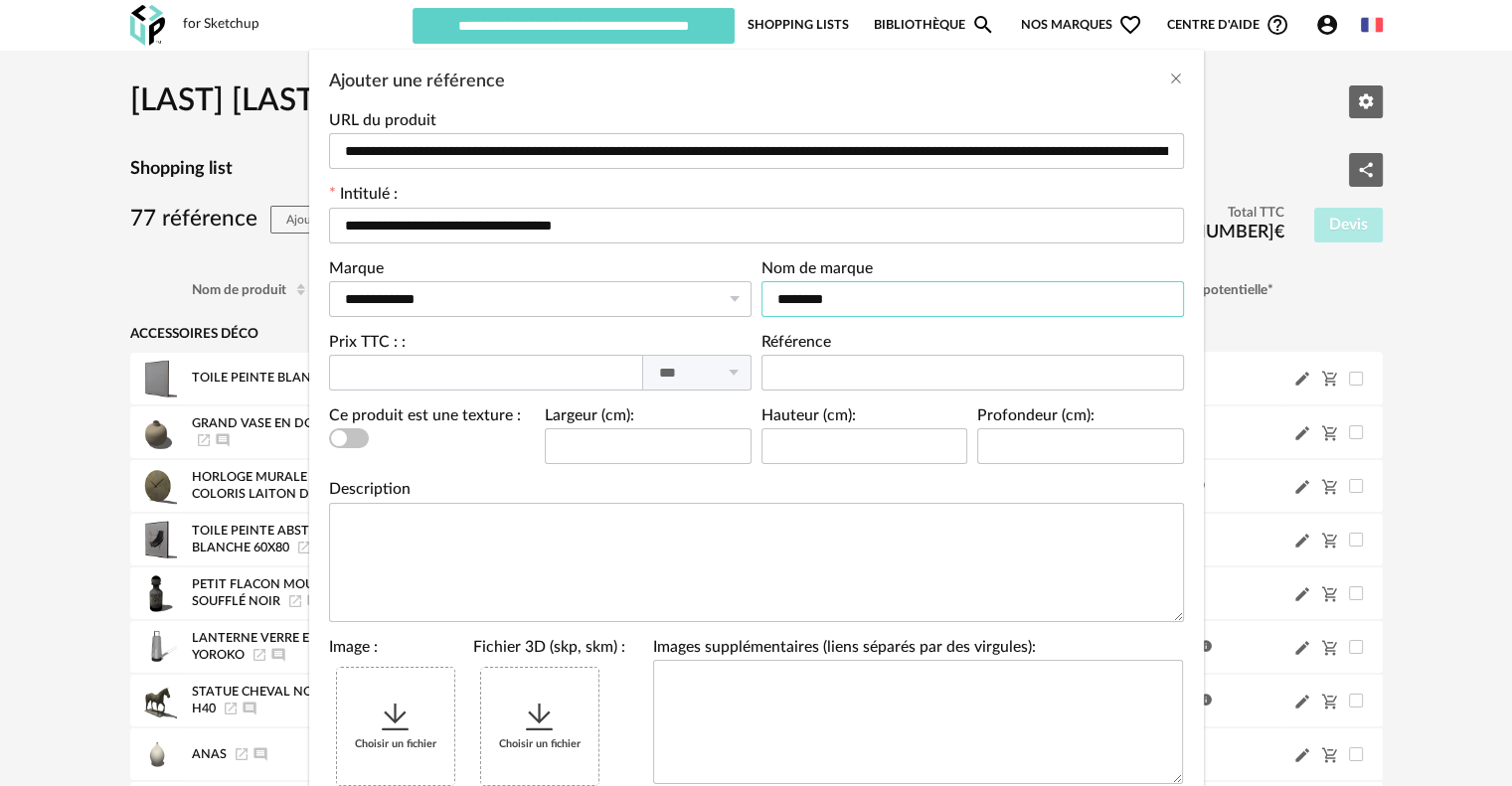 type on "********" 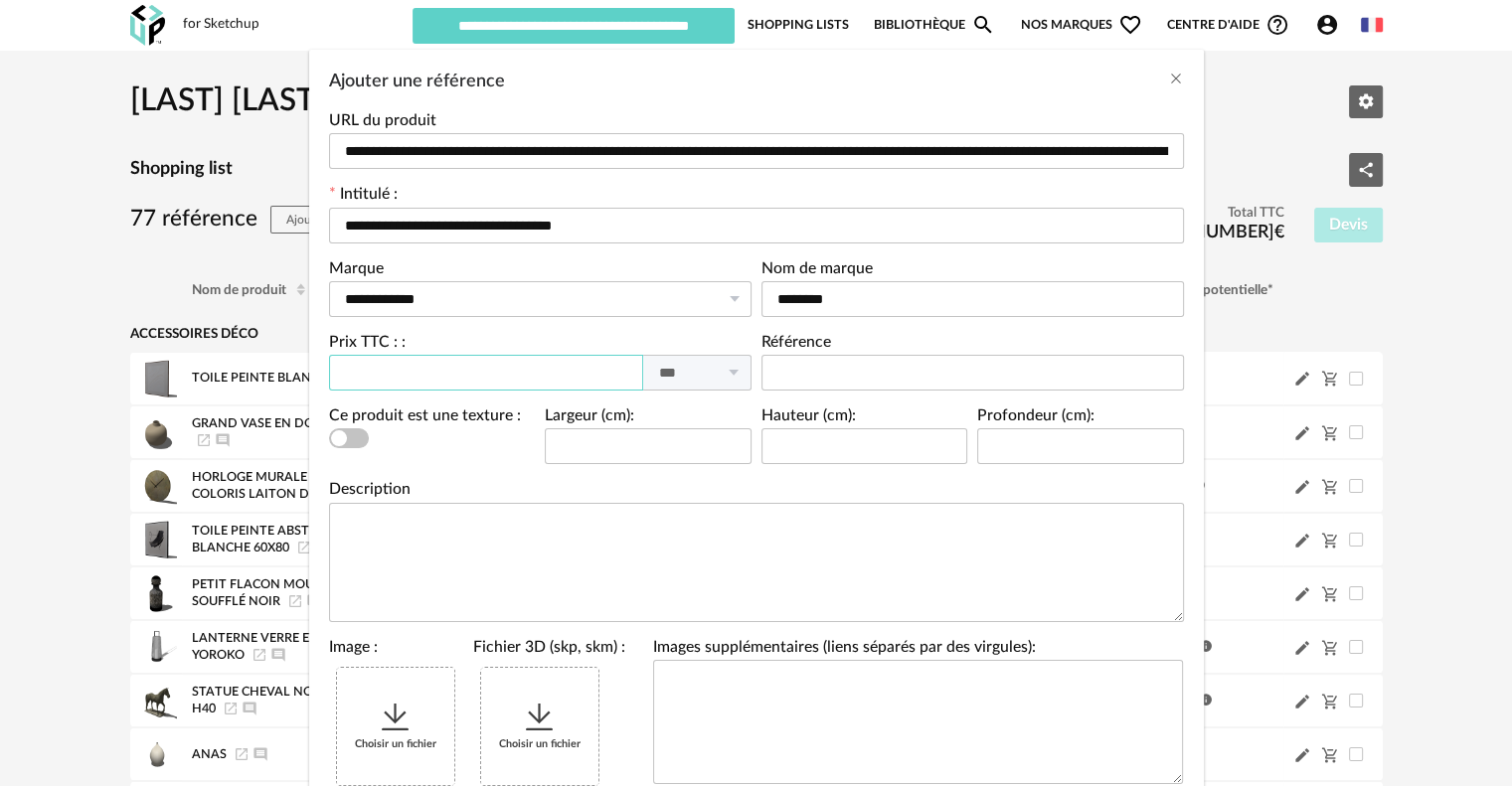 click at bounding box center [486, 373] 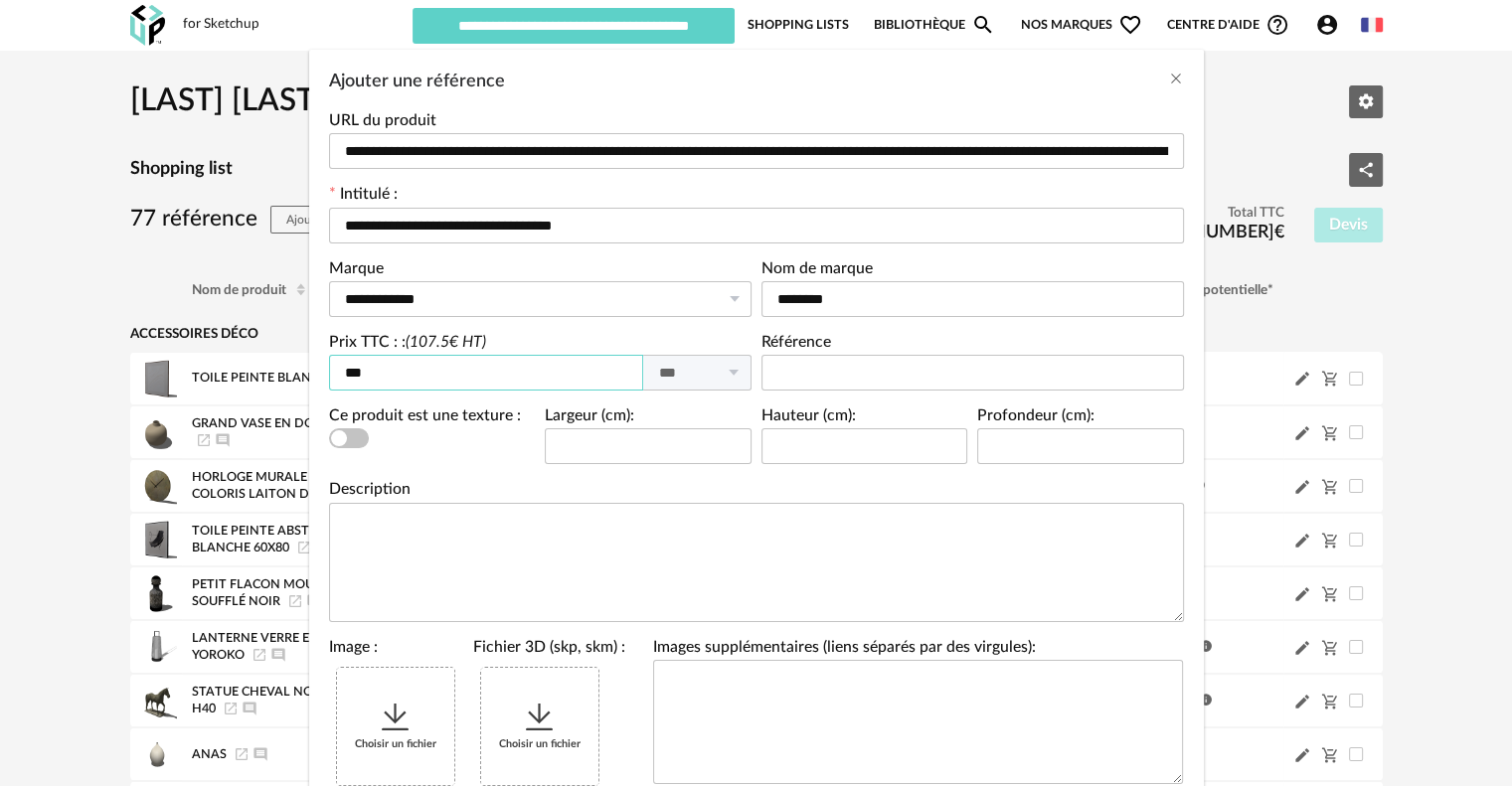 type on "***" 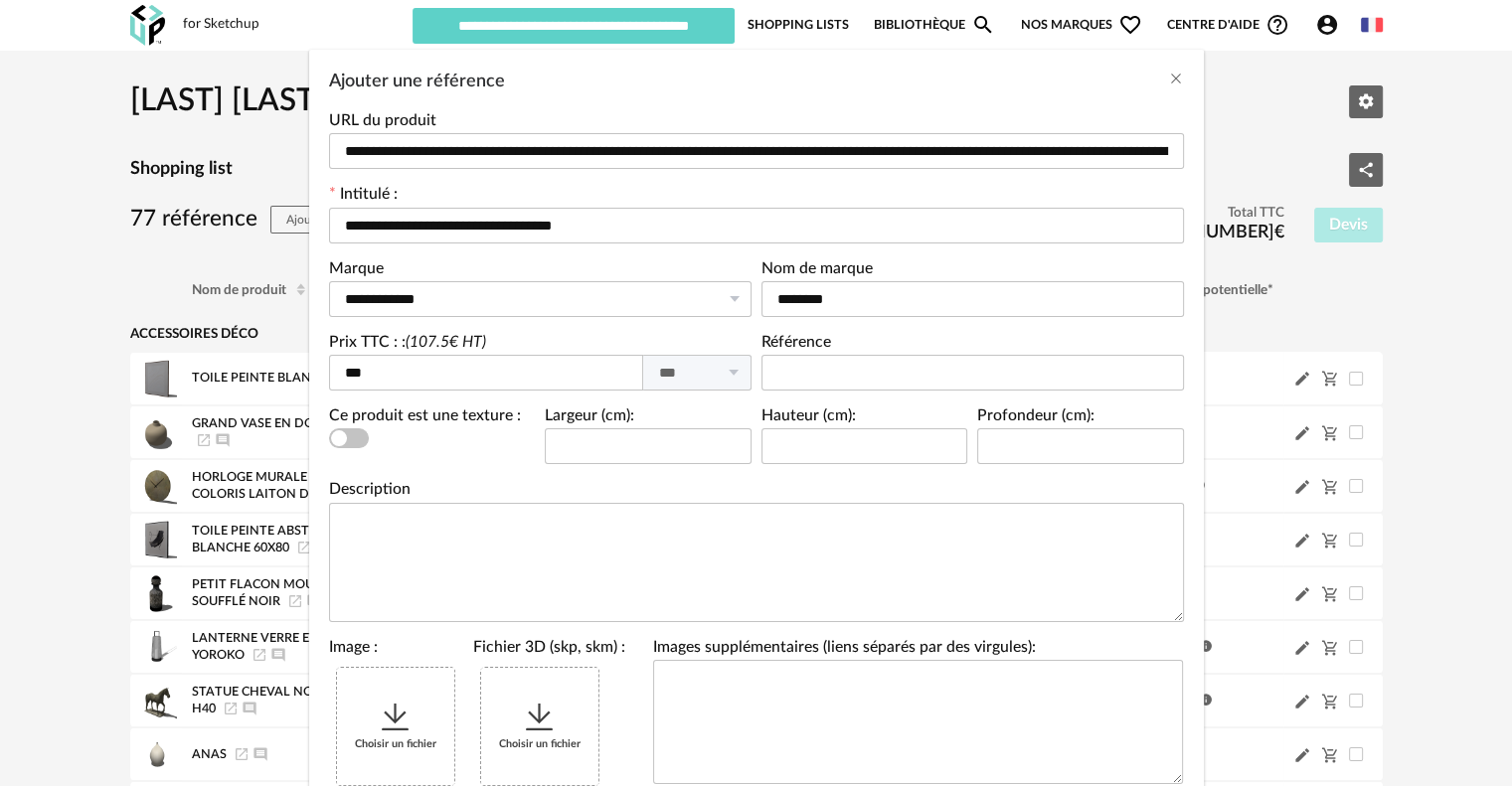click on "Largeur (cm):" at bounding box center [648, 445] 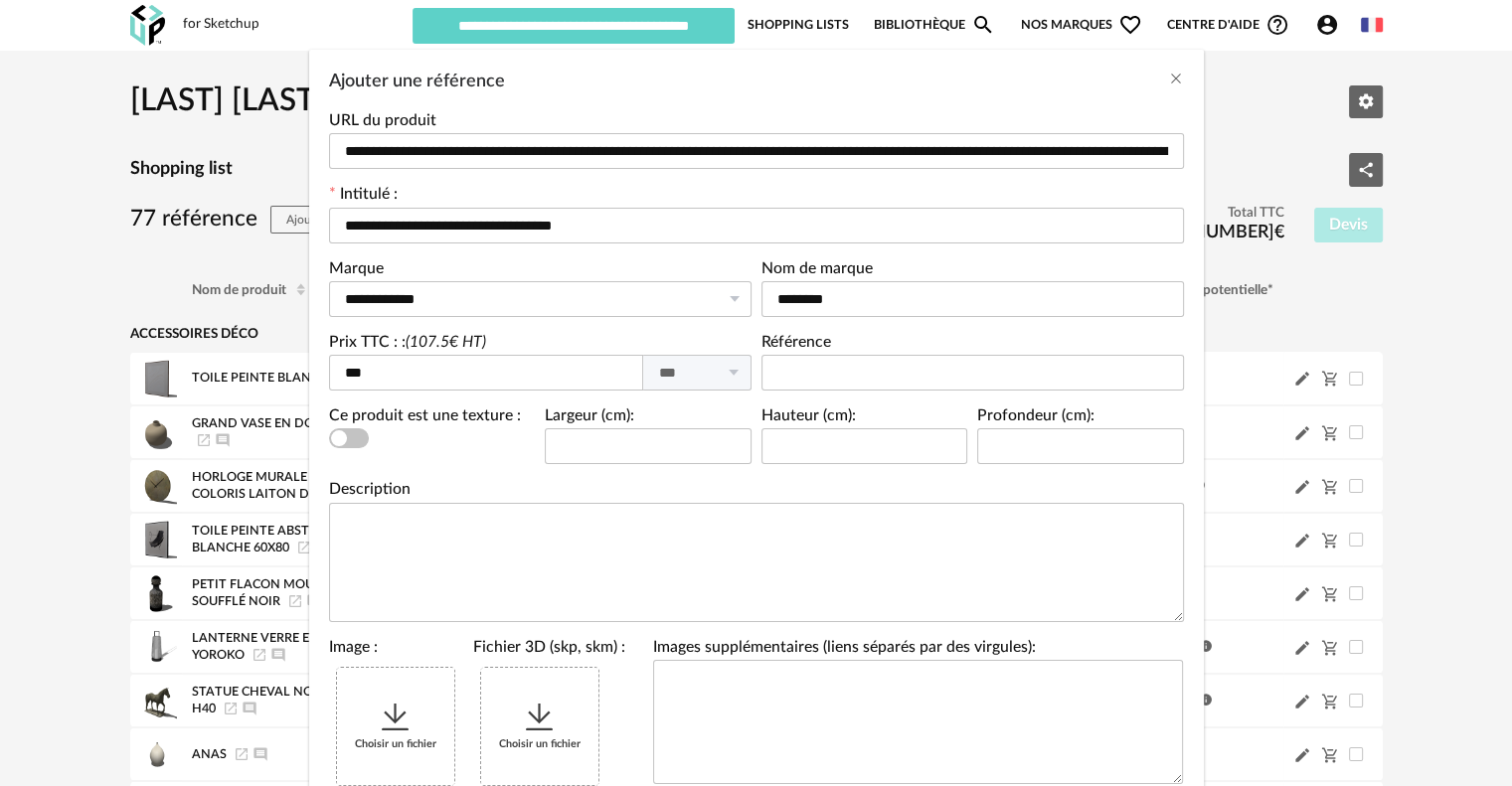click on "Choisir un fichier" at bounding box center (396, 726) 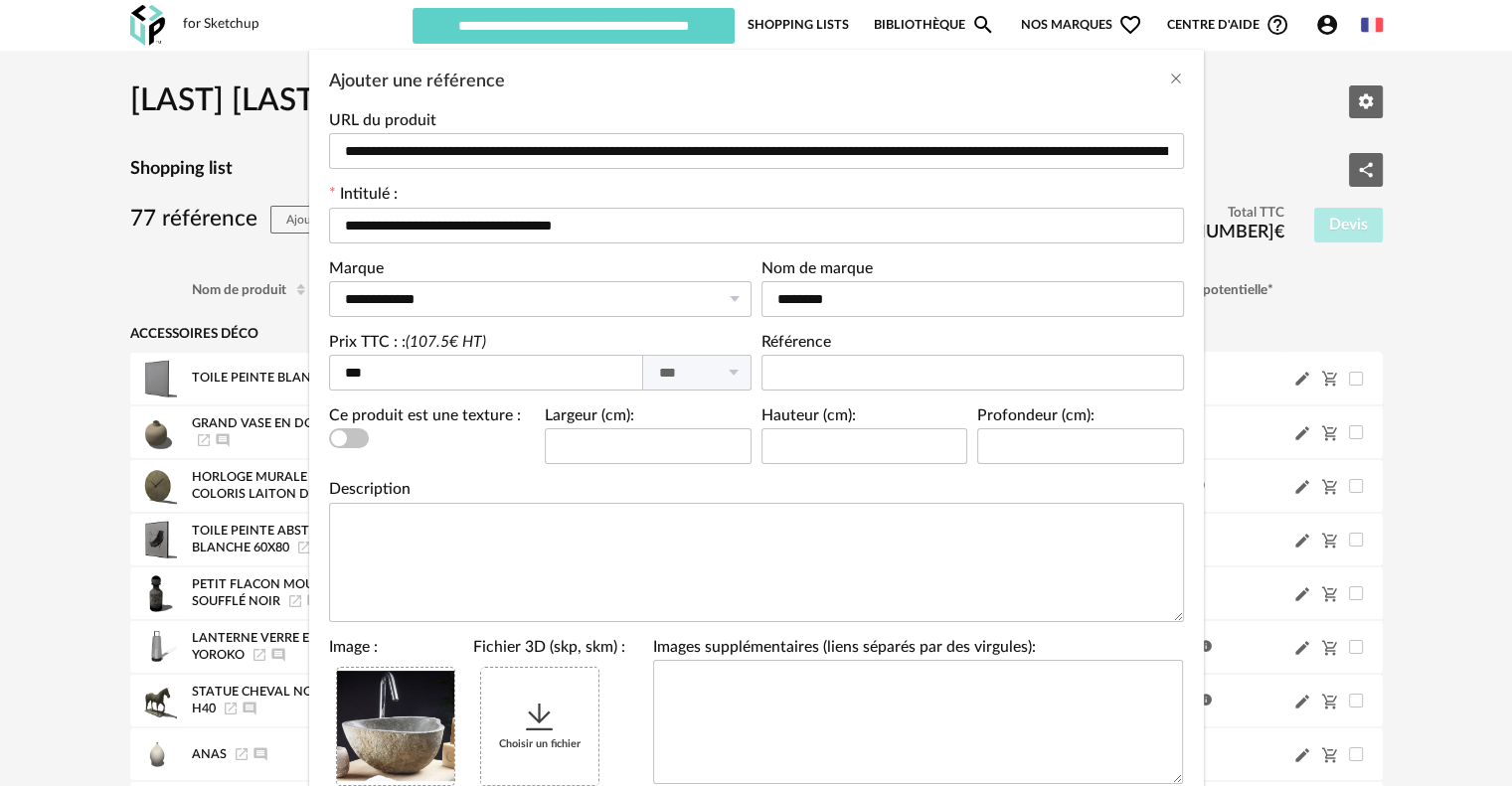 scroll, scrollTop: 267, scrollLeft: 0, axis: vertical 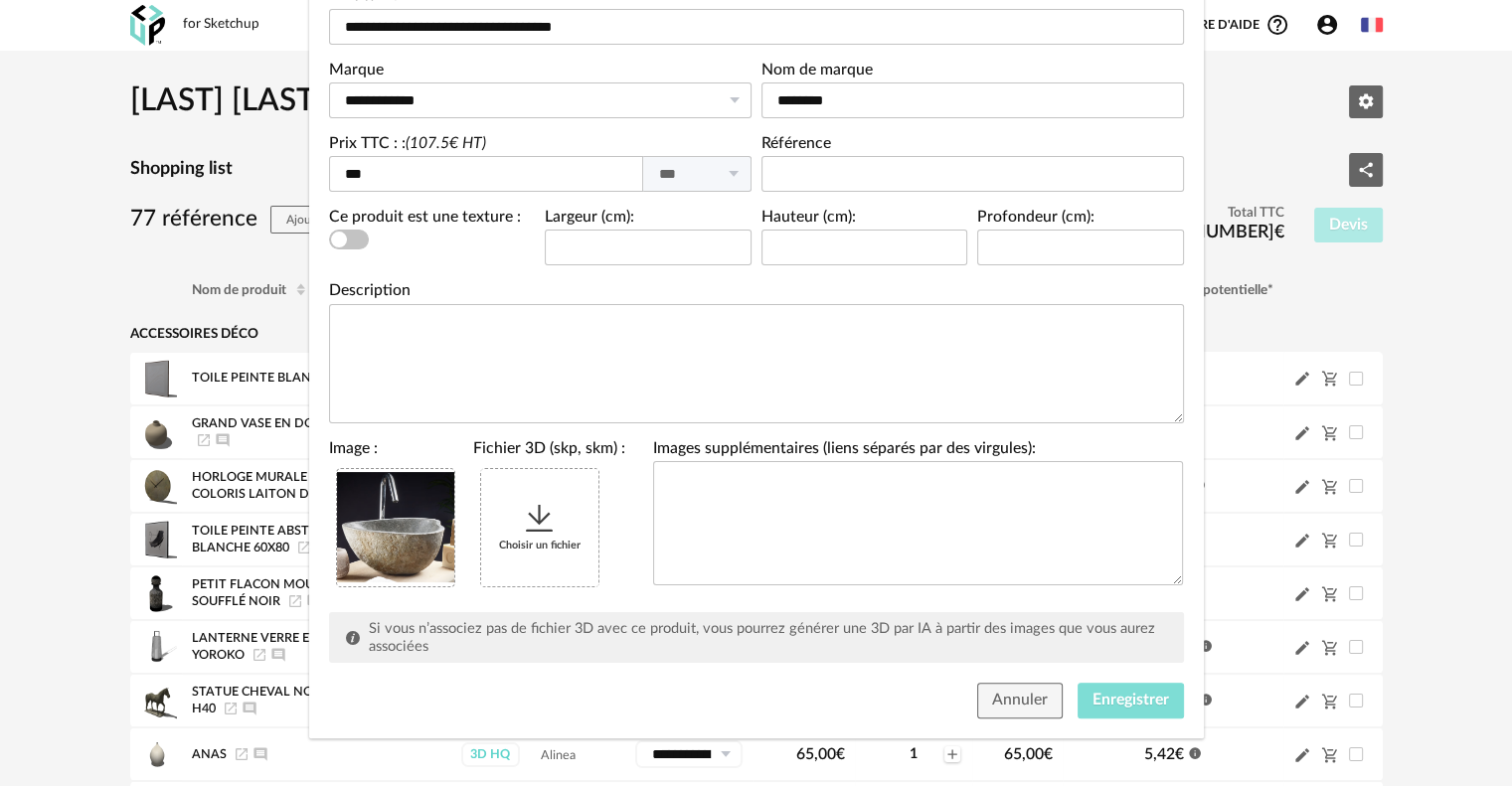 click on "Enregistrer" at bounding box center (1130, 700) 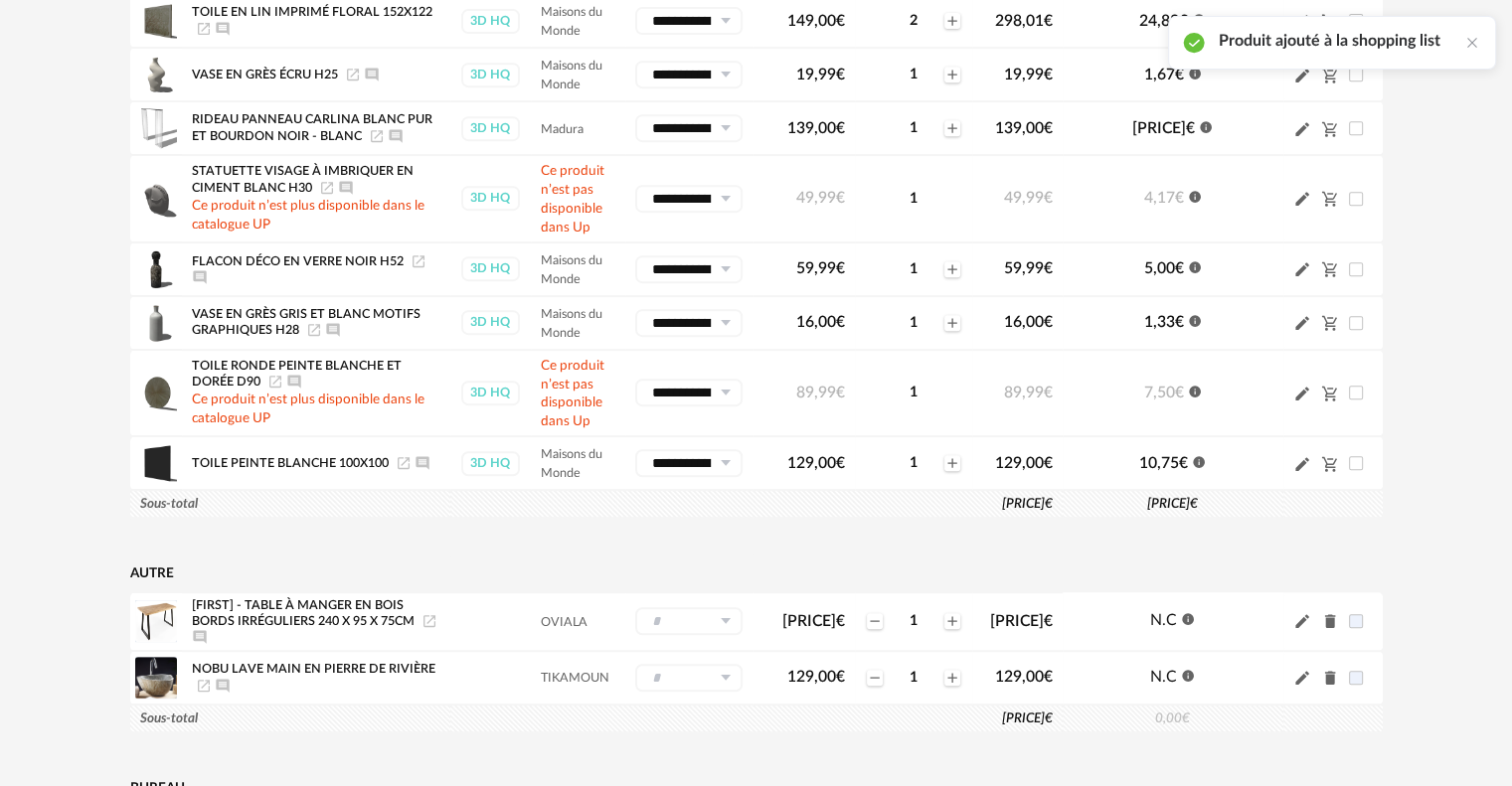 scroll, scrollTop: 1093, scrollLeft: 0, axis: vertical 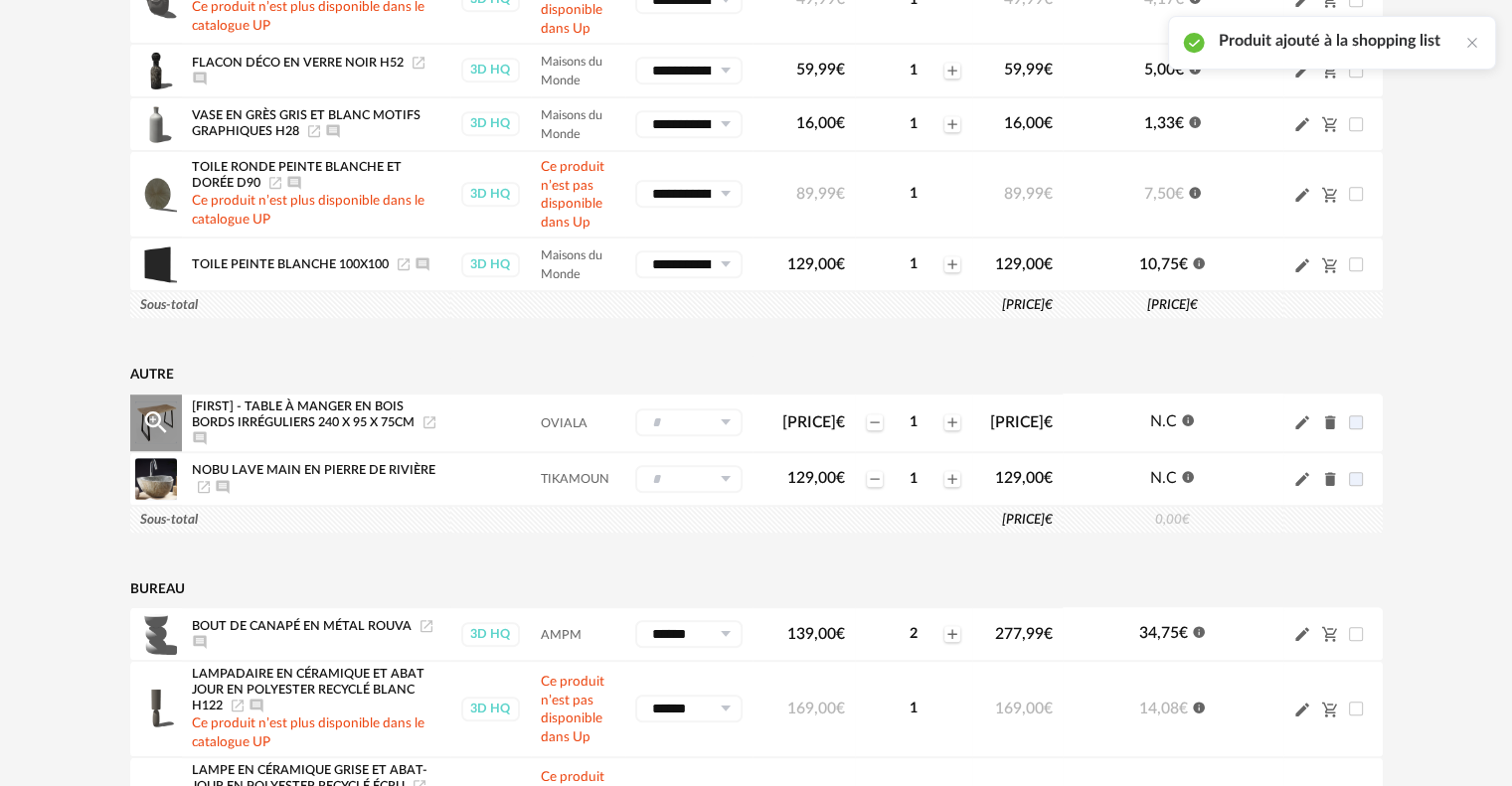 click at bounding box center [725, 422] 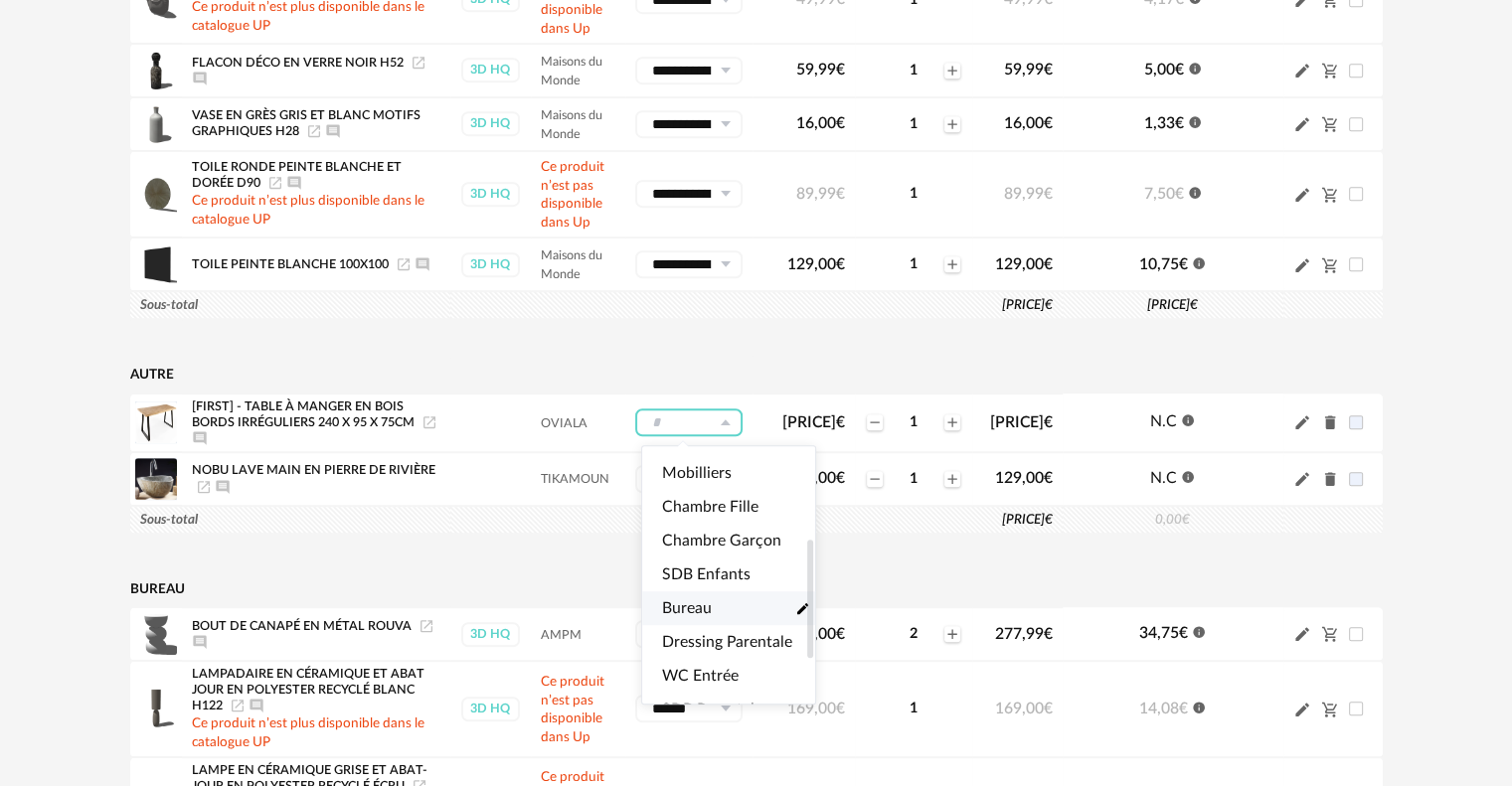 scroll, scrollTop: 0, scrollLeft: 0, axis: both 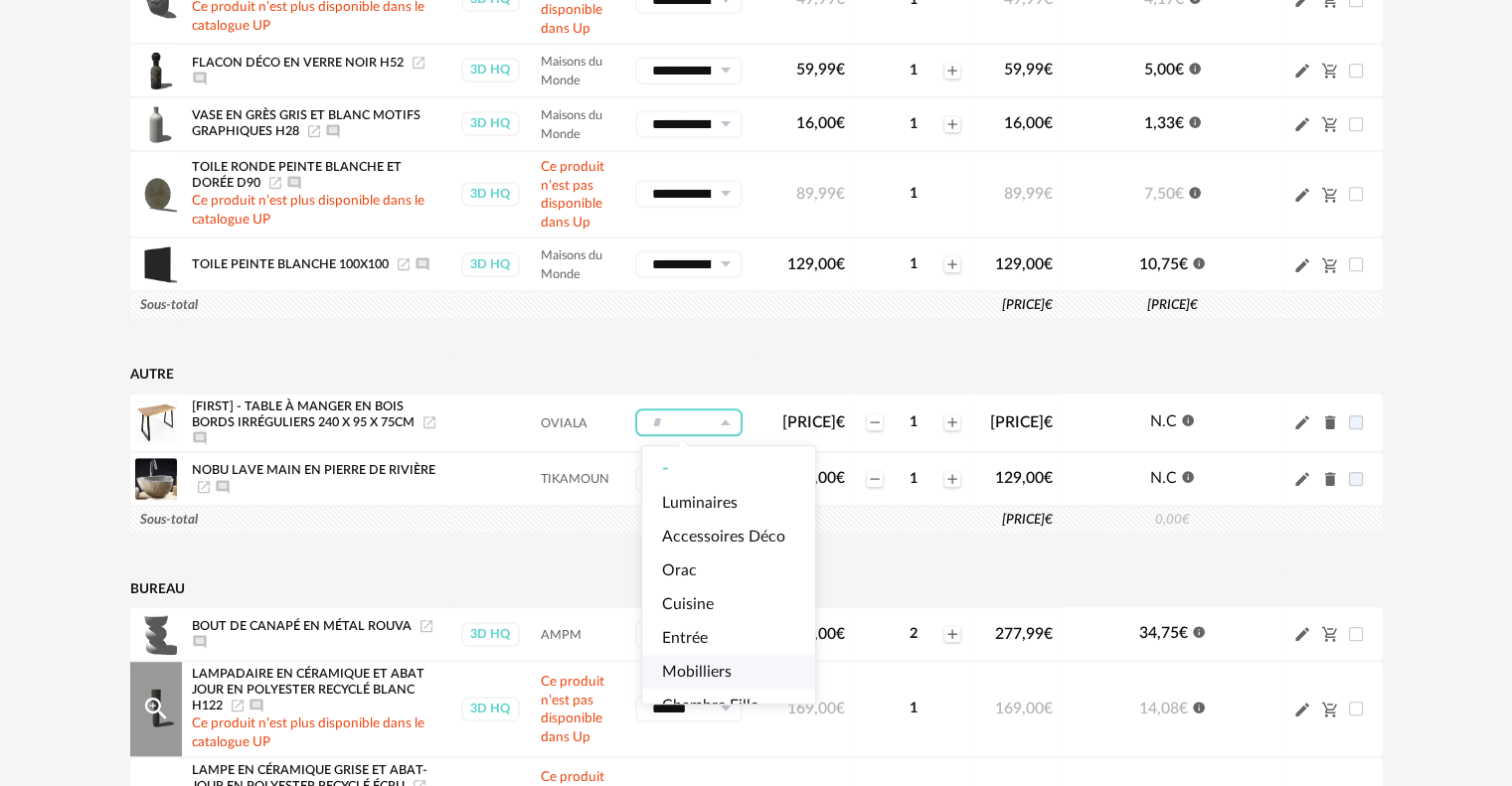 click on "Mobilliers" at bounding box center (697, 672) 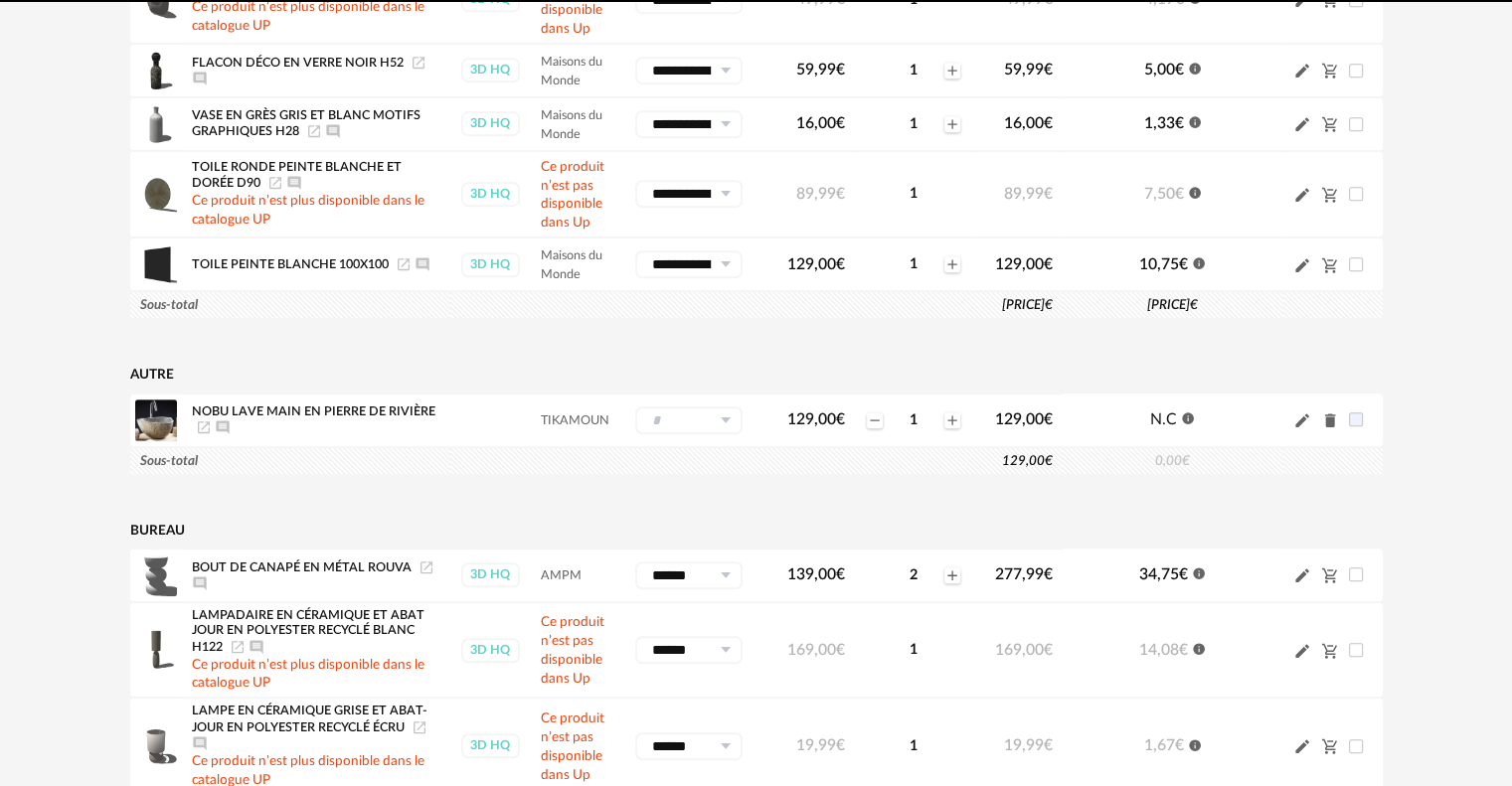click on "[PRICE]" at bounding box center [756, 461] 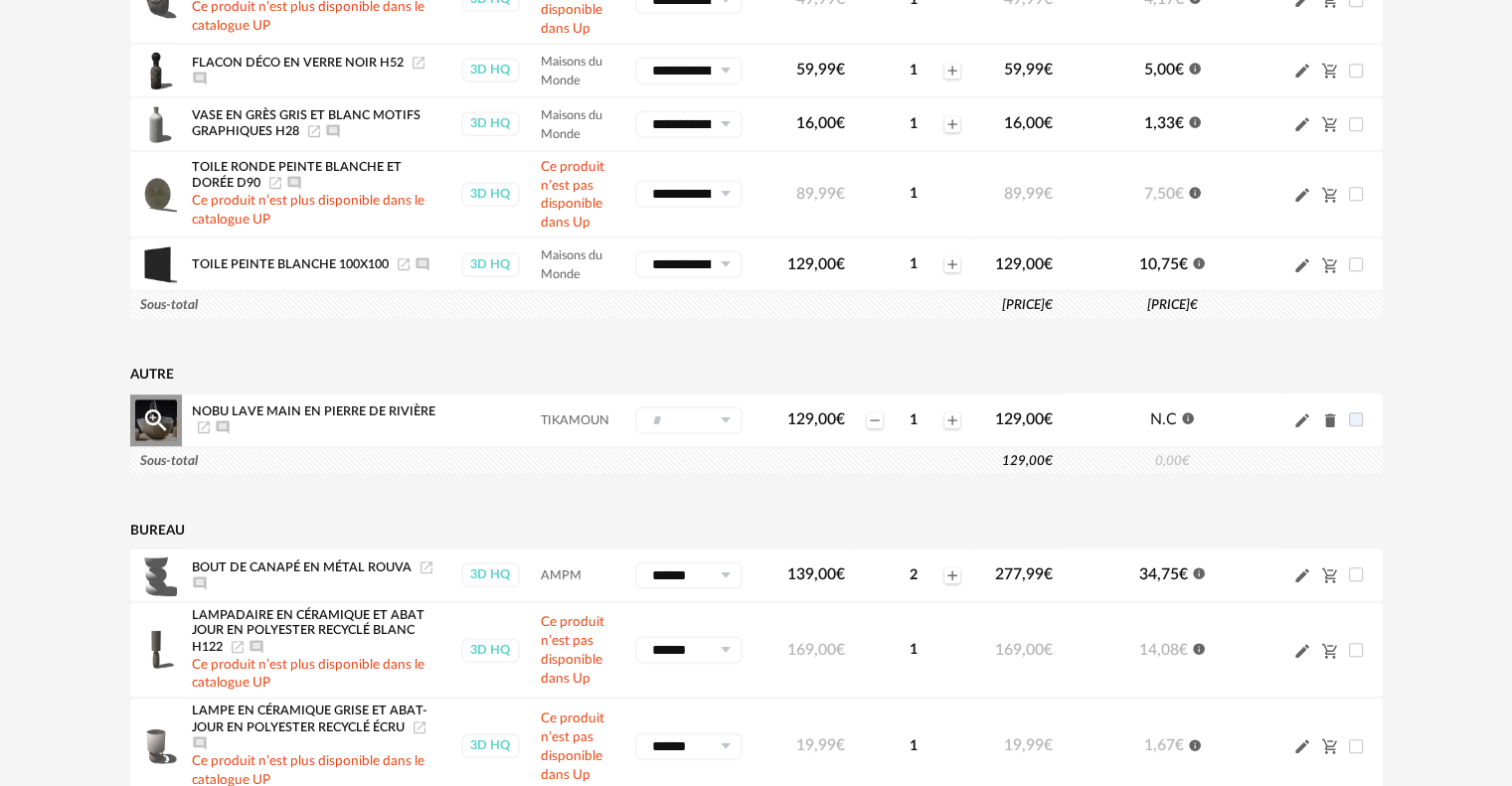 click at bounding box center (689, 420) 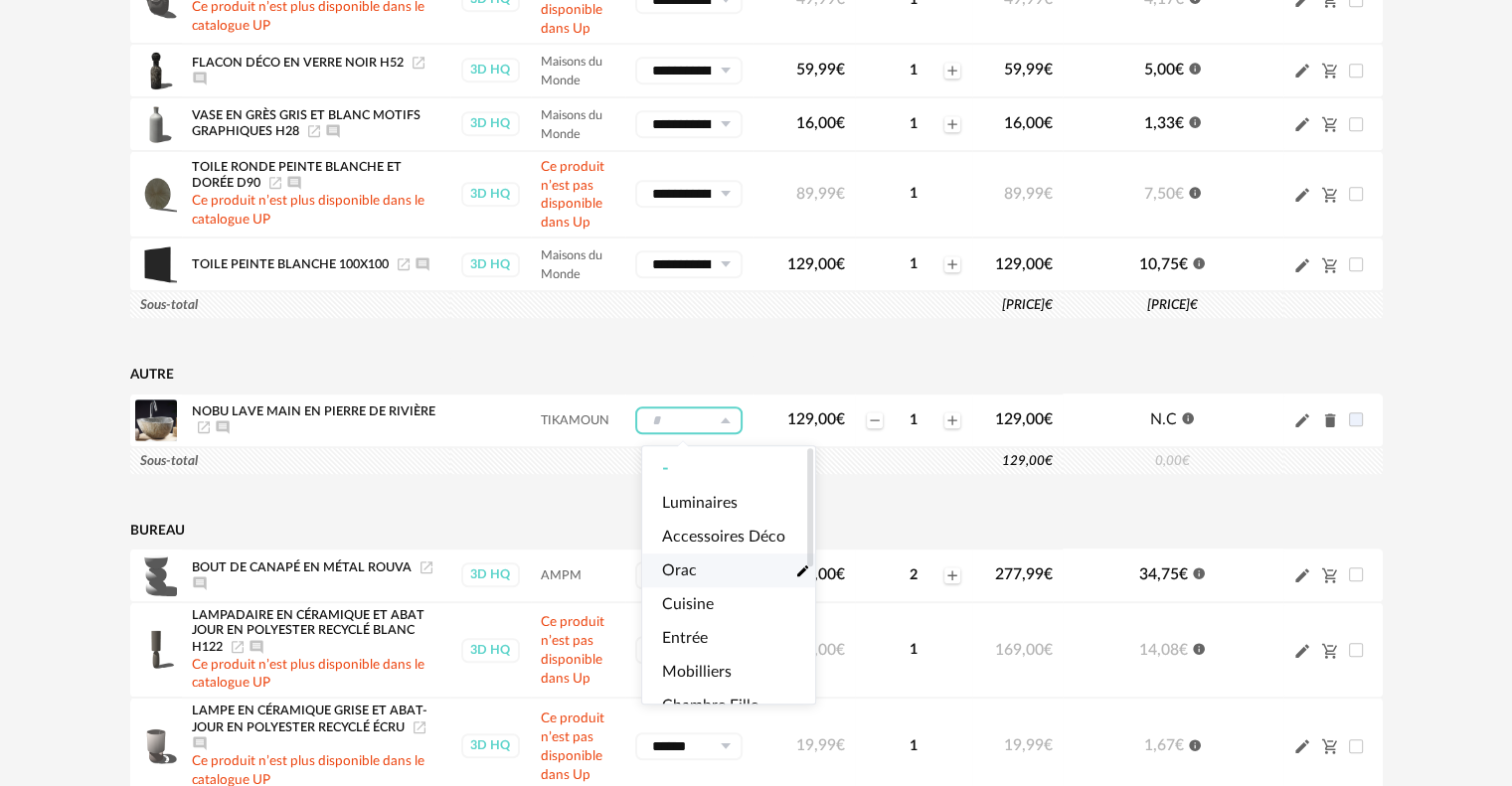 scroll, scrollTop: 199, scrollLeft: 0, axis: vertical 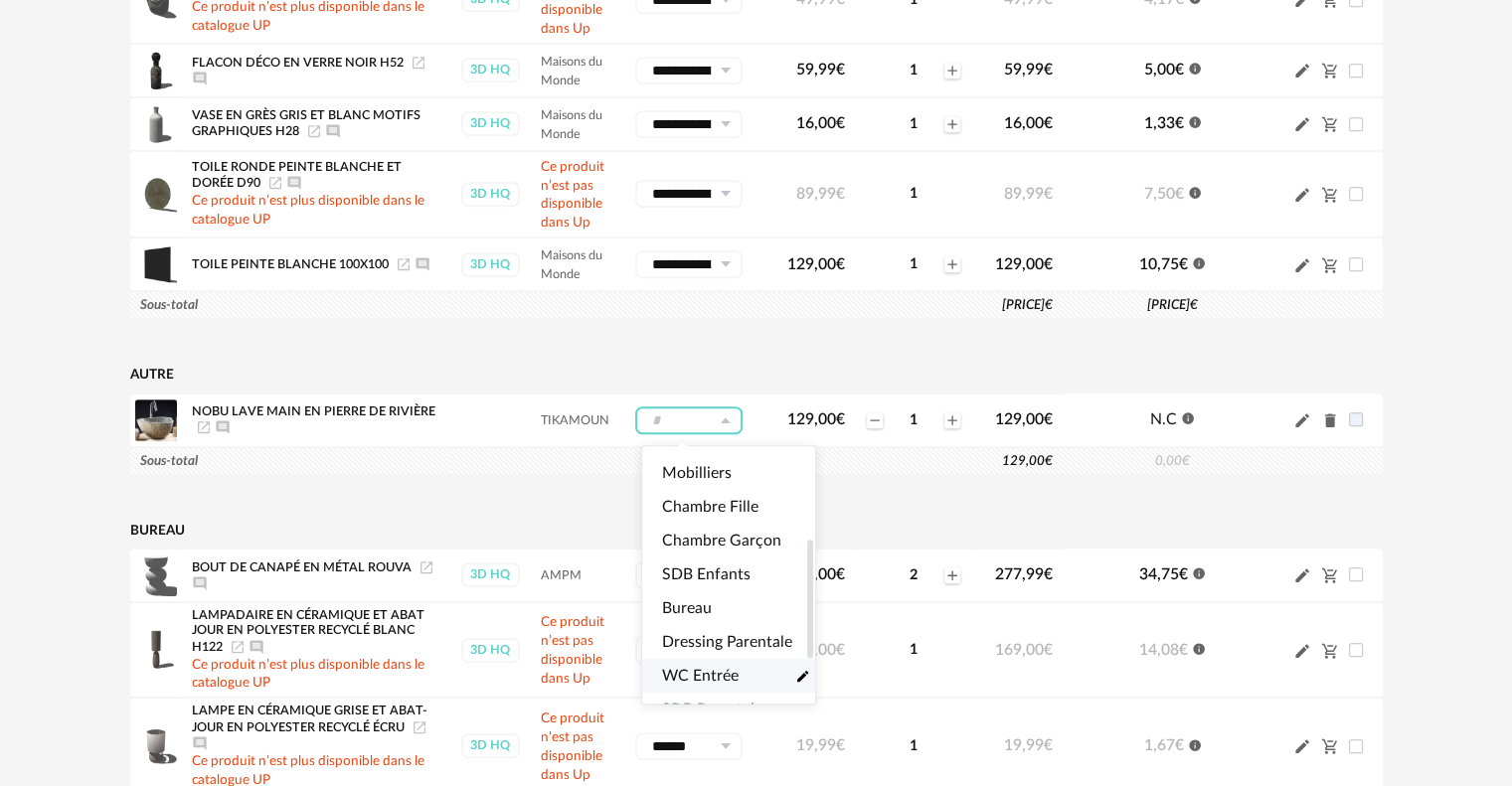 click on "WC Entrée" at bounding box center [700, 676] 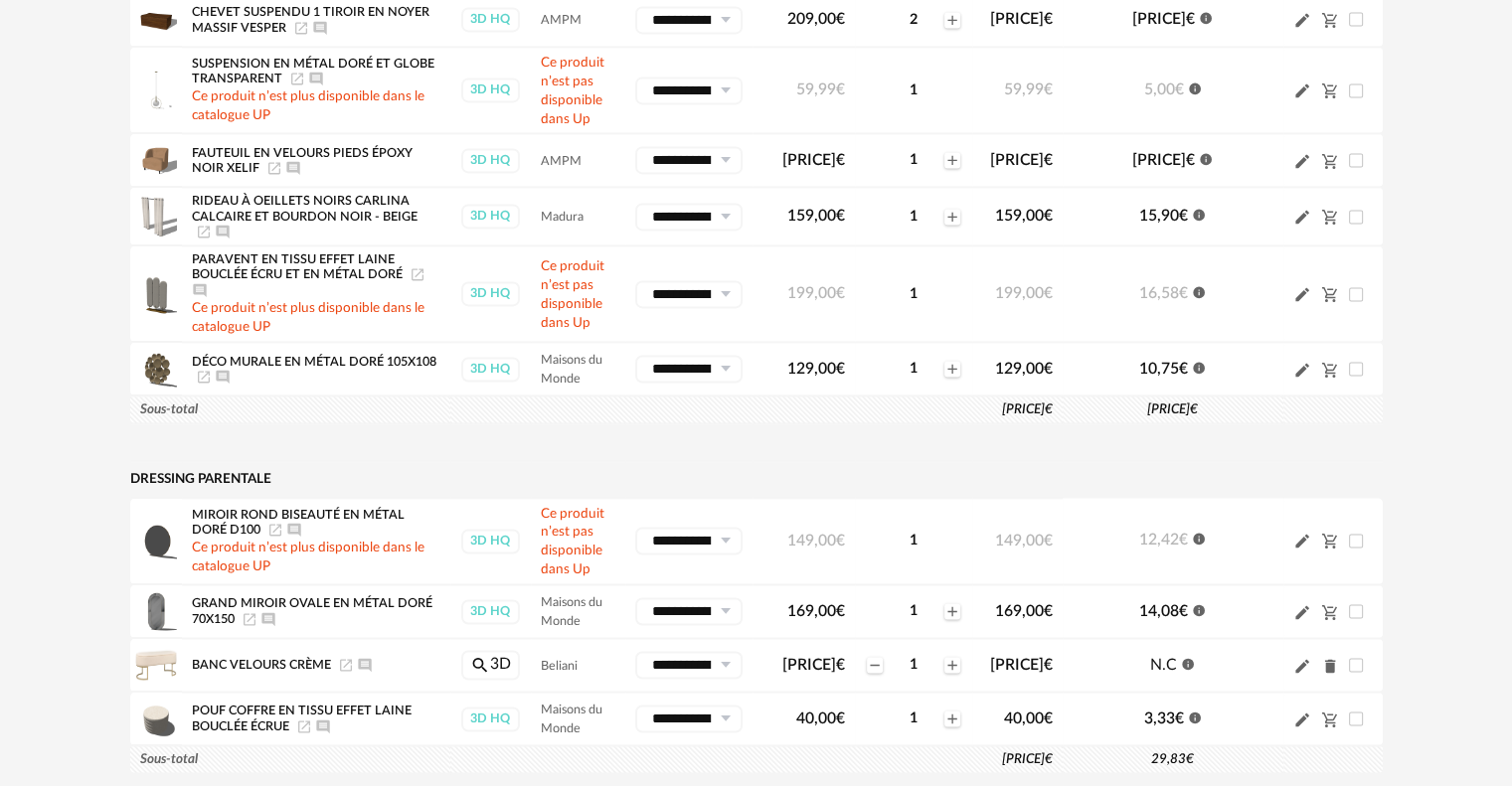 scroll, scrollTop: 2683, scrollLeft: 0, axis: vertical 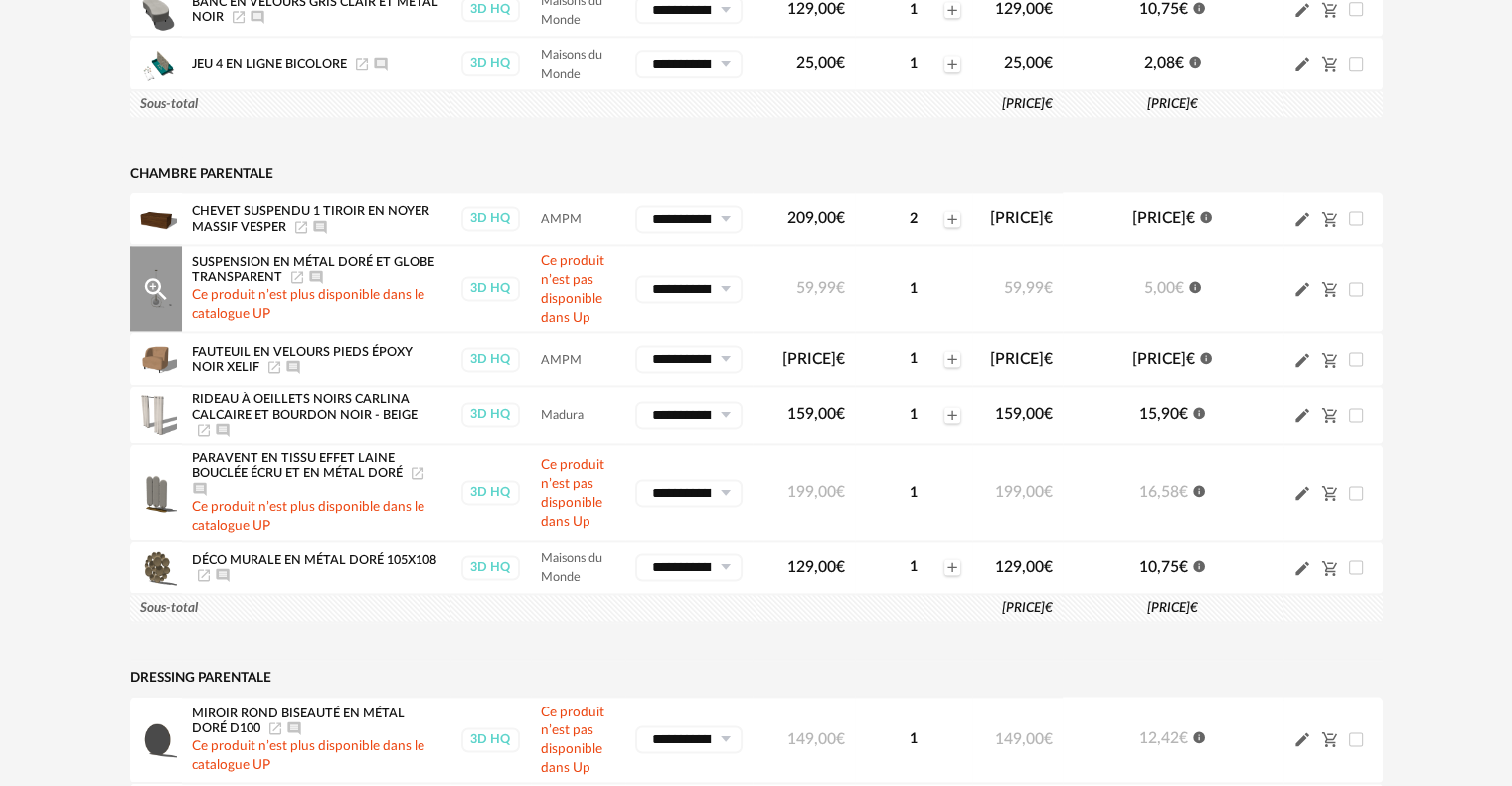 click on "Launch icon" 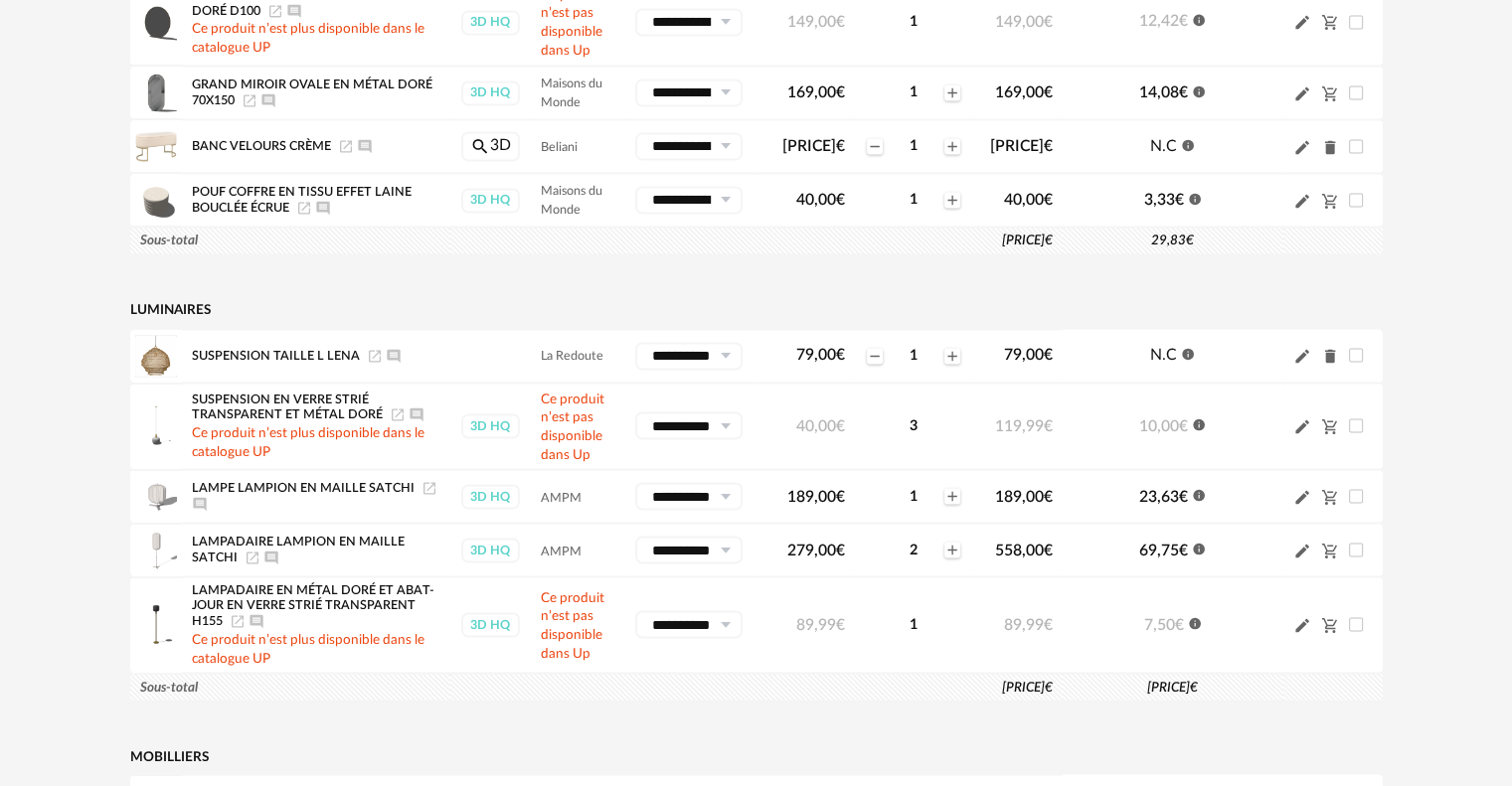 scroll, scrollTop: 3478, scrollLeft: 0, axis: vertical 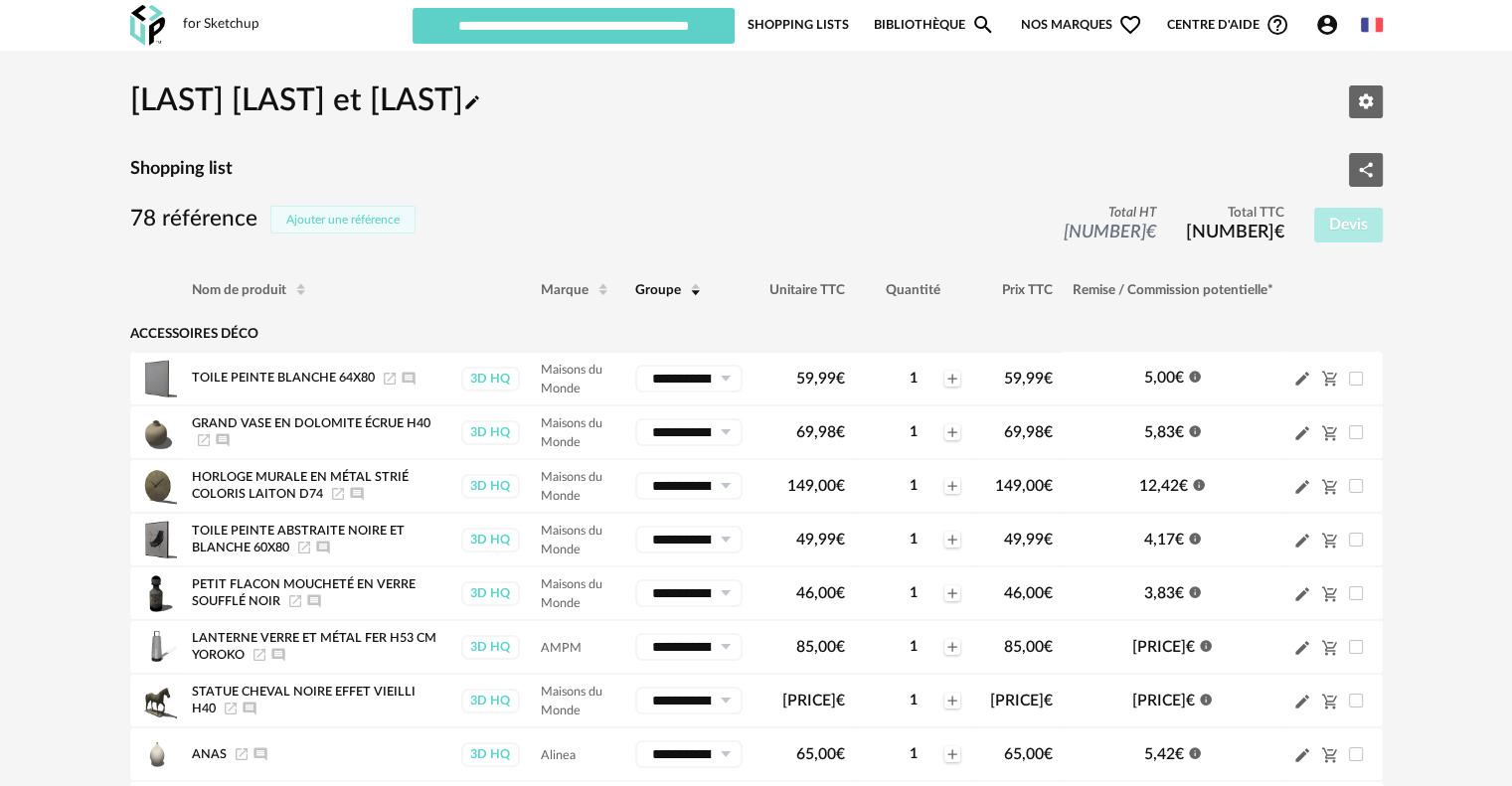 click on "Ajouter une référence" at bounding box center [343, 220] 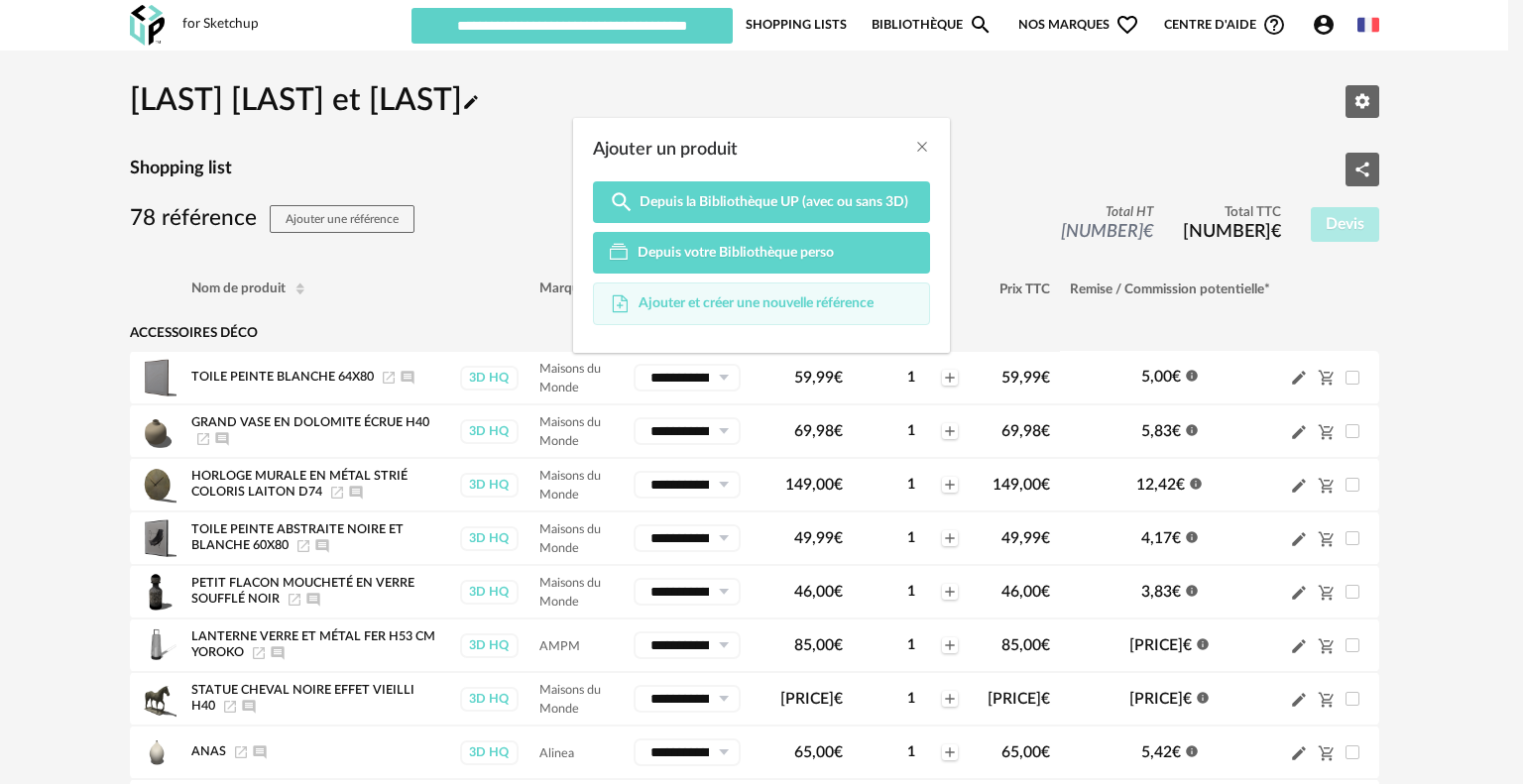 click at bounding box center (620, 304) 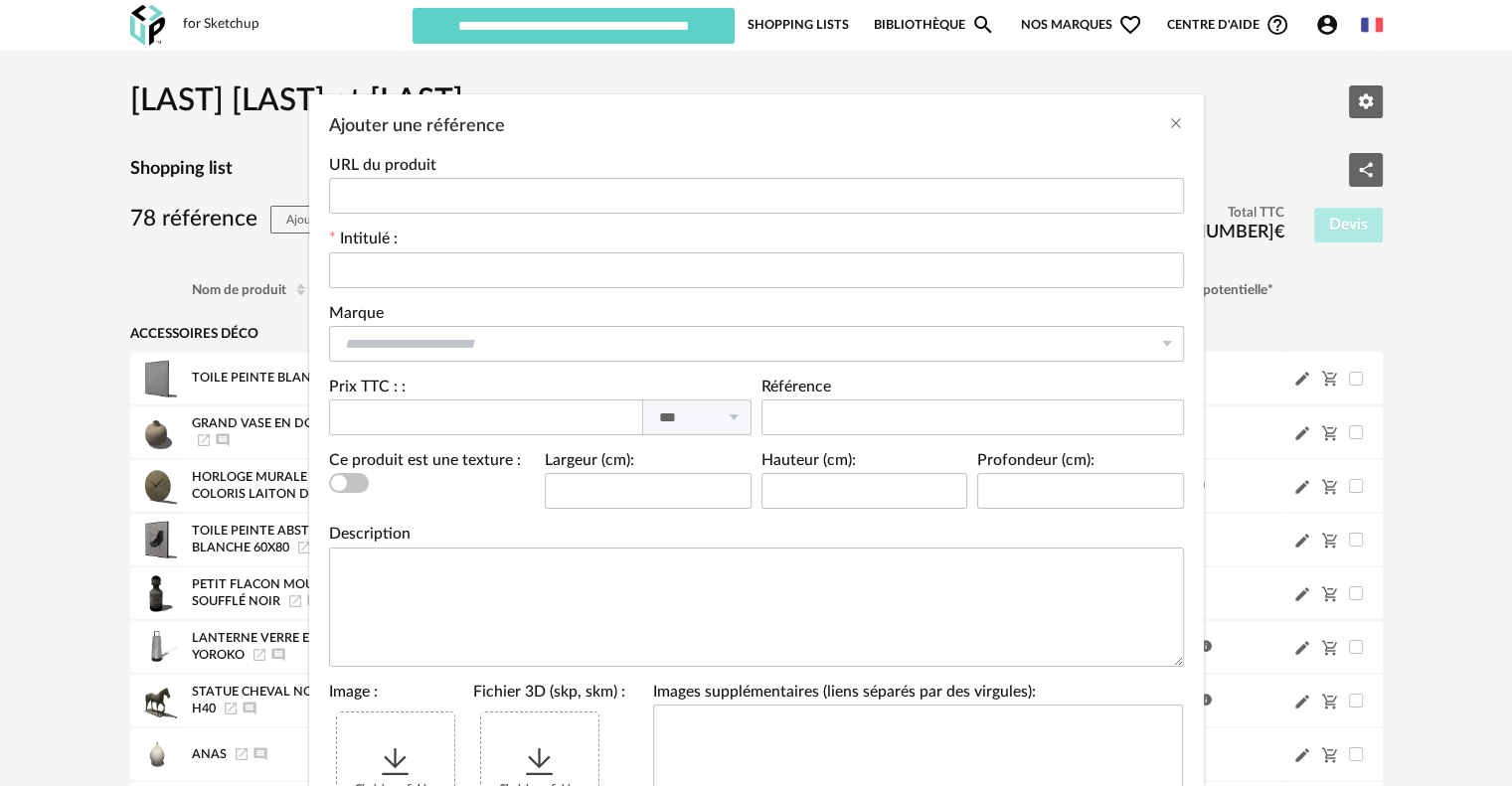 scroll, scrollTop: 0, scrollLeft: 0, axis: both 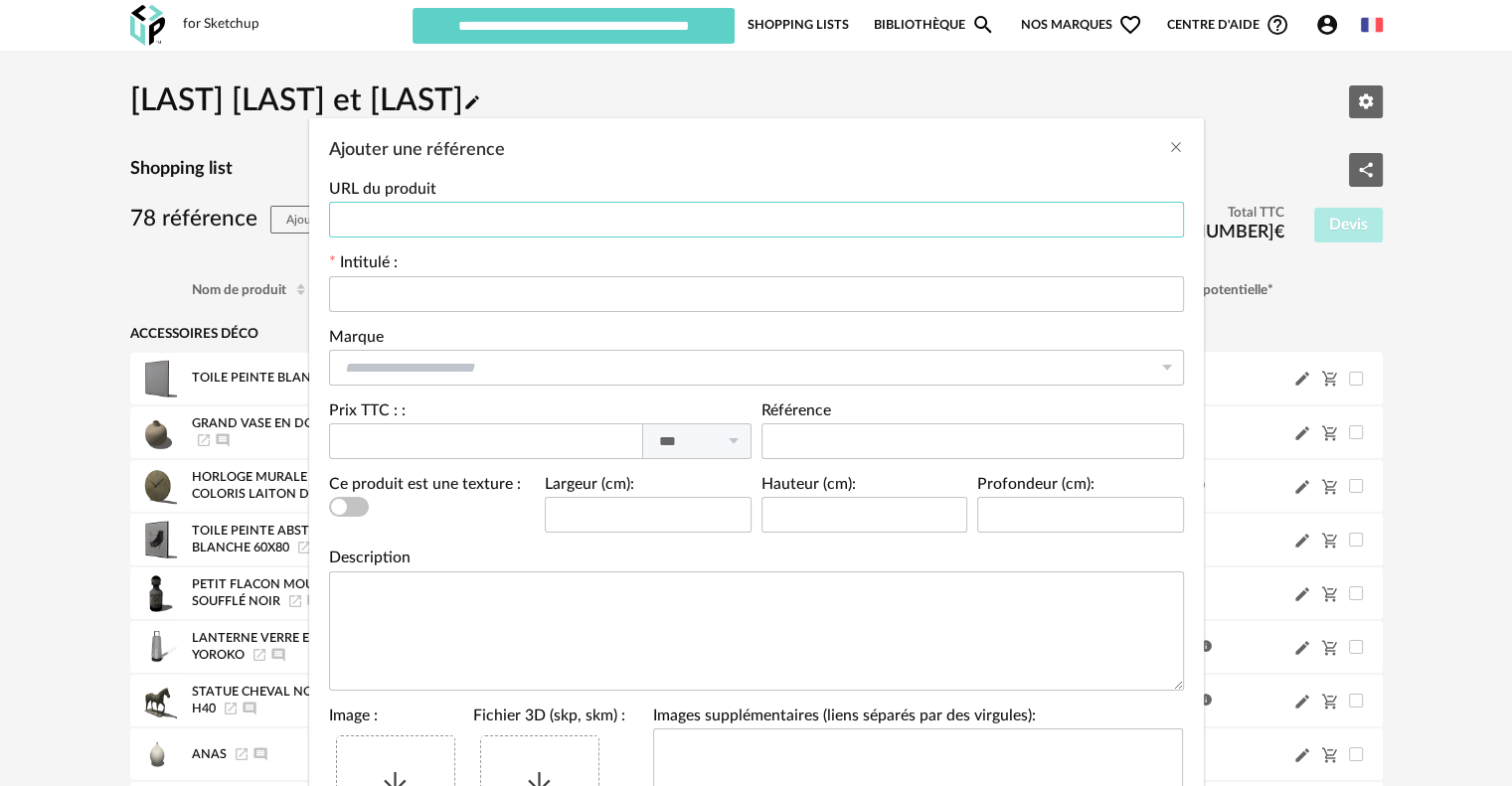 paste on "**********" 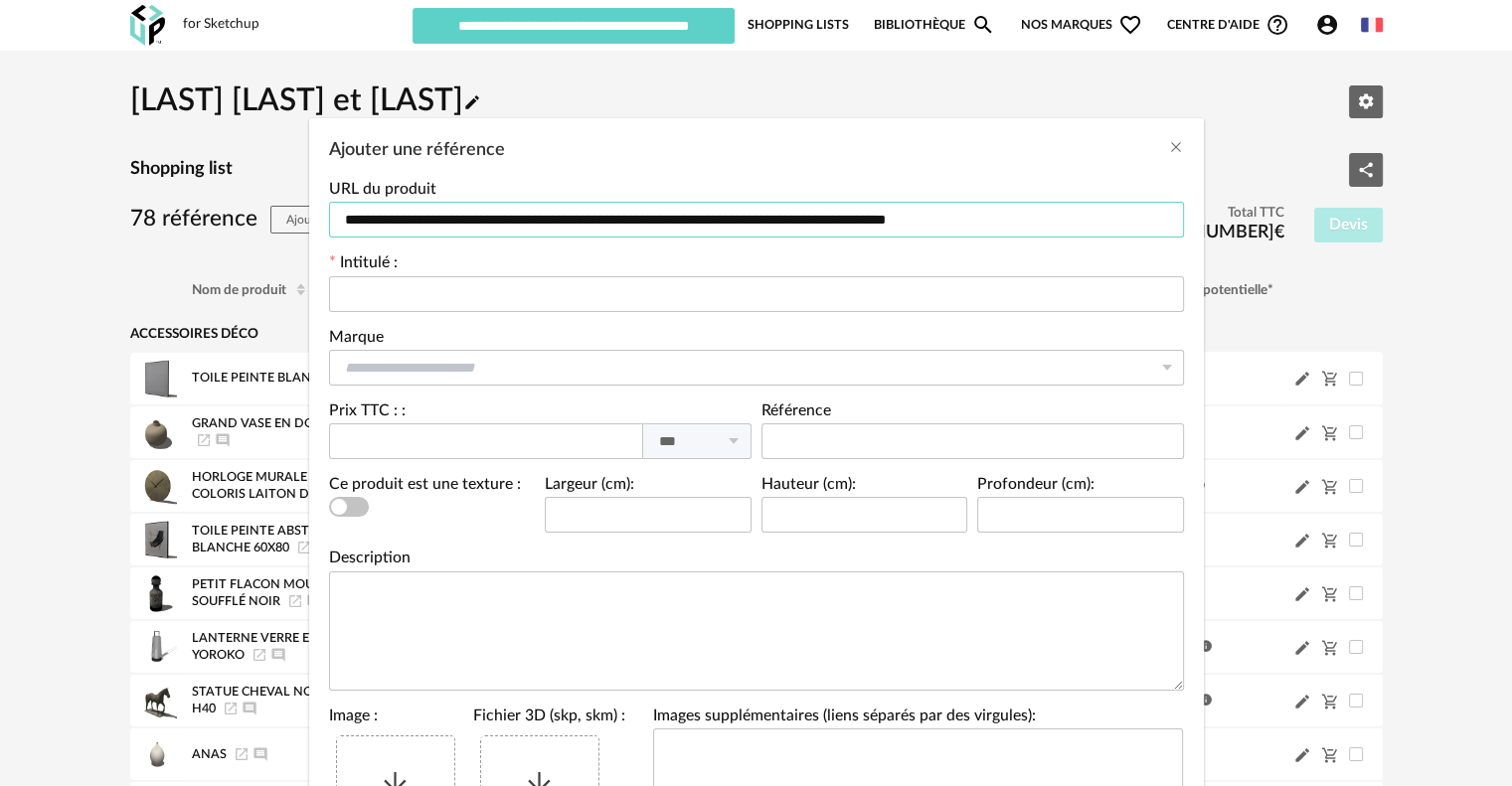 type on "**********" 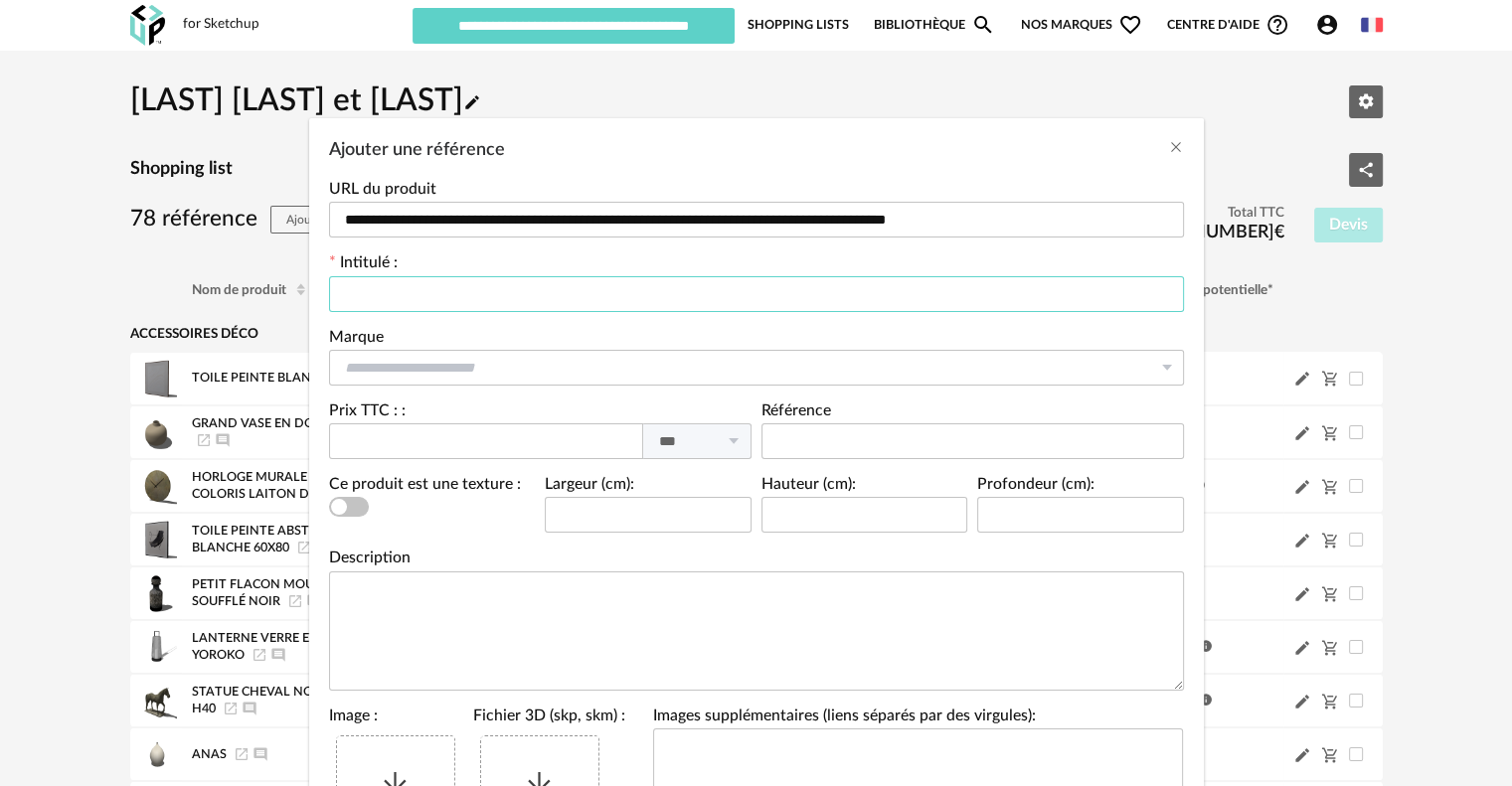 click at bounding box center (756, 294) 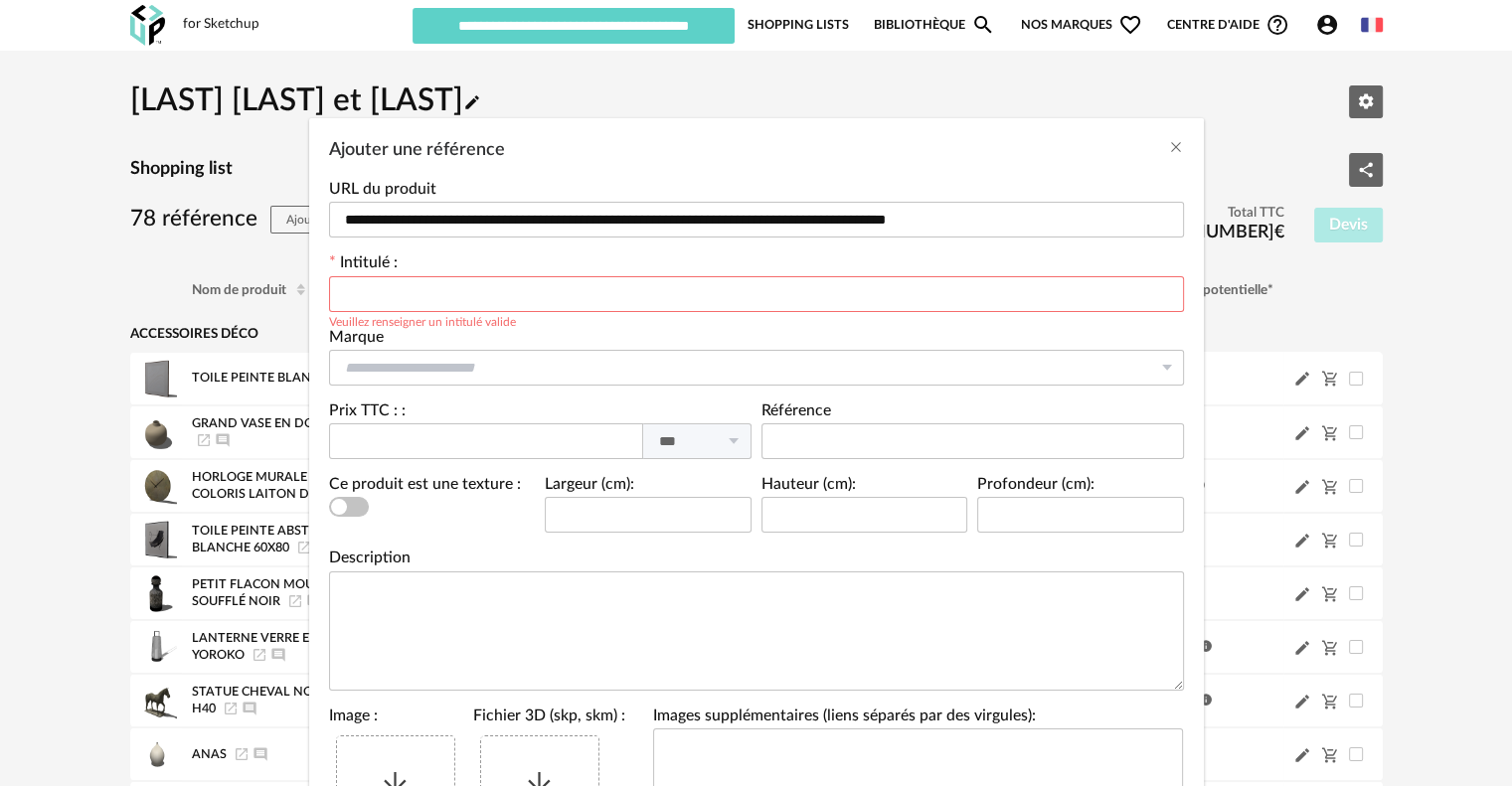 paste on "**********" 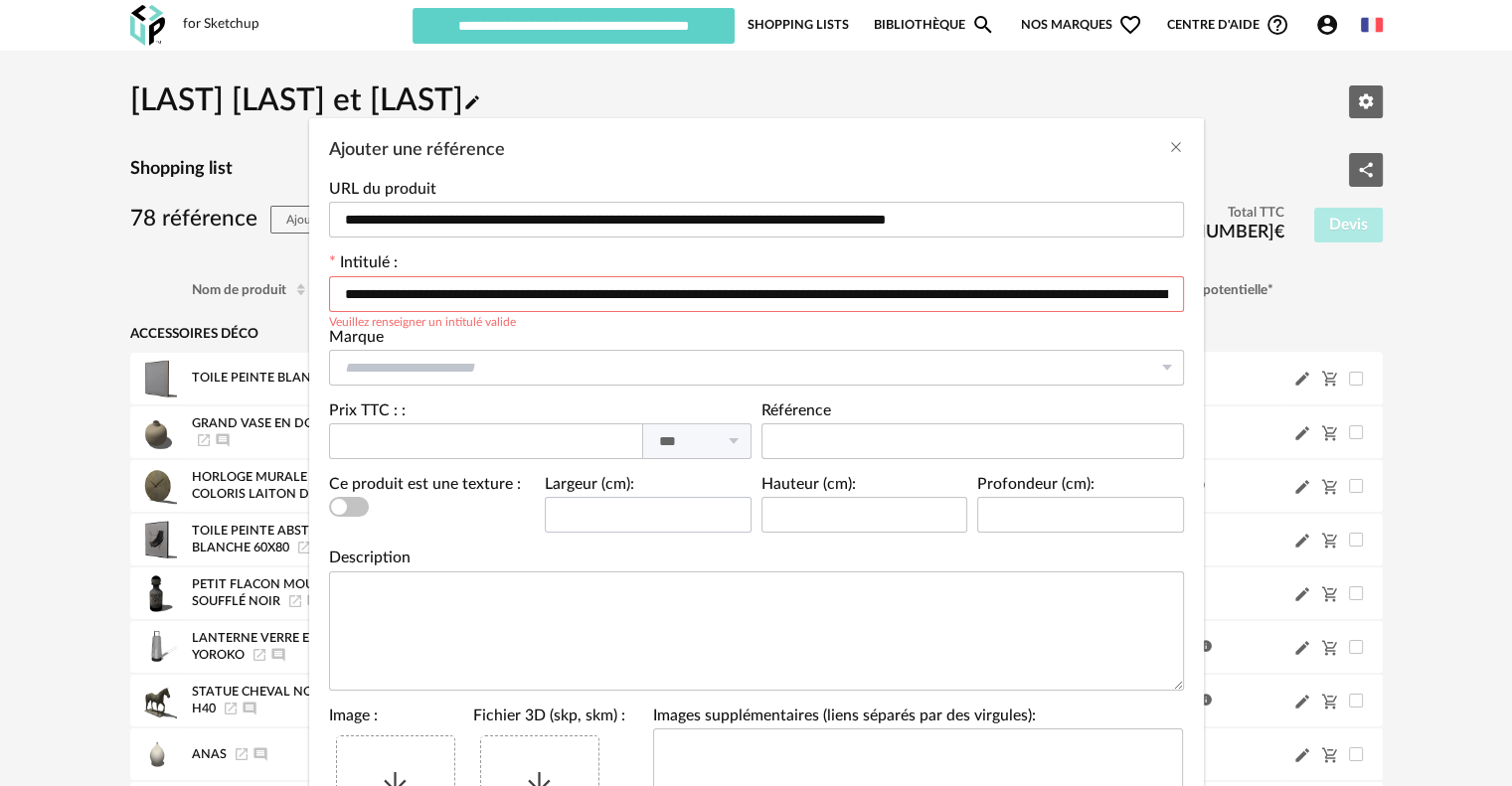 scroll, scrollTop: 0, scrollLeft: 279, axis: horizontal 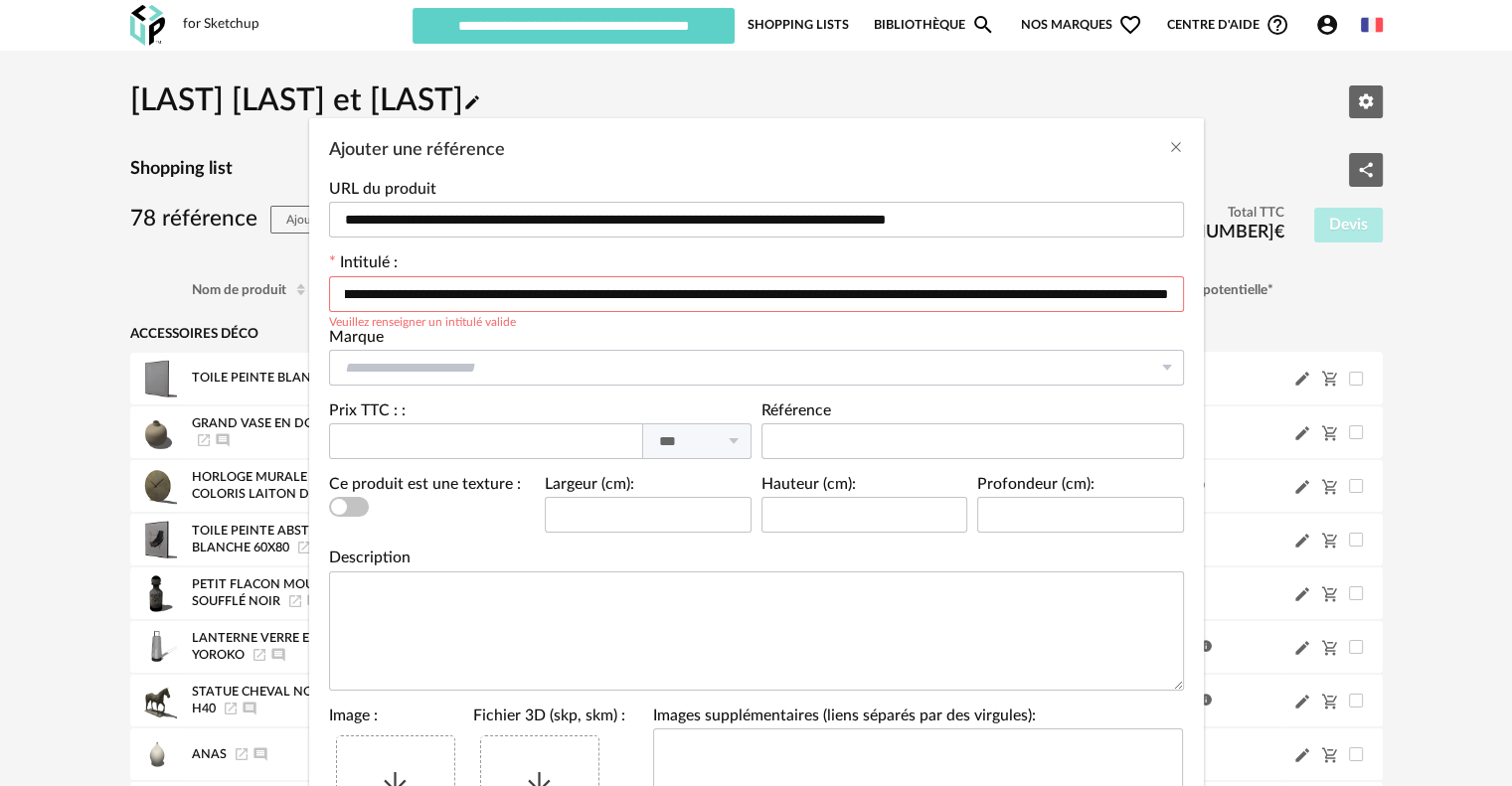 type on "**********" 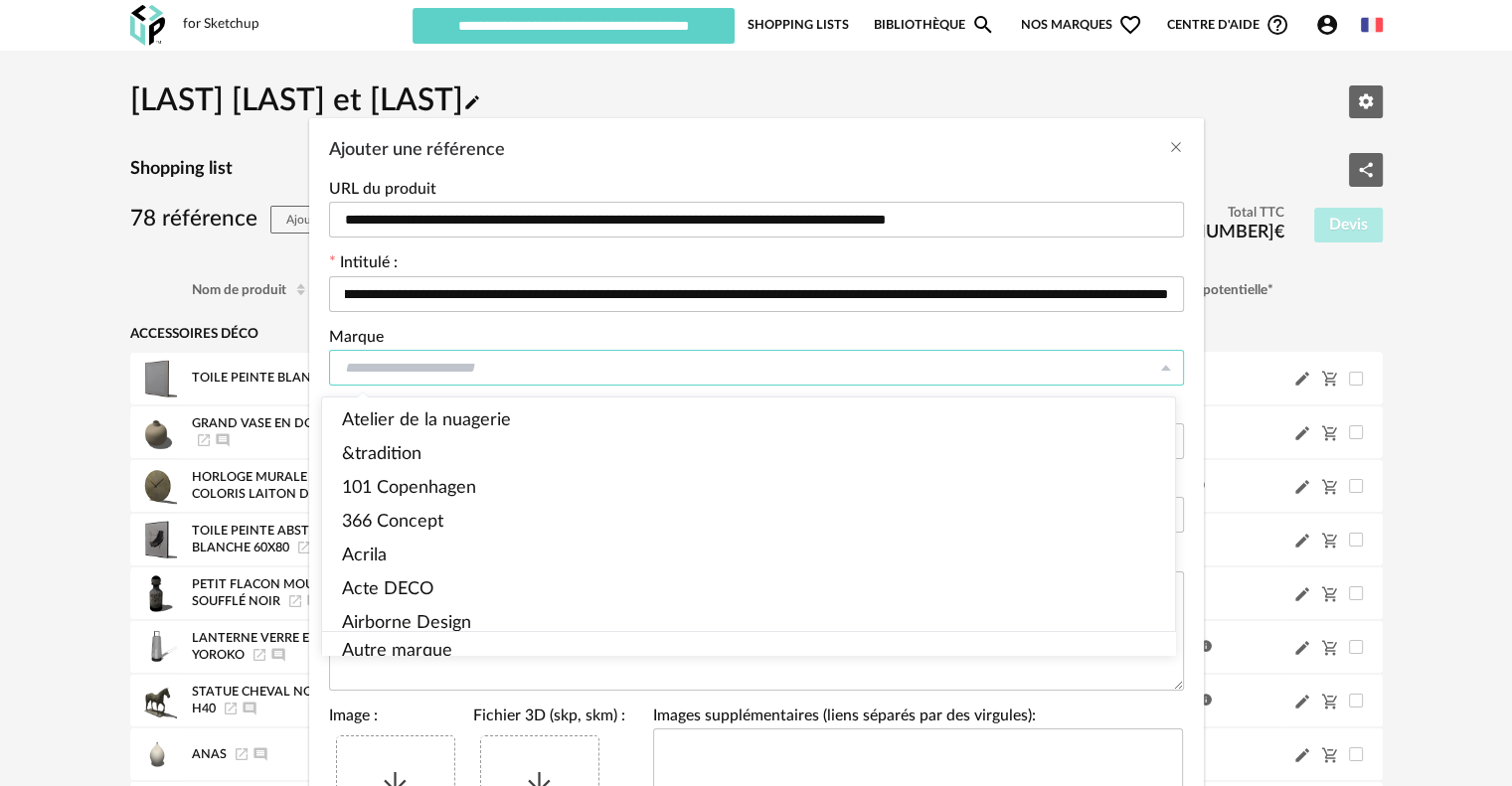 click at bounding box center (756, 368) 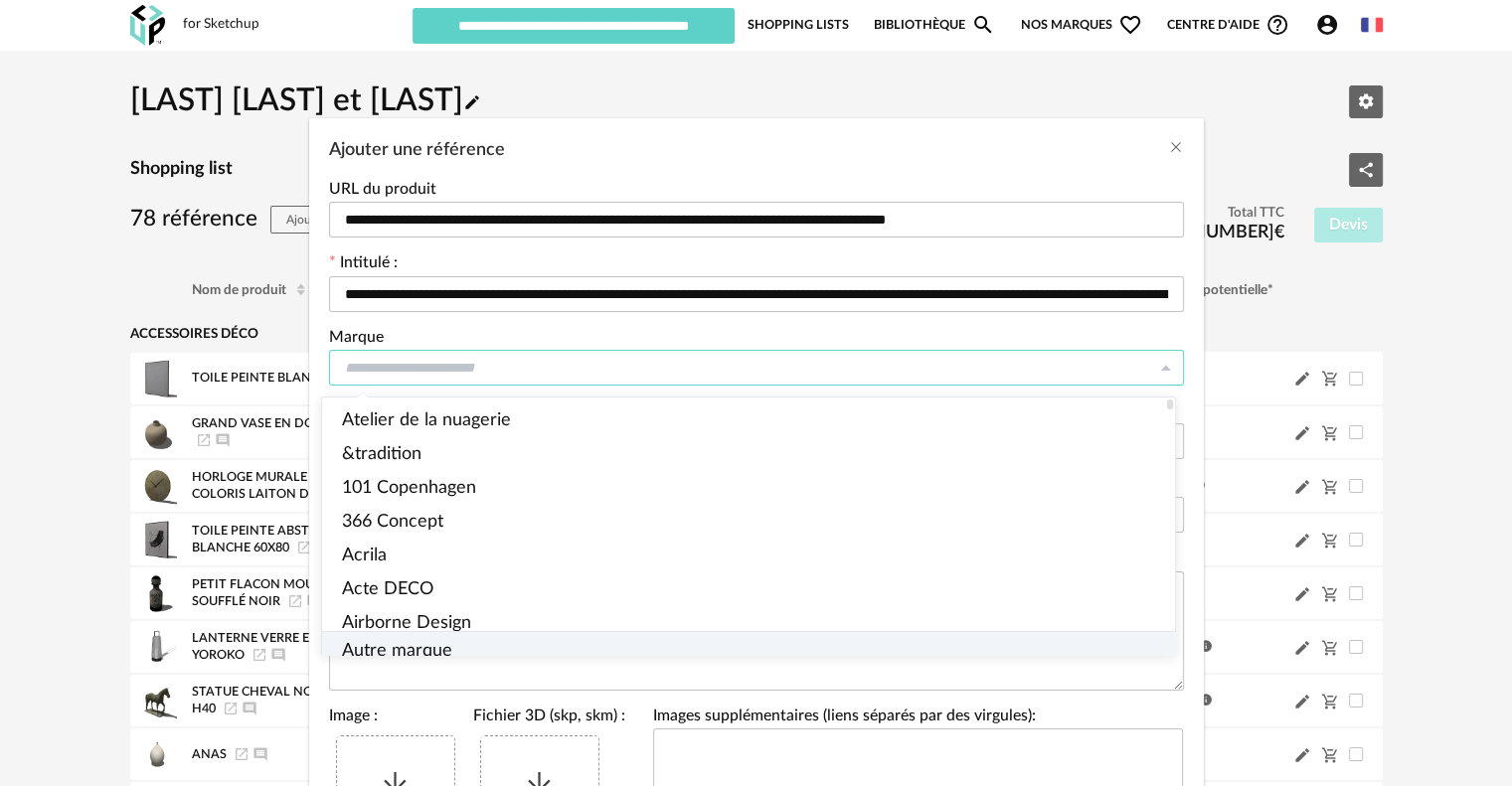 click on "Autre marque" at bounding box center [756, 651] 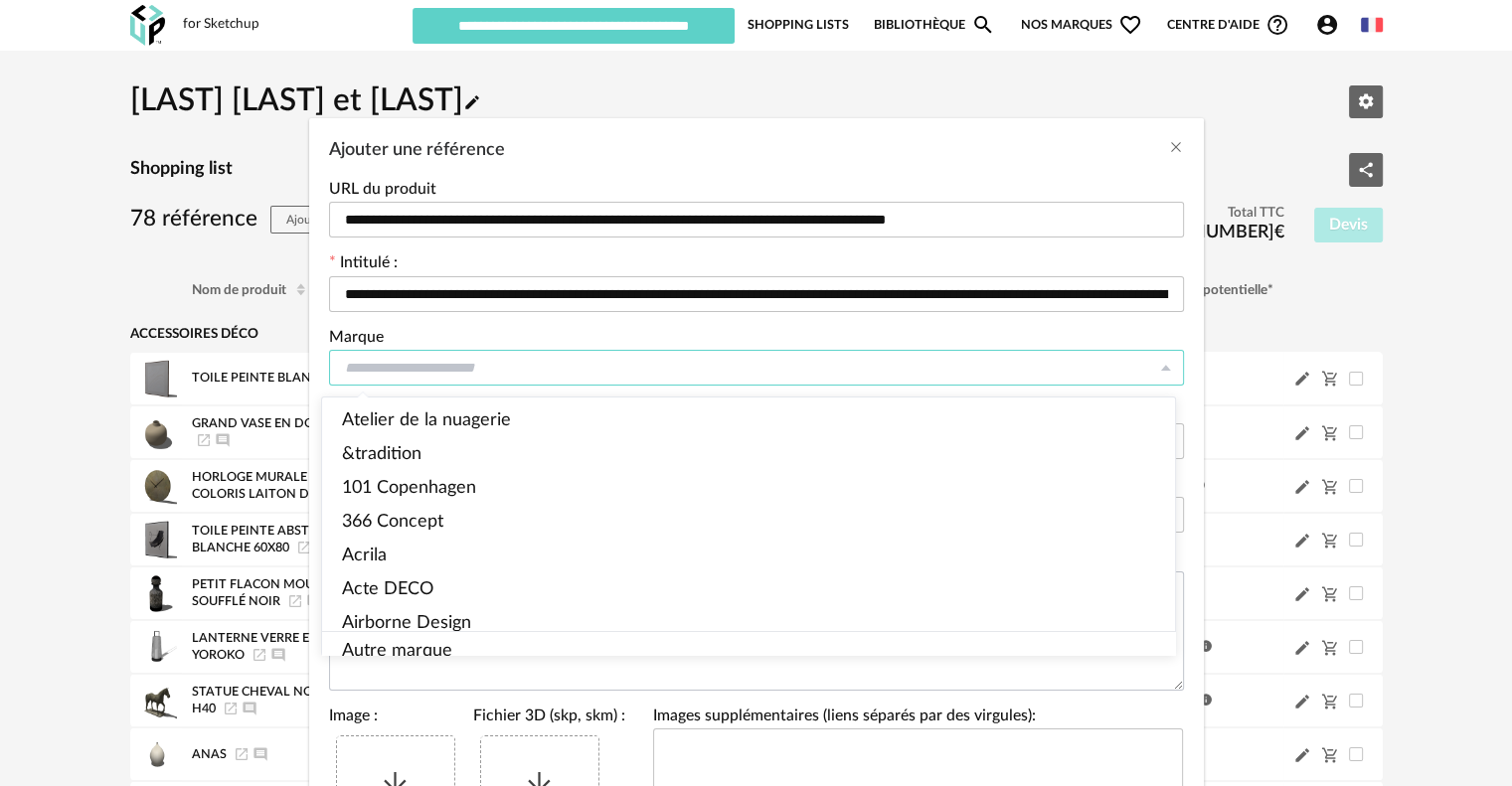type on "**********" 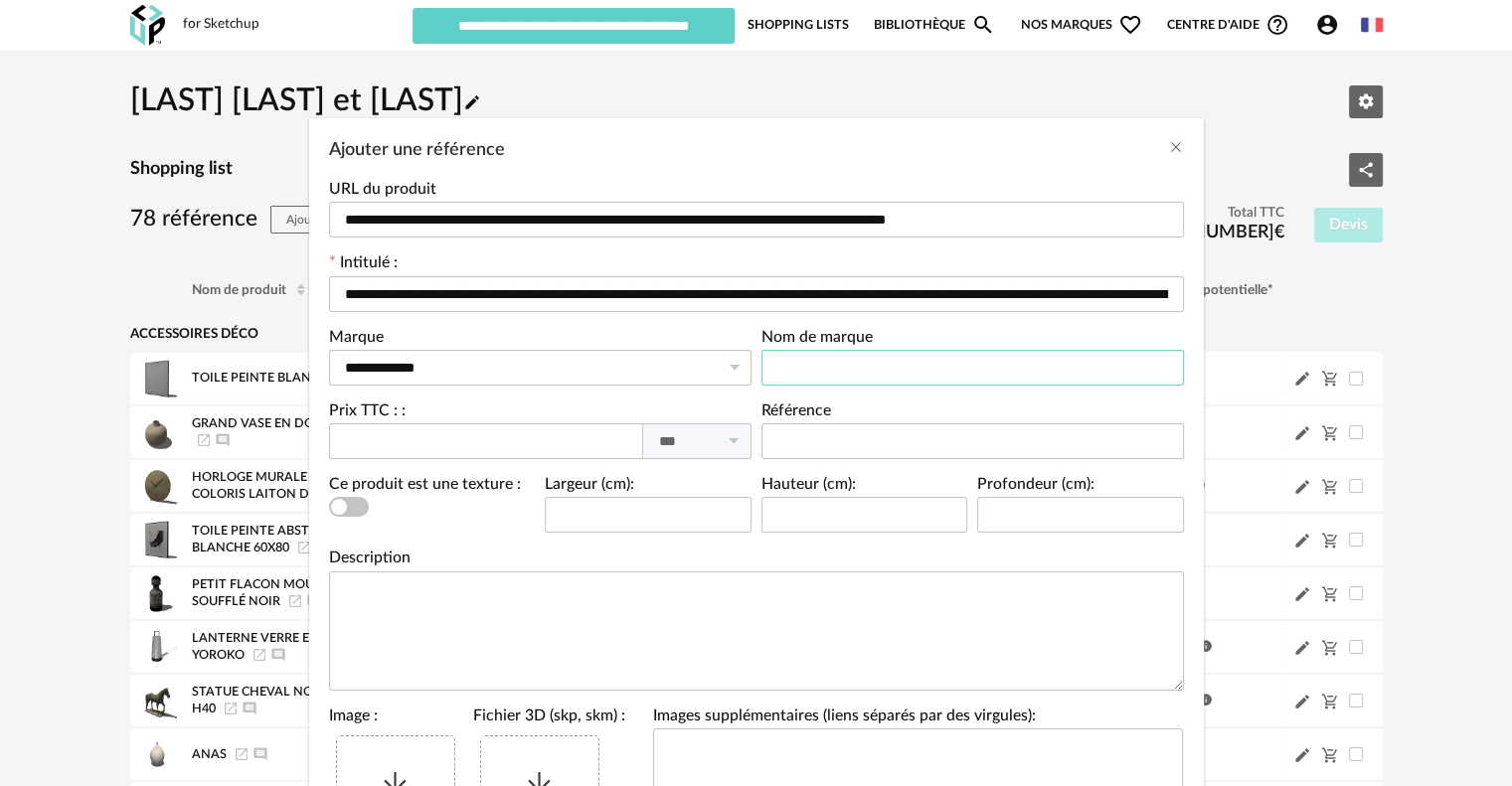 click at bounding box center (972, 368) 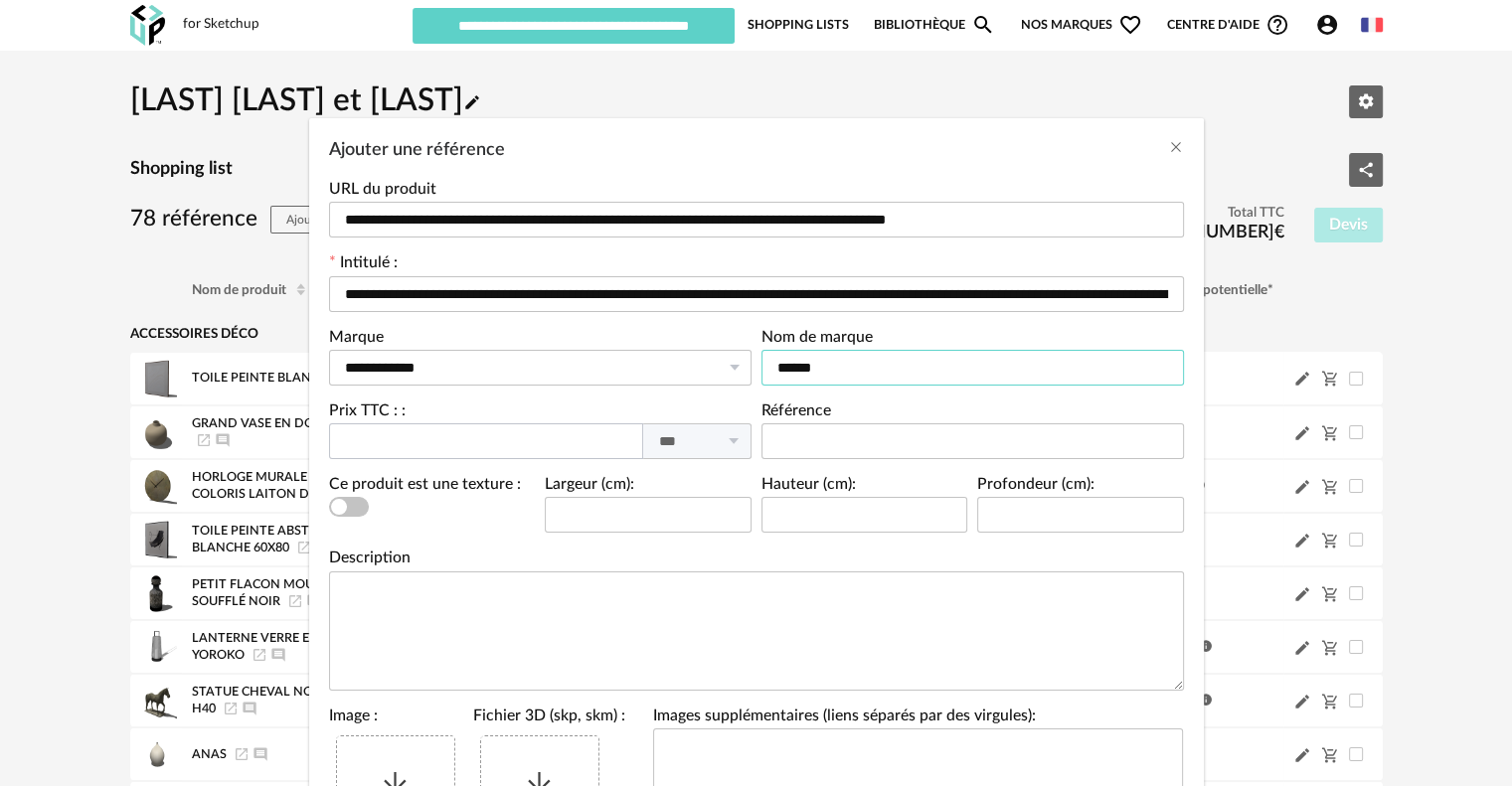 type on "******" 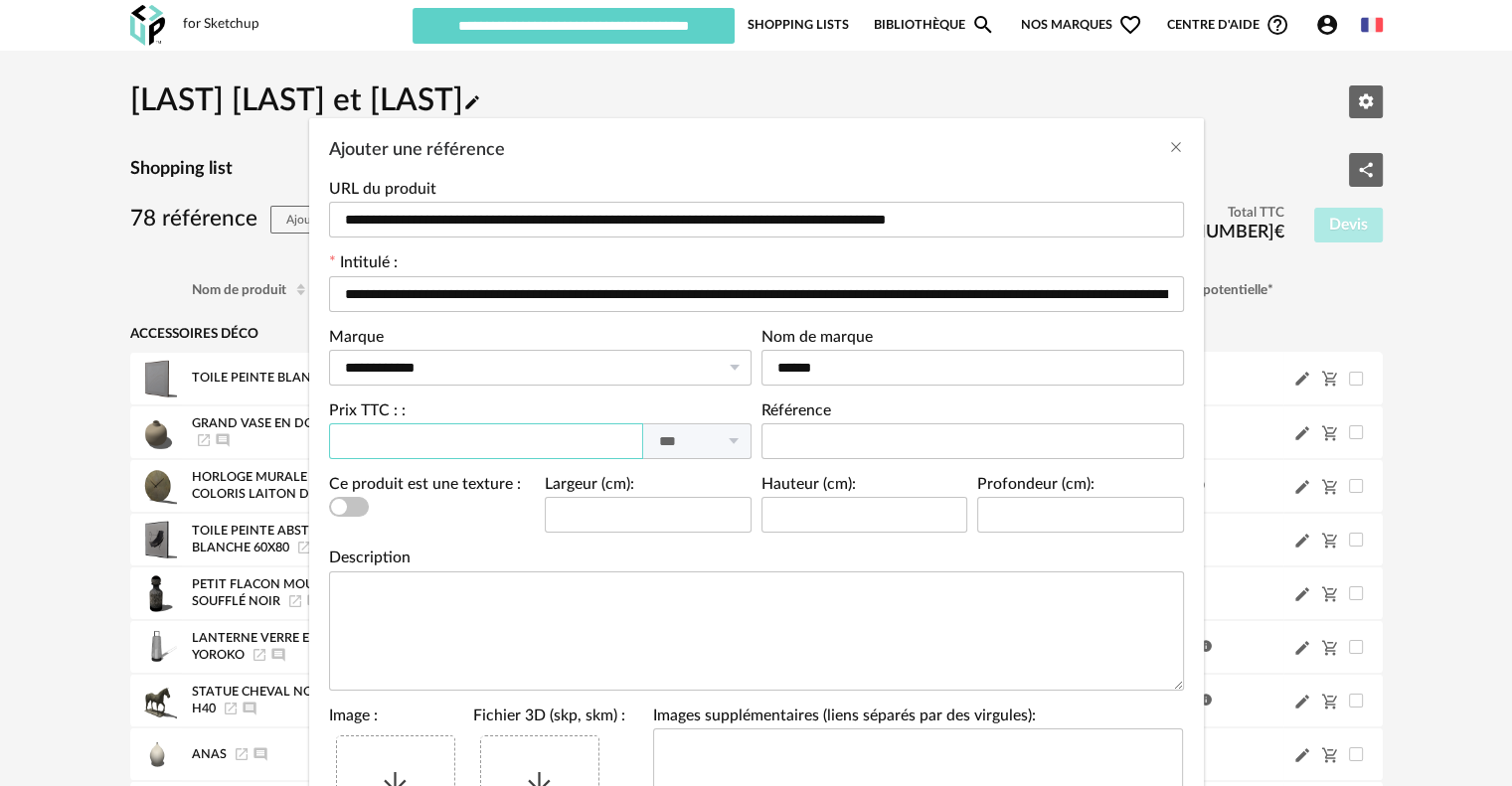 click at bounding box center (486, 441) 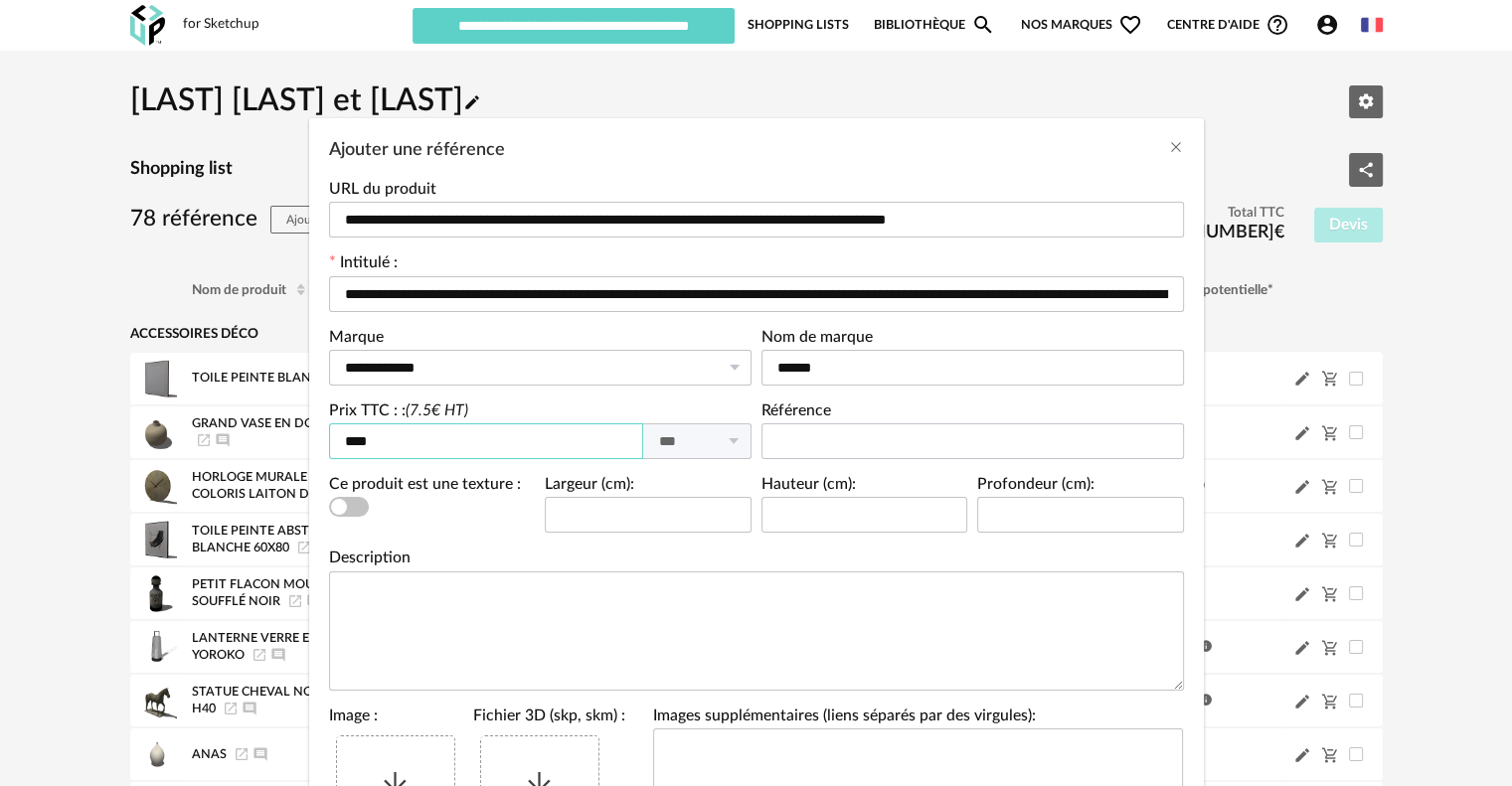 type on "****" 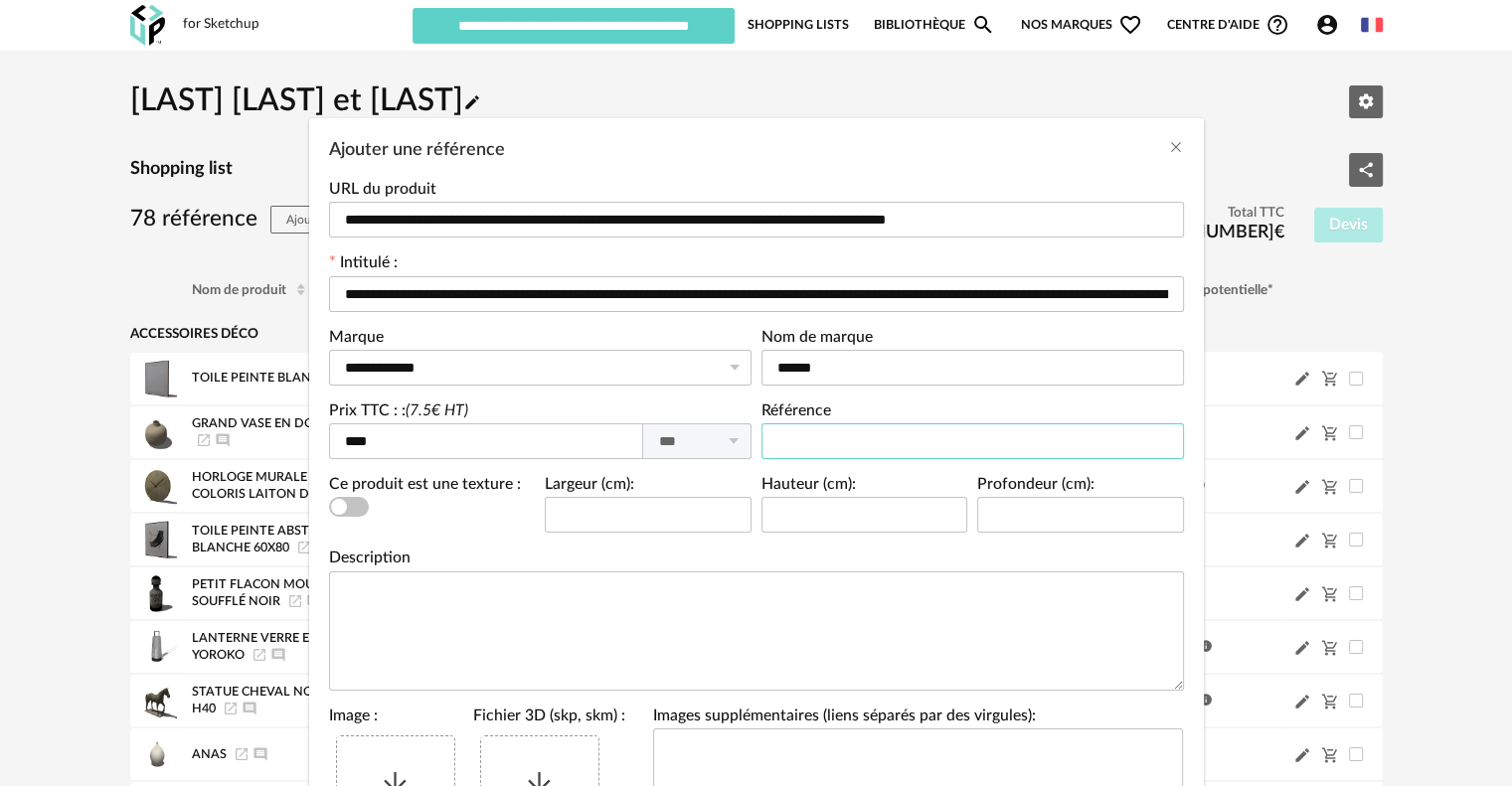 click at bounding box center [972, 441] 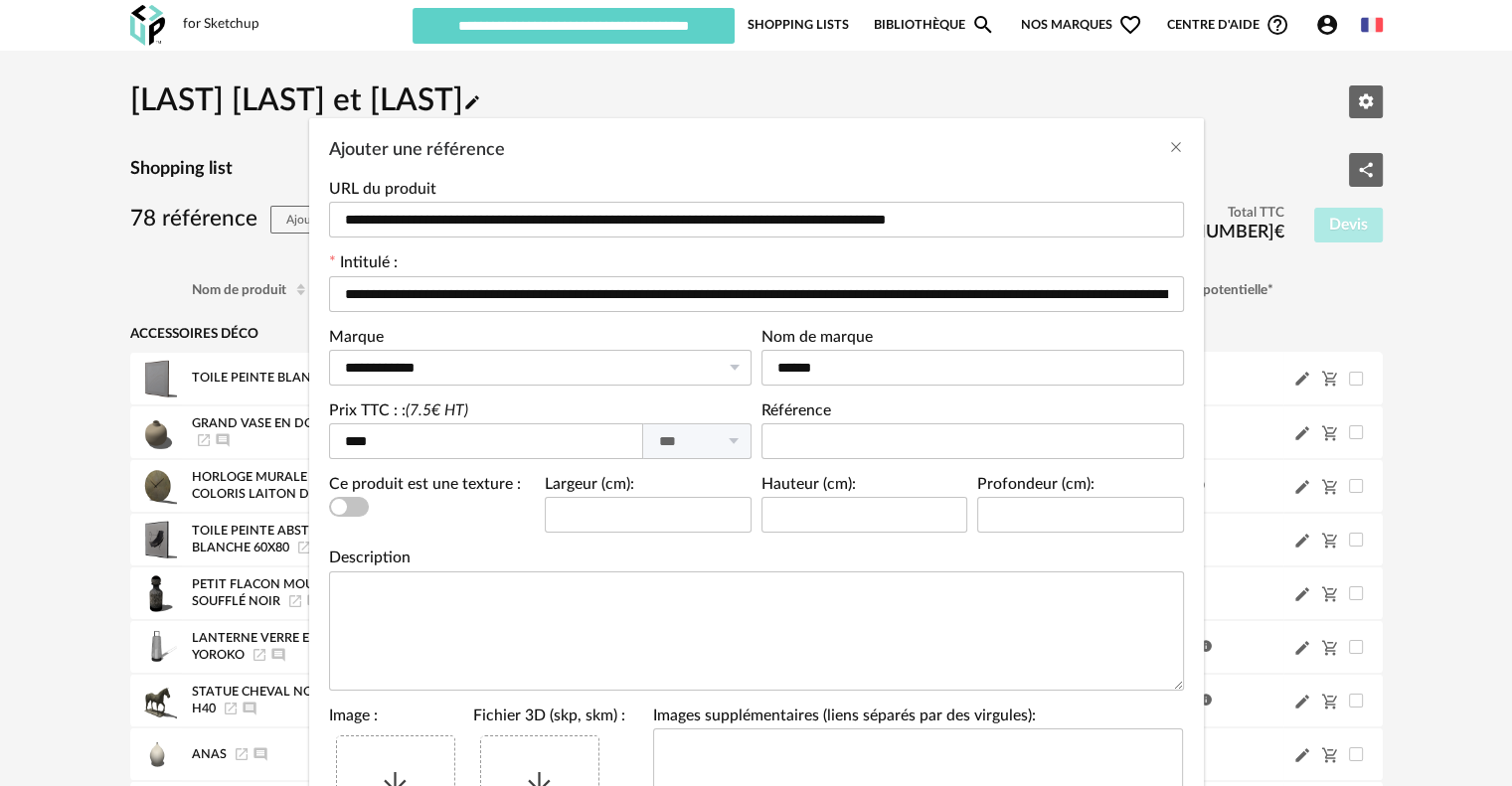 click at bounding box center [396, 786] 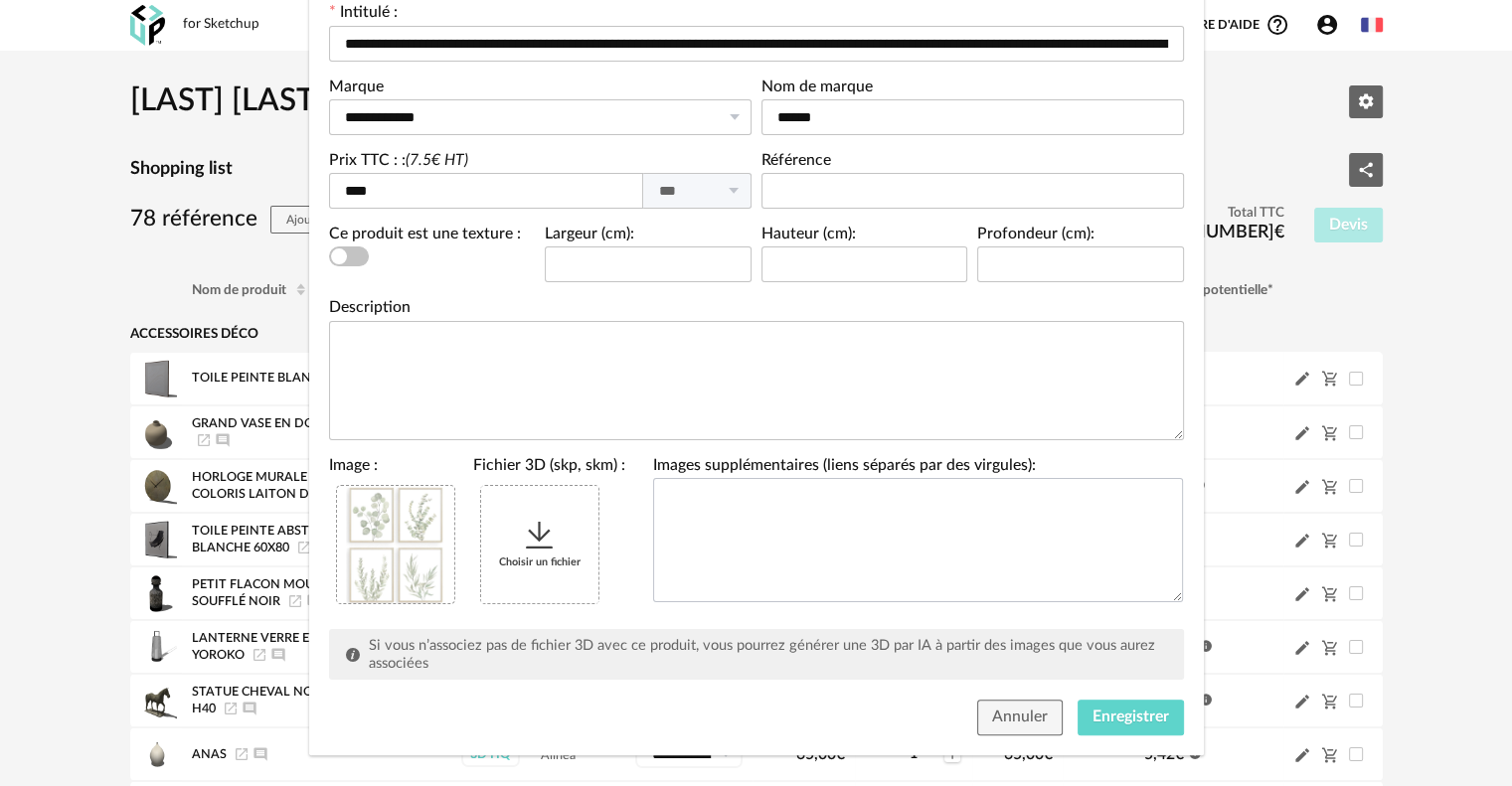 scroll, scrollTop: 267, scrollLeft: 0, axis: vertical 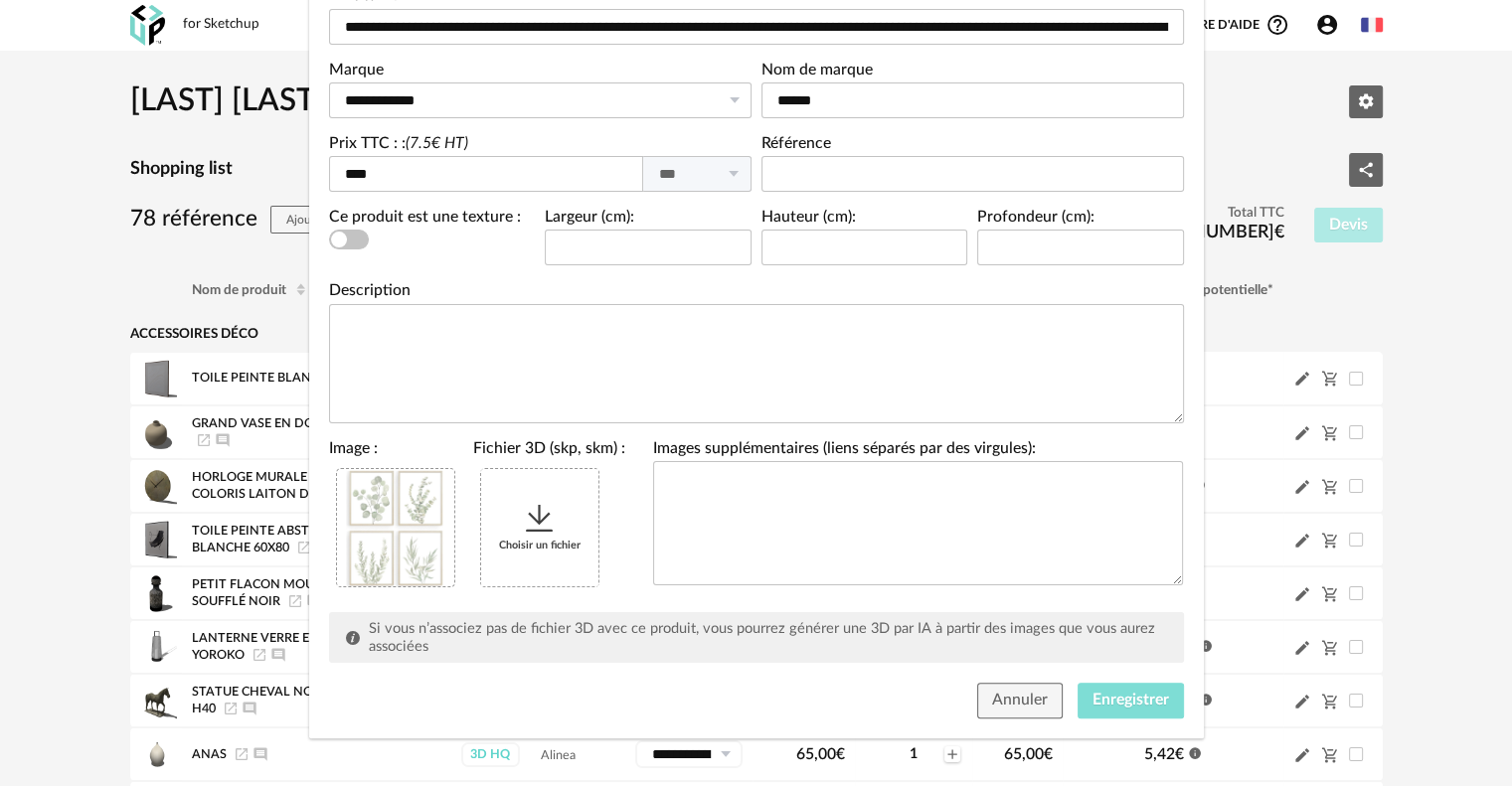 click on "Enregistrer" at bounding box center [1130, 700] 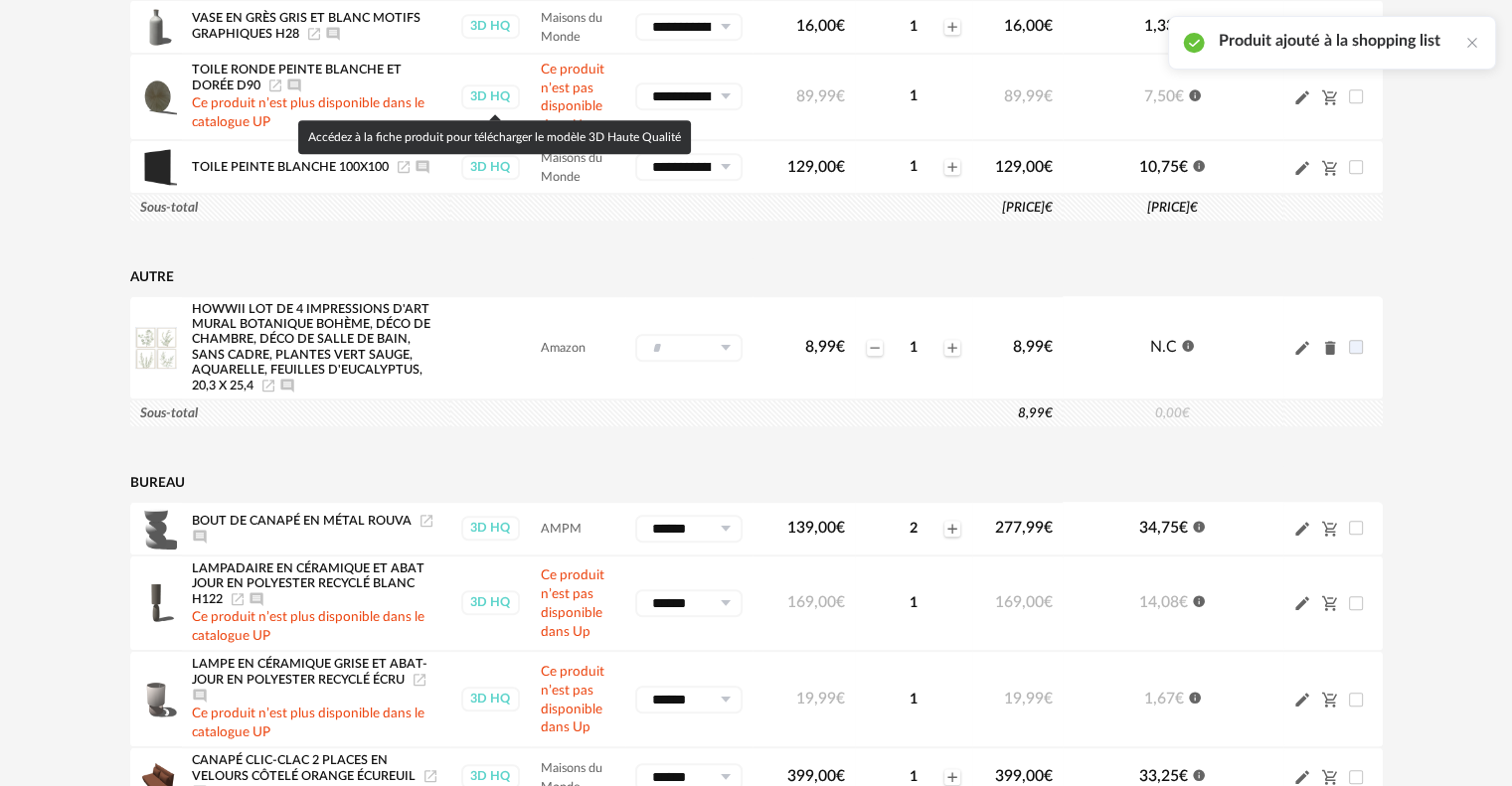 scroll, scrollTop: 1192, scrollLeft: 0, axis: vertical 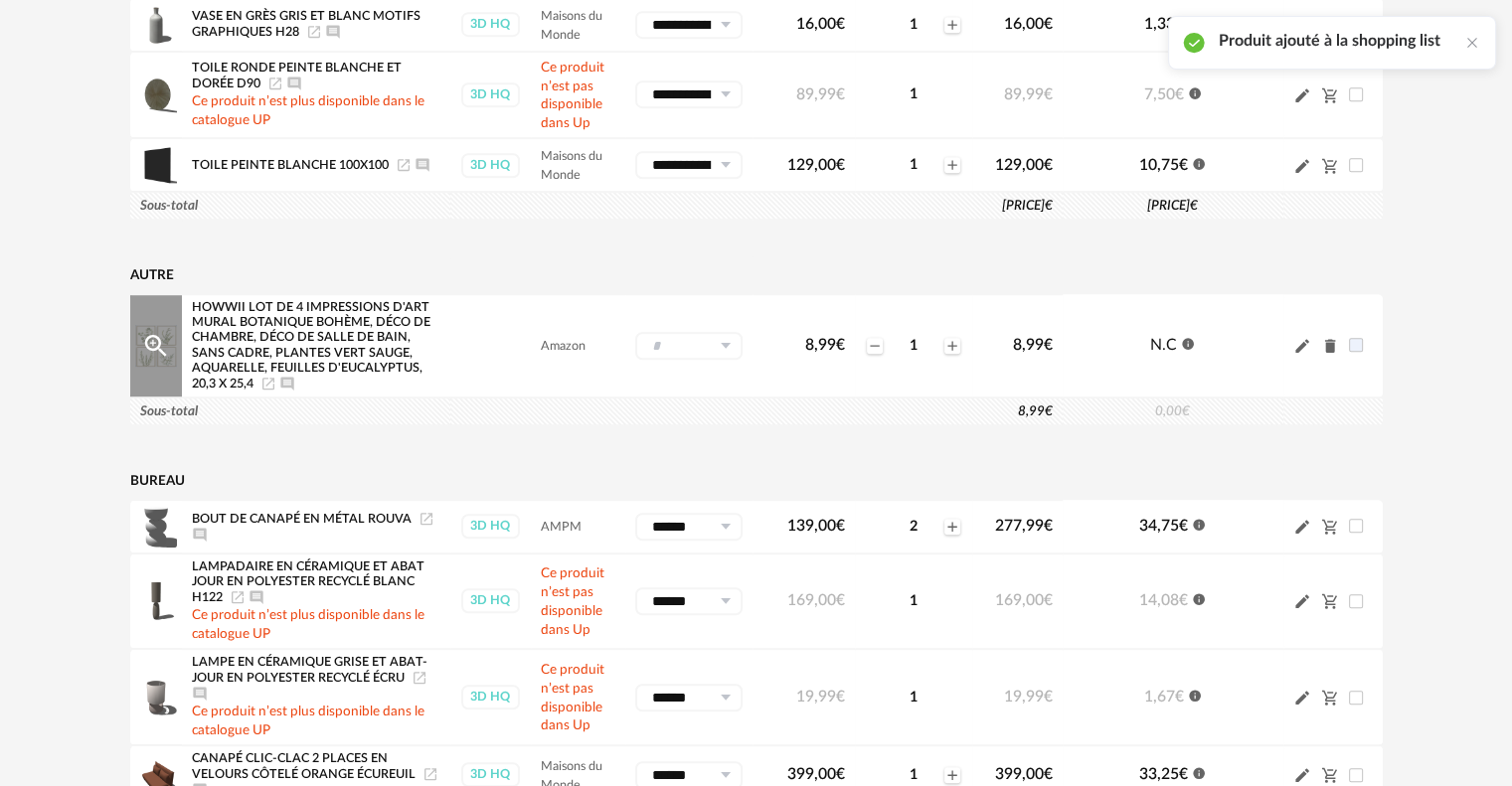 click at bounding box center (689, 346) 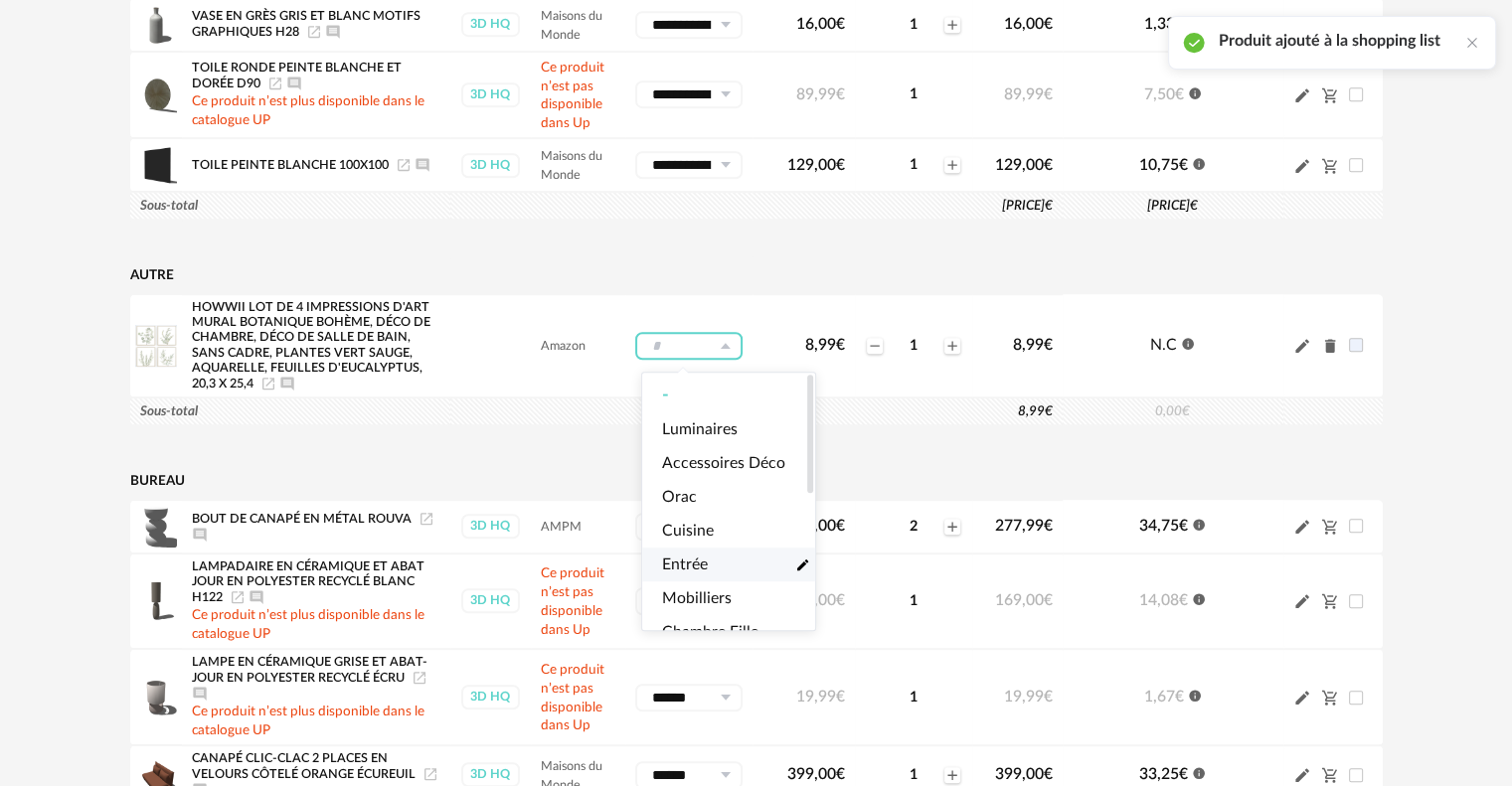 scroll, scrollTop: 199, scrollLeft: 0, axis: vertical 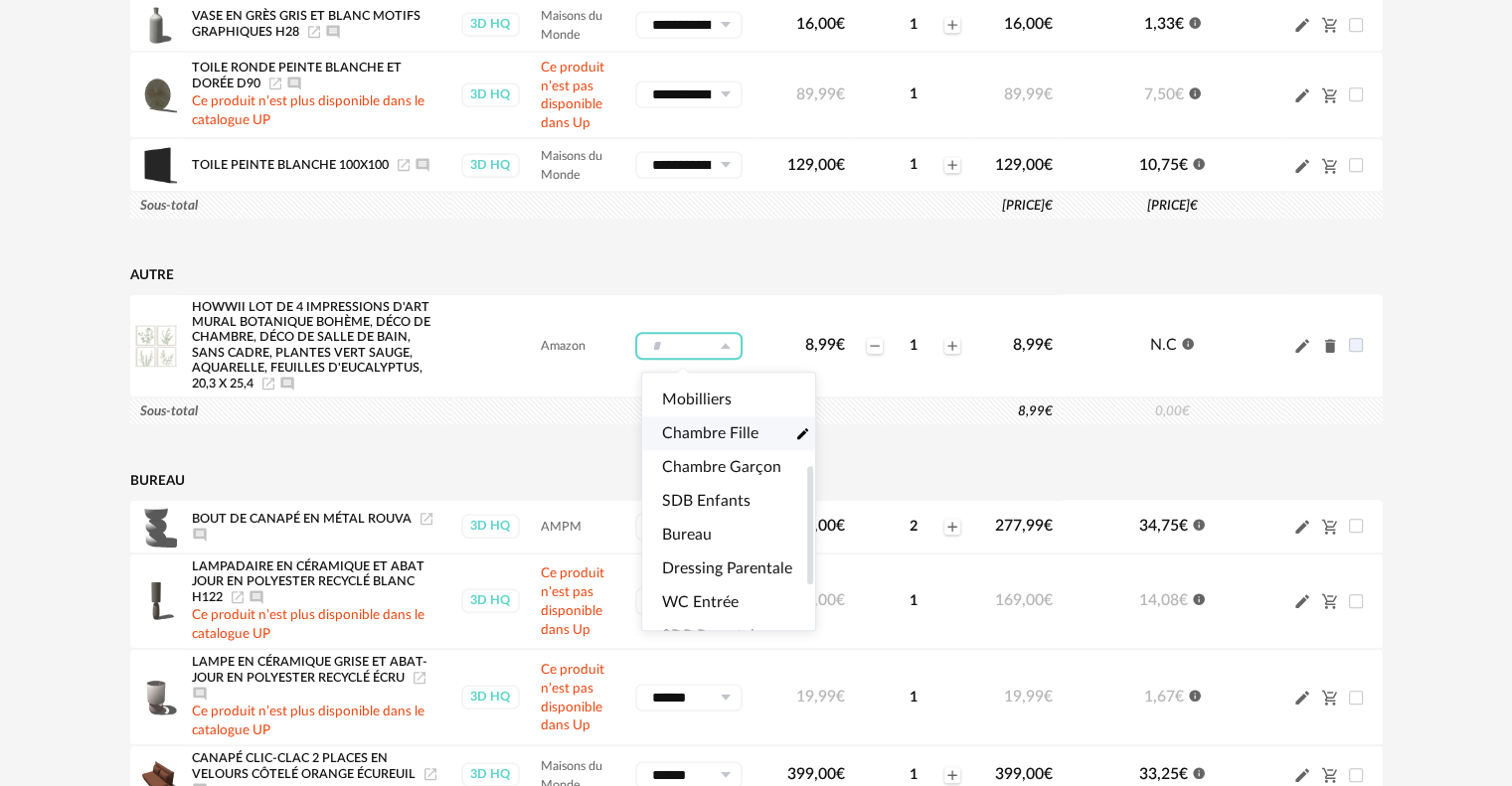 click on "Chambre Fille" at bounding box center (710, 433) 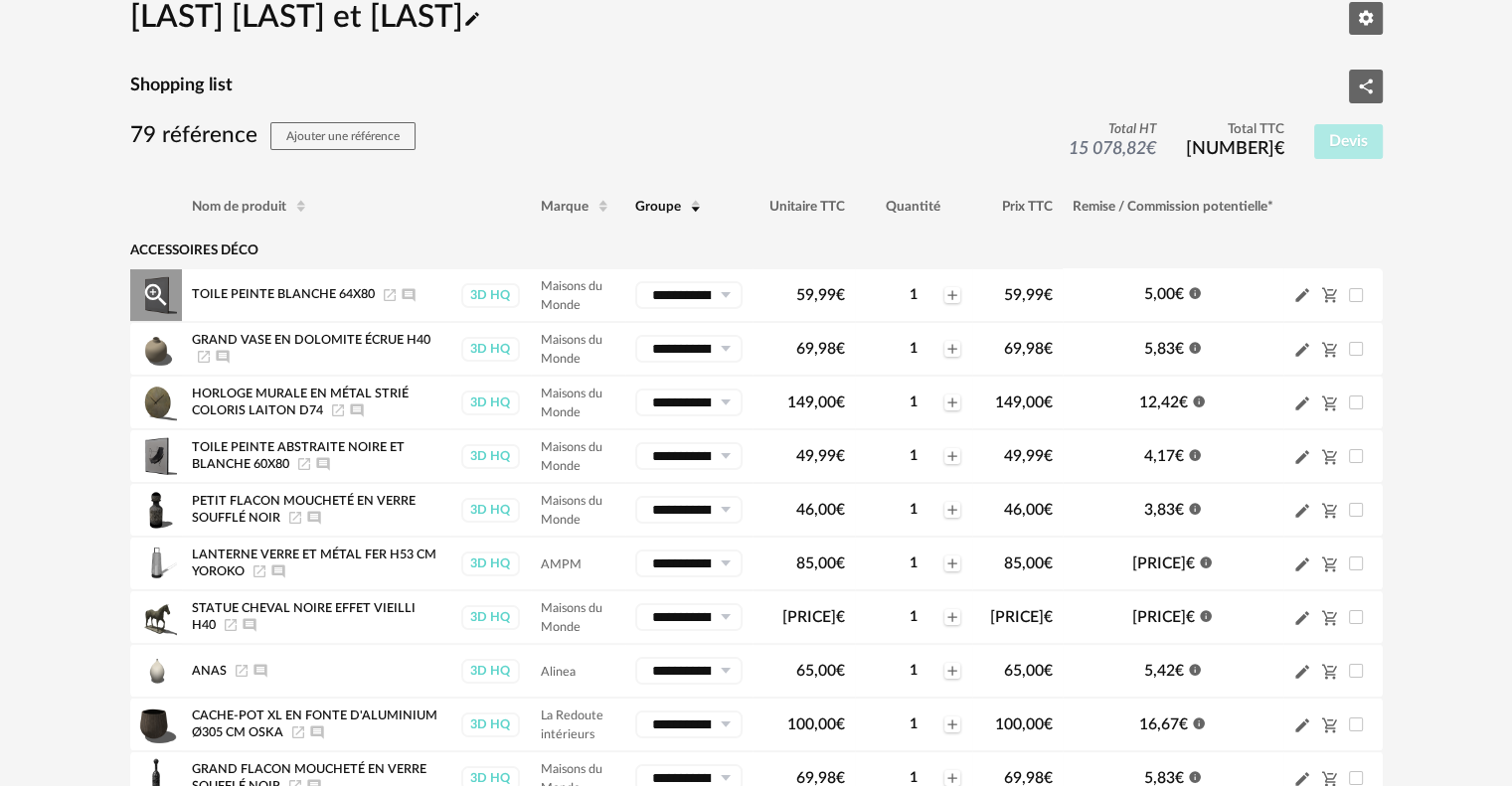 scroll, scrollTop: 0, scrollLeft: 0, axis: both 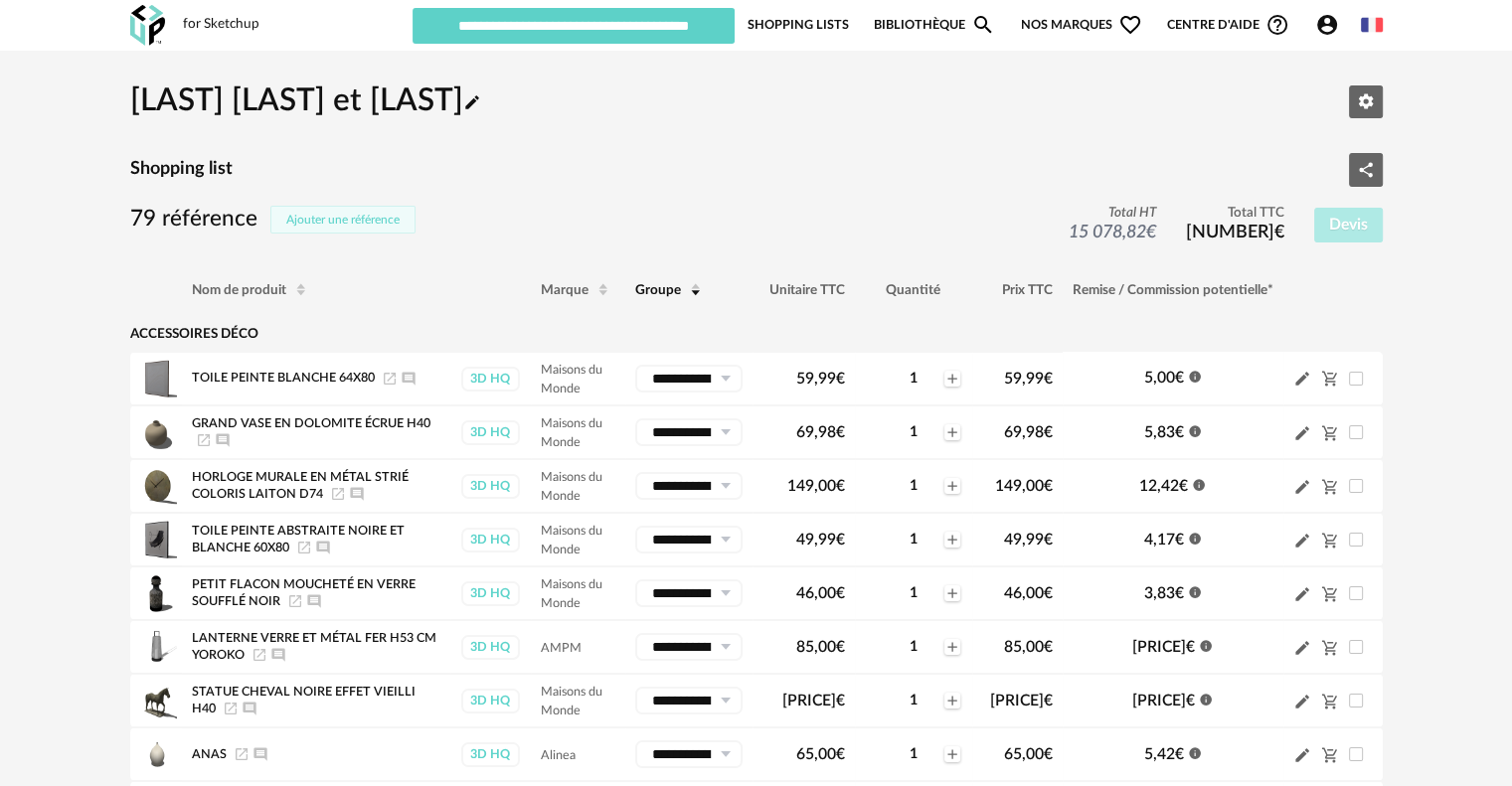 click on "Ajouter une référence" at bounding box center (343, 220) 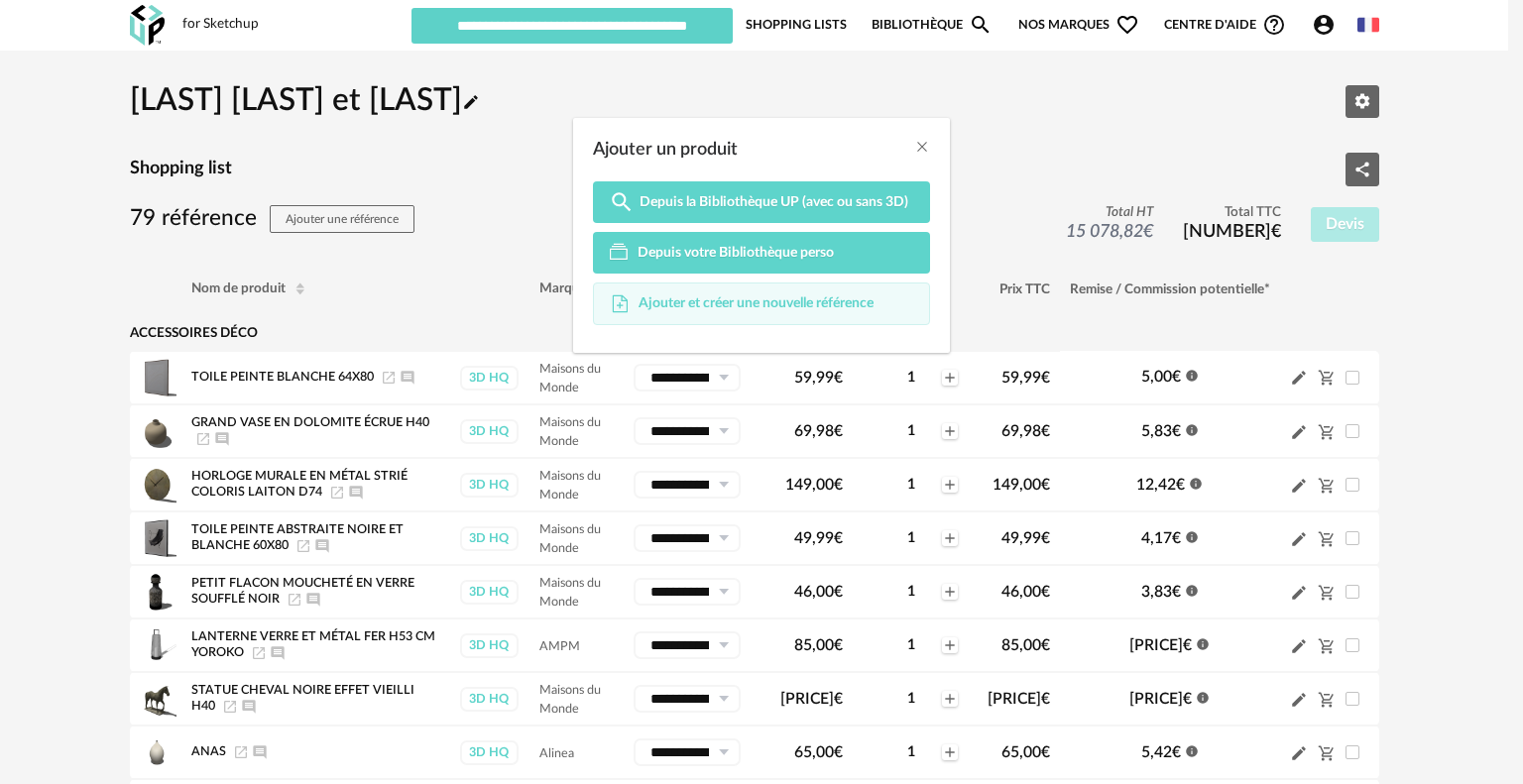 click on "Ajouter et créer une nouvelle référence" at bounding box center (762, 304) 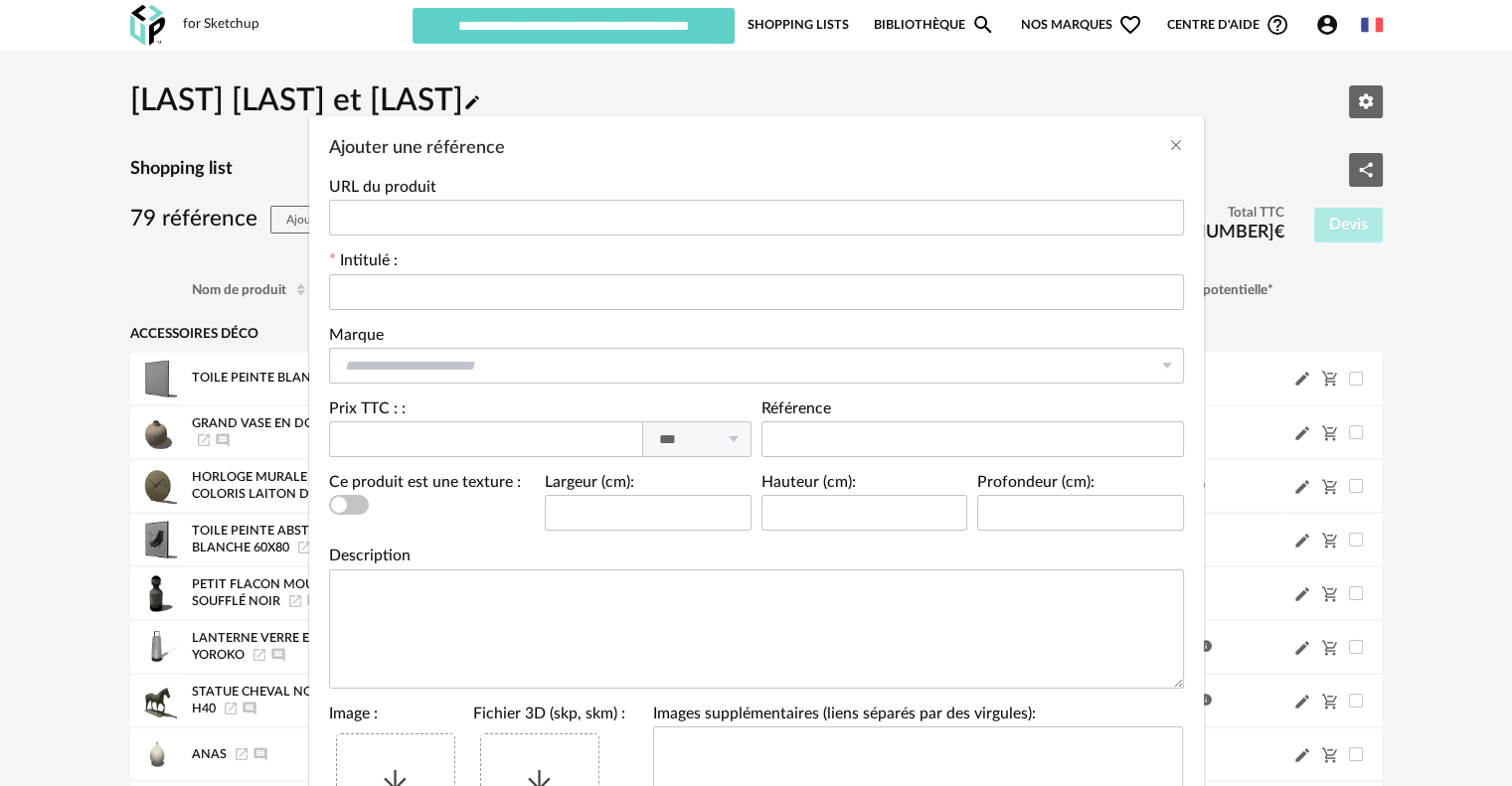scroll, scrollTop: 0, scrollLeft: 0, axis: both 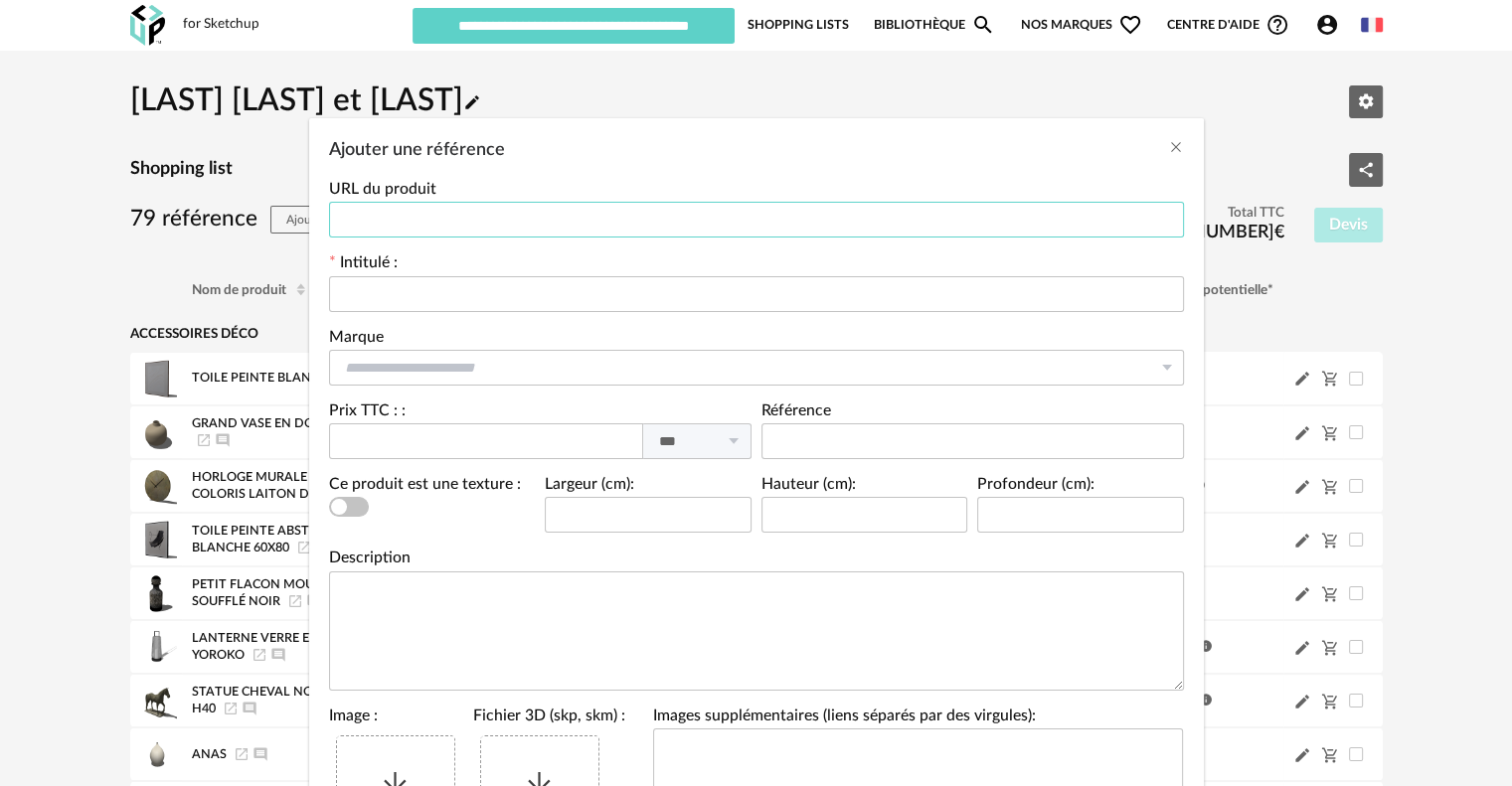 paste on "**********" 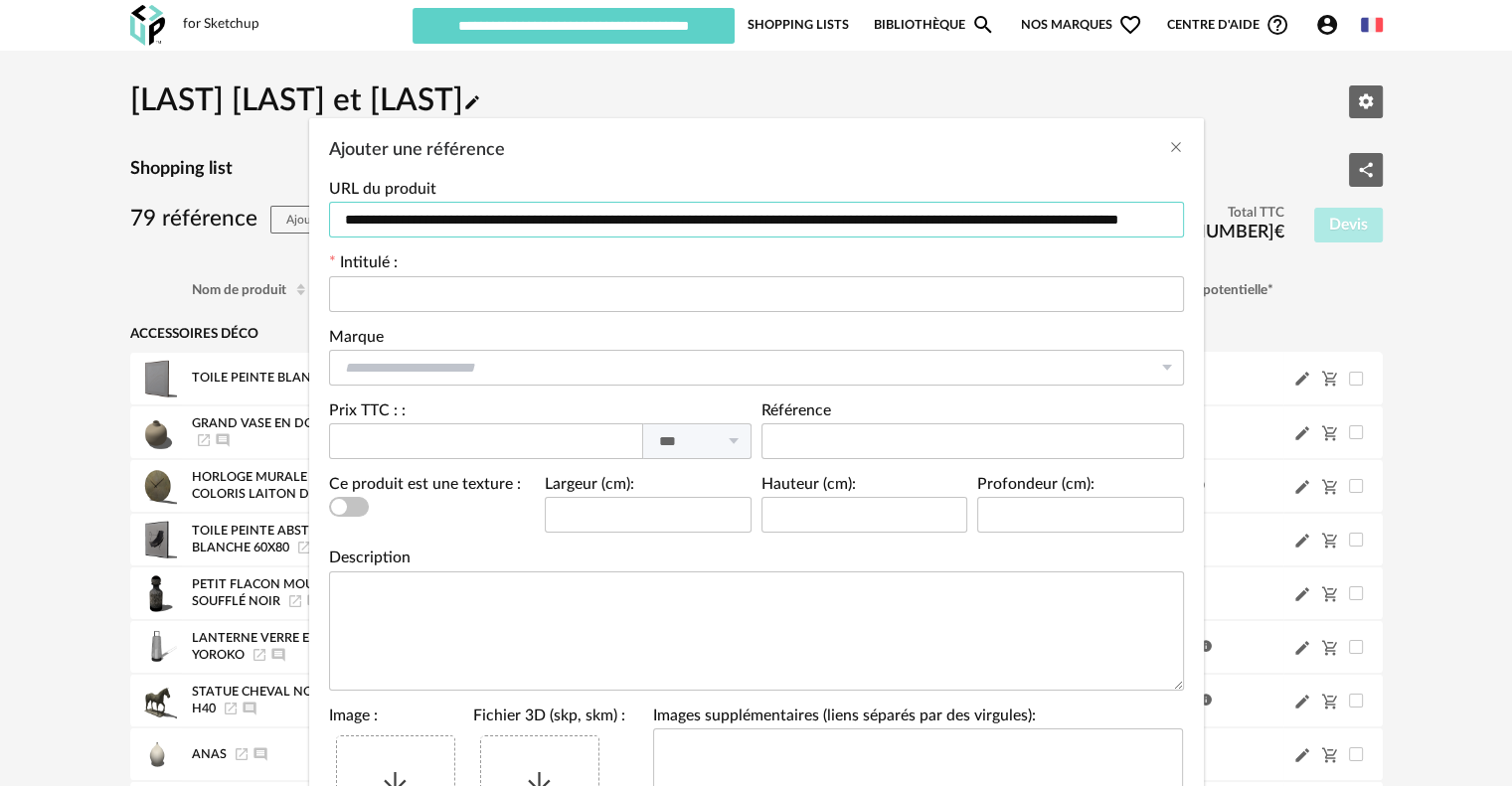 scroll, scrollTop: 0, scrollLeft: 33, axis: horizontal 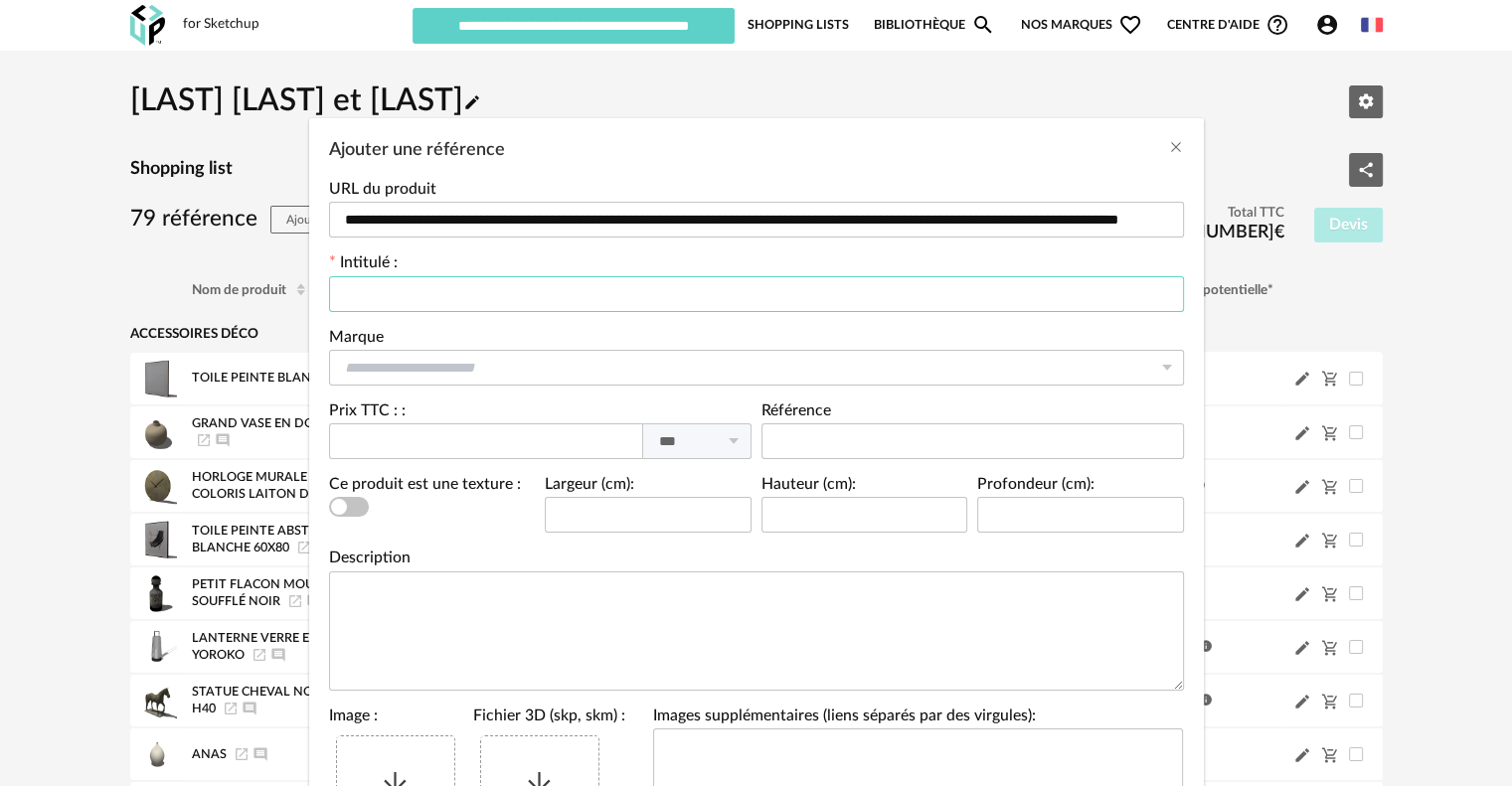 click at bounding box center (756, 294) 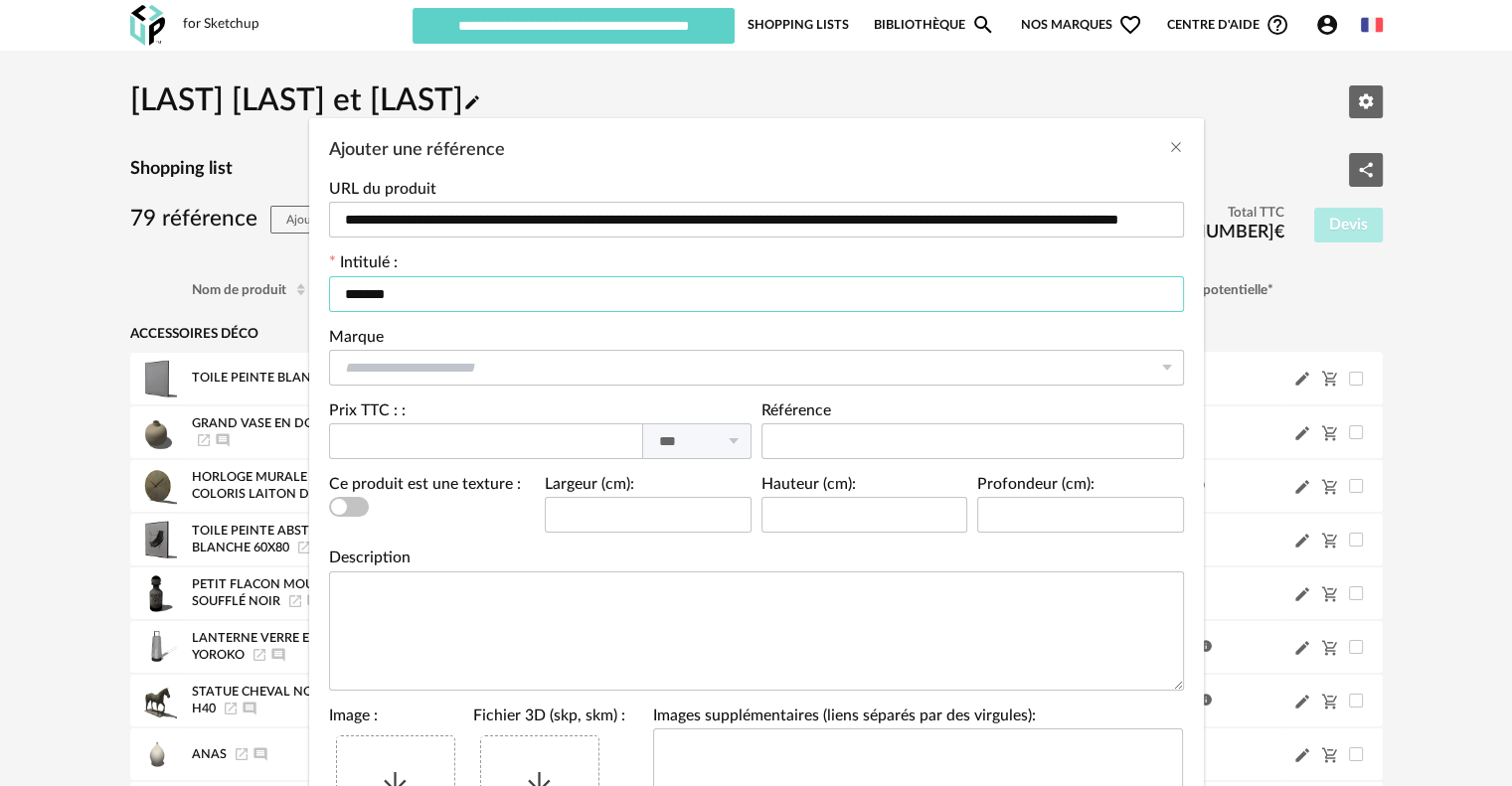 paste on "**********" 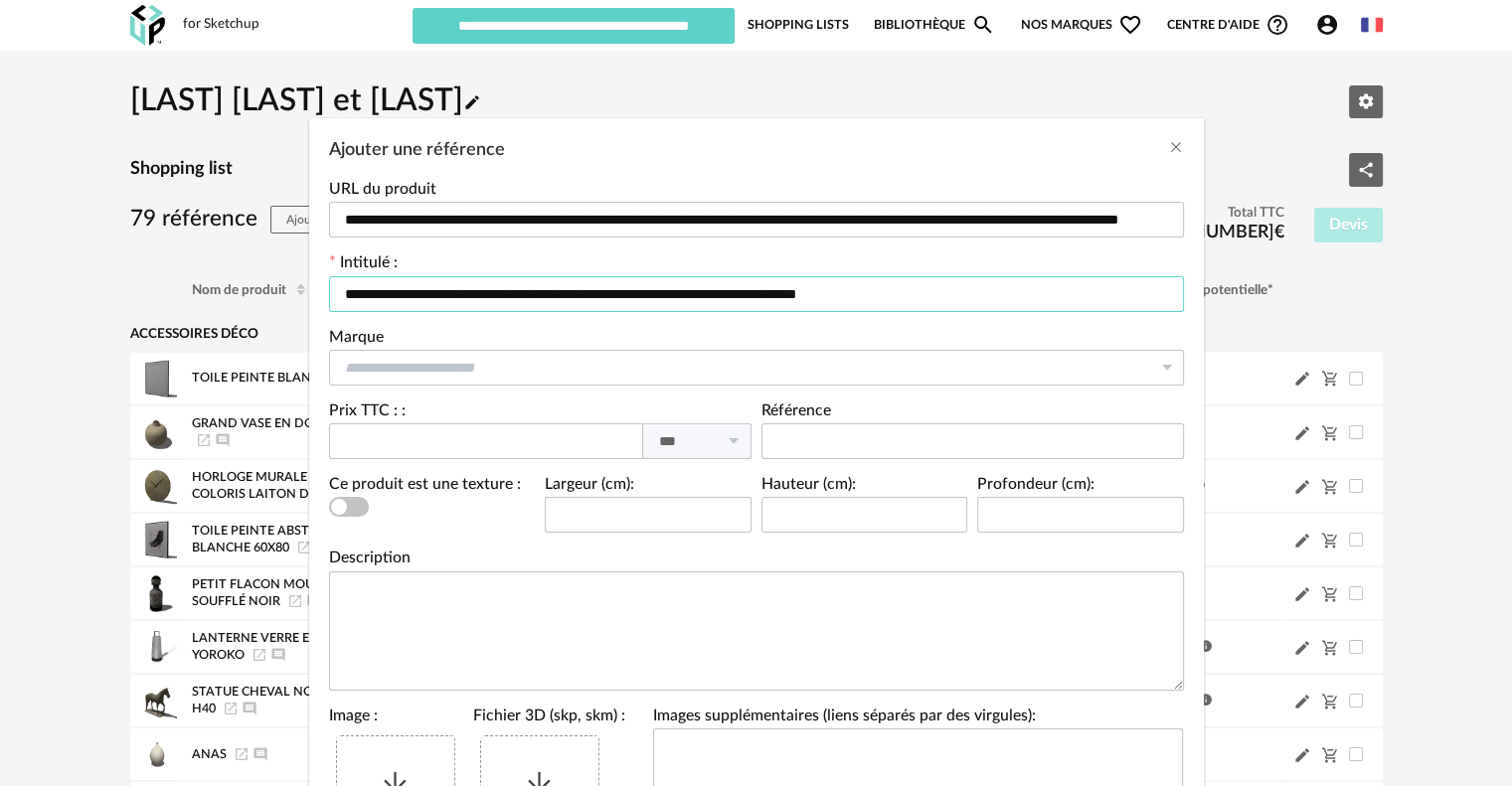 type on "**********" 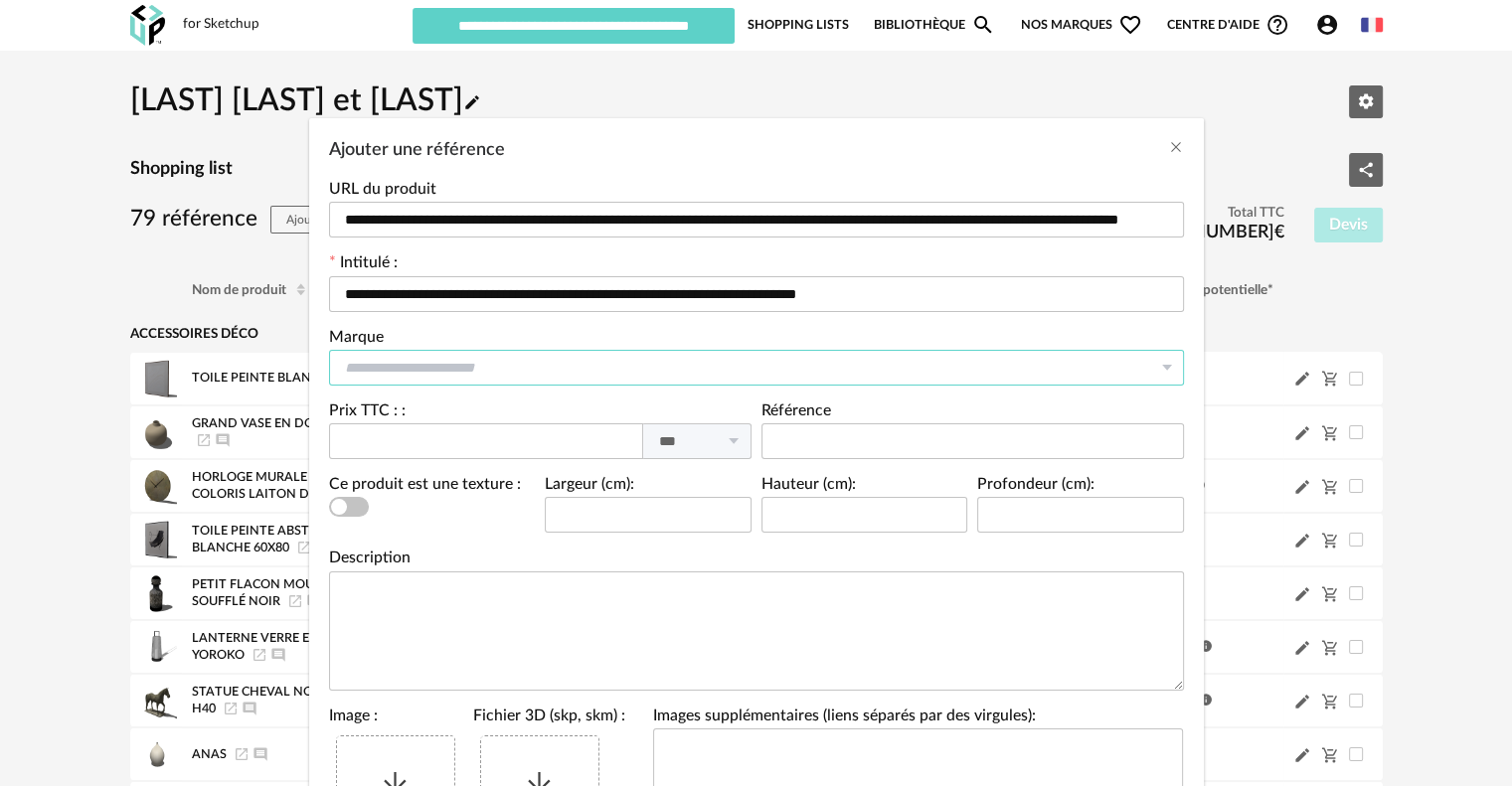 click at bounding box center [756, 368] 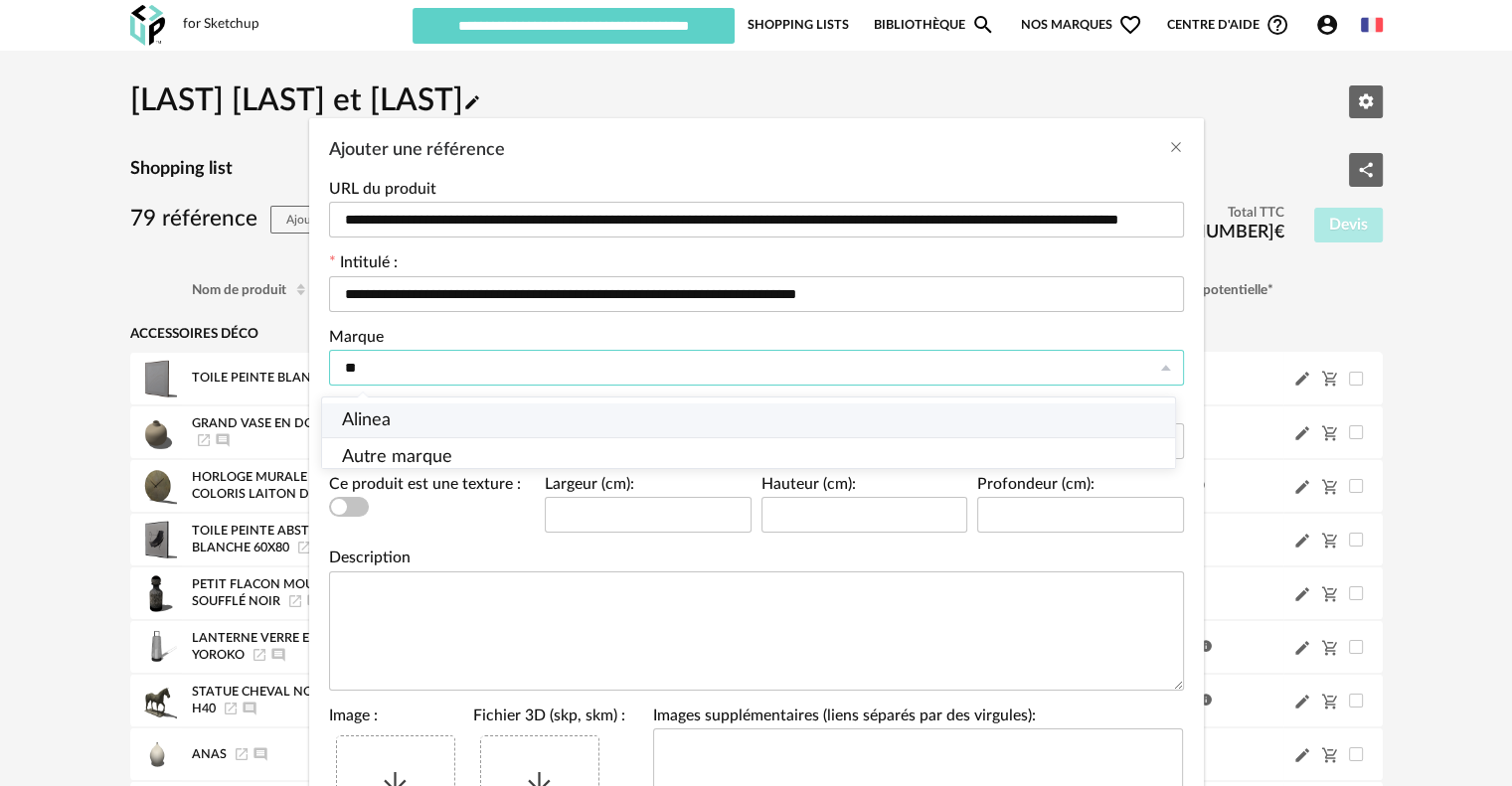 click on "Alinea" at bounding box center (756, 420) 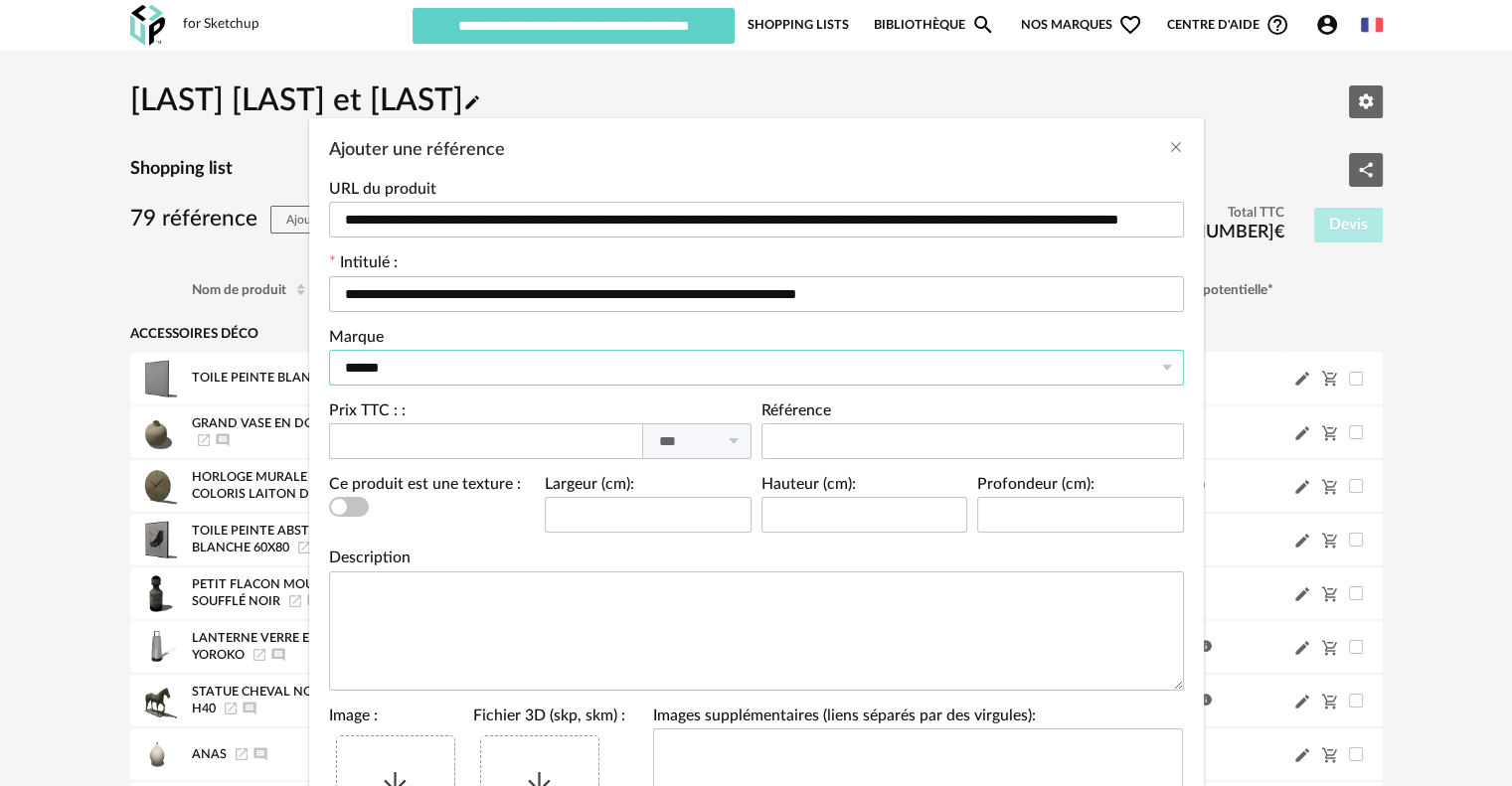 scroll, scrollTop: 19, scrollLeft: 0, axis: vertical 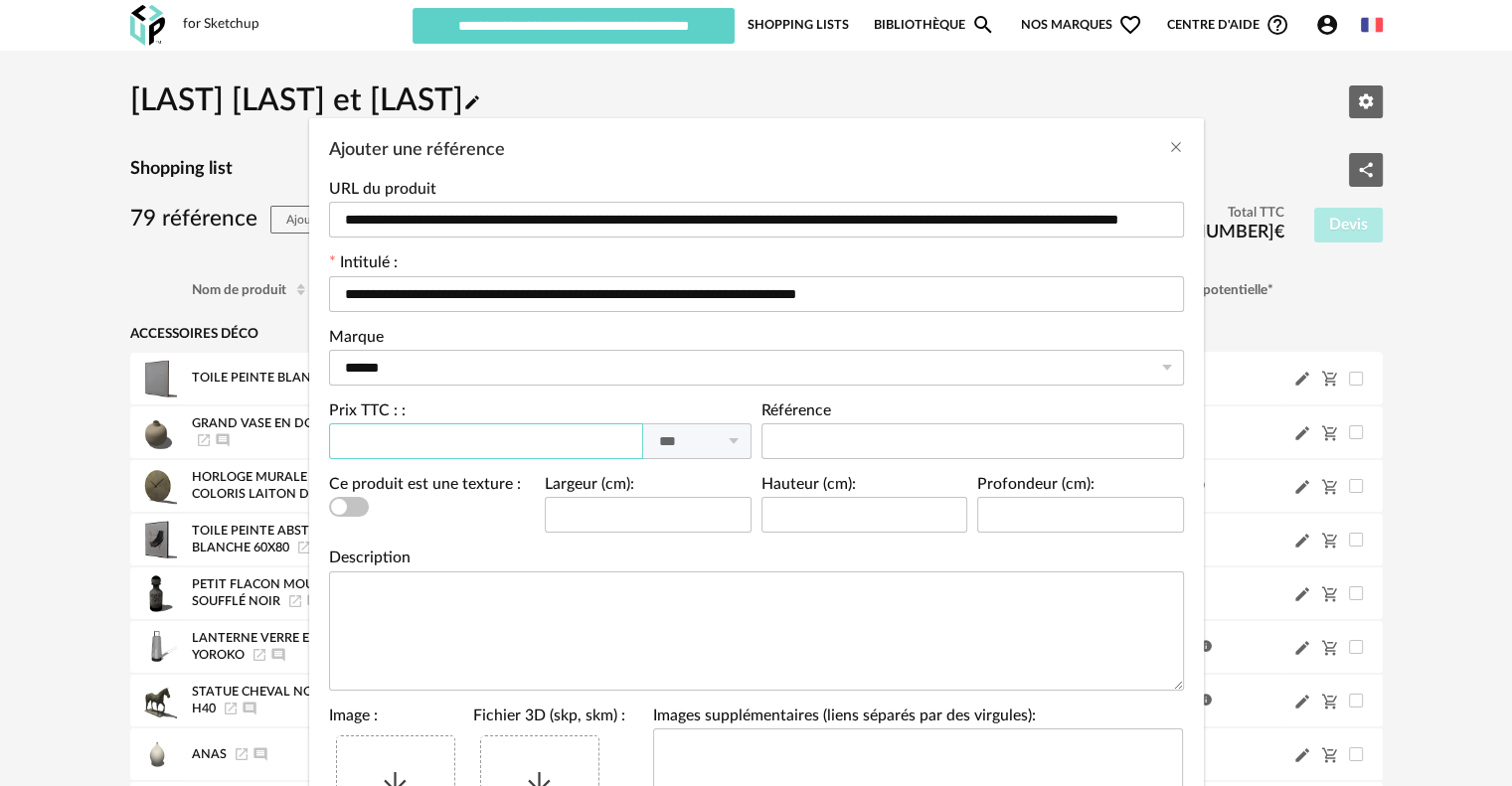 click at bounding box center [486, 441] 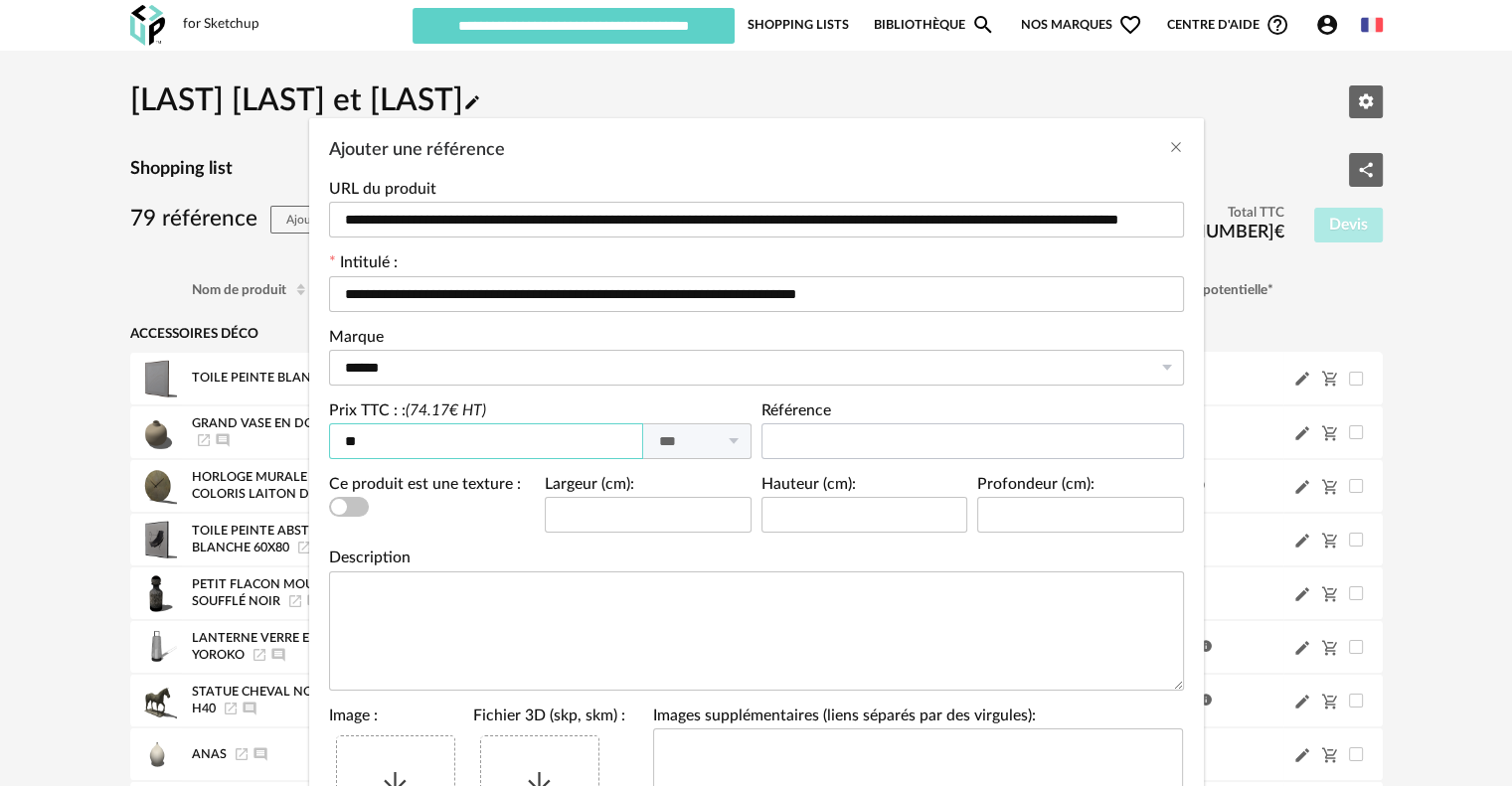 type on "**" 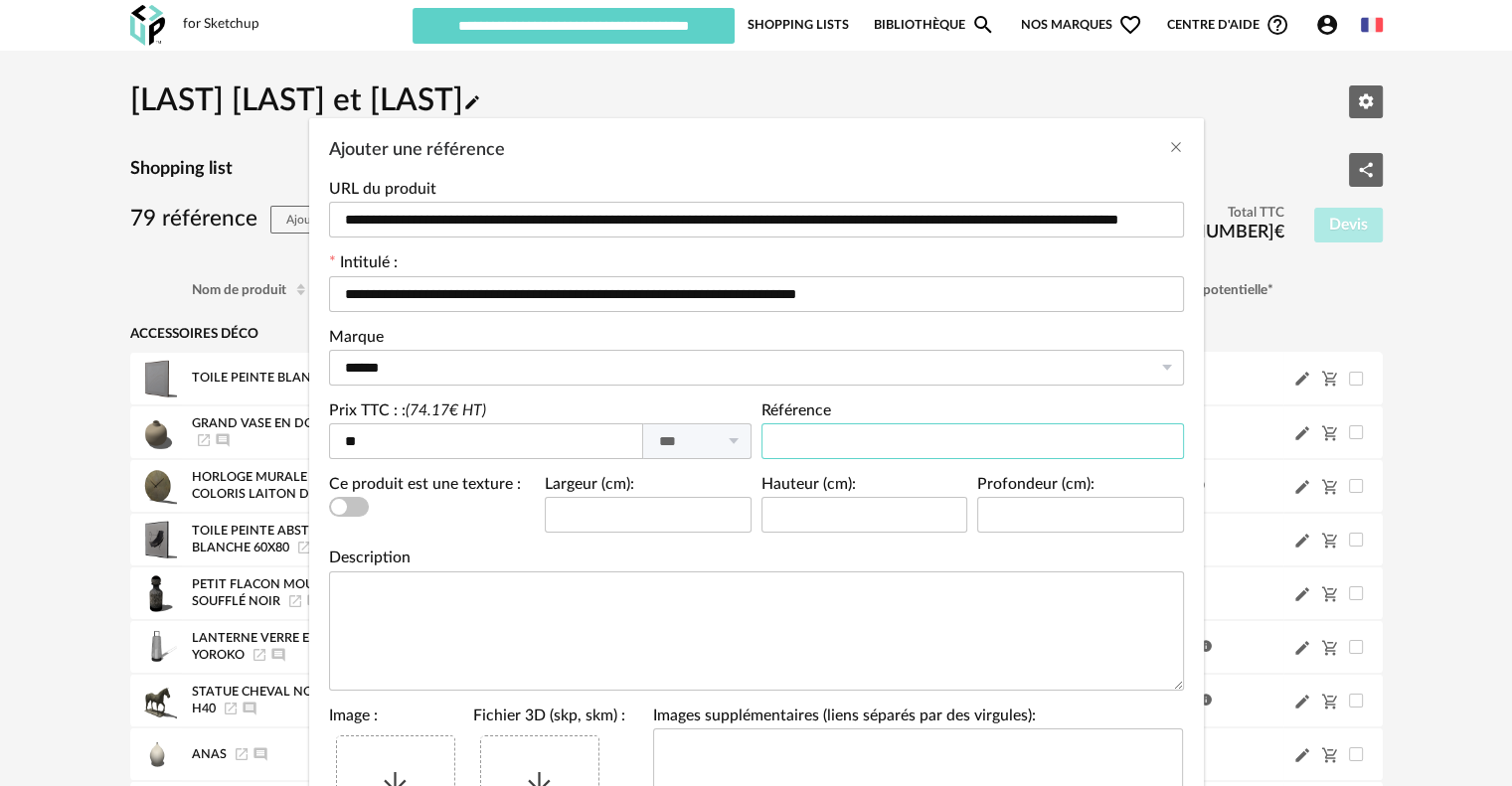 click at bounding box center (972, 441) 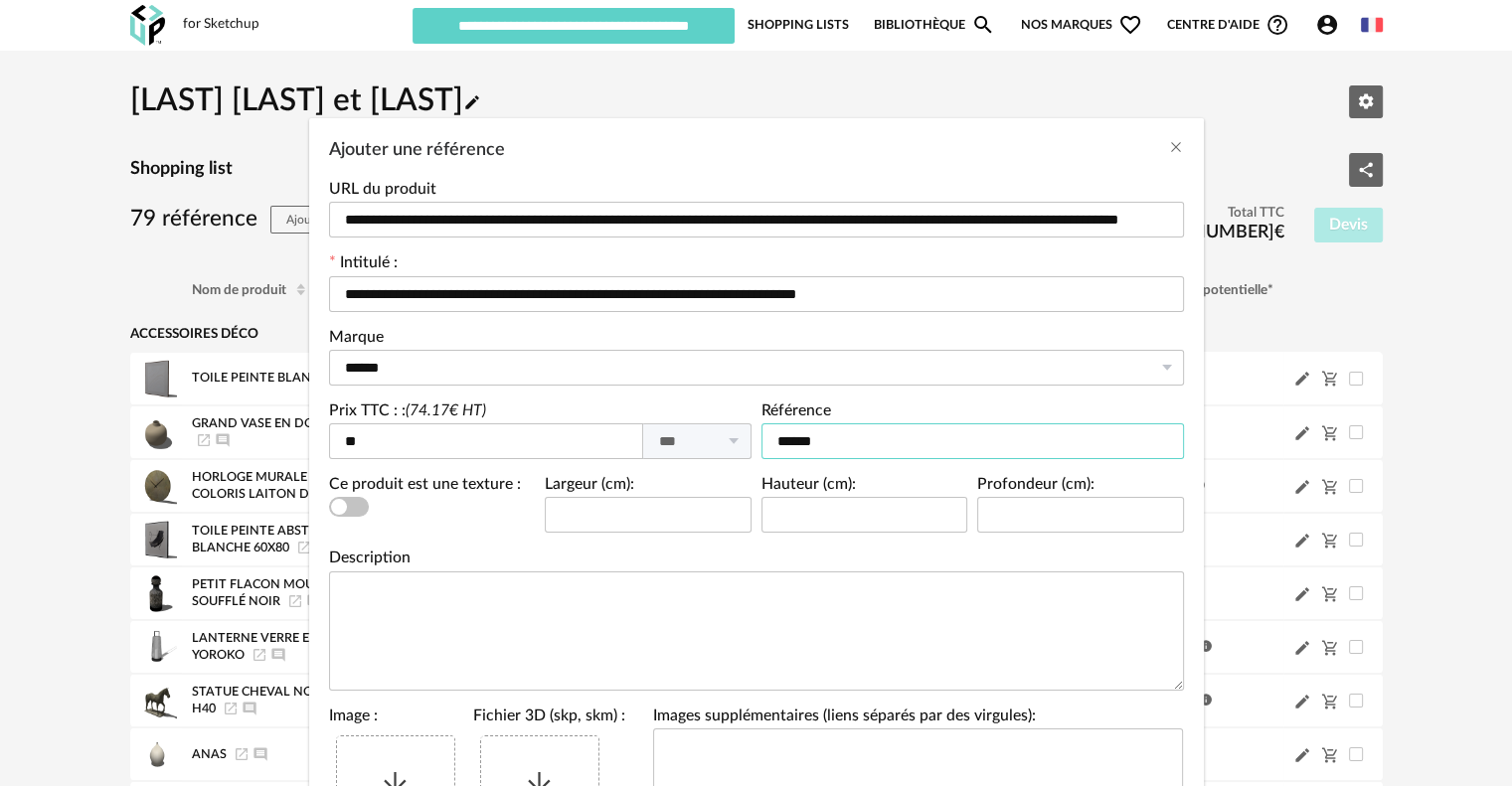 type on "******" 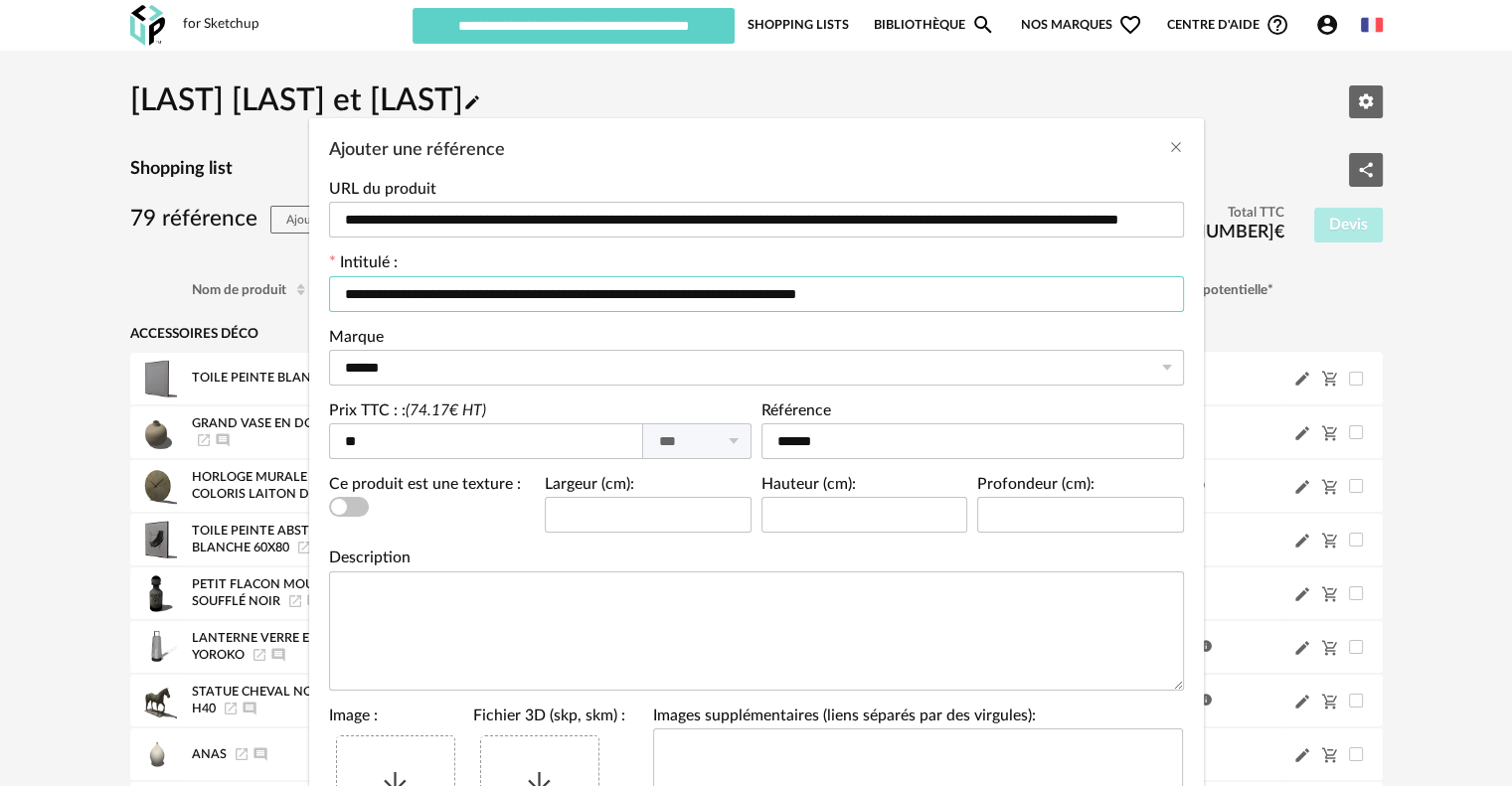 click on "**********" at bounding box center [756, 294] 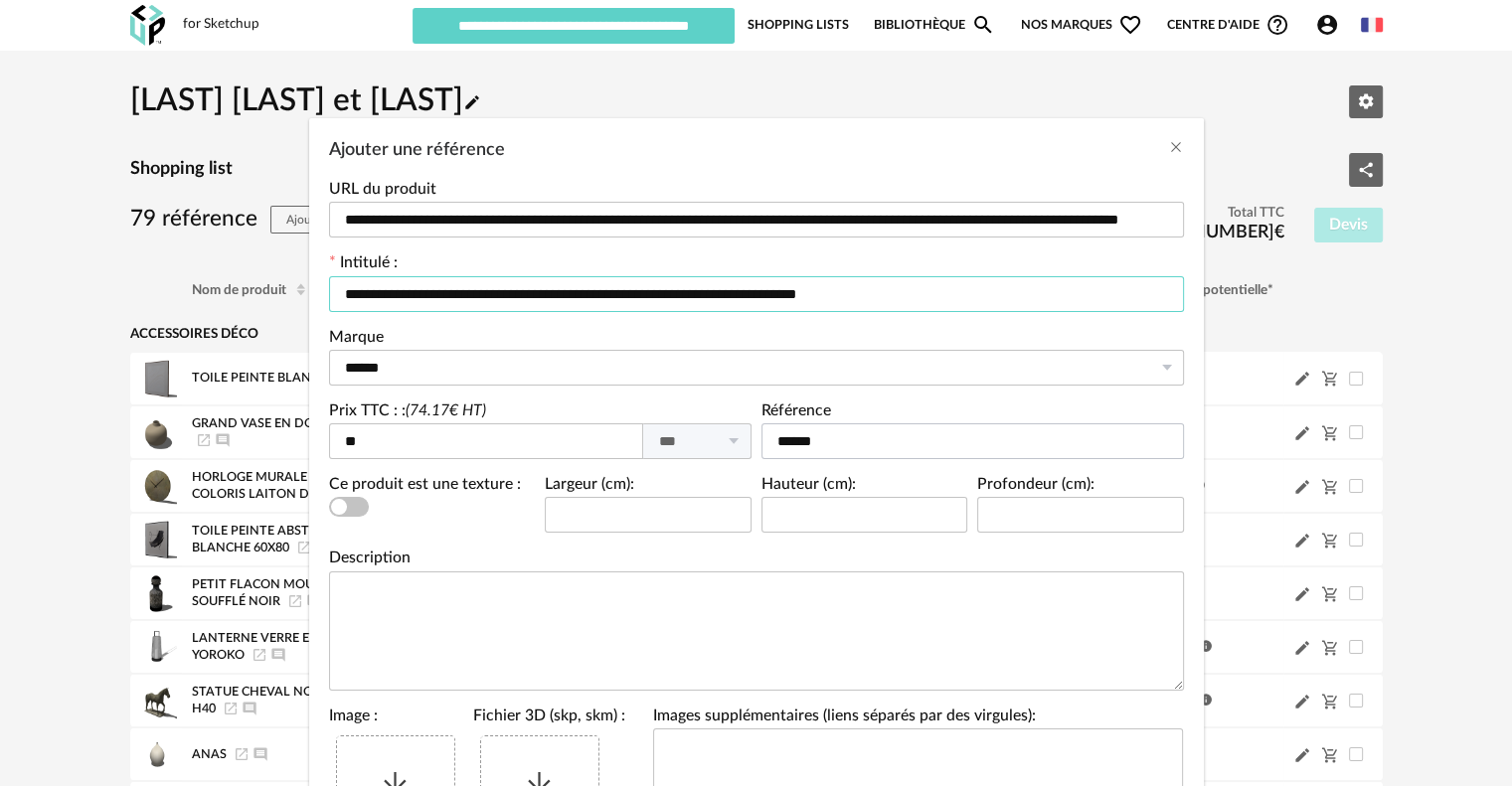 type on "**********" 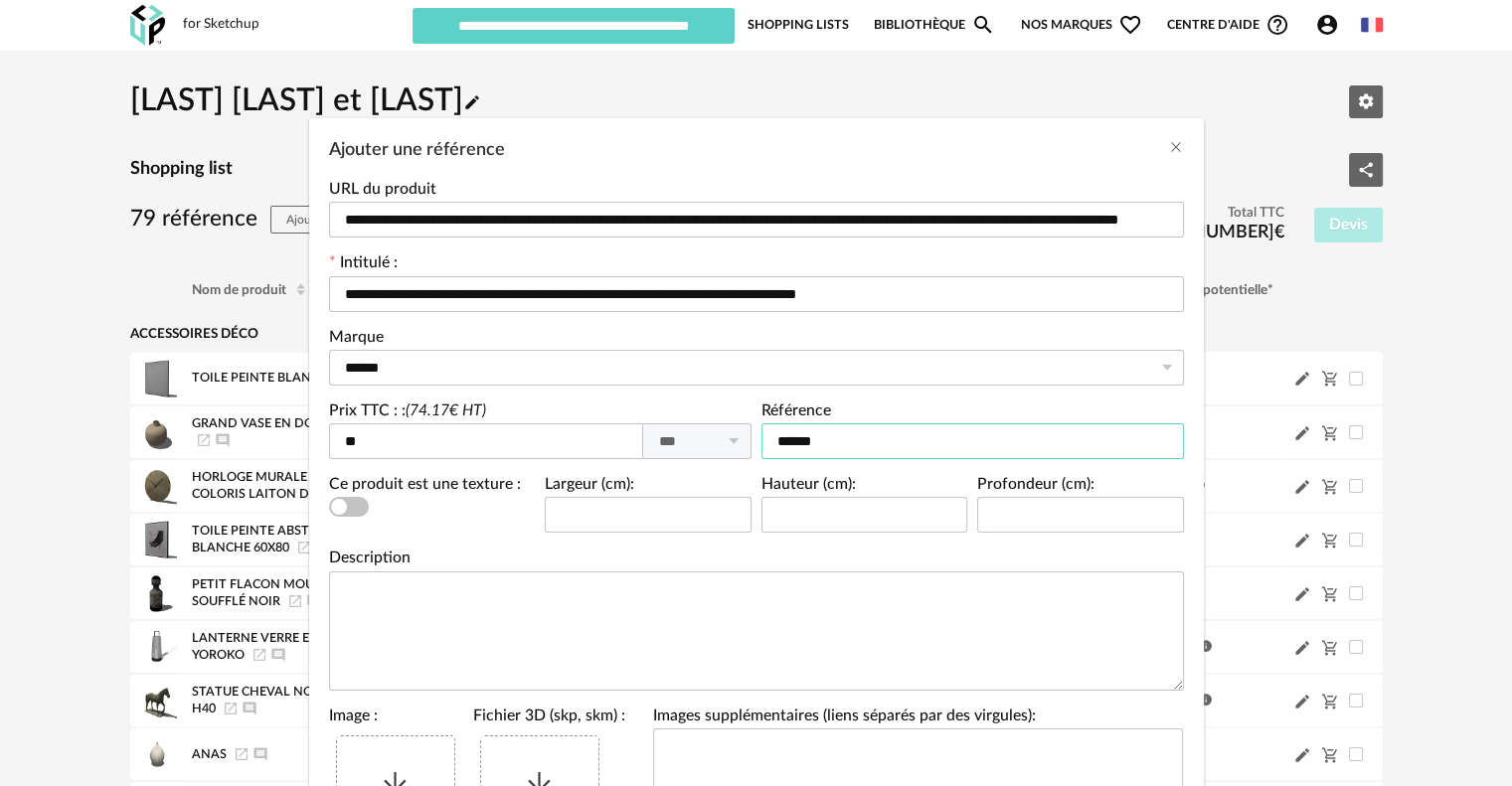 click on "******" at bounding box center (972, 441) 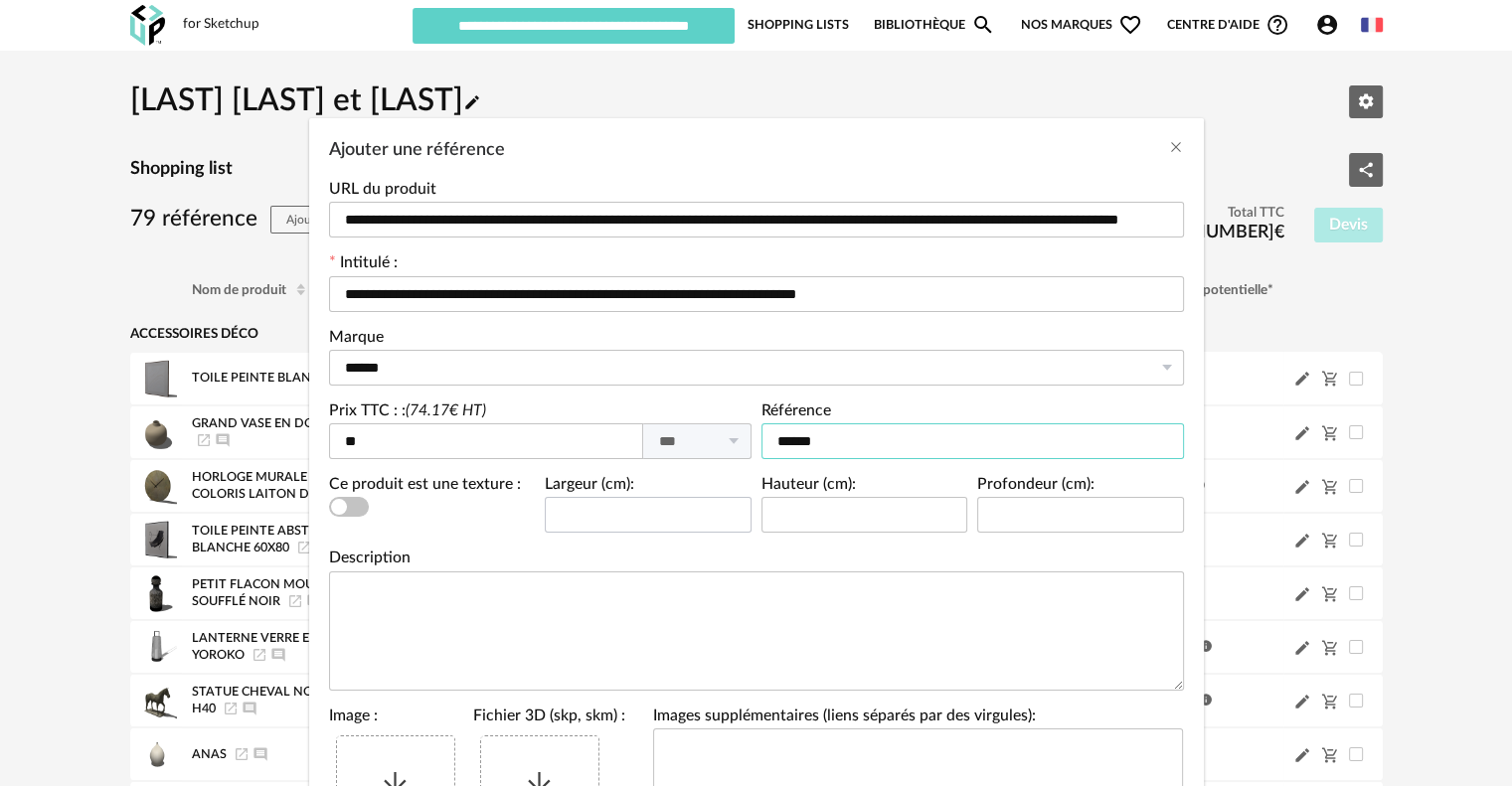 scroll, scrollTop: 199, scrollLeft: 0, axis: vertical 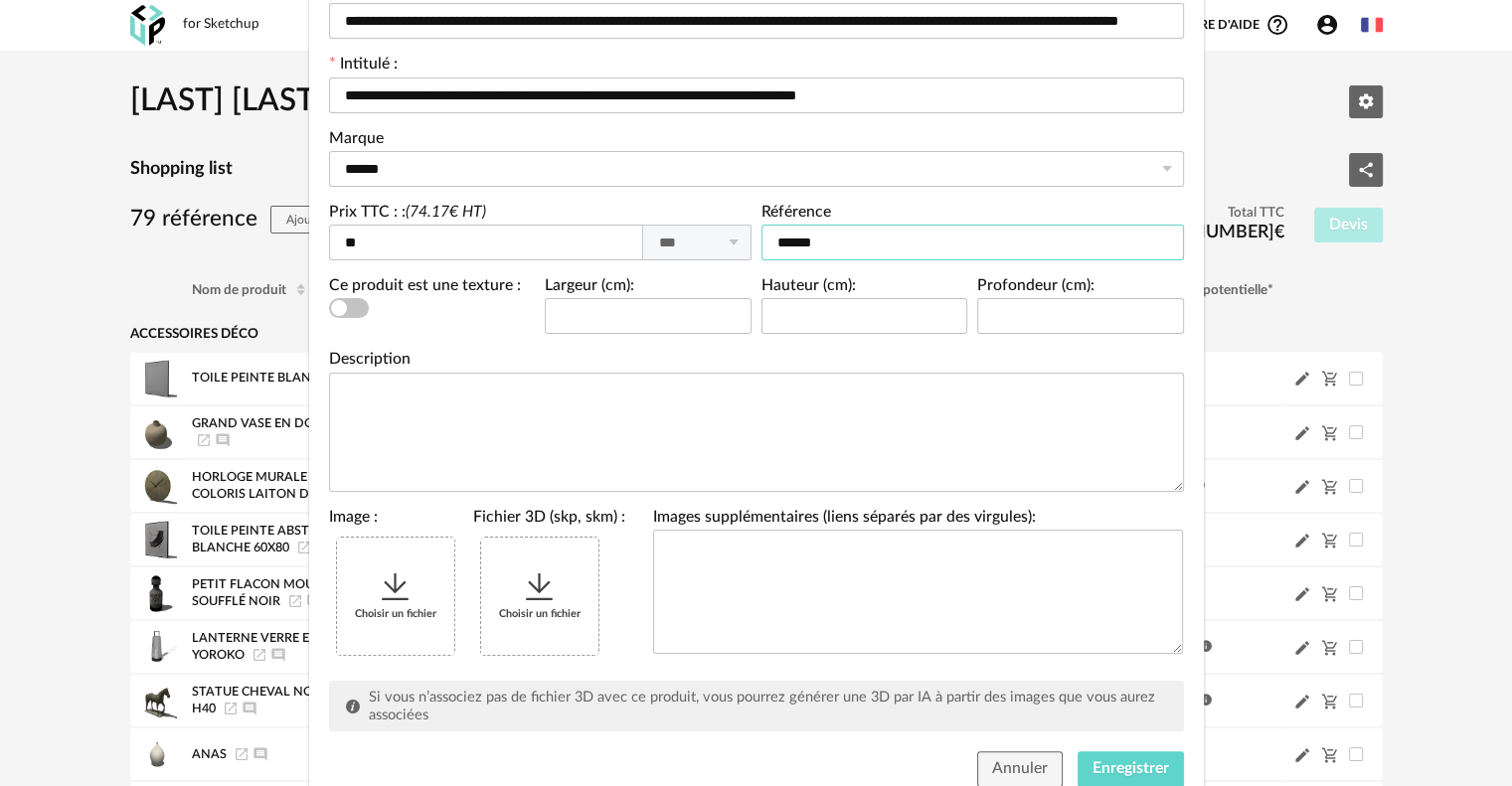 type on "******" 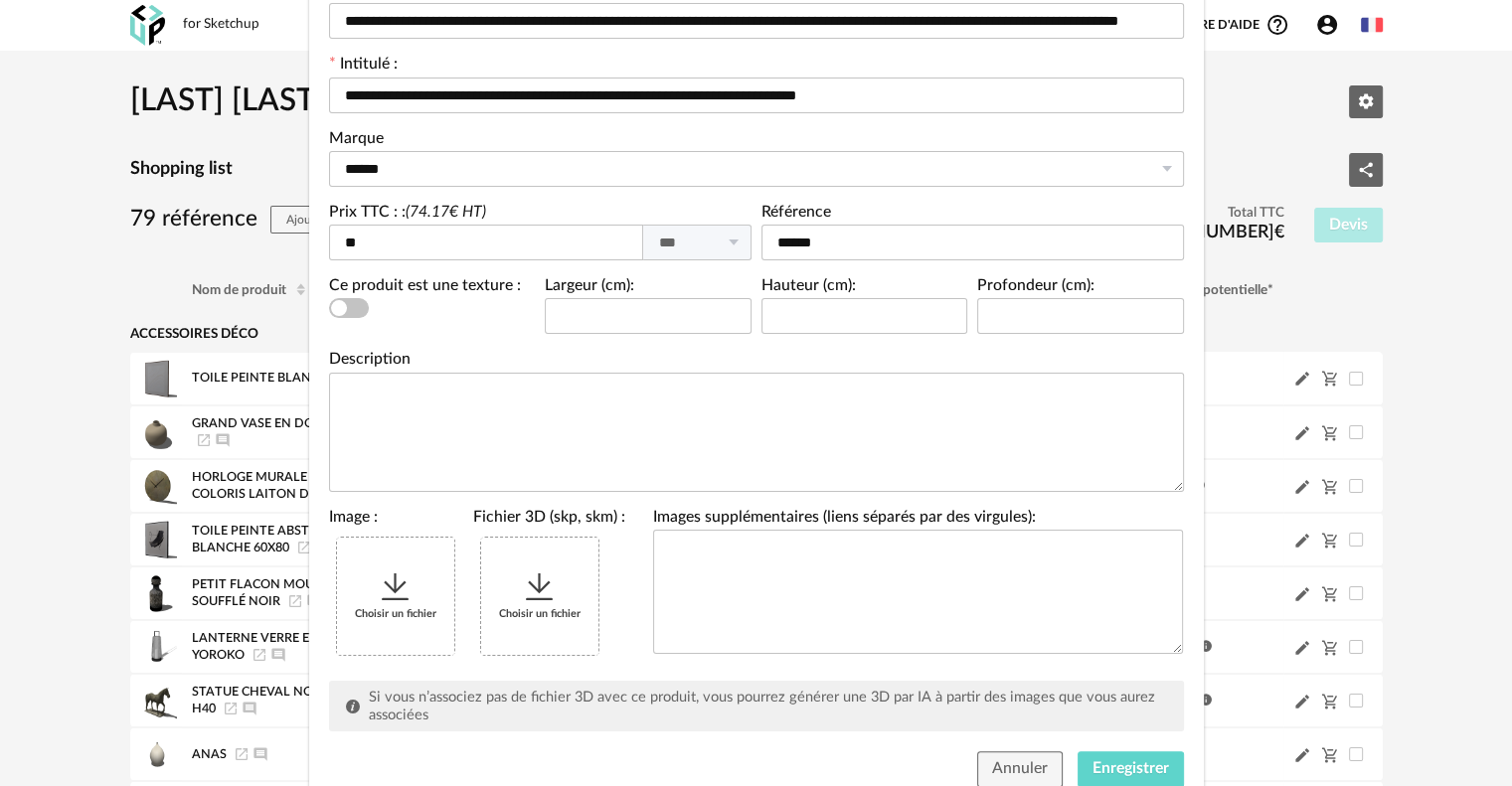 click on "Choisir un fichier" at bounding box center (396, 596) 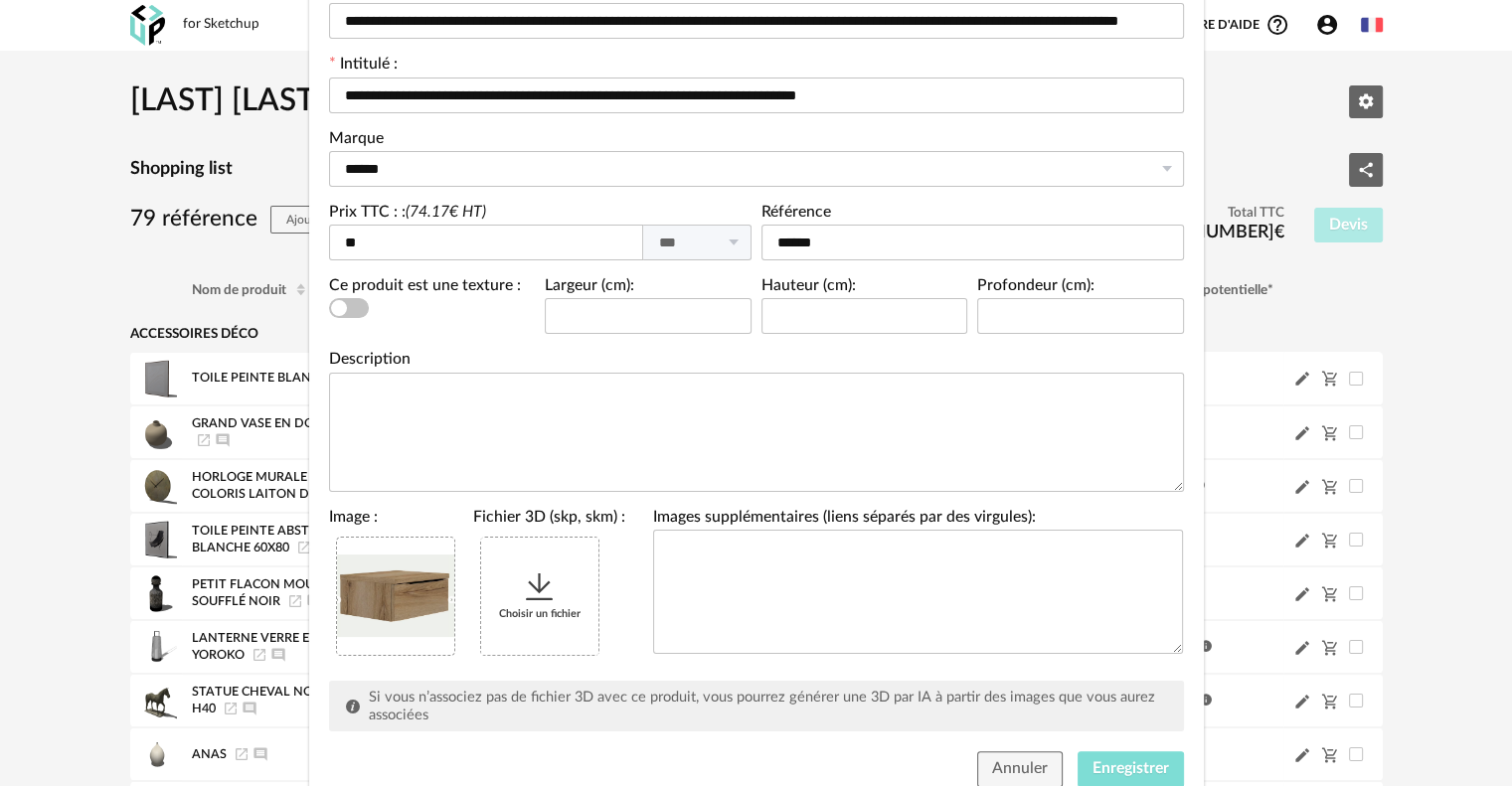 click on "Enregistrer" at bounding box center [1130, 768] 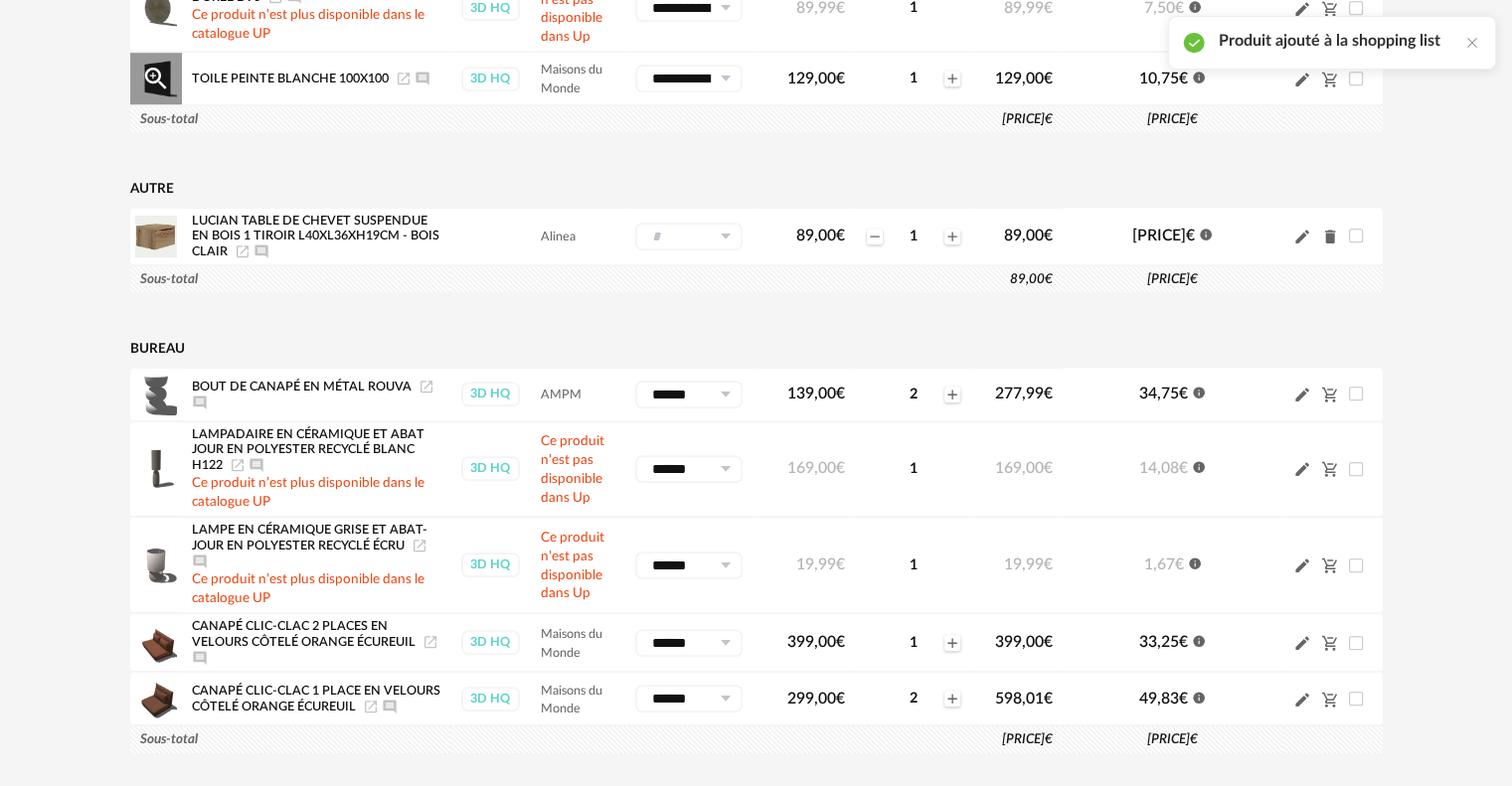 scroll, scrollTop: 1093, scrollLeft: 0, axis: vertical 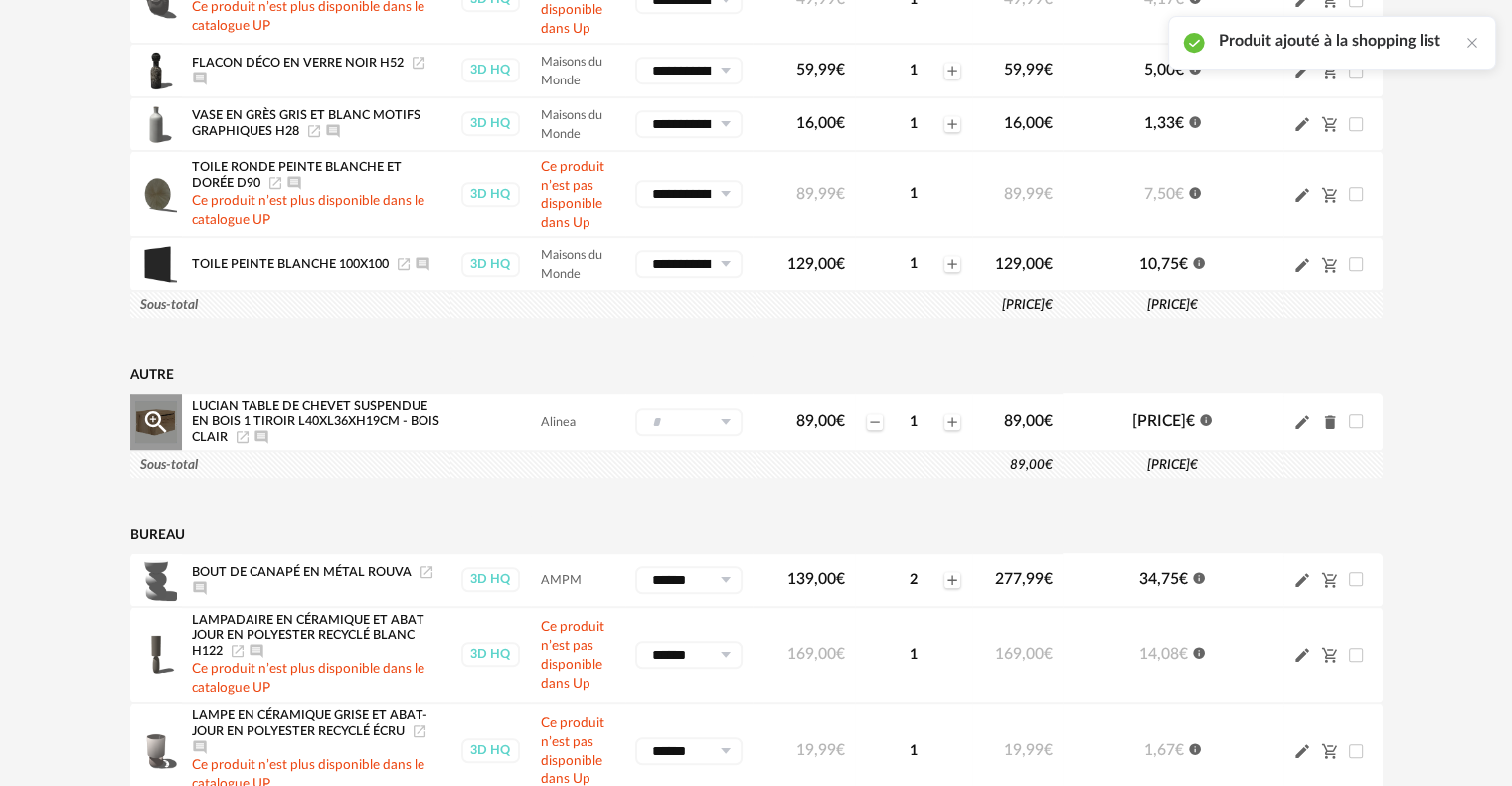click at bounding box center (689, 422) 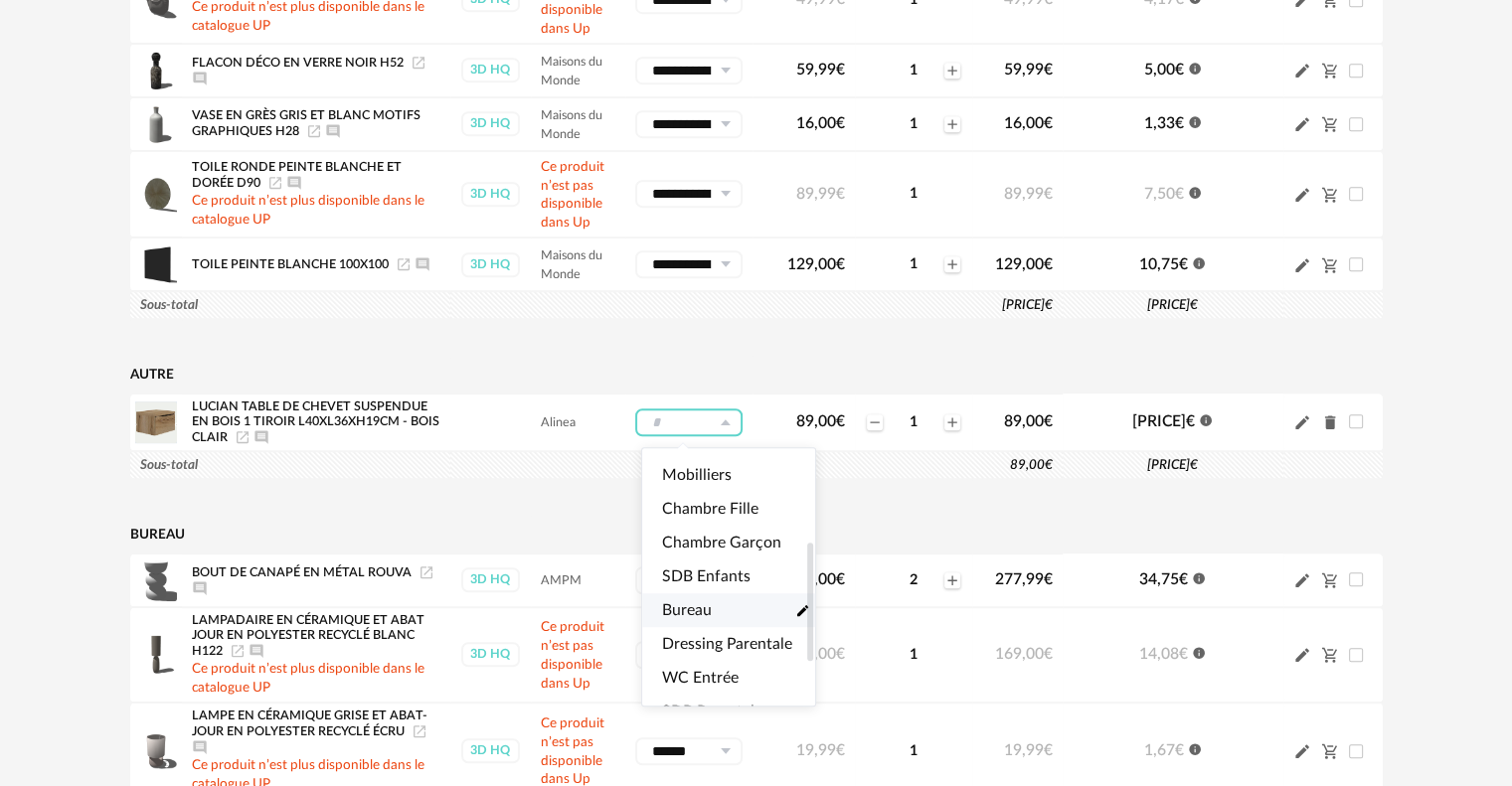 scroll, scrollTop: 292, scrollLeft: 0, axis: vertical 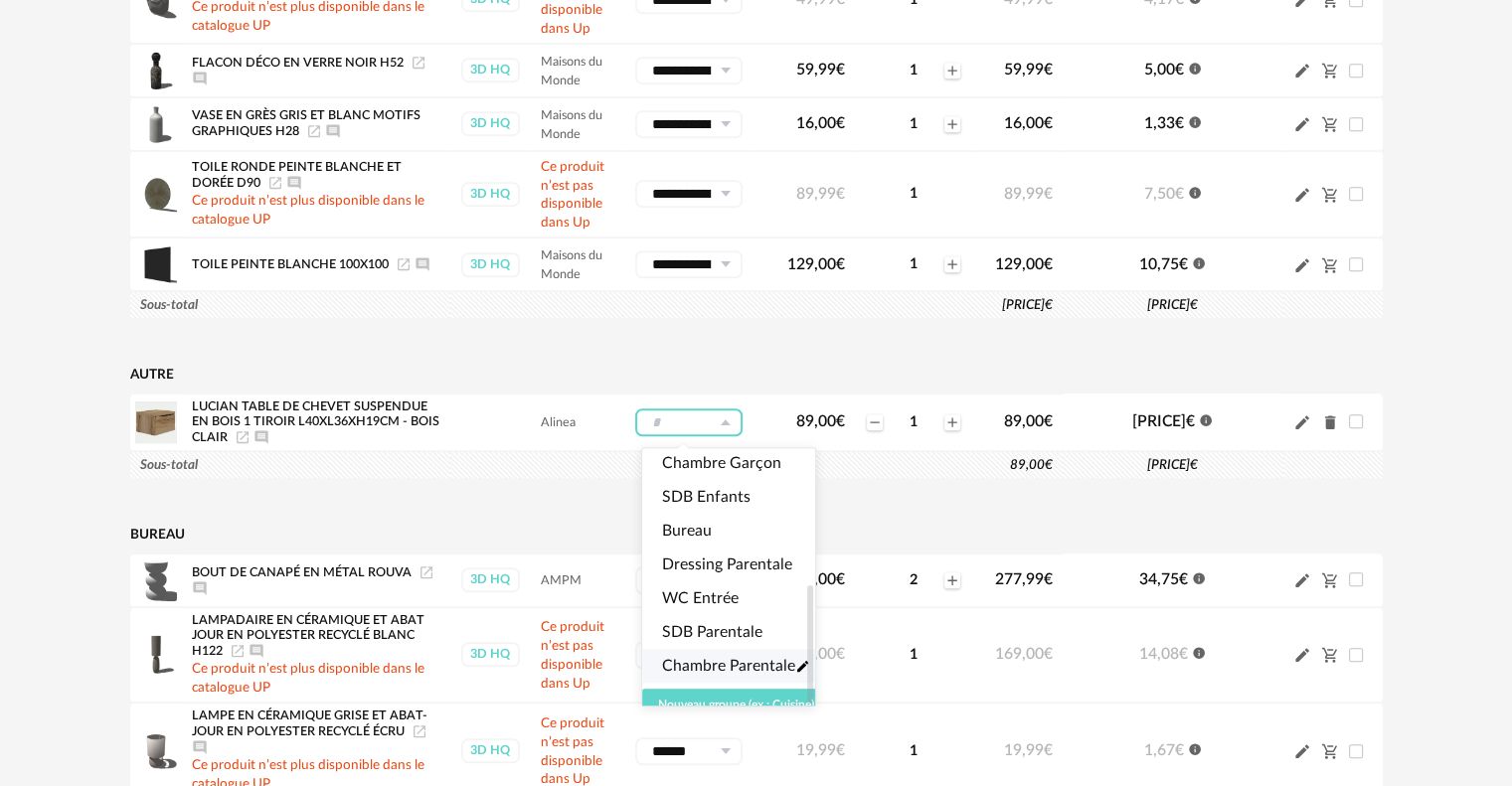 click on "Chambre Parentale" at bounding box center [729, 666] 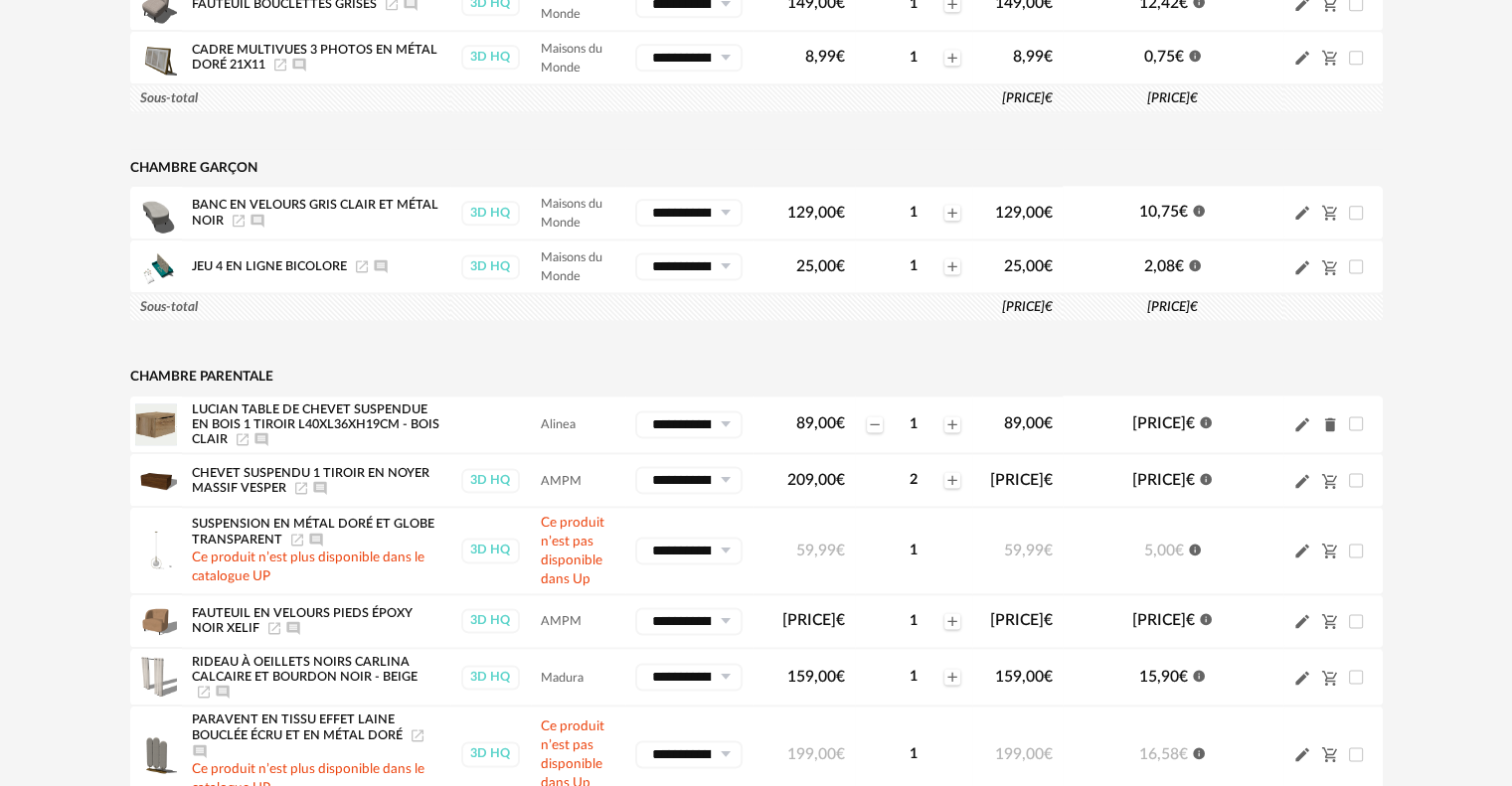 scroll, scrollTop: 2782, scrollLeft: 0, axis: vertical 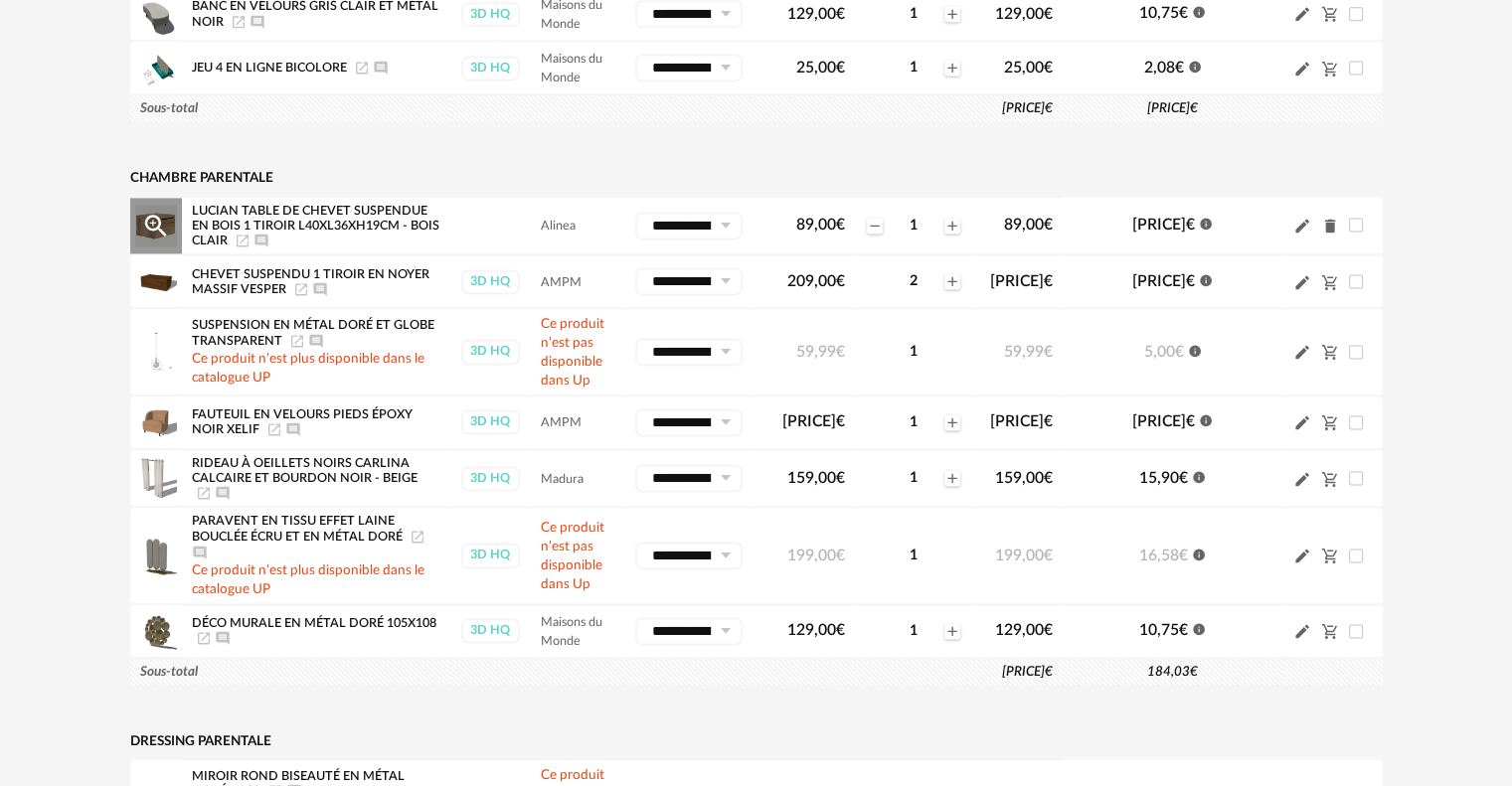 click on "Delete icon" 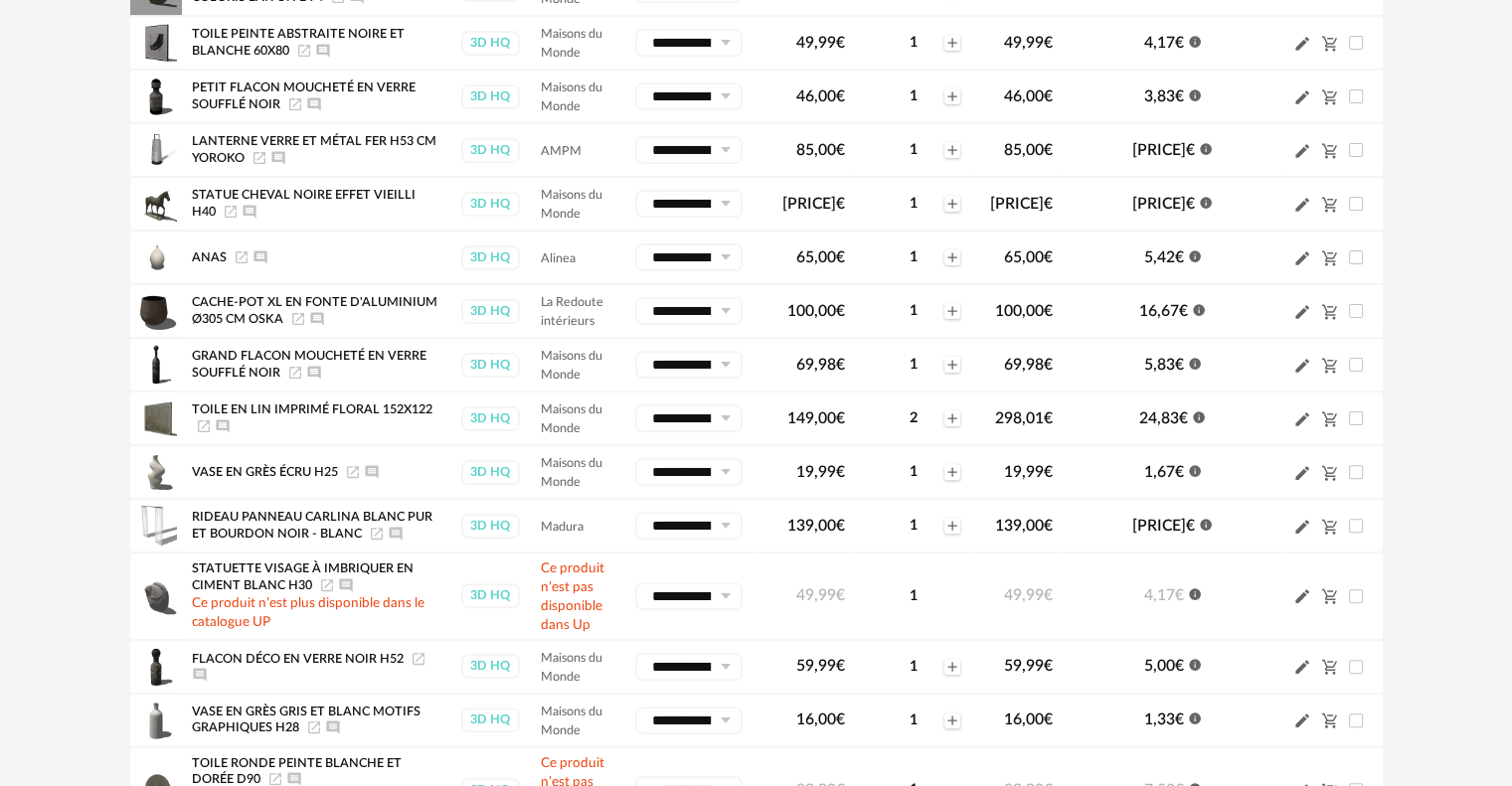 scroll, scrollTop: 0, scrollLeft: 0, axis: both 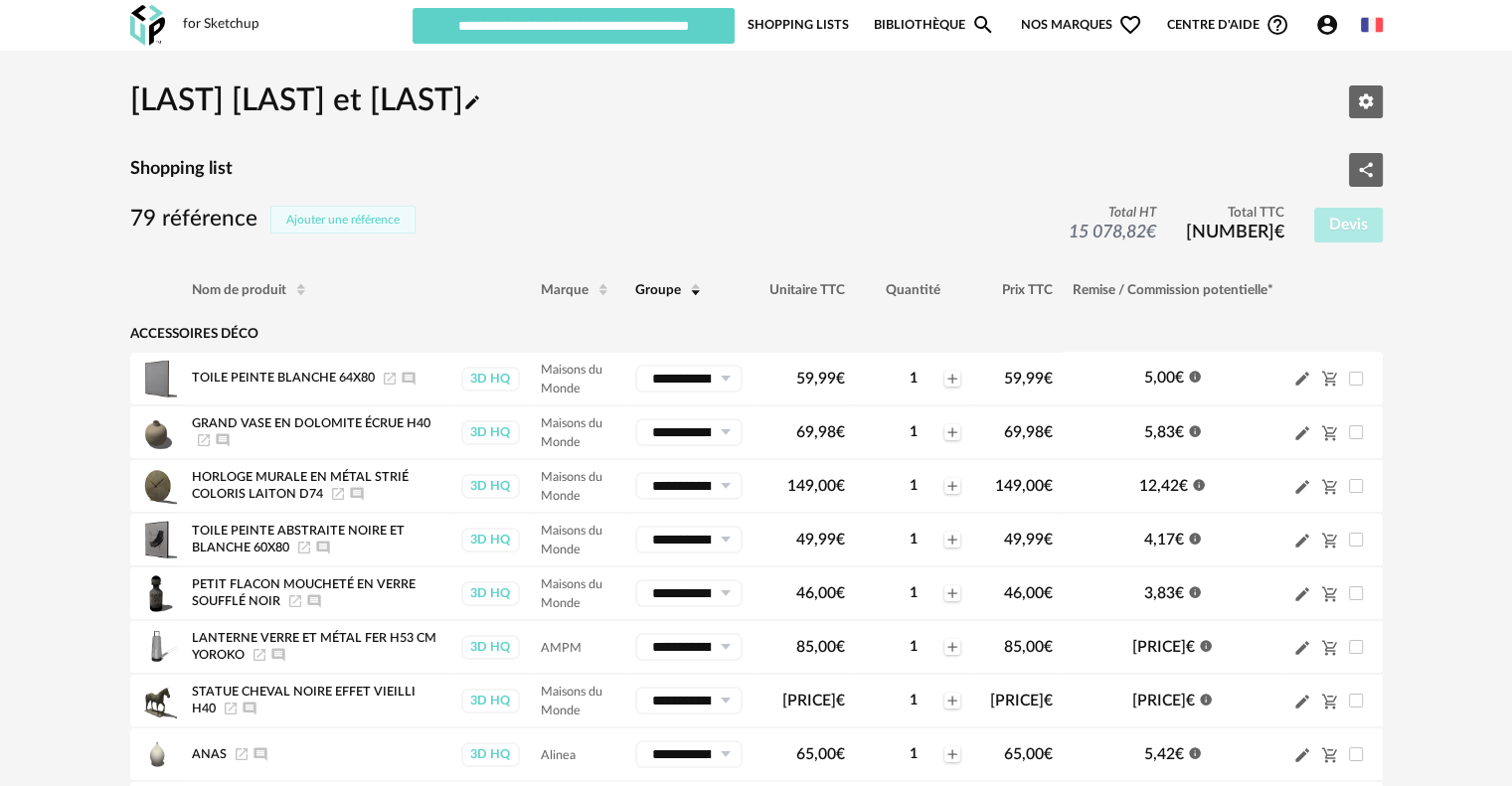 click on "Ajouter une référence" at bounding box center (343, 220) 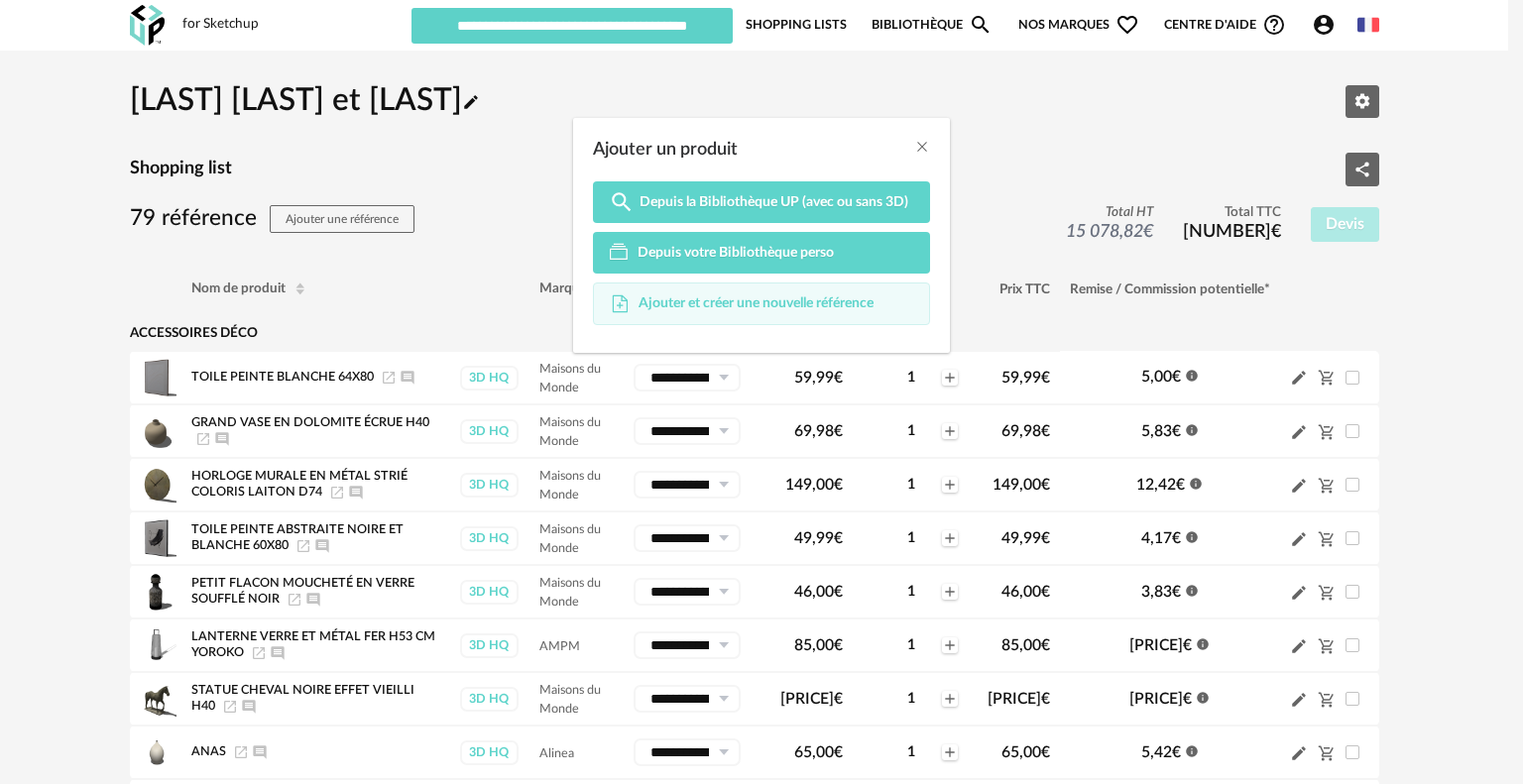 click on "Ajouter et créer une nouvelle référence" at bounding box center (756, 303) 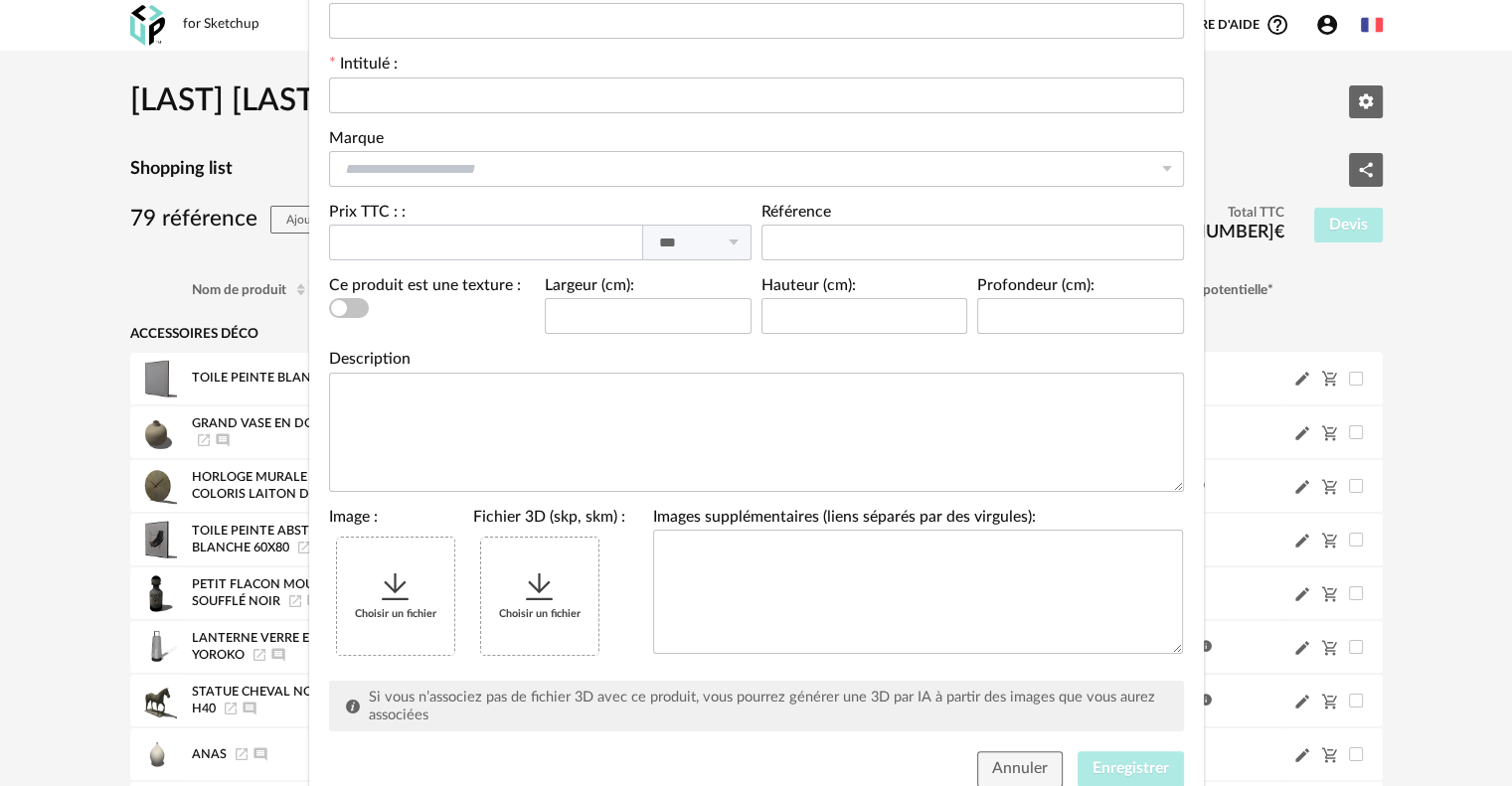 scroll, scrollTop: 0, scrollLeft: 0, axis: both 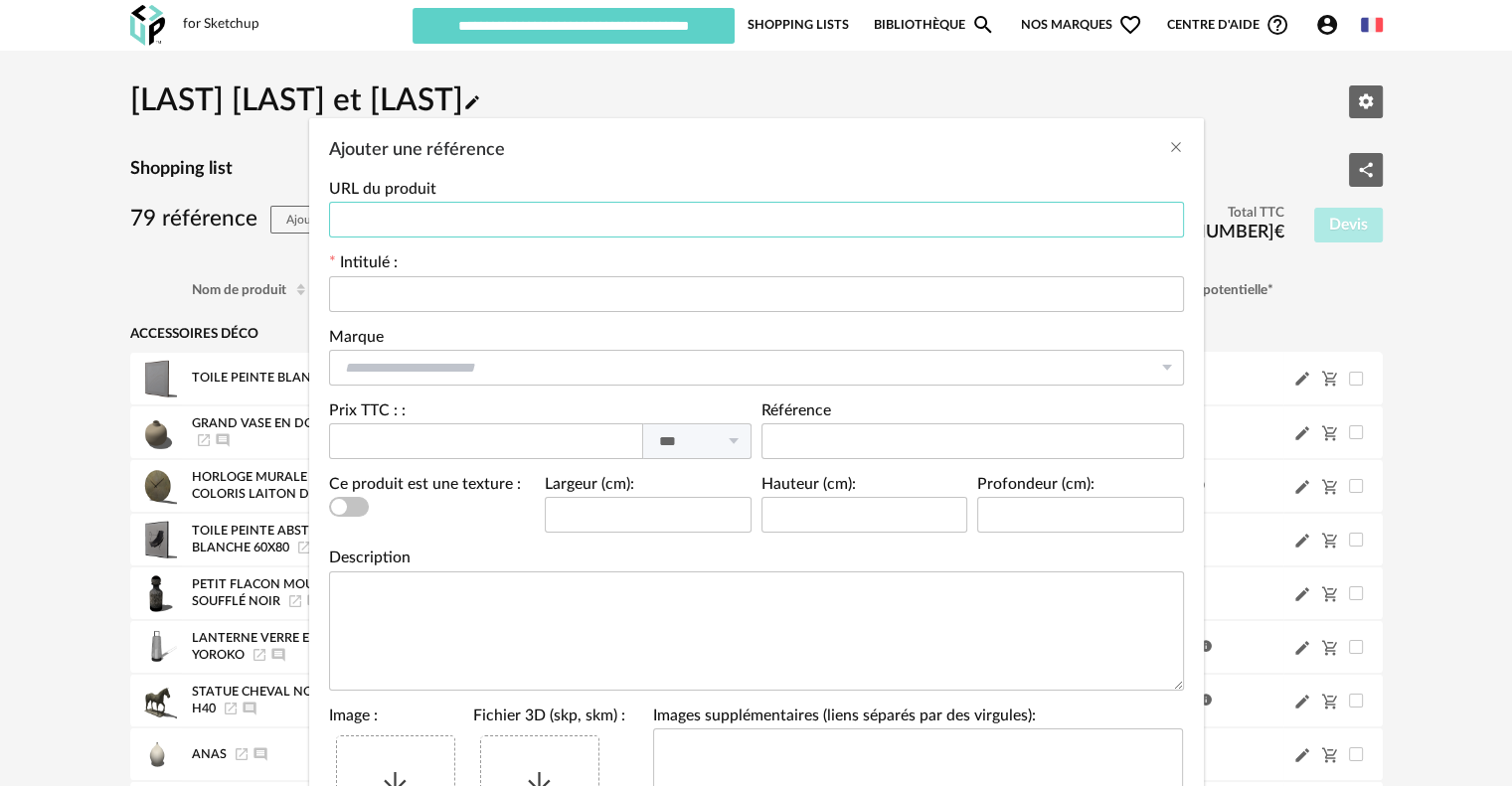 click at bounding box center [756, 220] 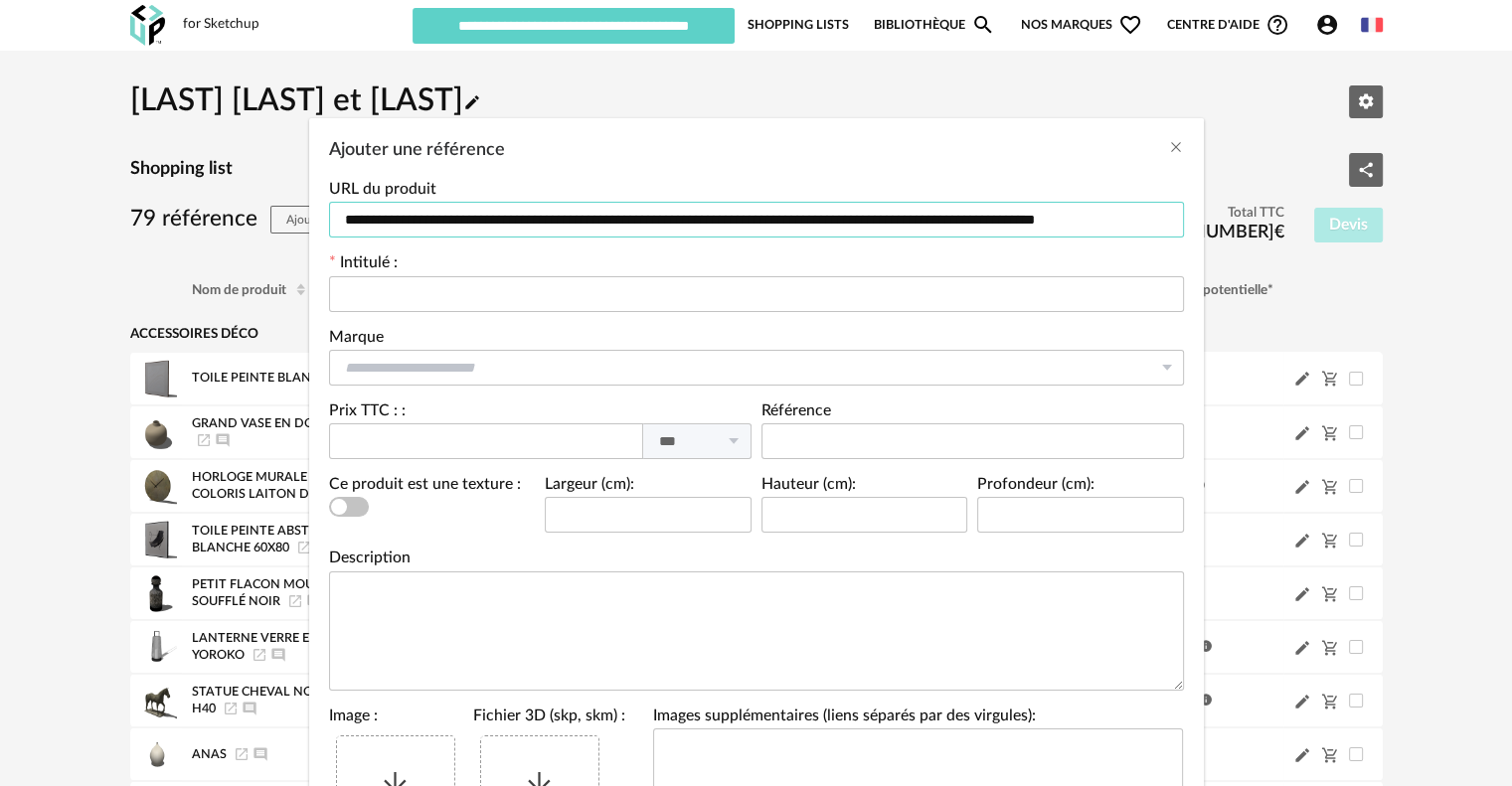 type on "**********" 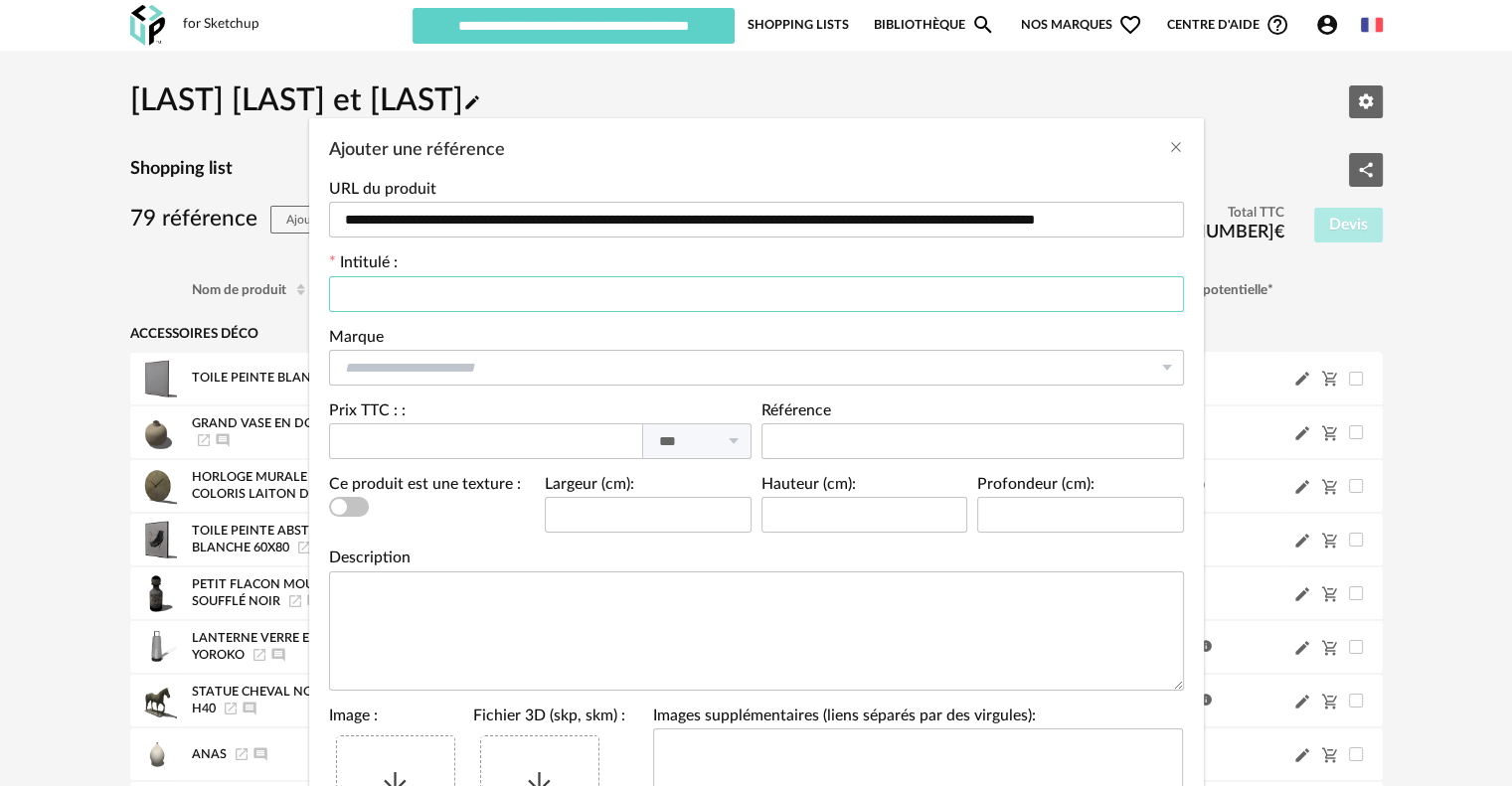 paste on "**********" 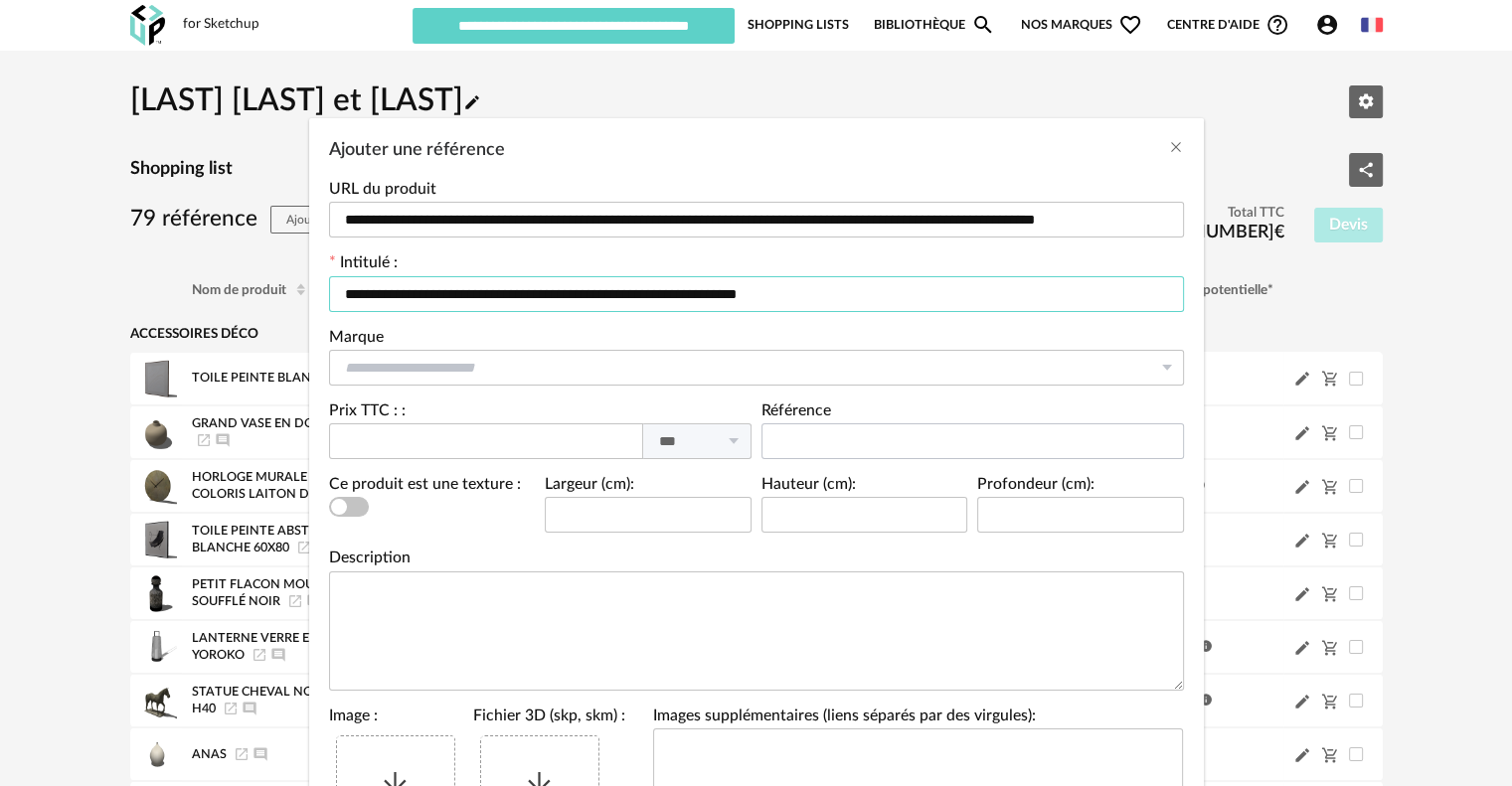 type on "**********" 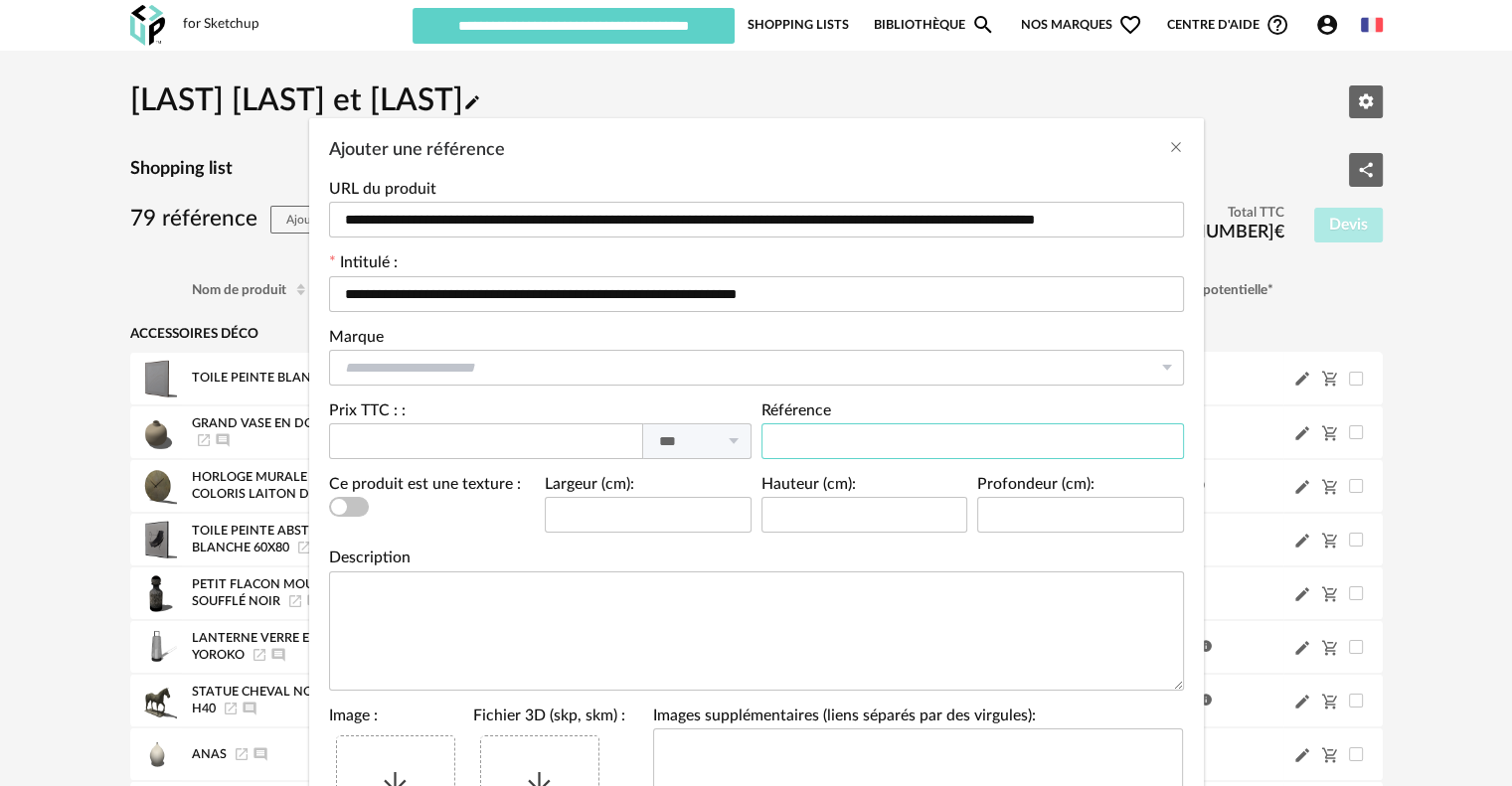 click at bounding box center [972, 441] 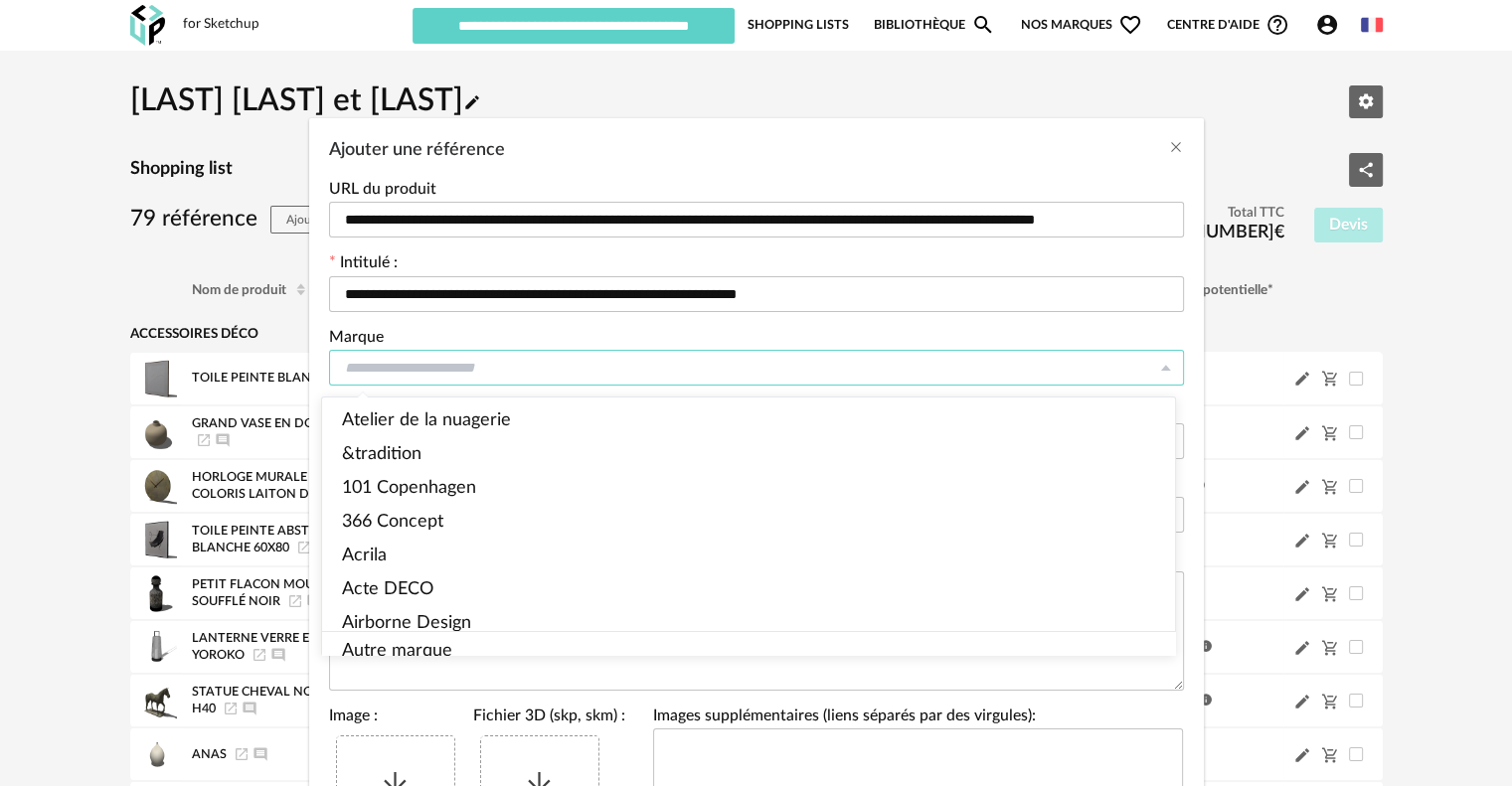 click at bounding box center (756, 368) 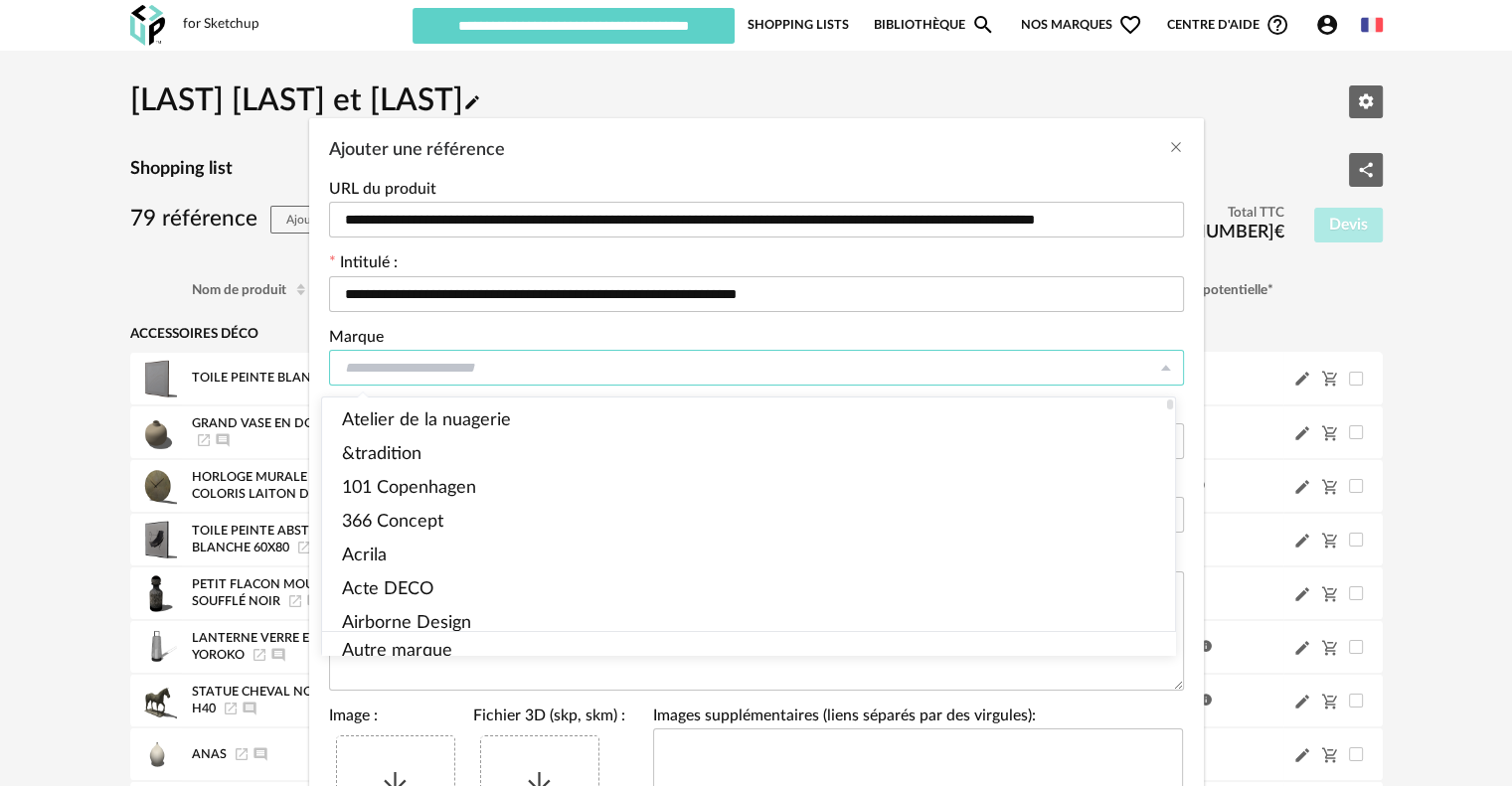 click at bounding box center (749, 650) 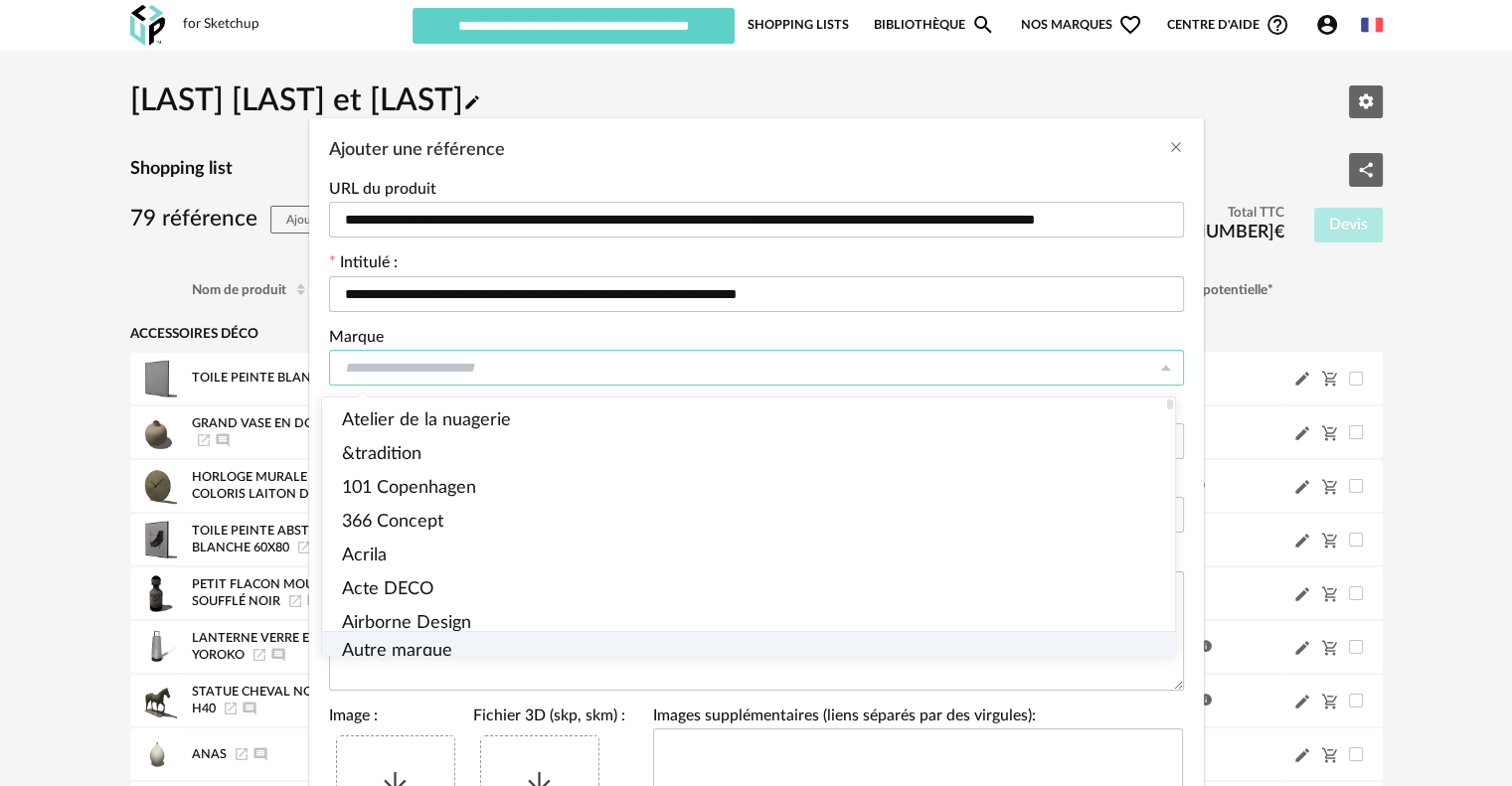 click on "Autre marque" at bounding box center [756, 651] 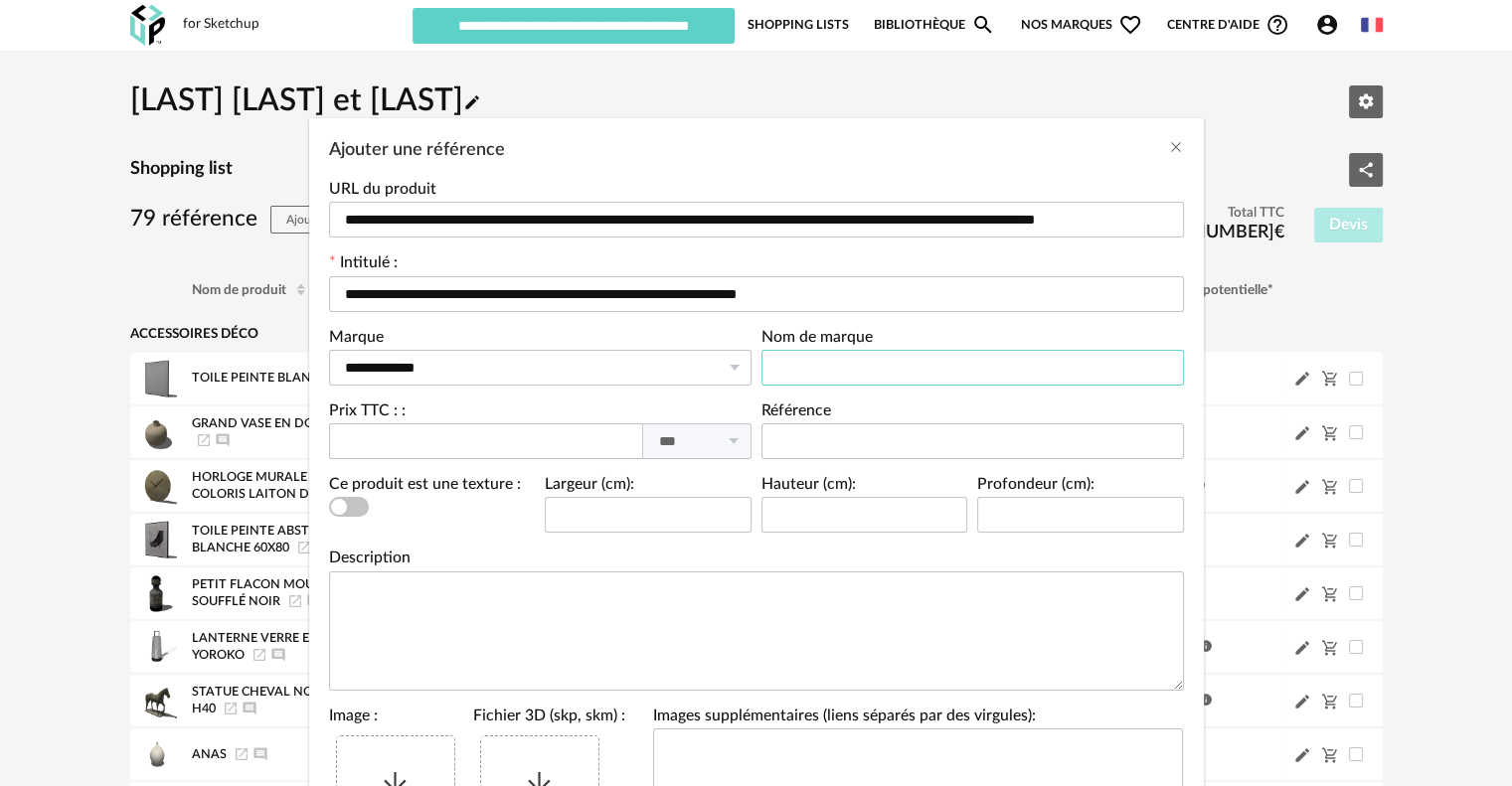 click at bounding box center [972, 368] 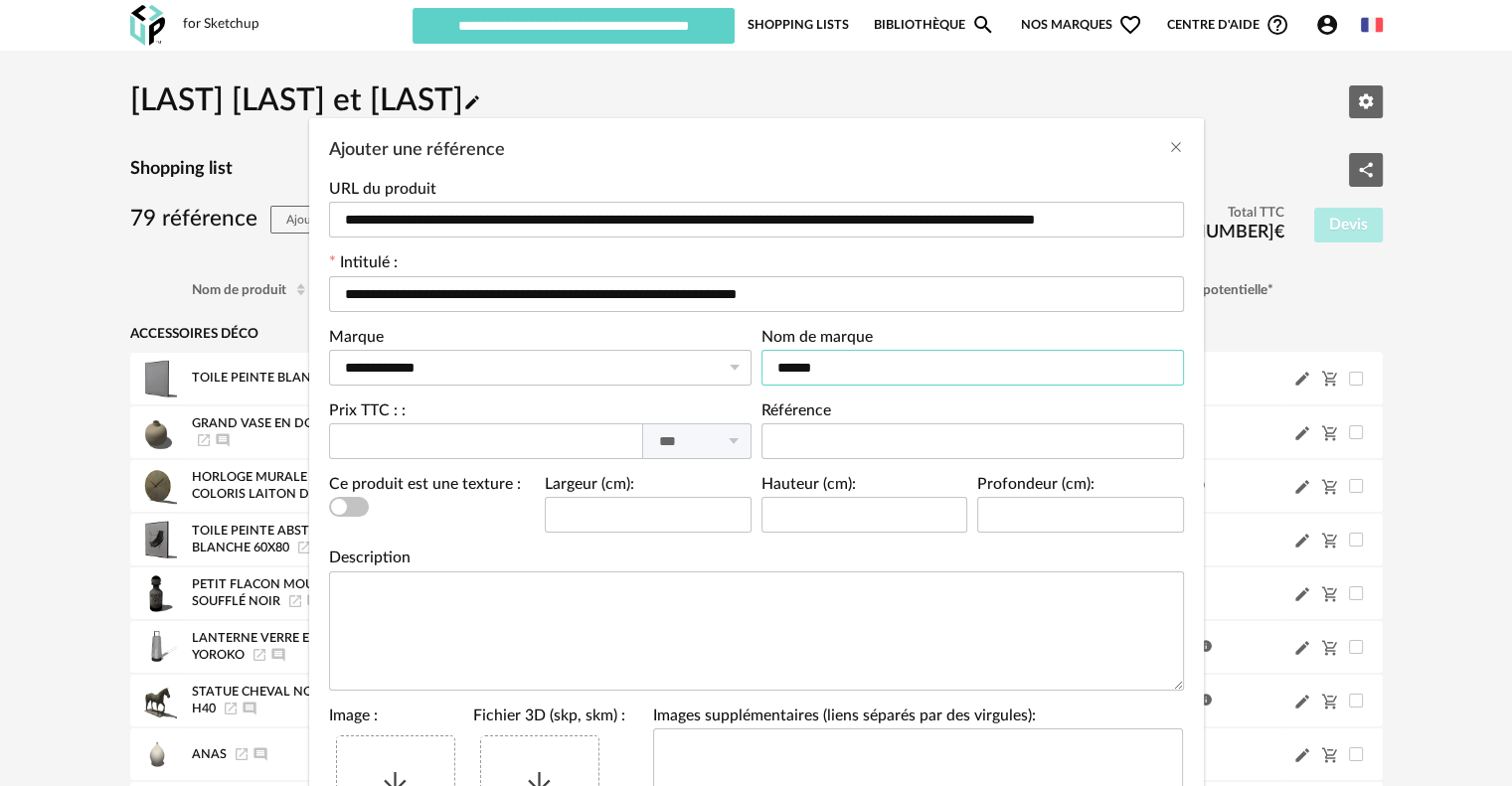 type on "******" 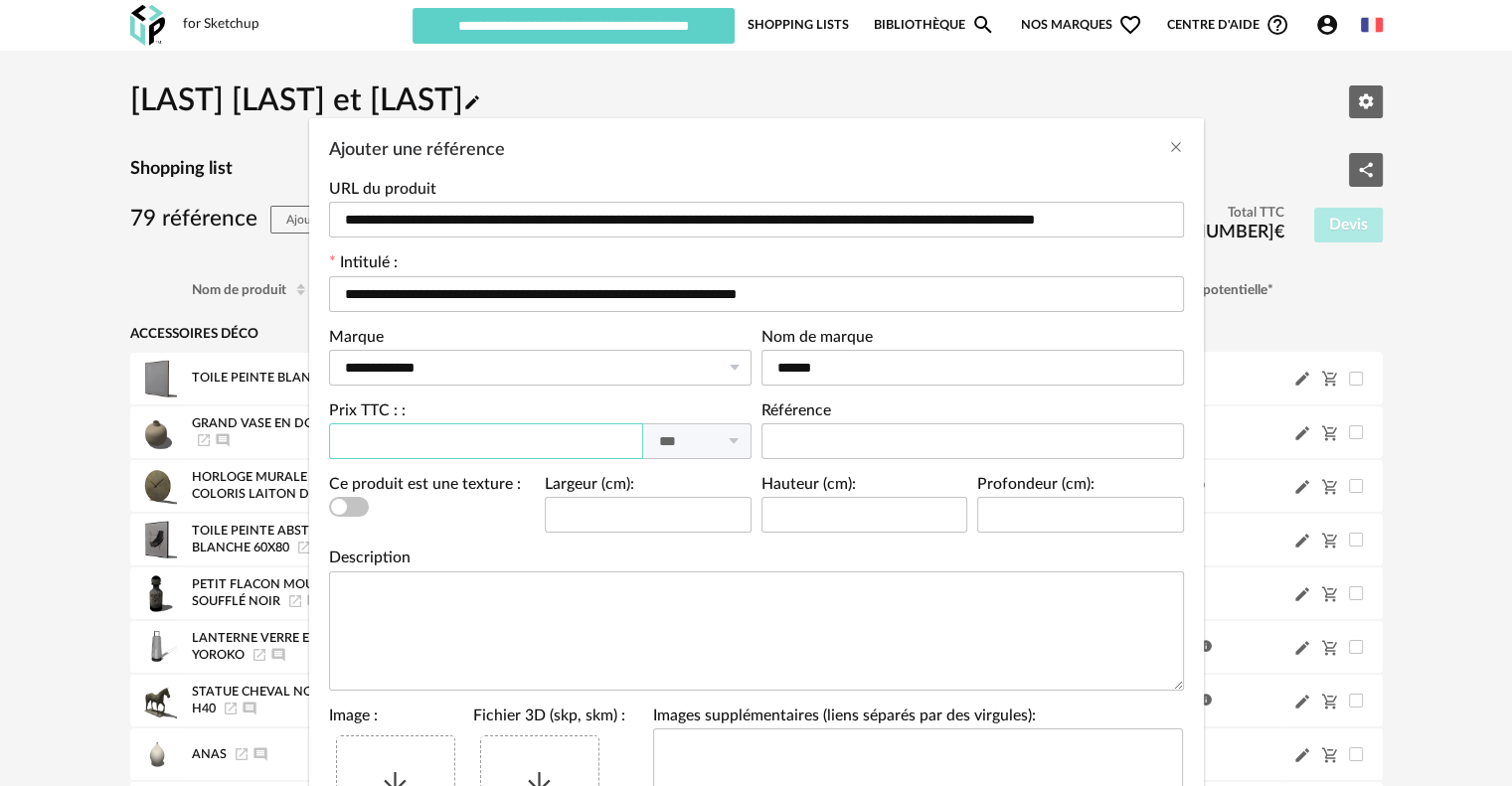 click at bounding box center (486, 441) 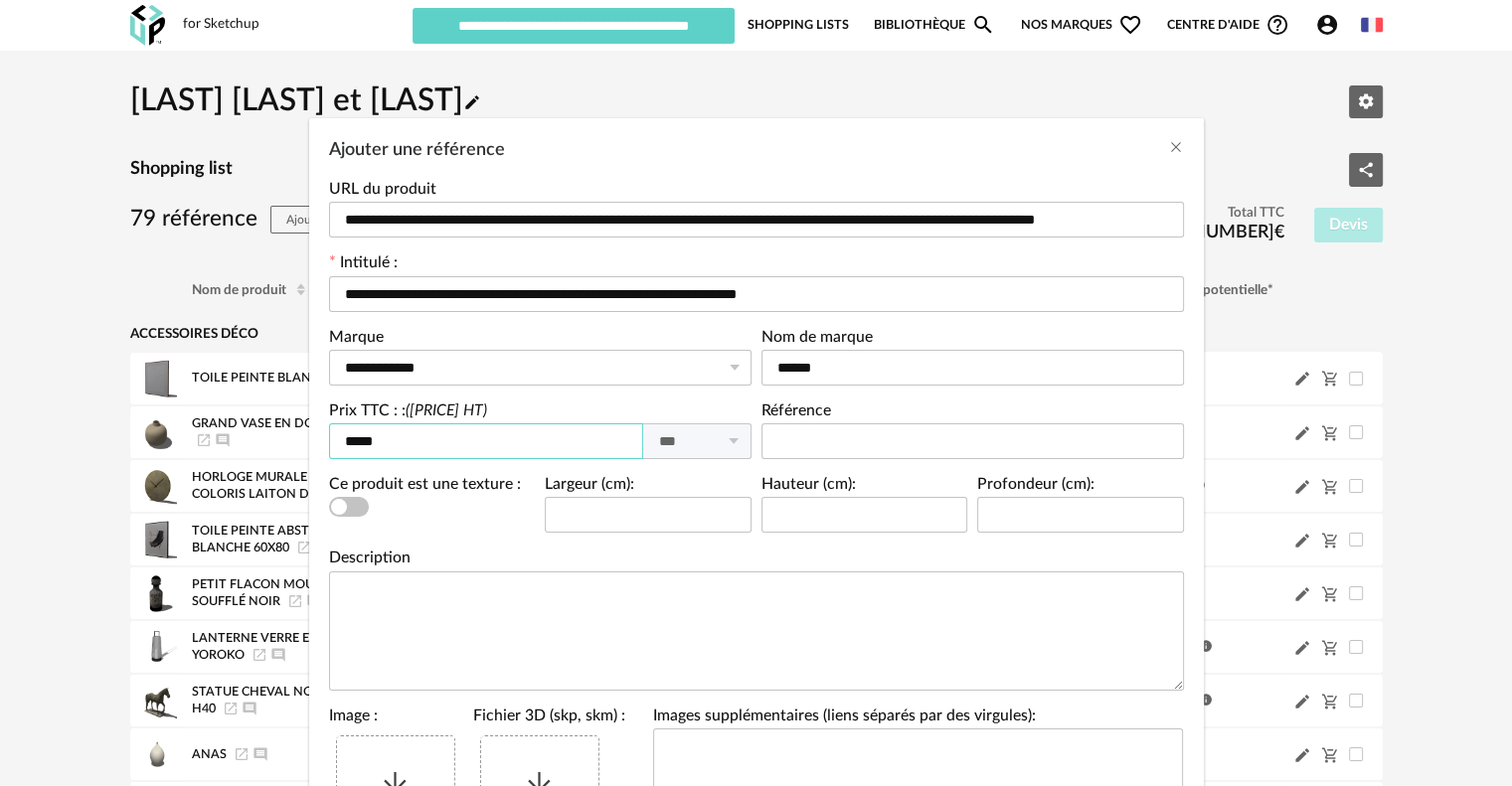 scroll, scrollTop: 199, scrollLeft: 0, axis: vertical 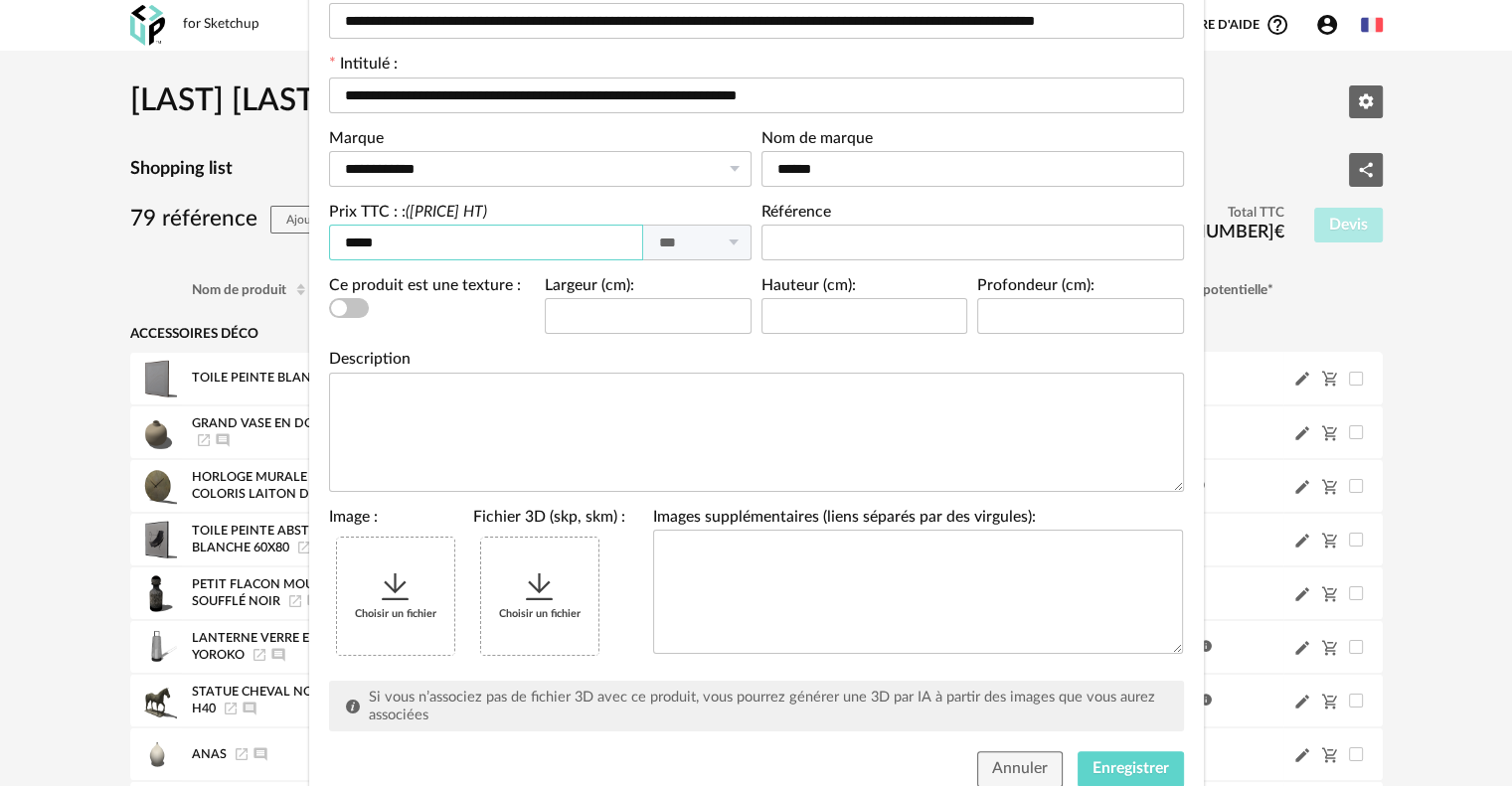 type on "*****" 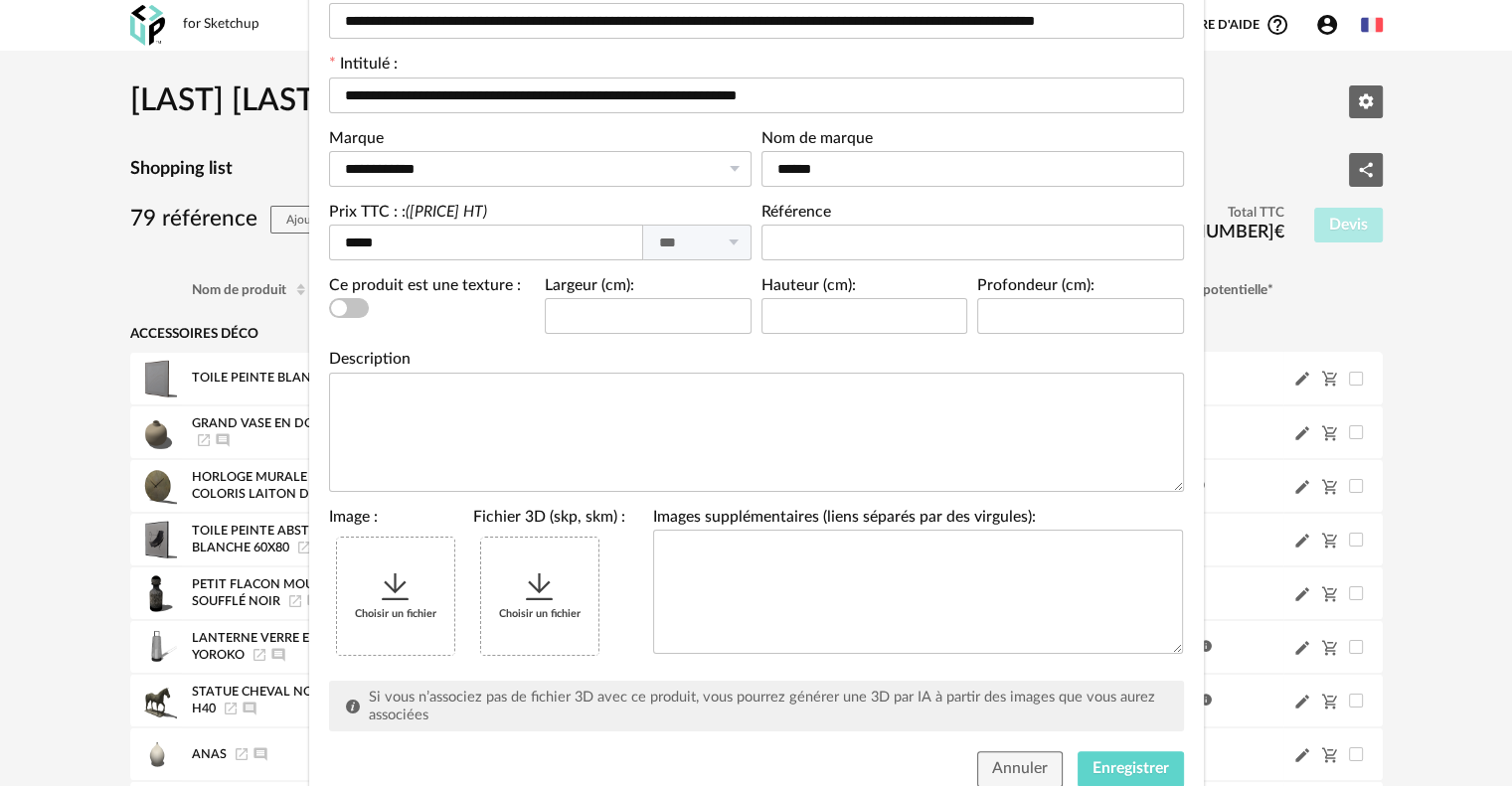 click at bounding box center [396, 587] 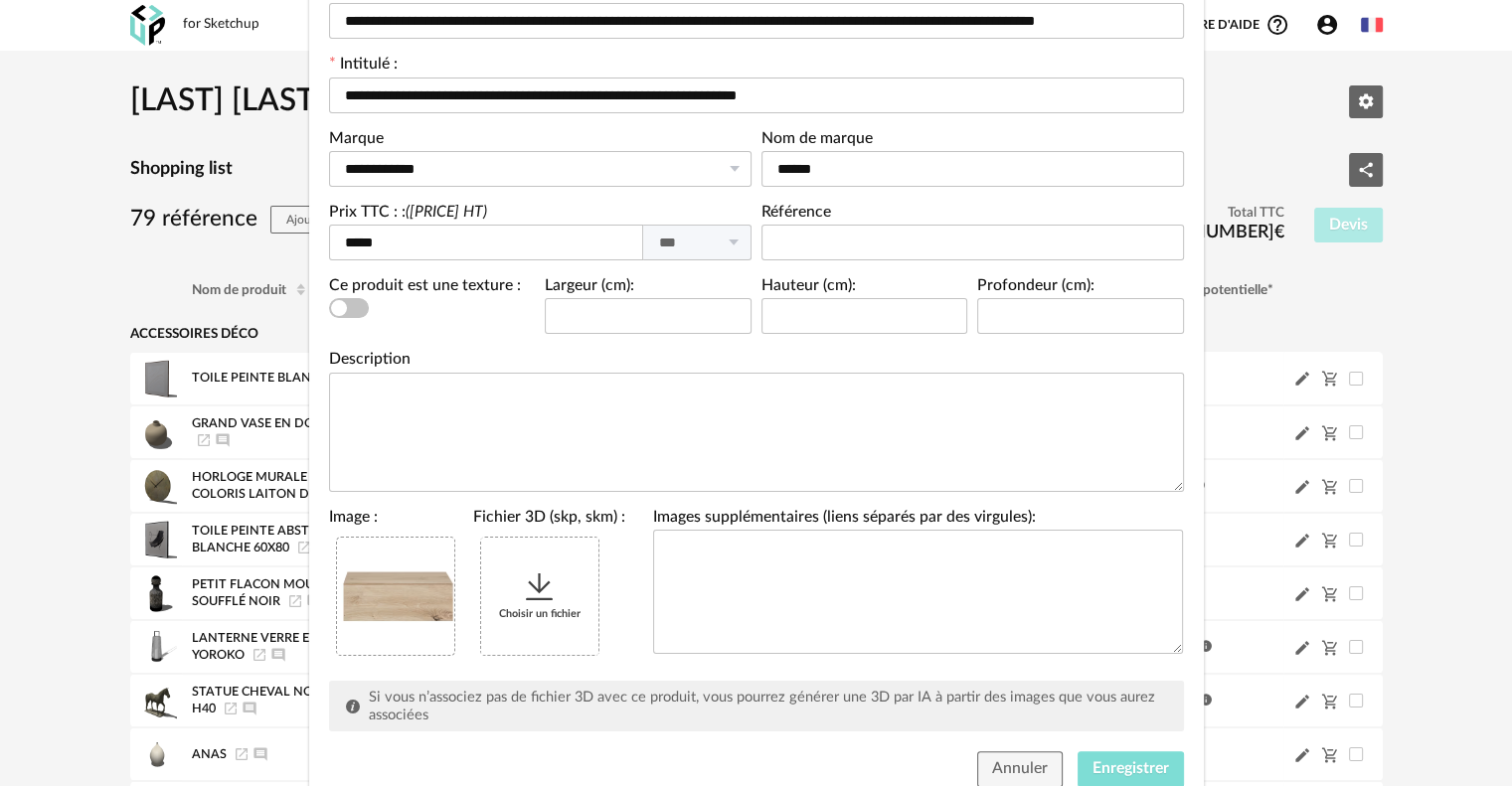 click on "Enregistrer" at bounding box center (1130, 768) 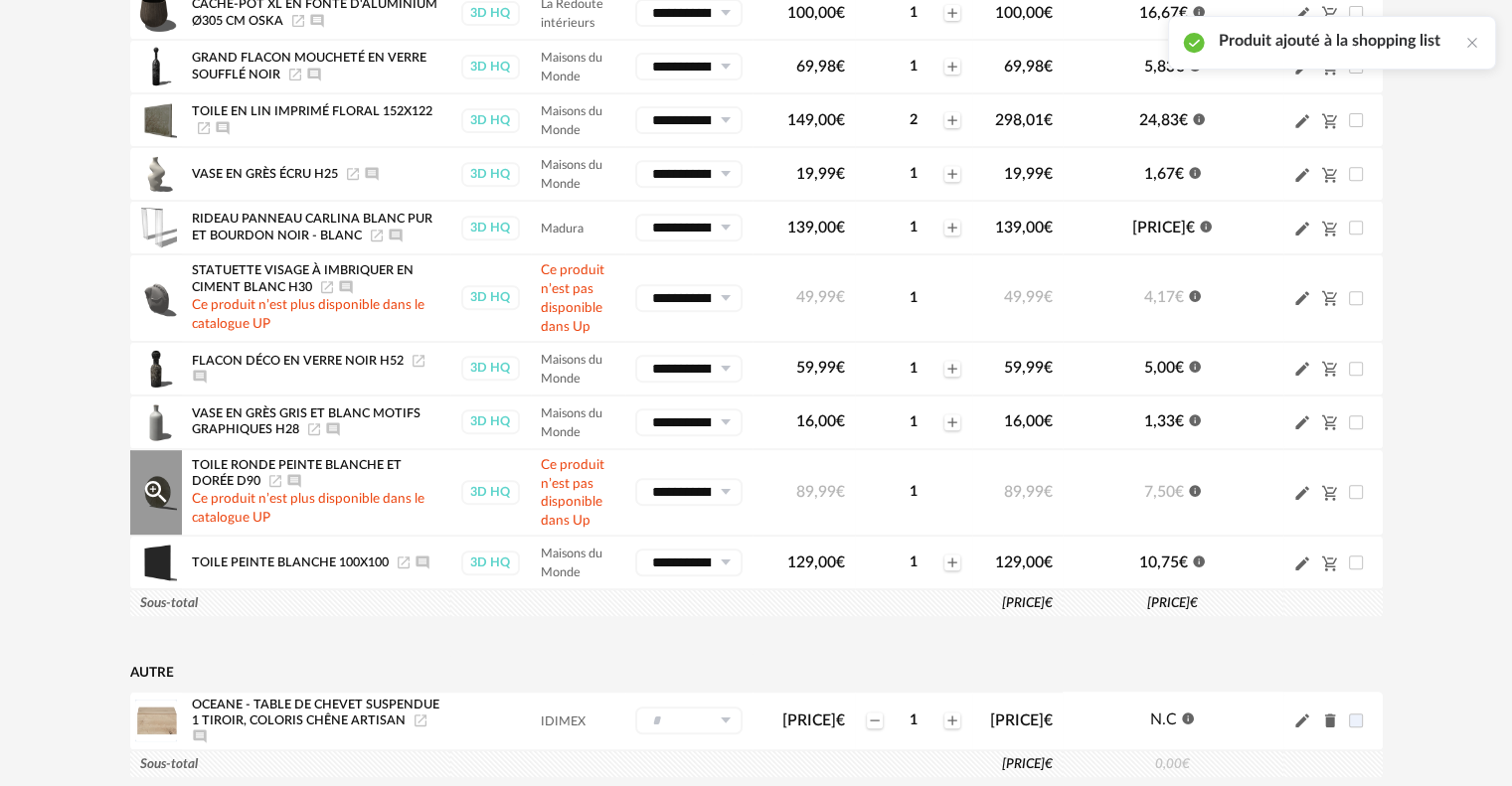 scroll, scrollTop: 994, scrollLeft: 0, axis: vertical 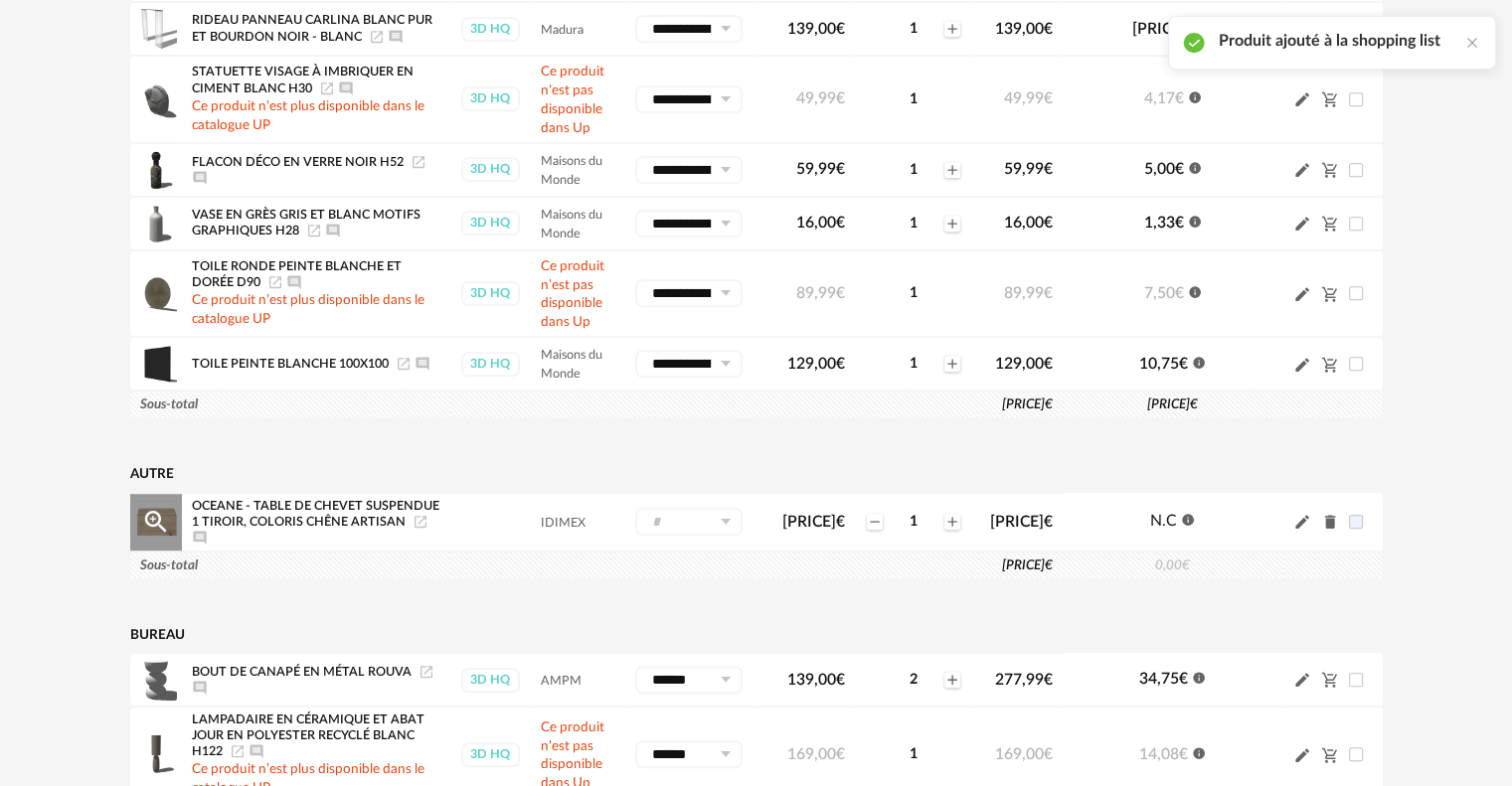 click at bounding box center (725, 522) 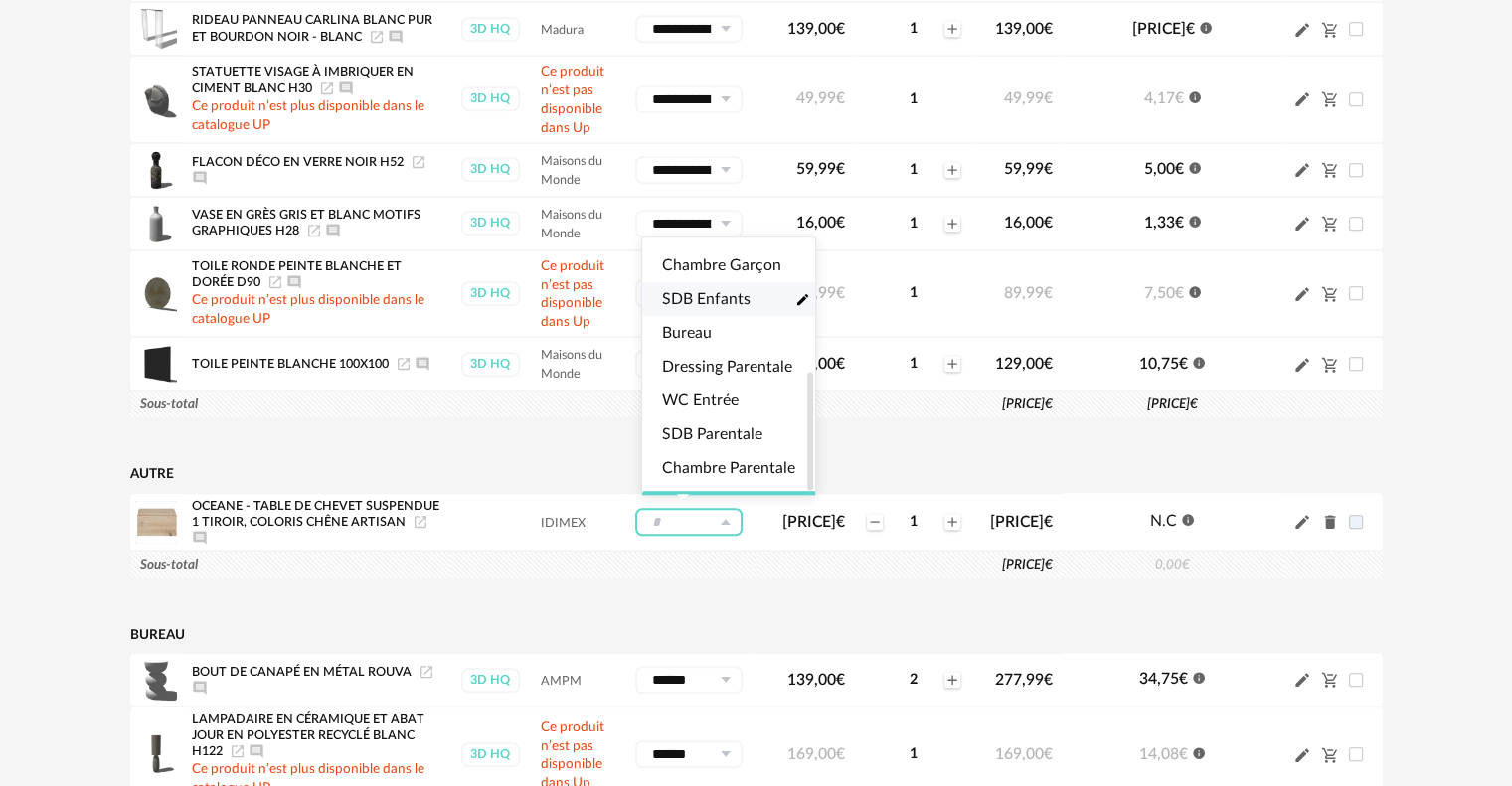 scroll, scrollTop: 292, scrollLeft: 0, axis: vertical 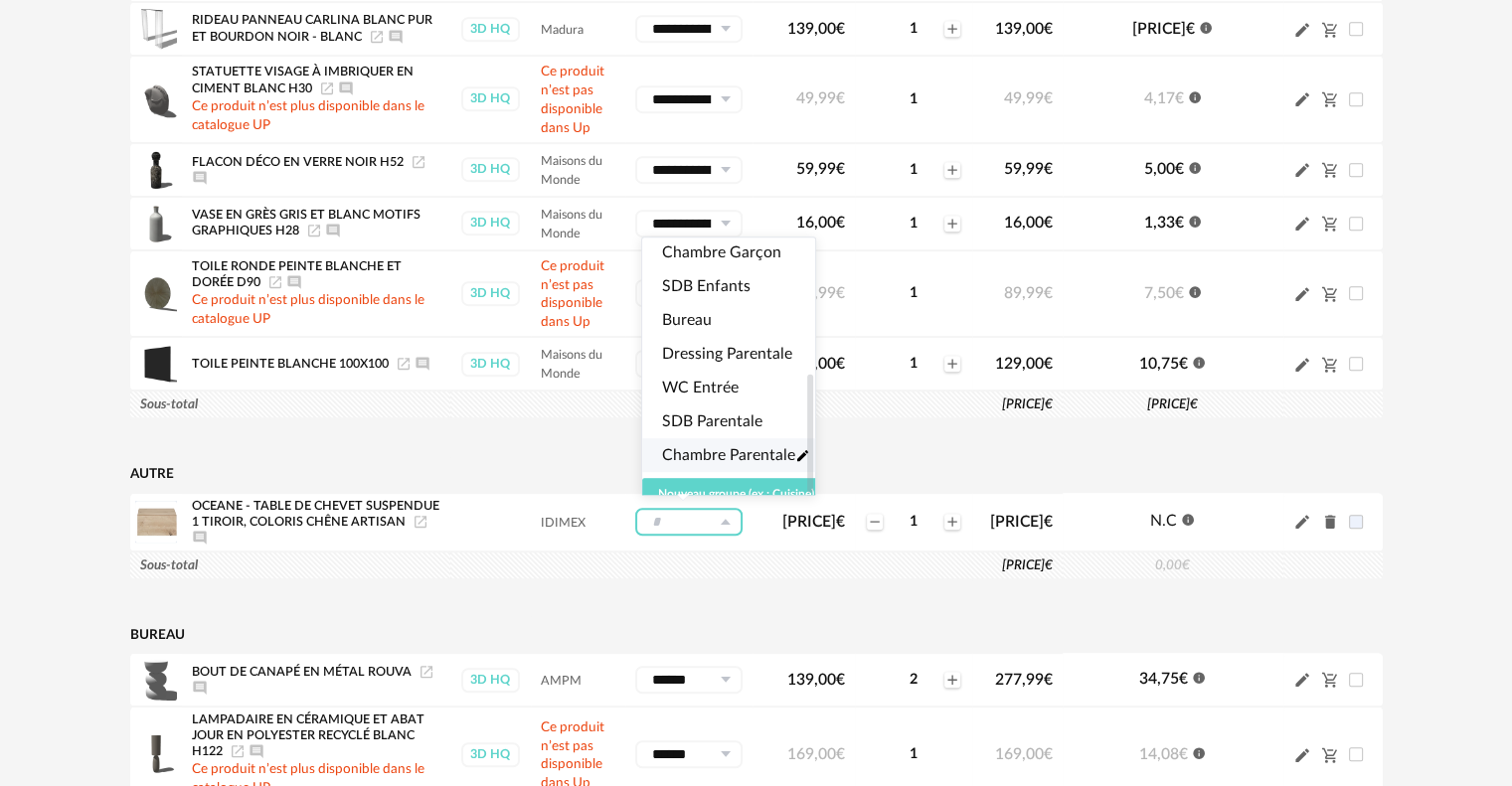 click on "Chambre Parentale" at bounding box center (729, 455) 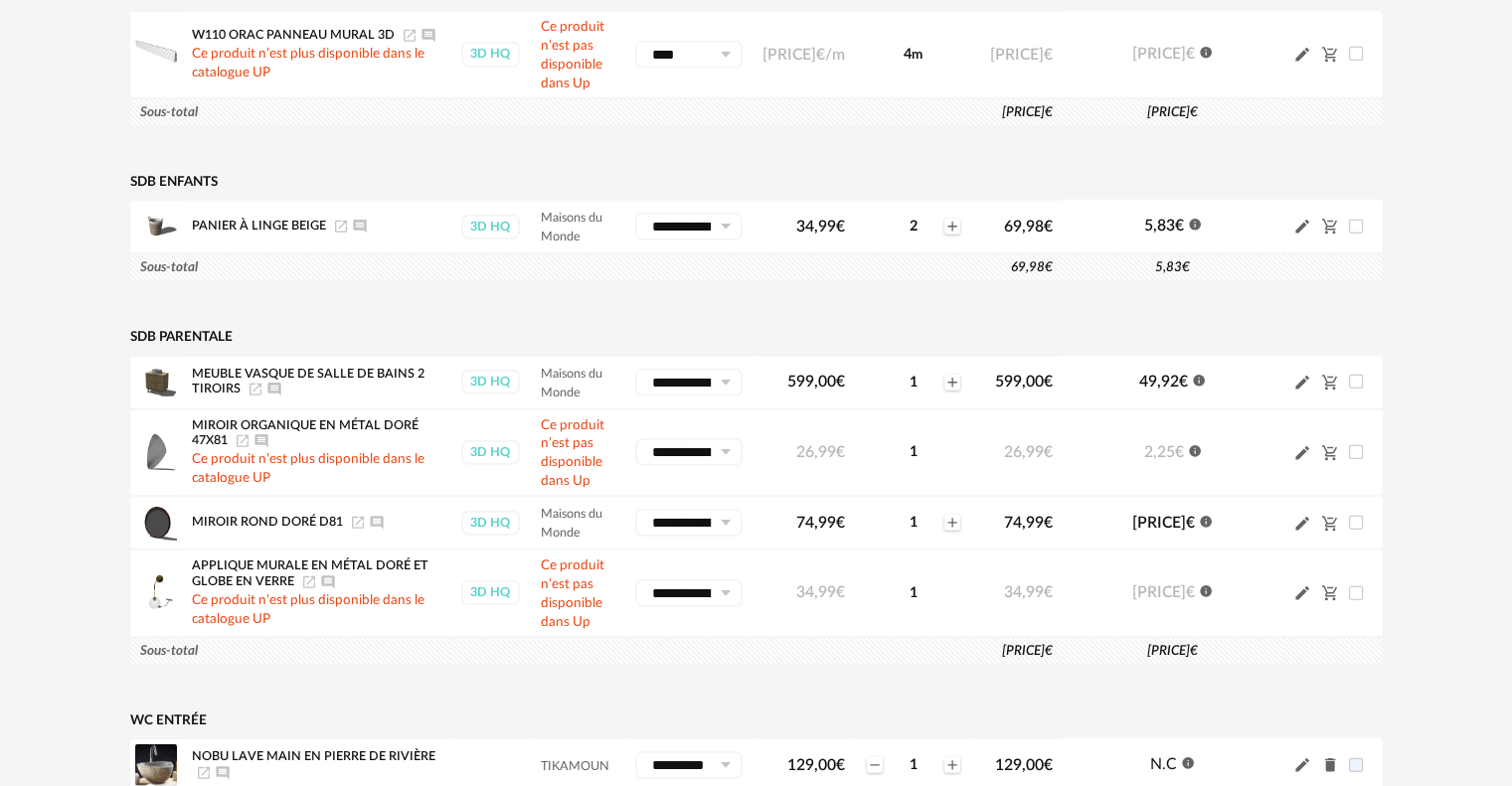 scroll, scrollTop: 5565, scrollLeft: 0, axis: vertical 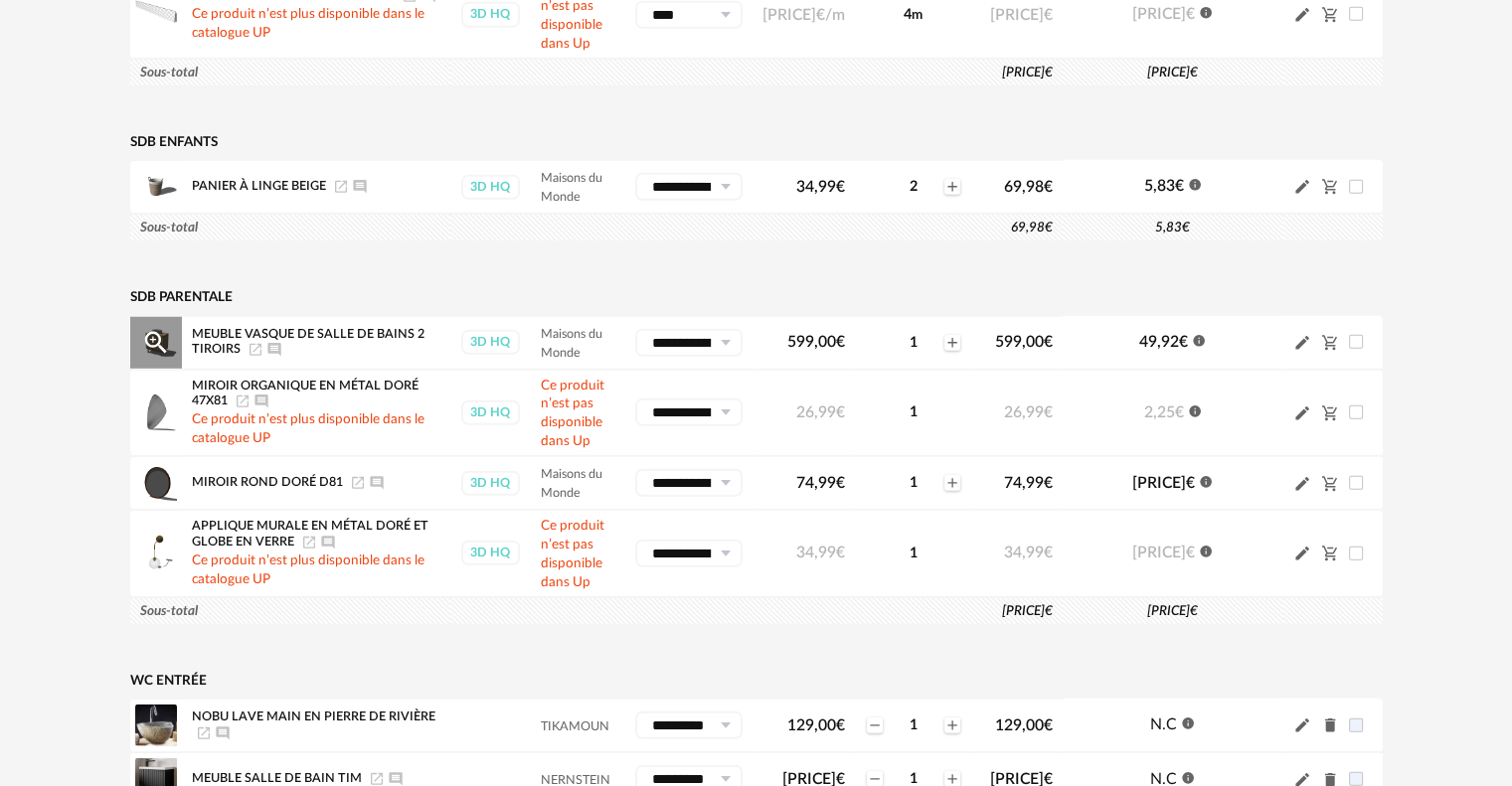 click on "Launch icon" 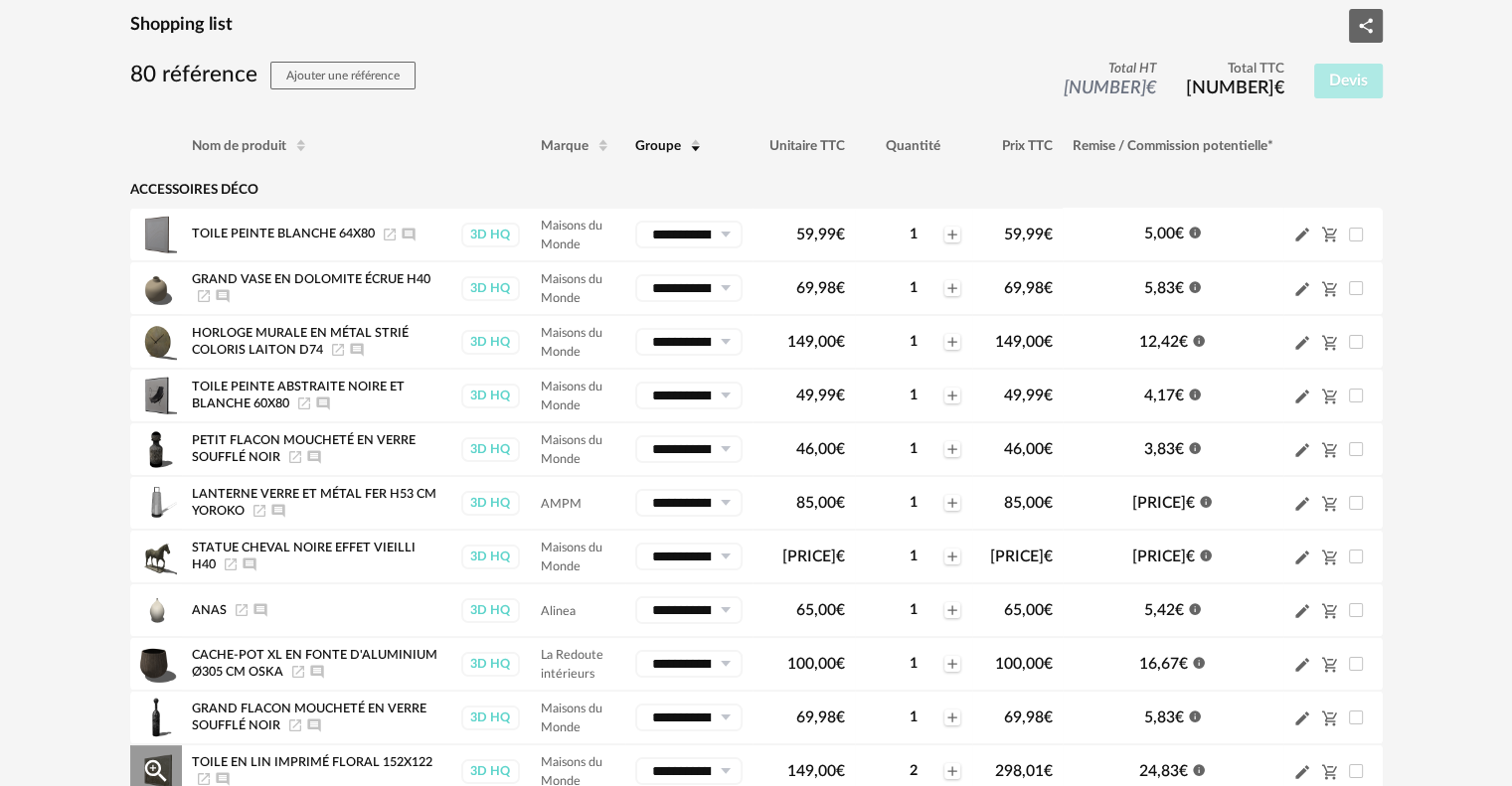 scroll, scrollTop: 0, scrollLeft: 0, axis: both 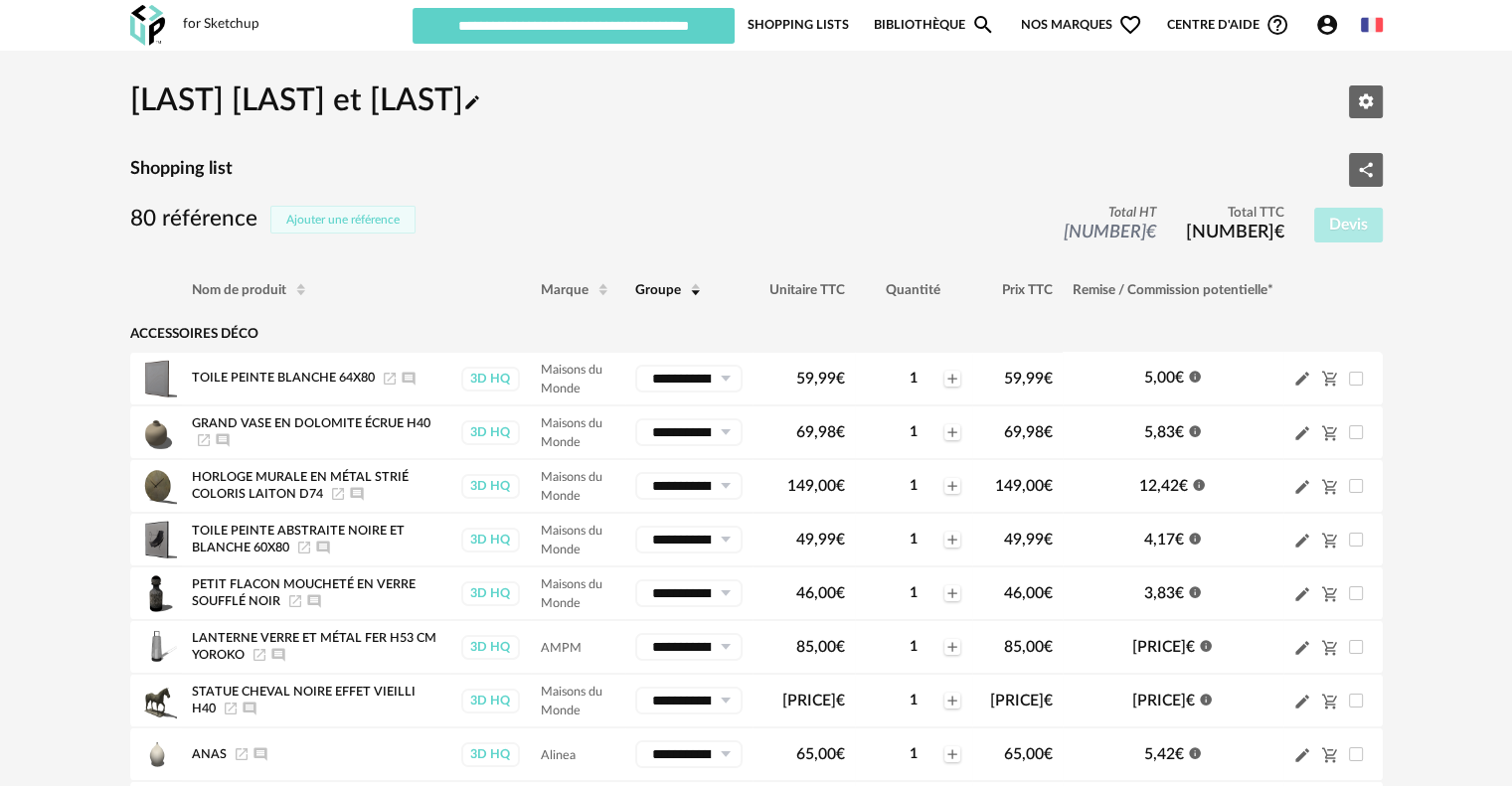 click on "Ajouter une référence" at bounding box center (343, 220) 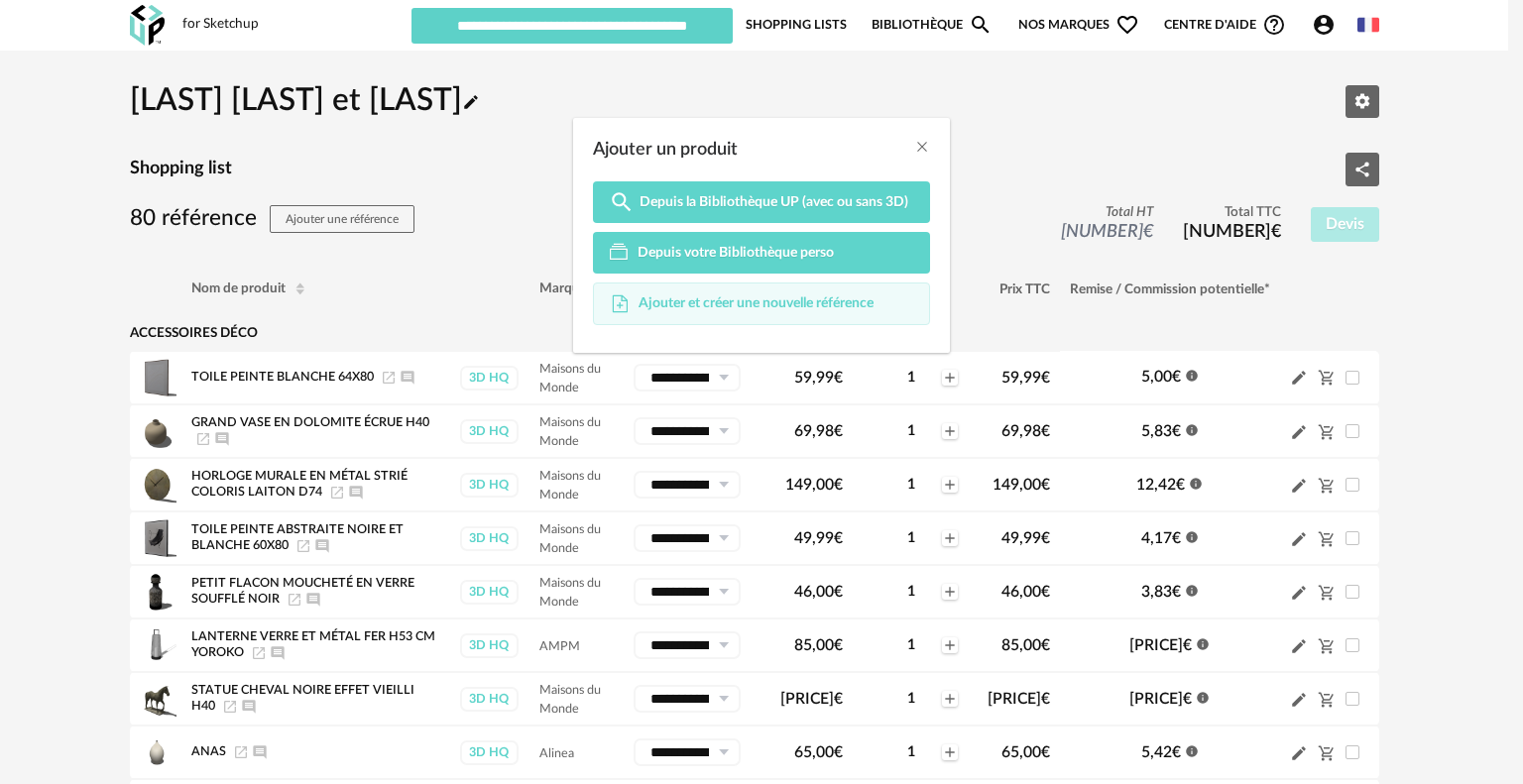 click on "Ajouter et créer une nouvelle référence" at bounding box center [762, 304] 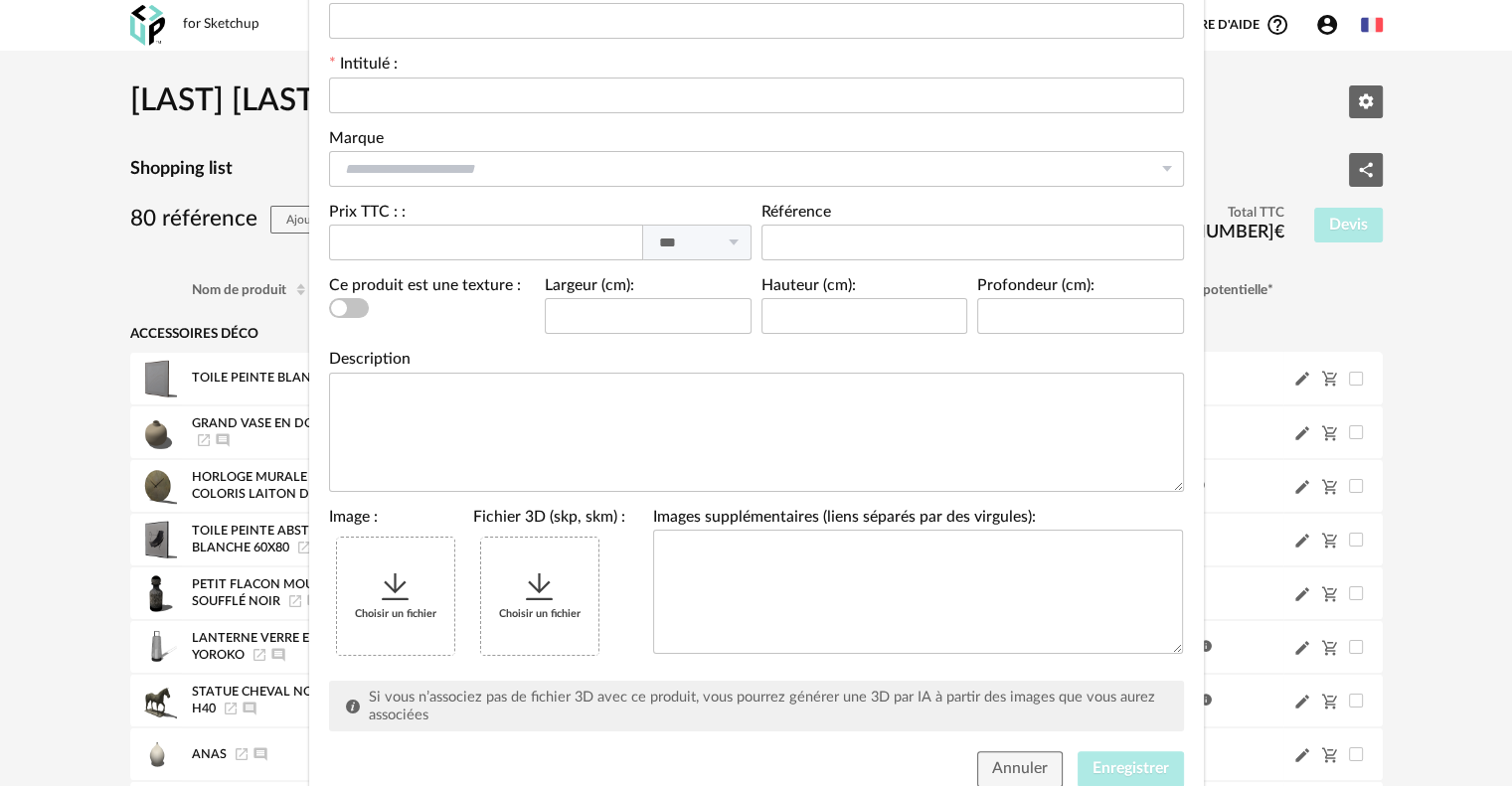 scroll, scrollTop: 0, scrollLeft: 0, axis: both 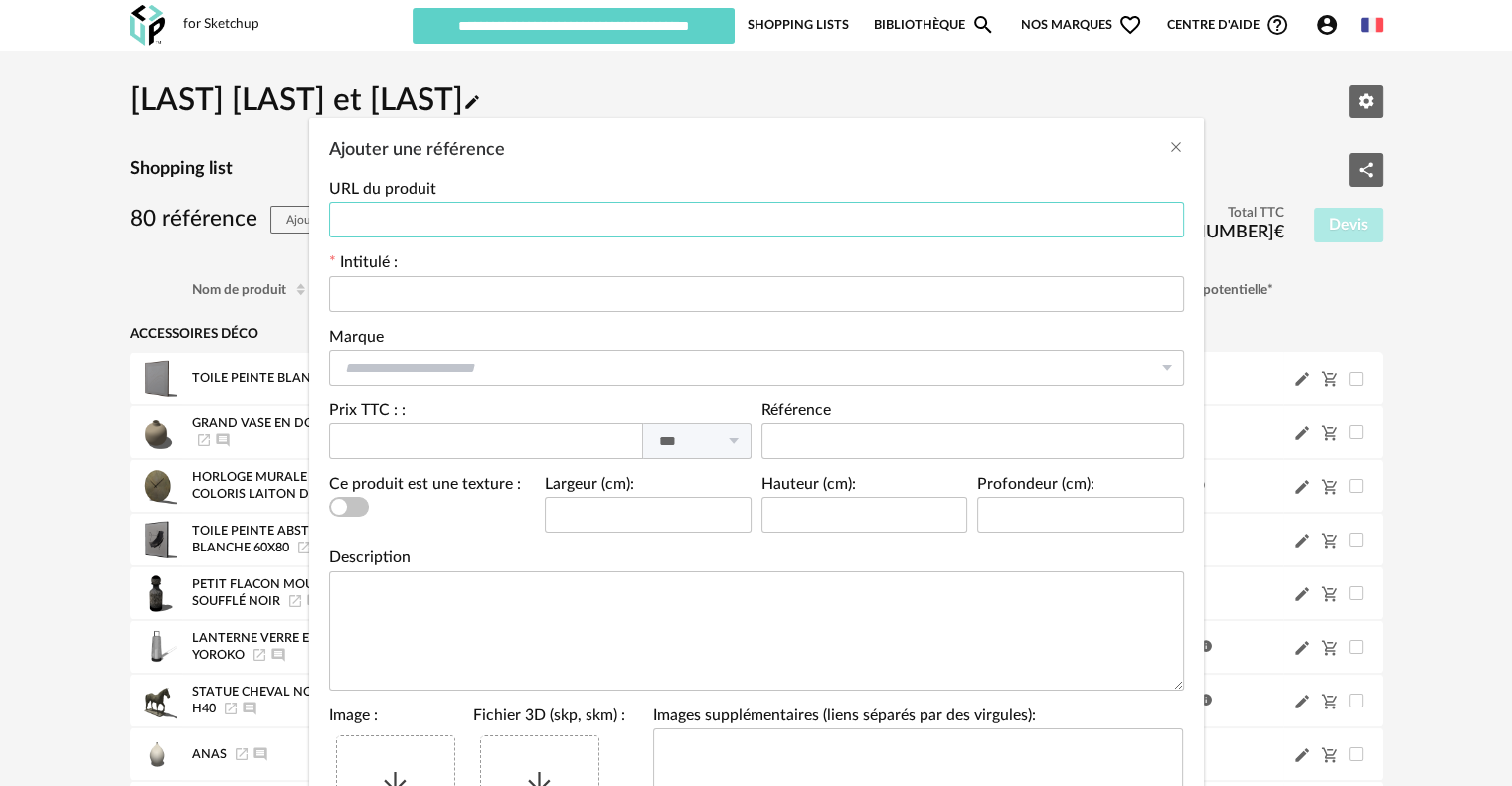 paste on "**********" 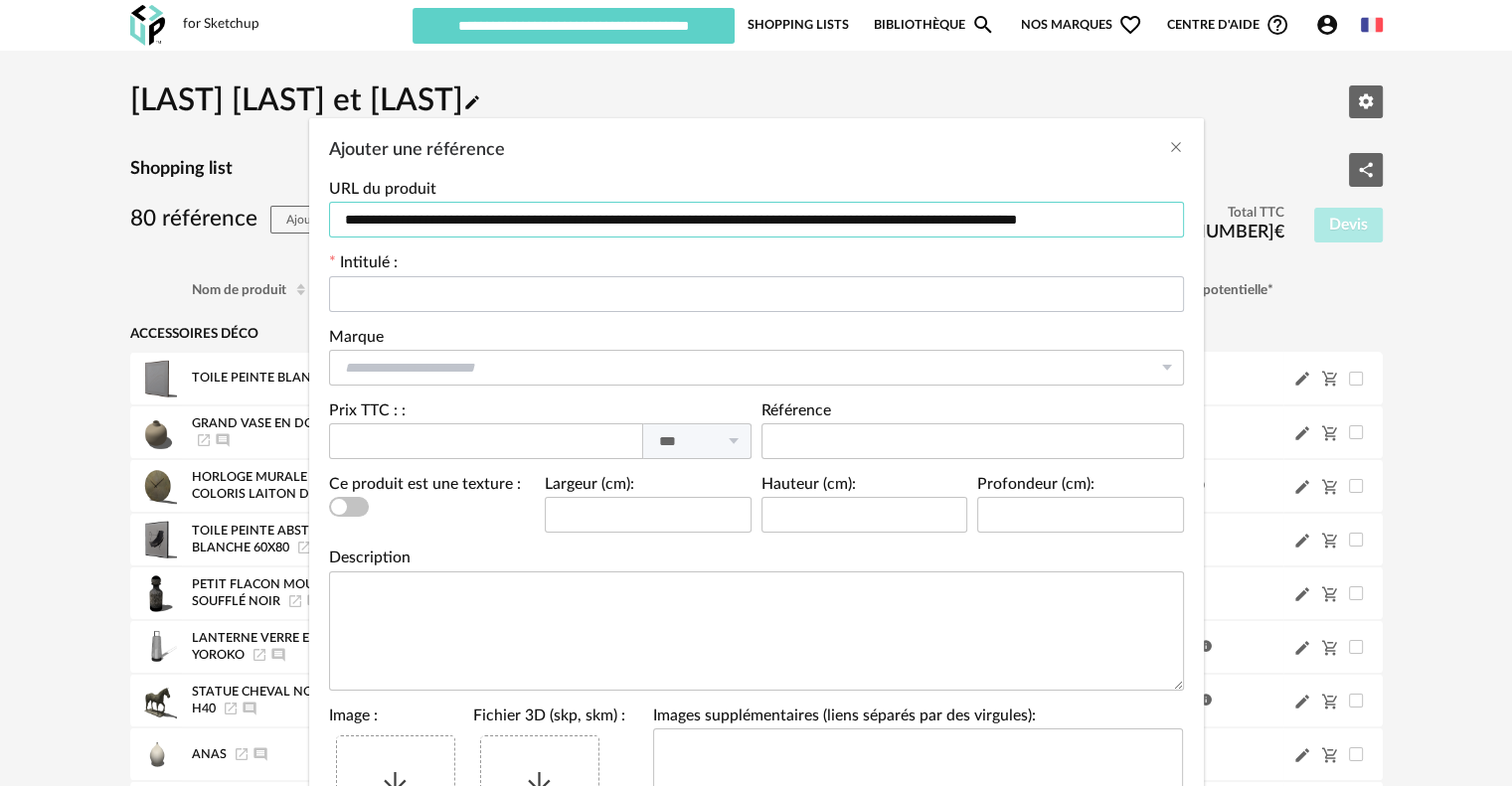 type on "**********" 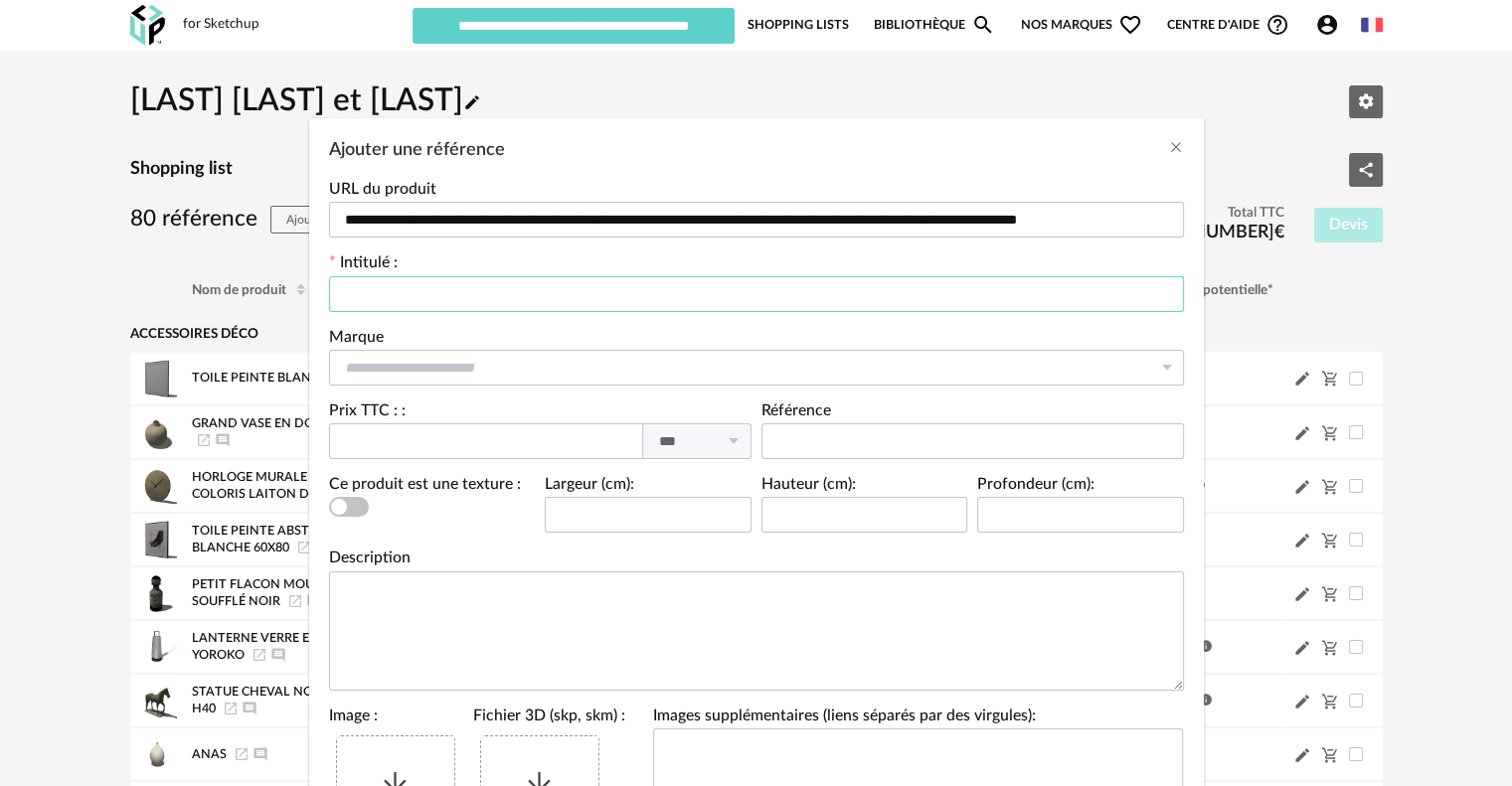 click at bounding box center [756, 294] 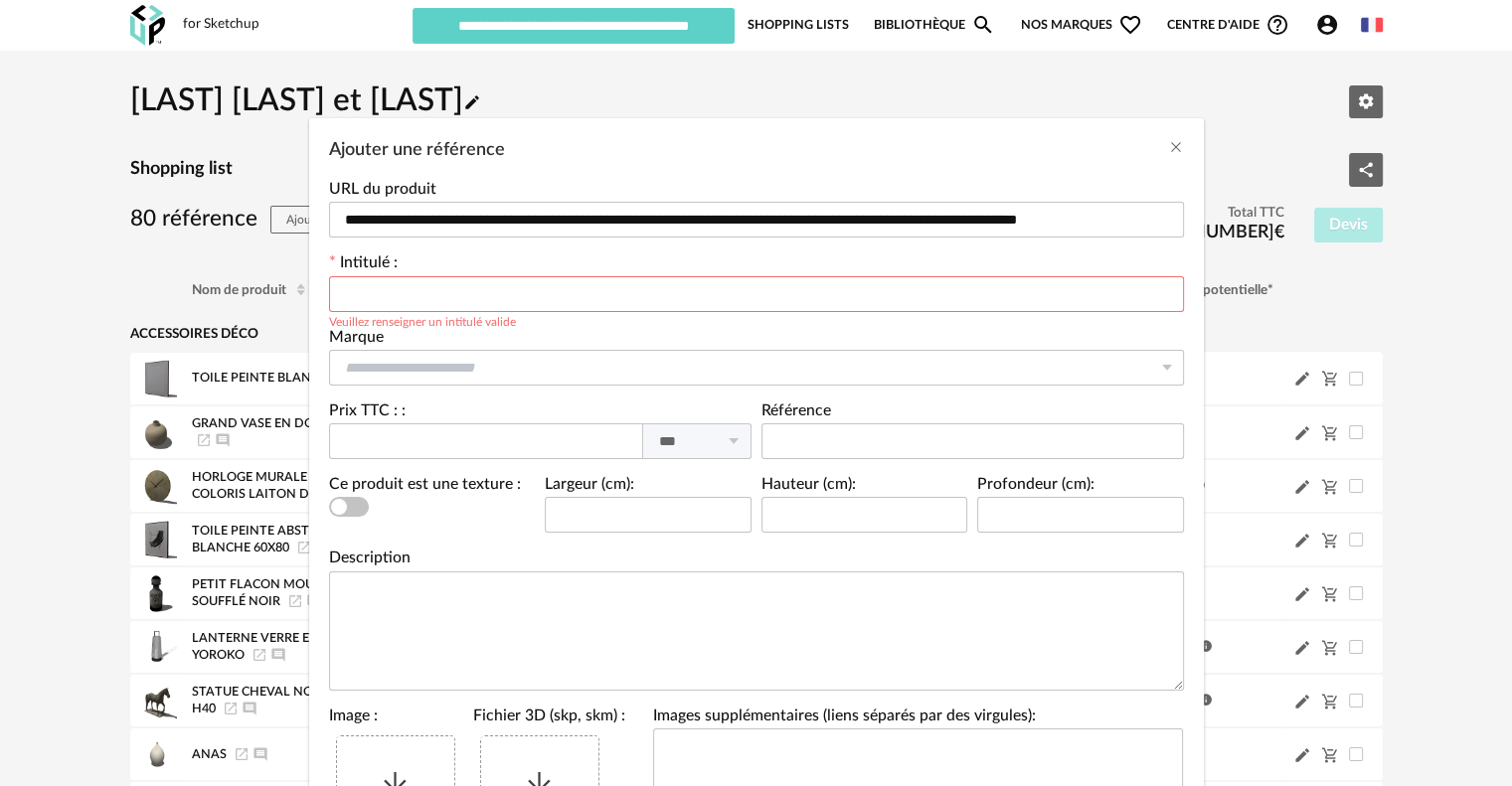 paste on "**********" 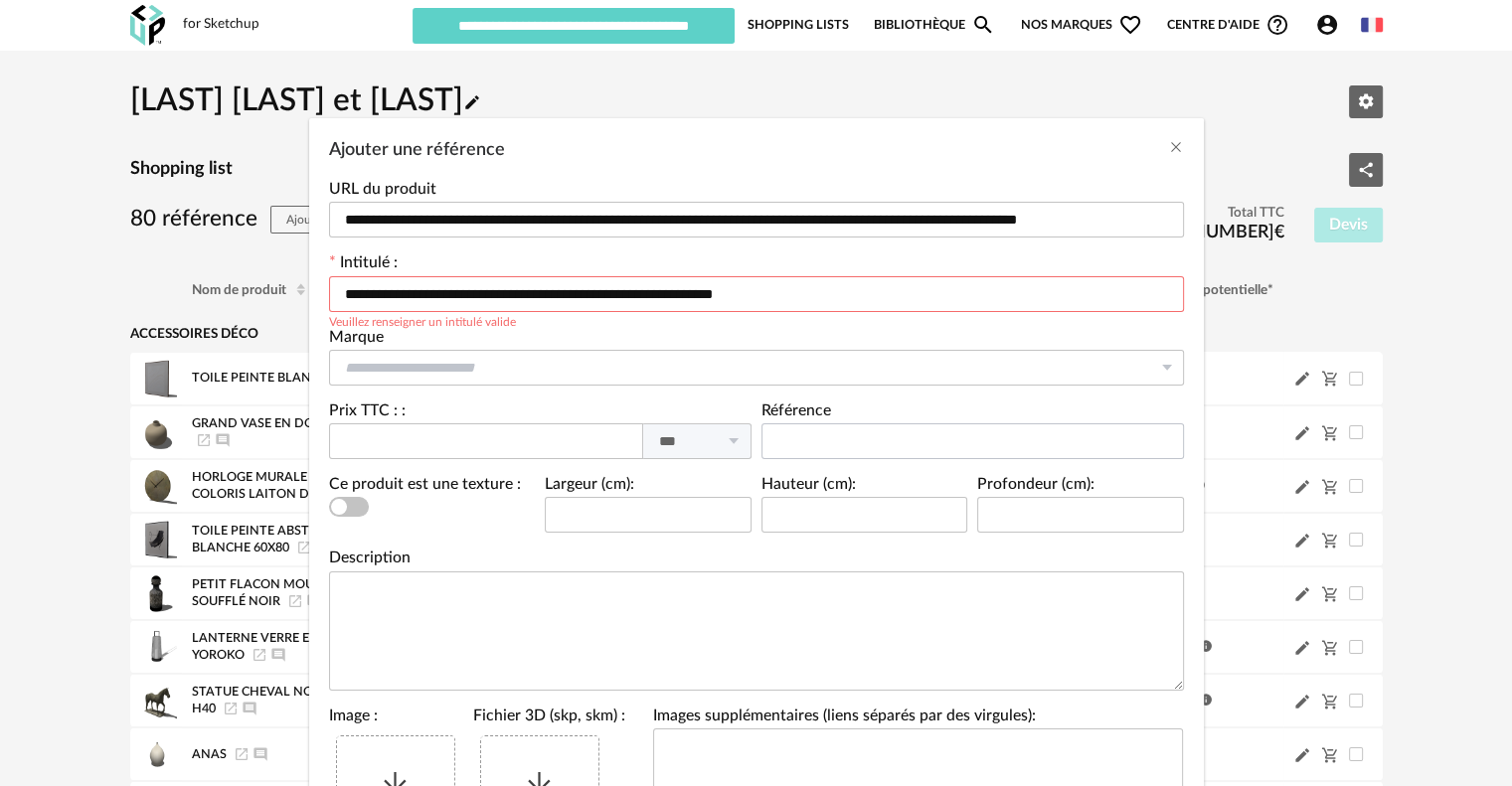type on "**********" 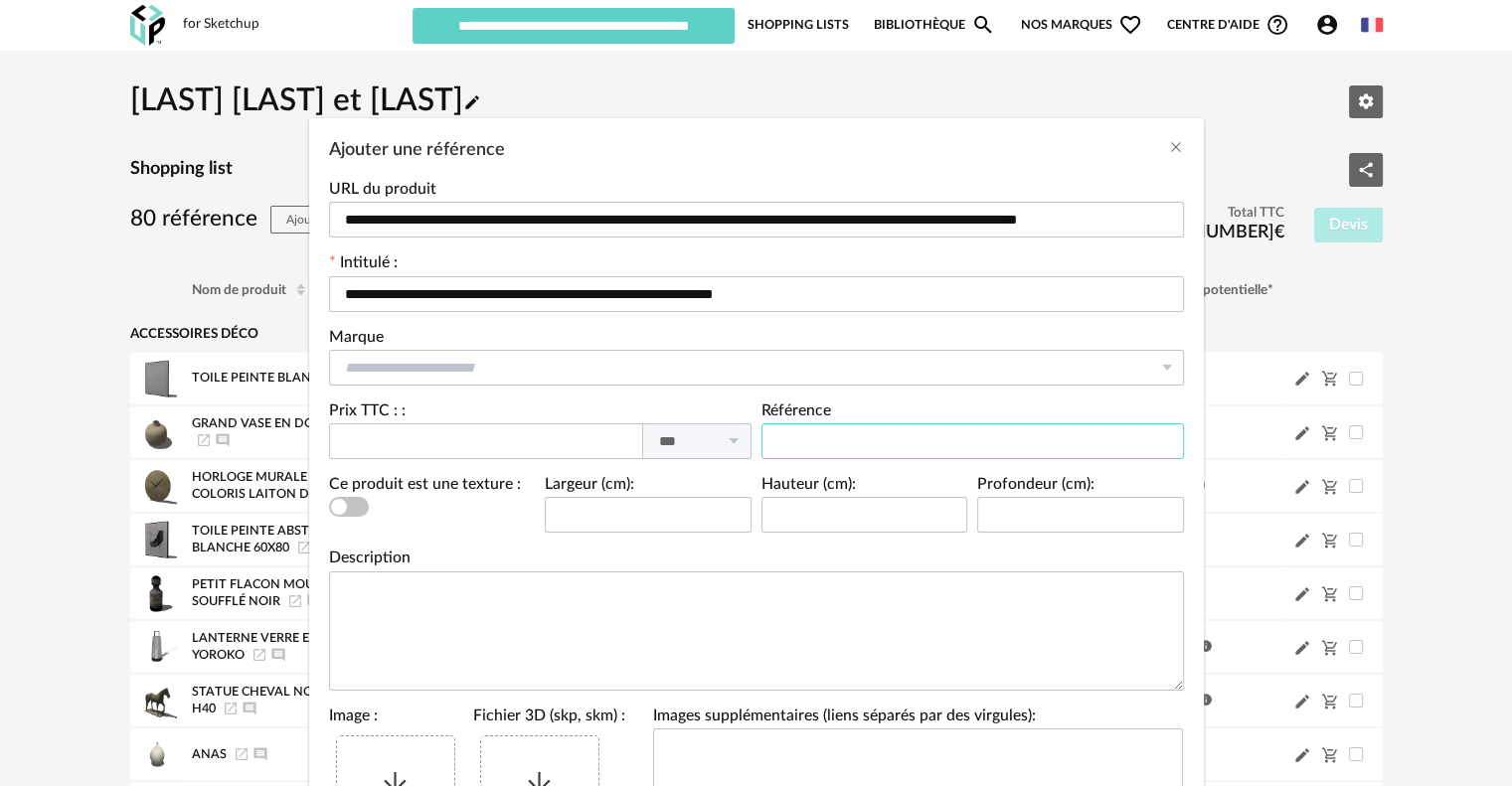 click at bounding box center [972, 441] 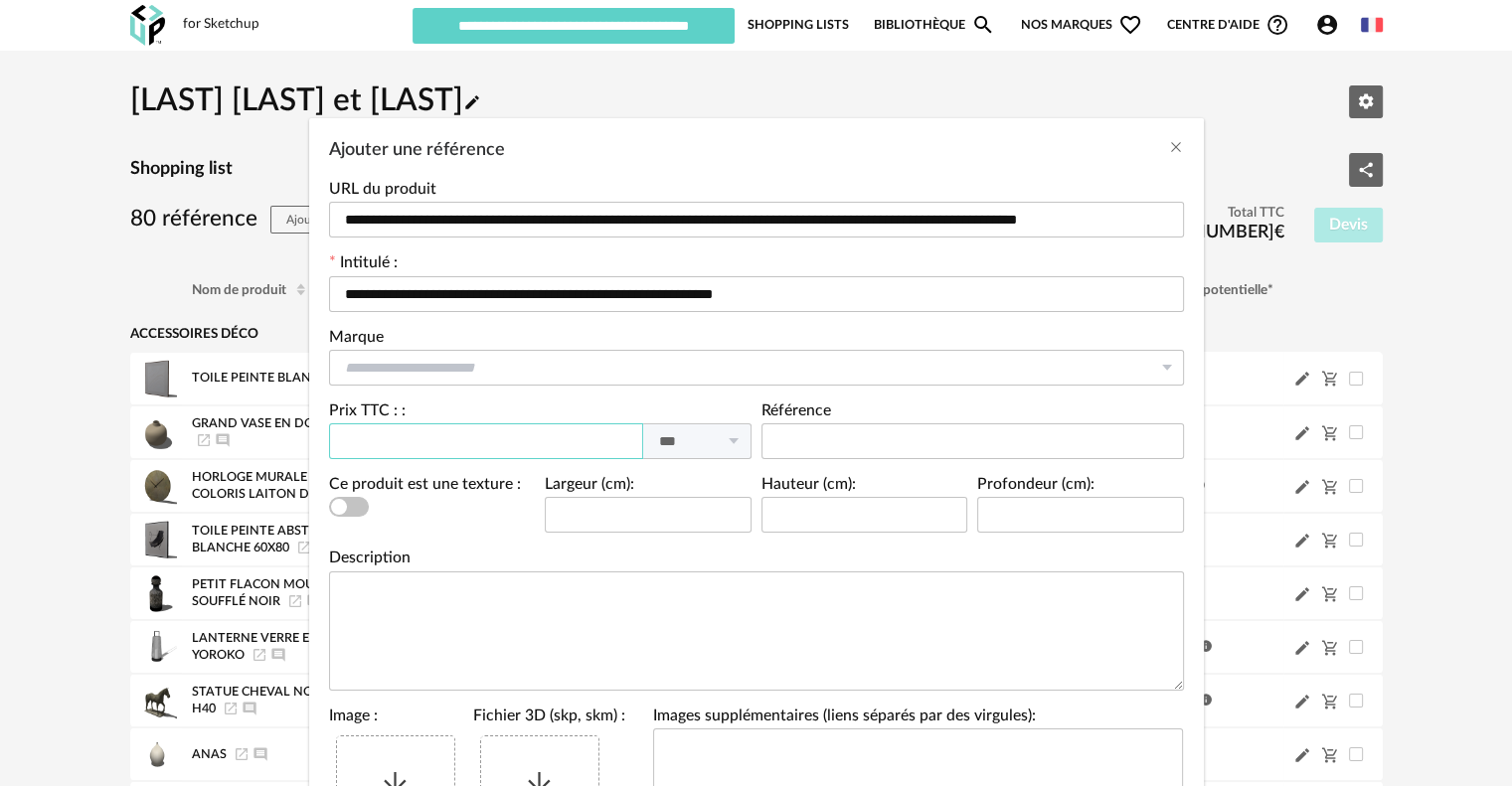 click at bounding box center (486, 441) 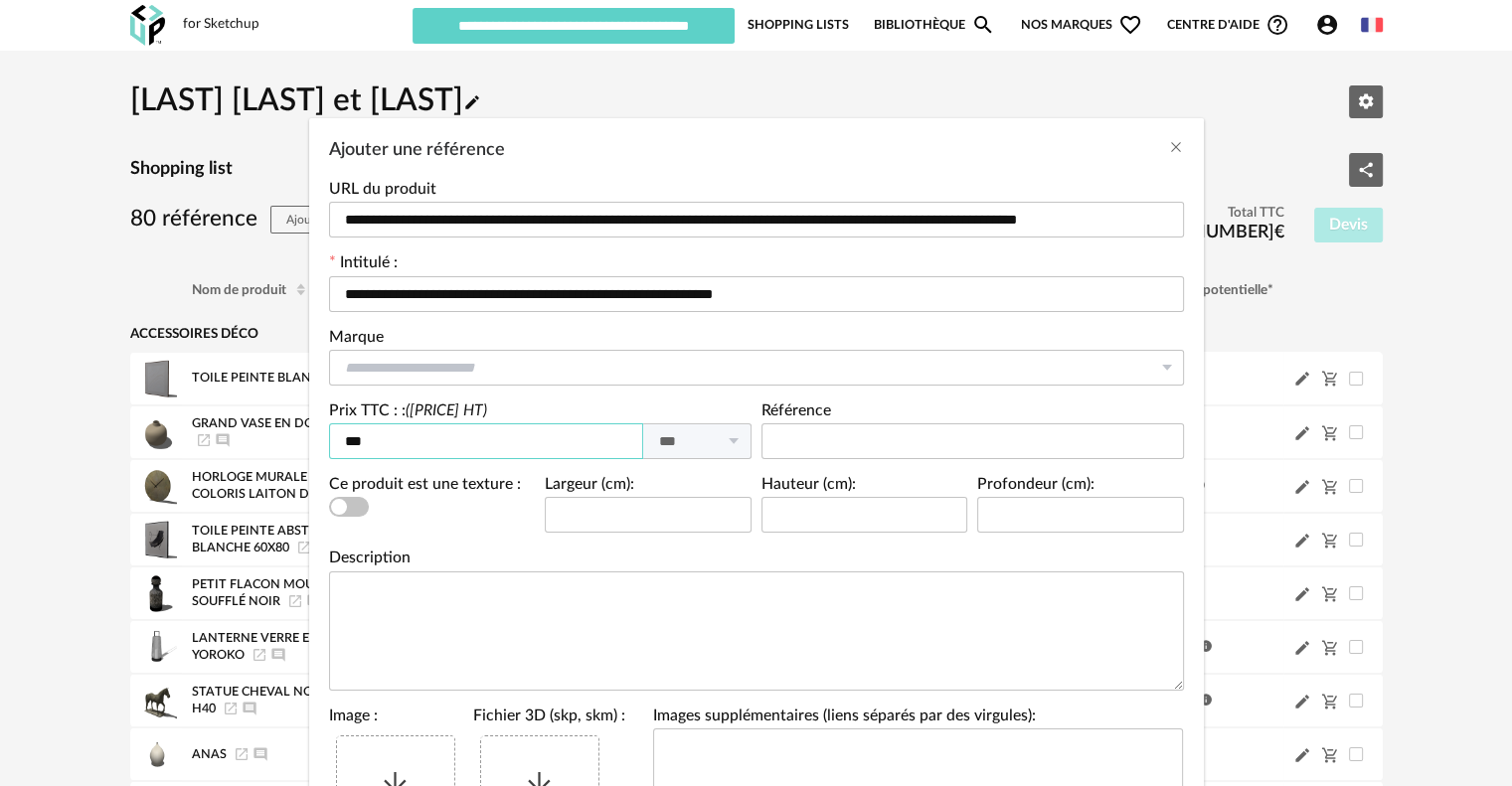 scroll, scrollTop: 199, scrollLeft: 0, axis: vertical 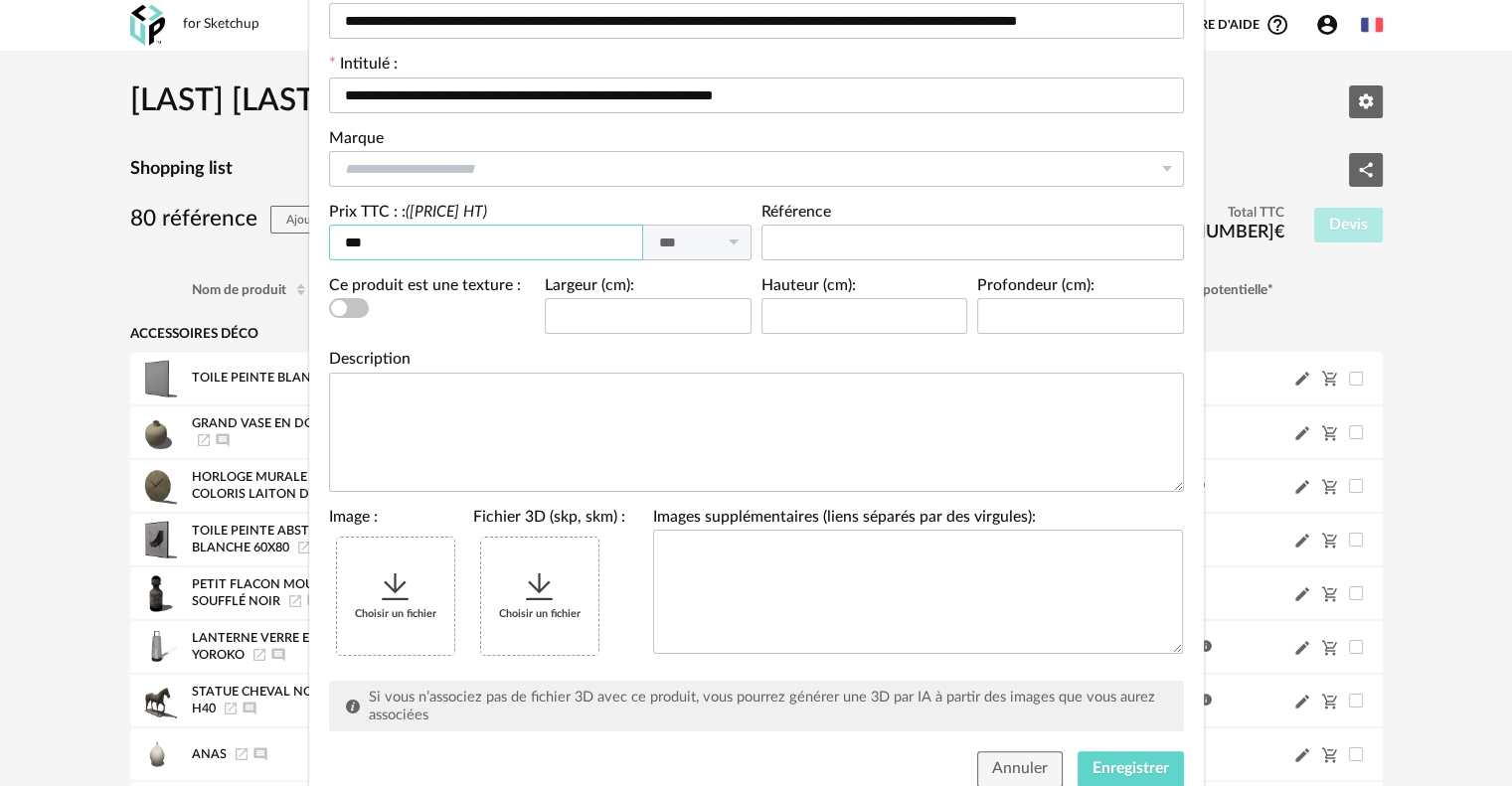 type on "***" 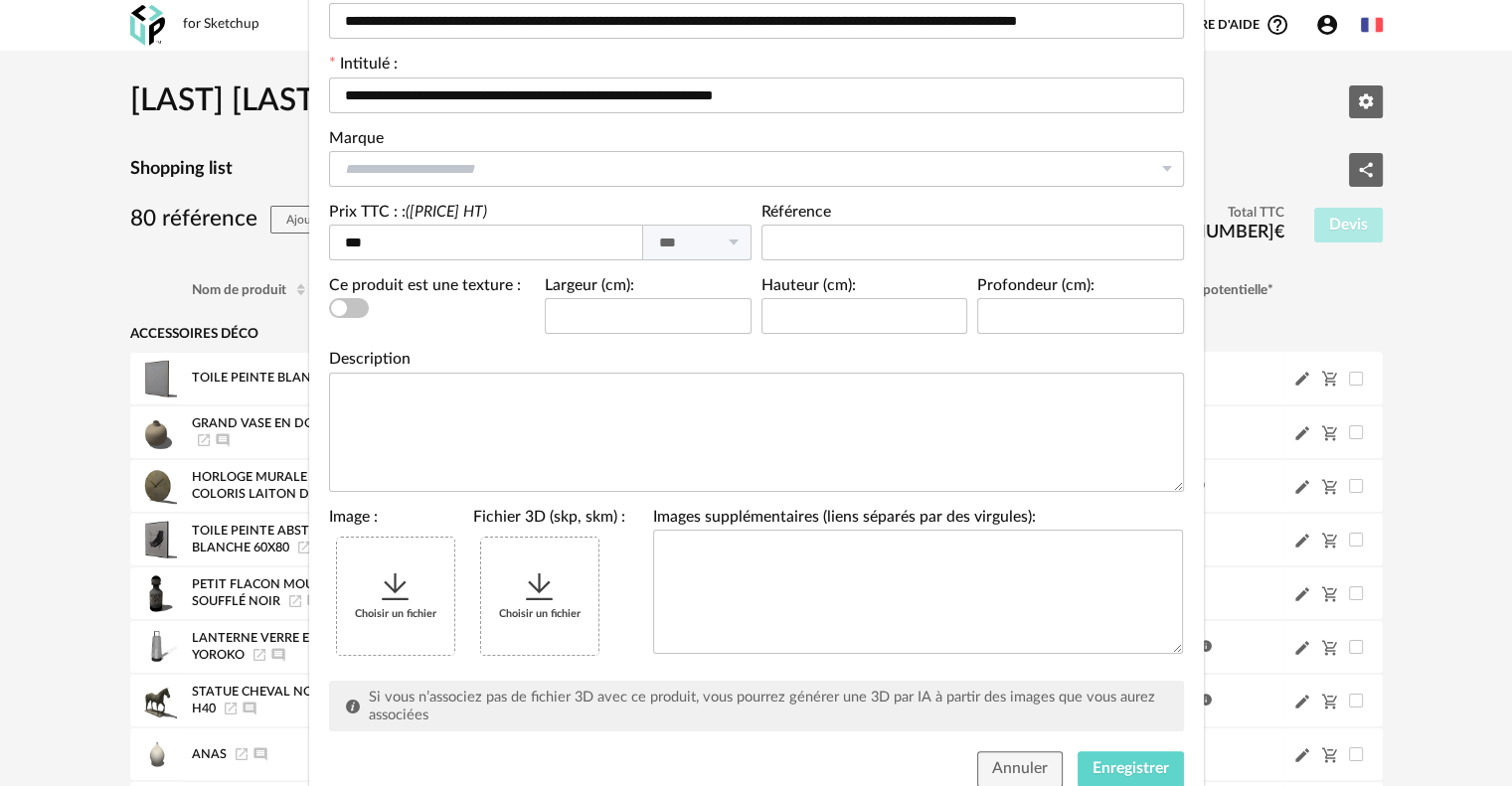 click at bounding box center [396, 587] 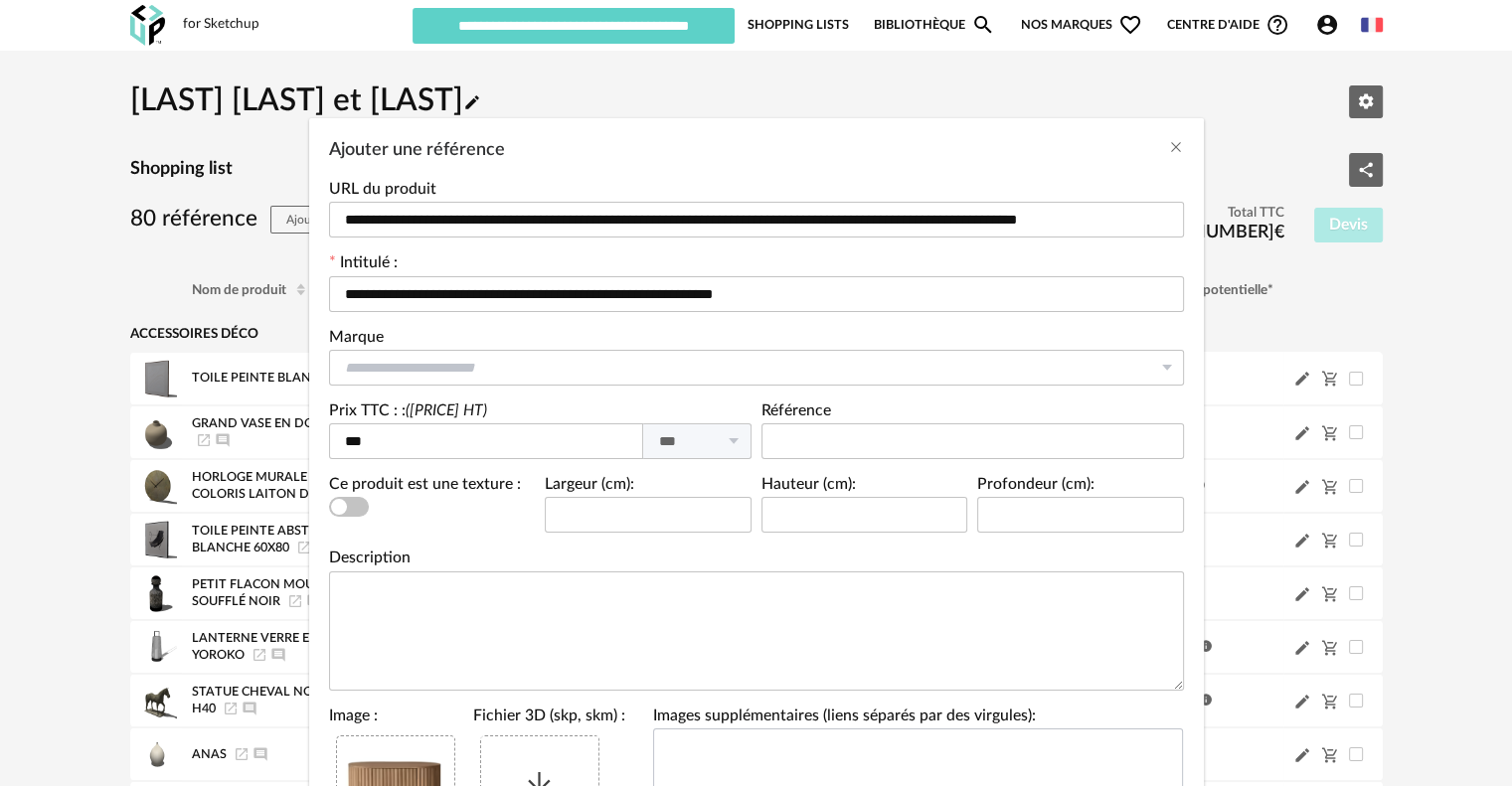 scroll, scrollTop: 267, scrollLeft: 0, axis: vertical 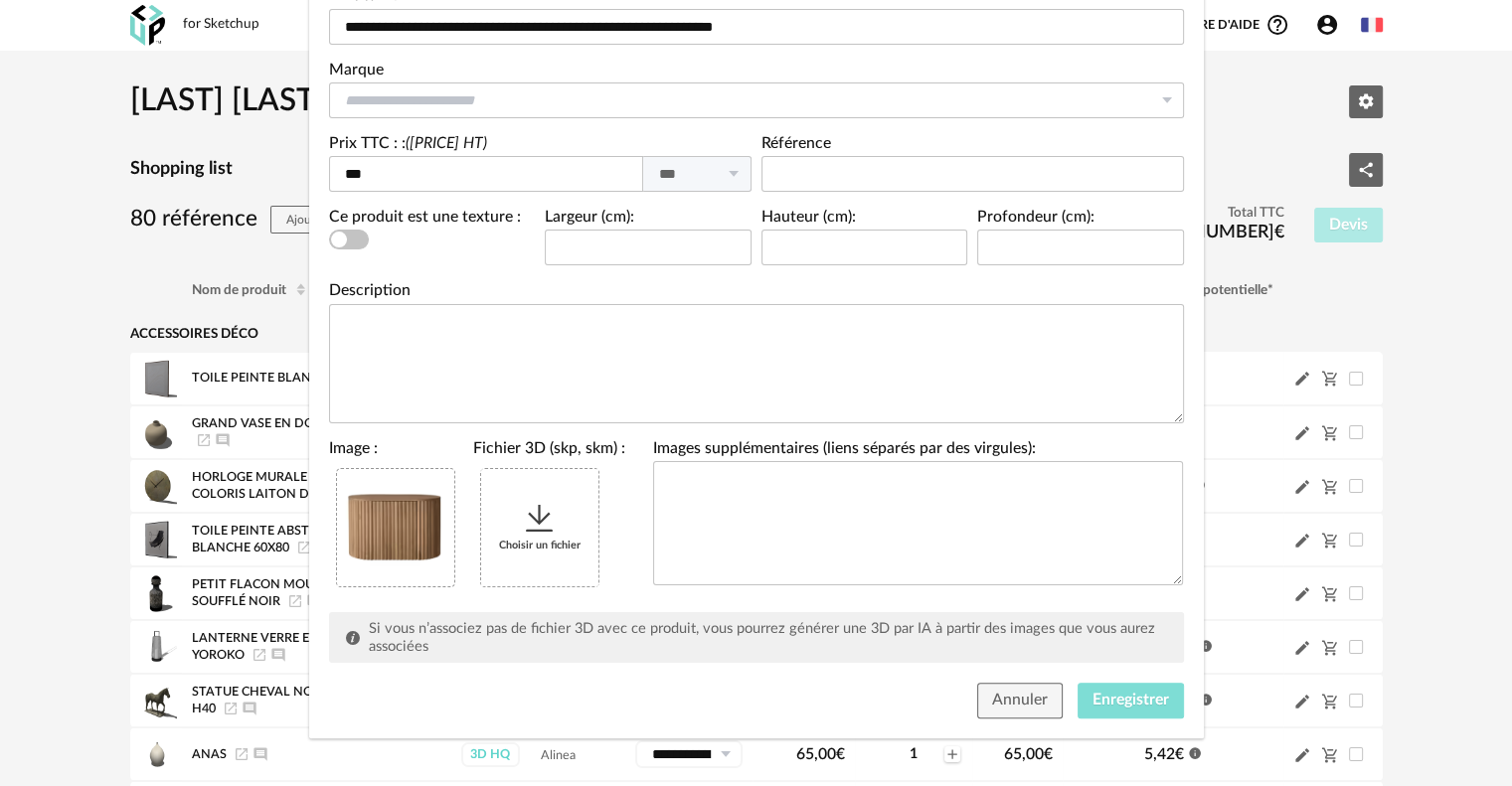 click on "Enregistrer" at bounding box center [1130, 701] 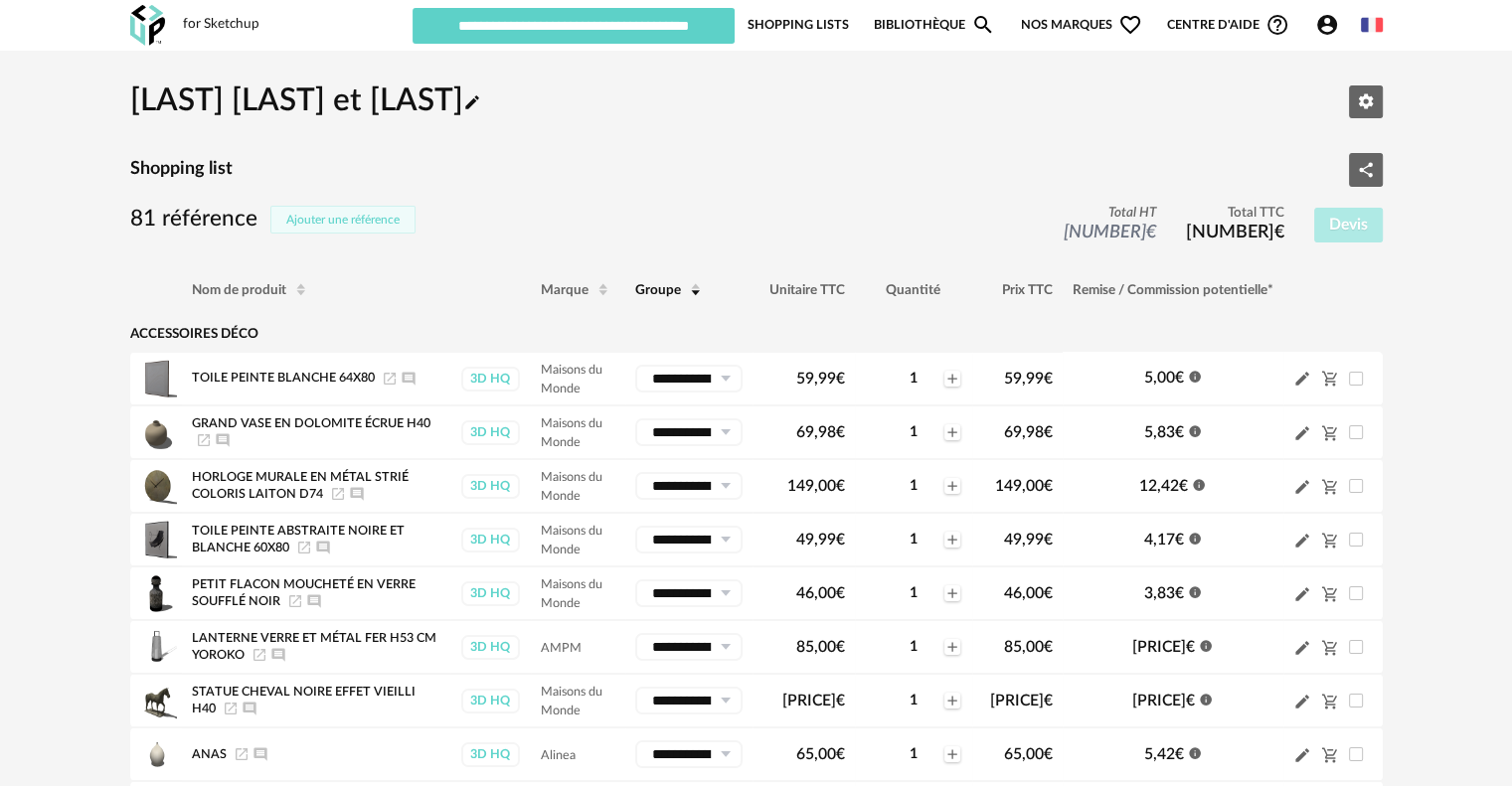 click on "Ajouter une référence" at bounding box center (343, 220) 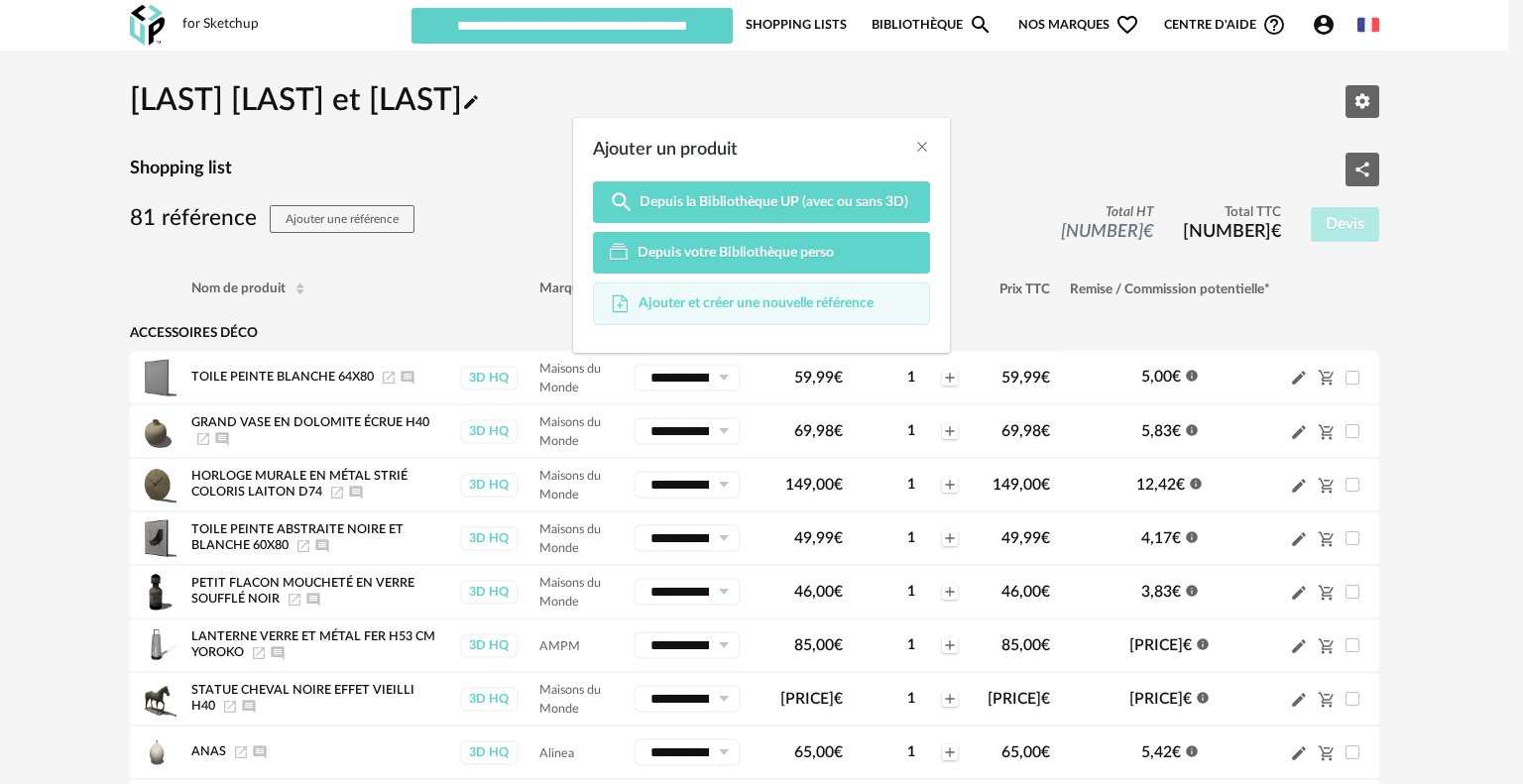 click on "Ajouter et créer une nouvelle référence" at bounding box center [756, 303] 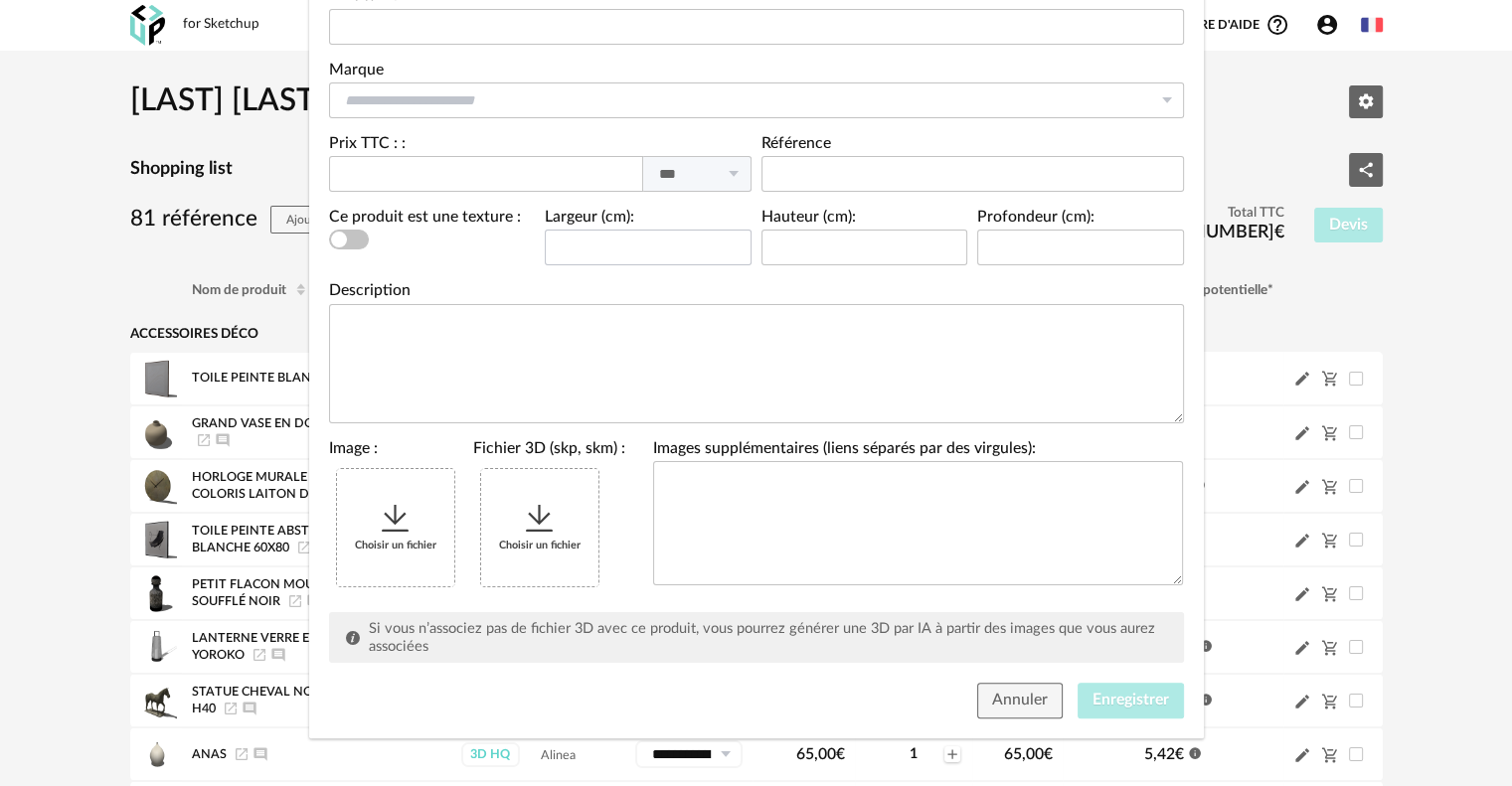 scroll, scrollTop: 69, scrollLeft: 0, axis: vertical 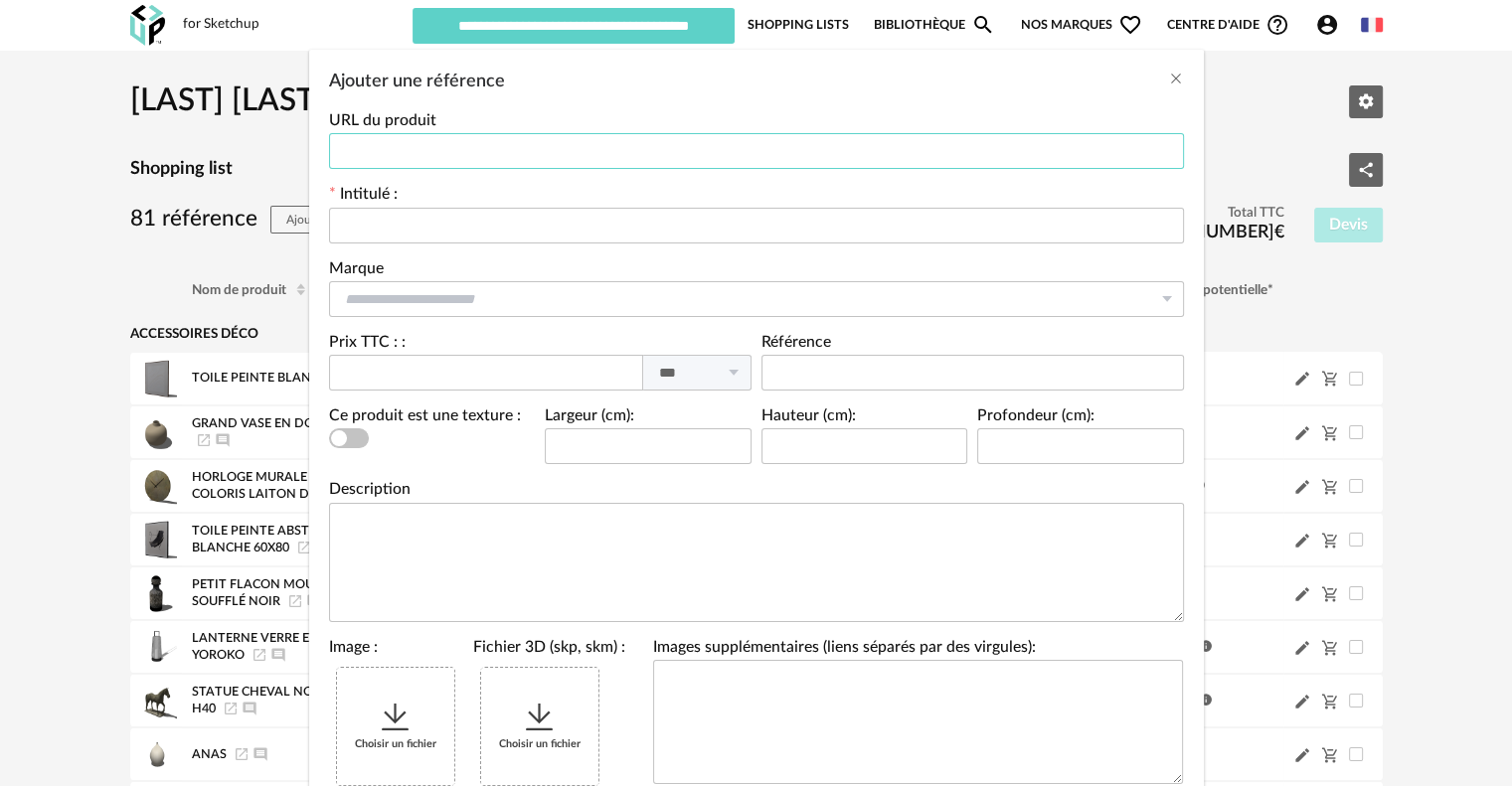 drag, startPoint x: 521, startPoint y: 215, endPoint x: 505, endPoint y: 149, distance: 67.911707 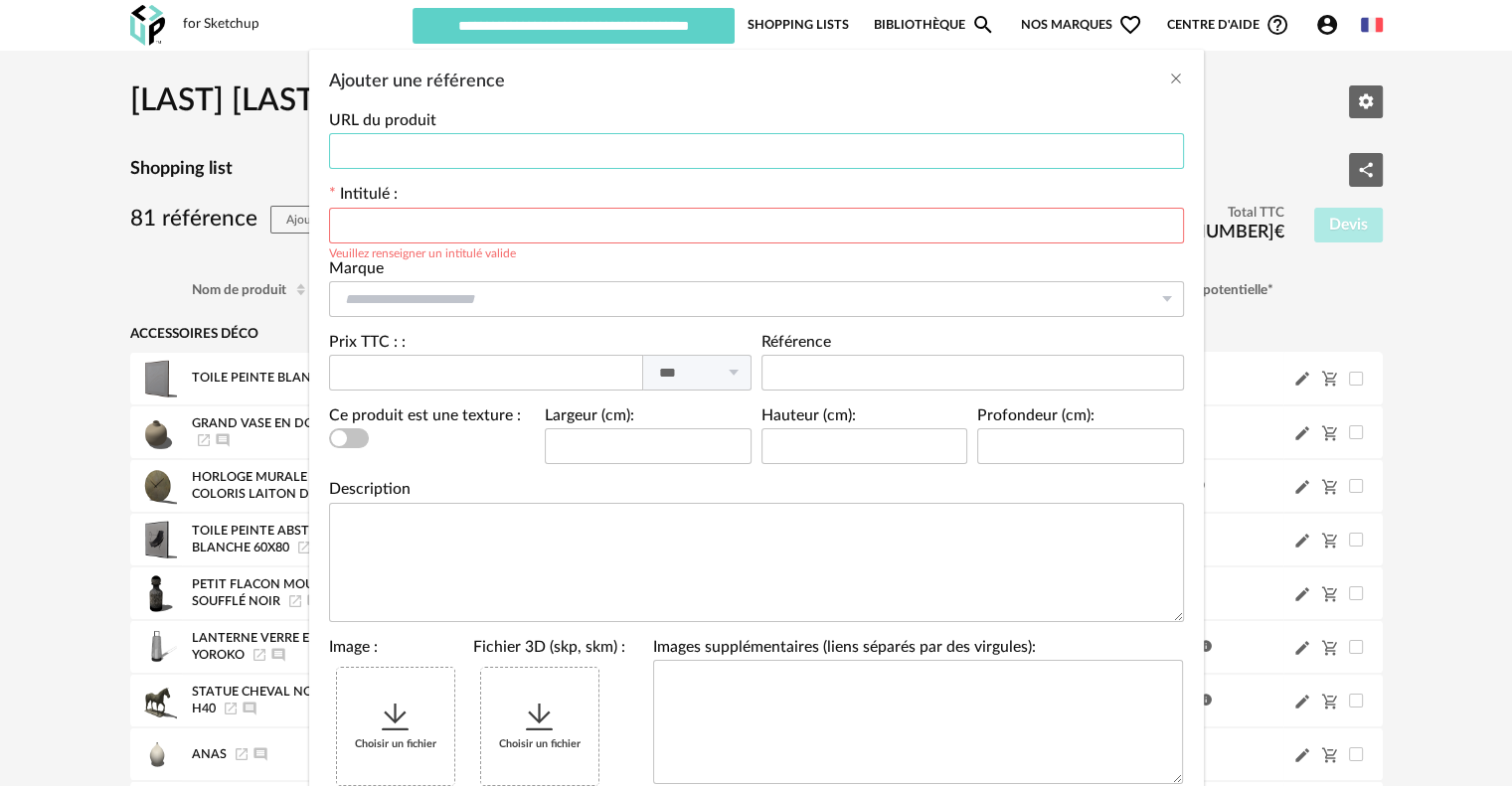 paste on "**********" 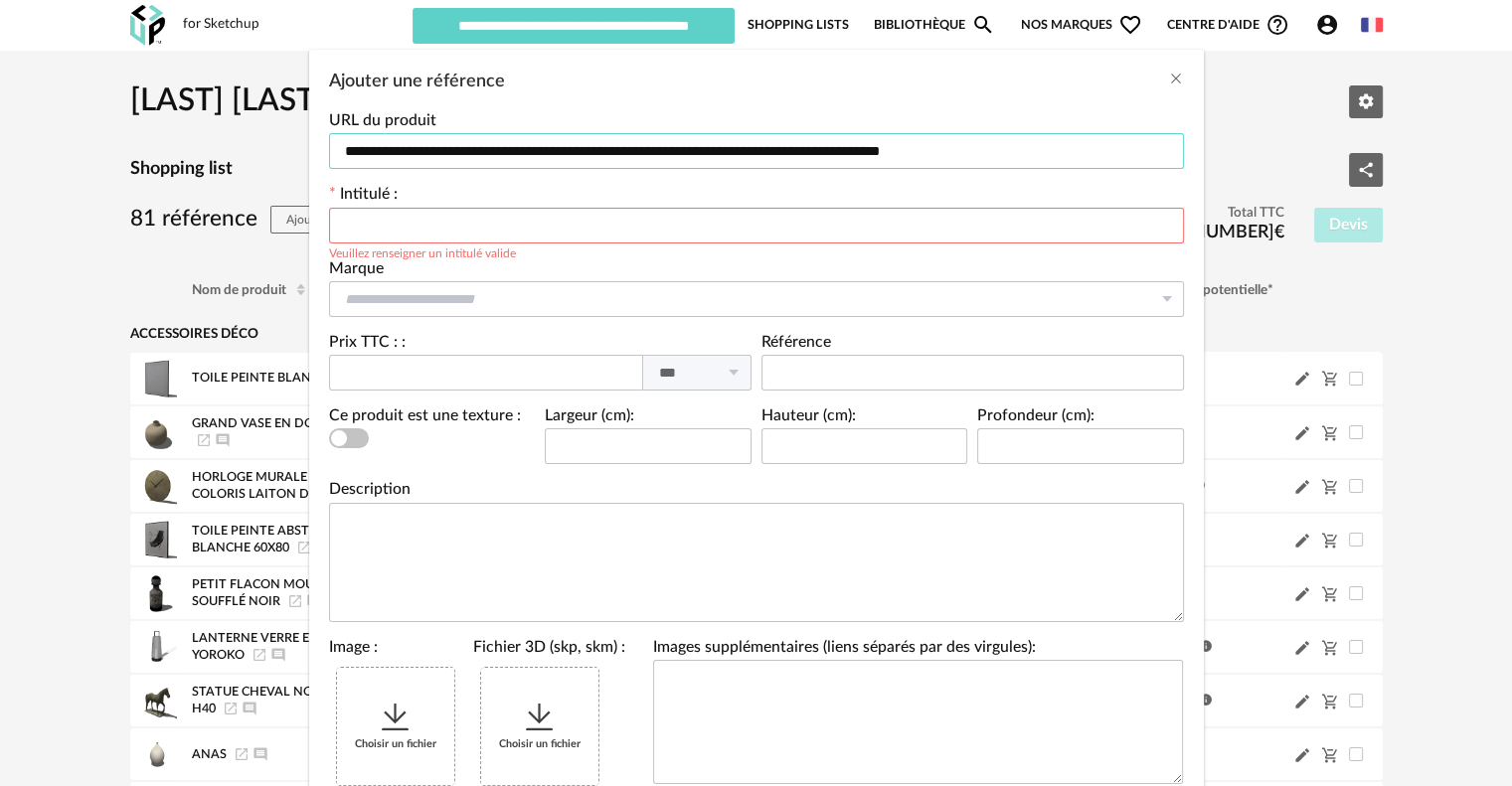 type on "**********" 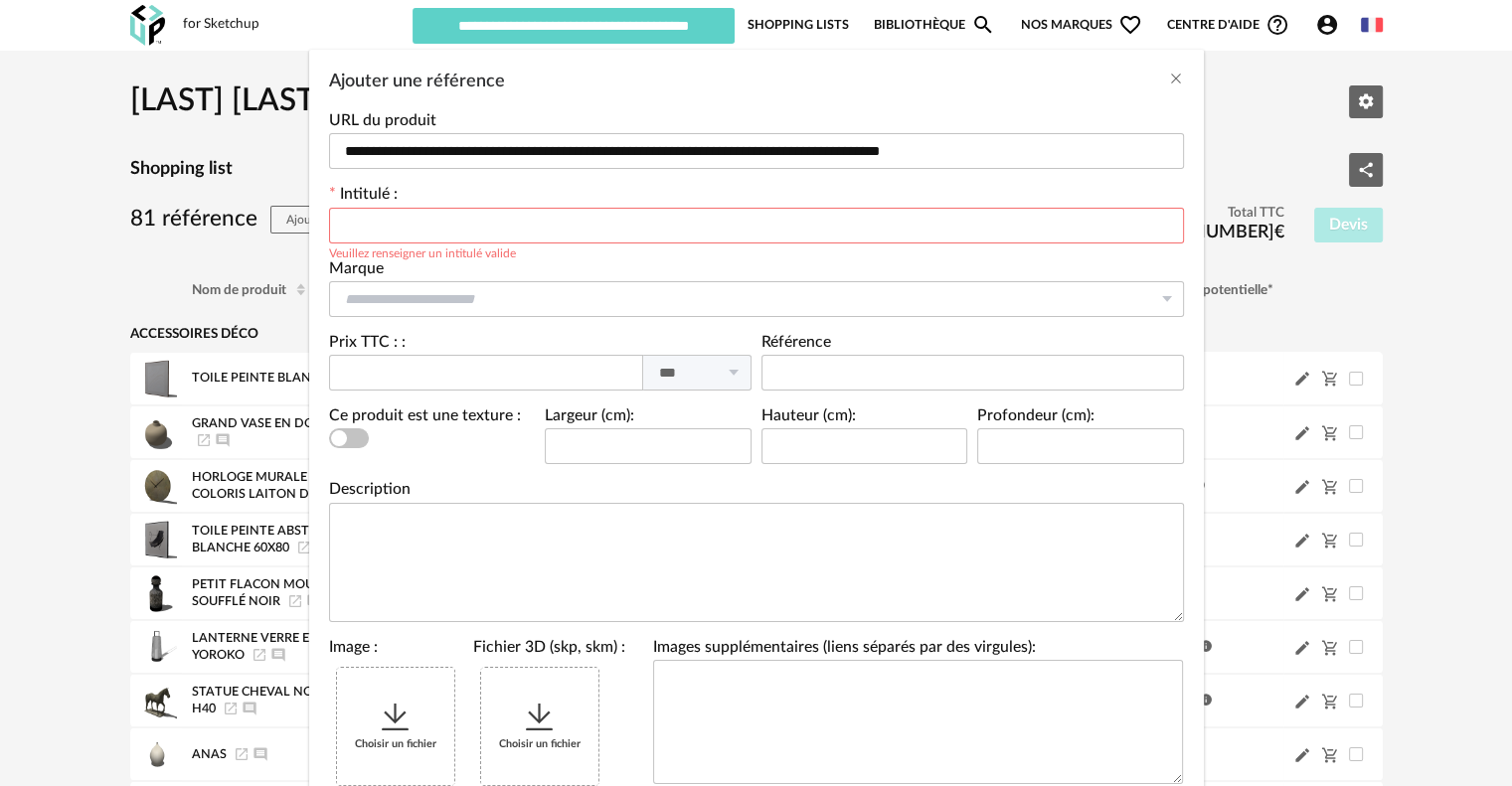 paste on "**********" 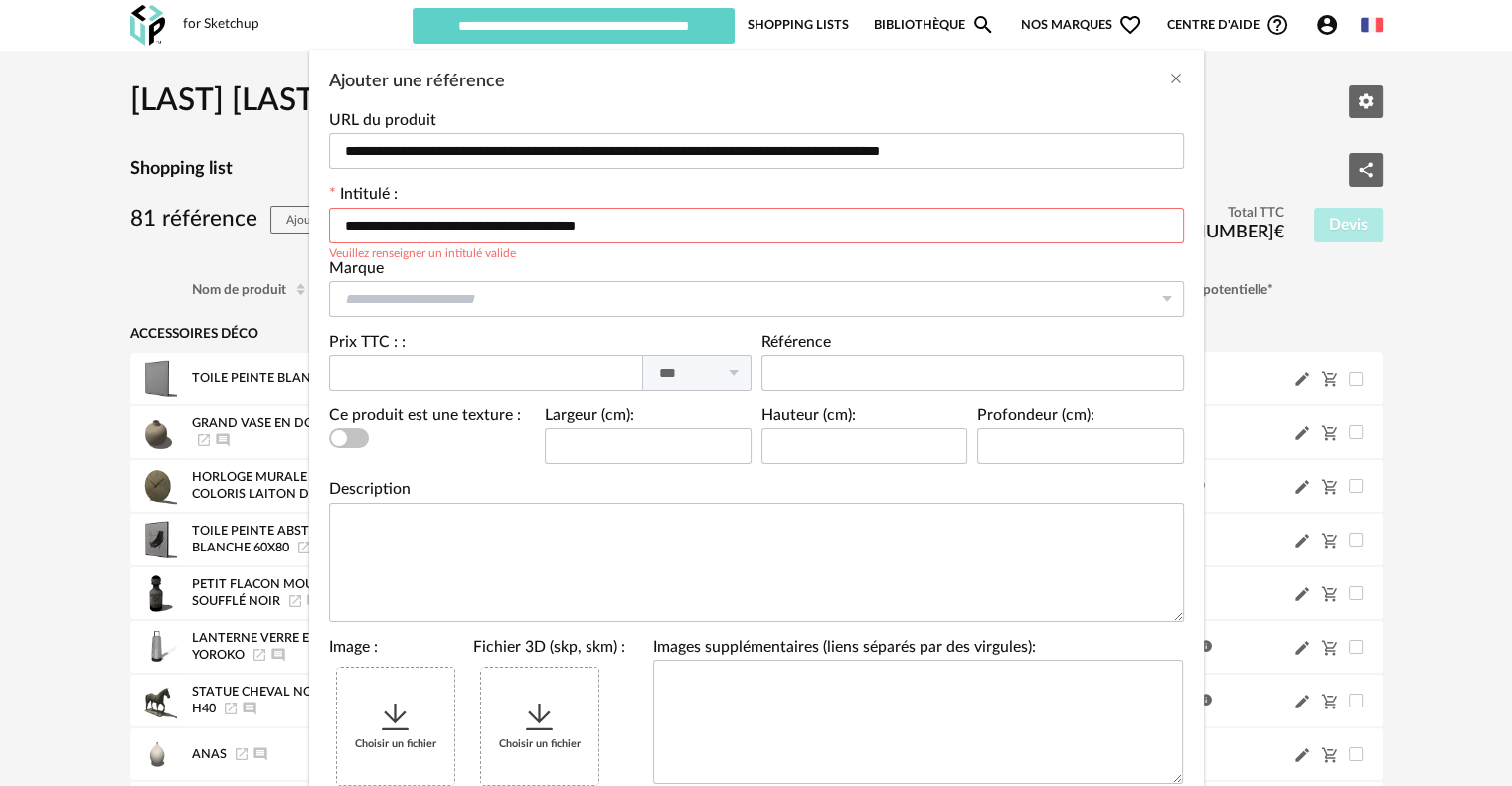 type on "**********" 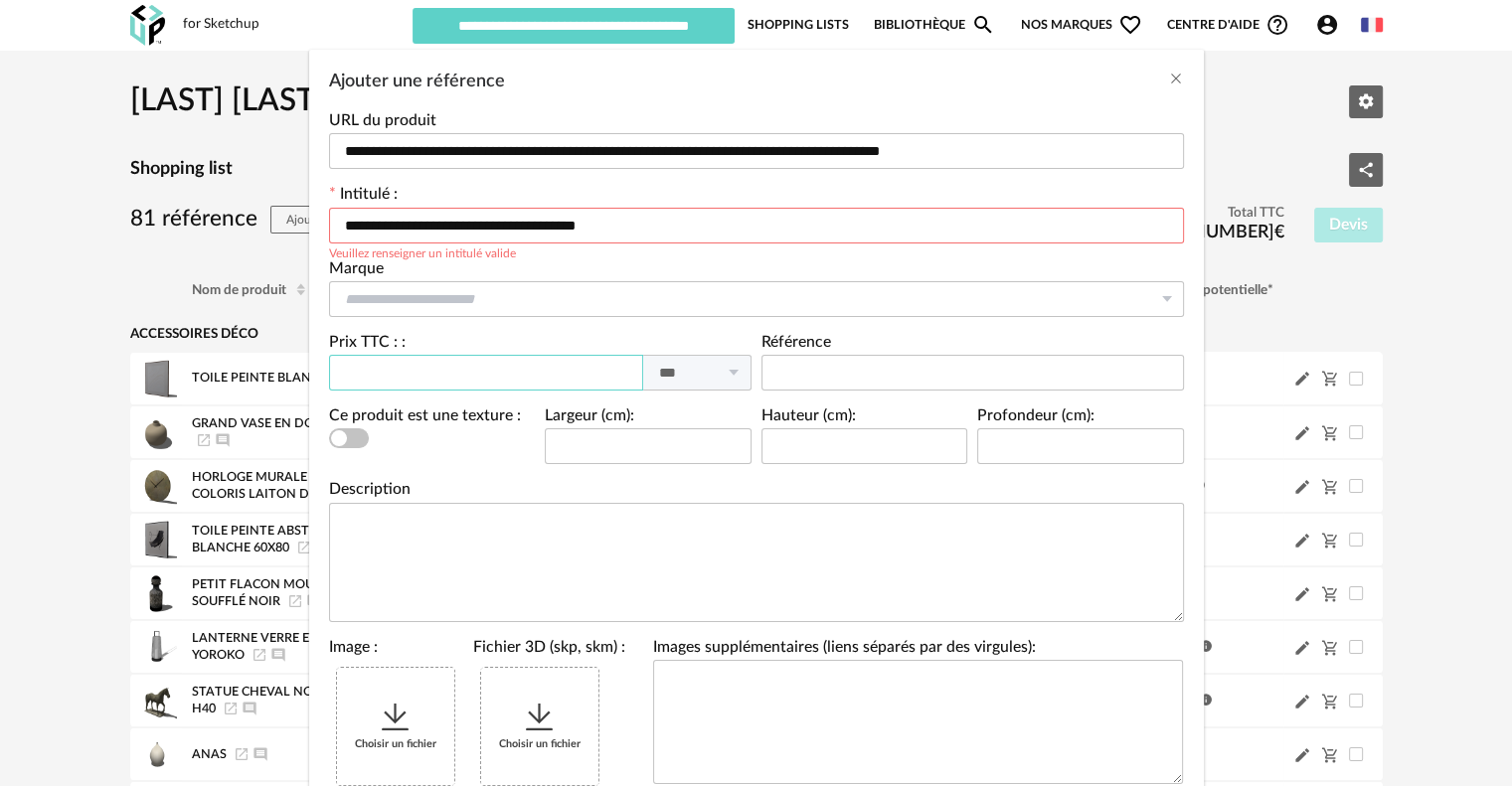 click at bounding box center (486, 373) 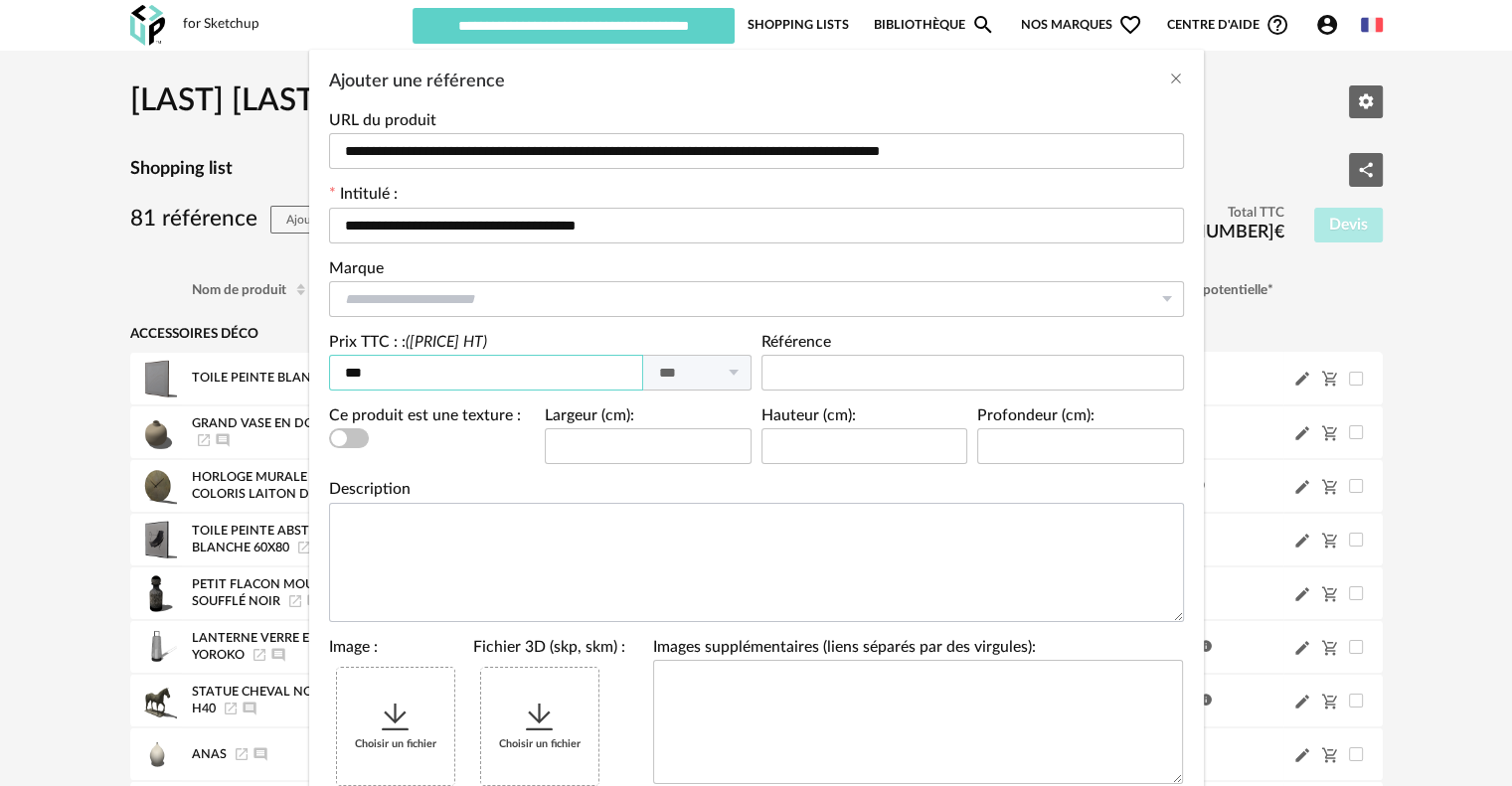 type on "***" 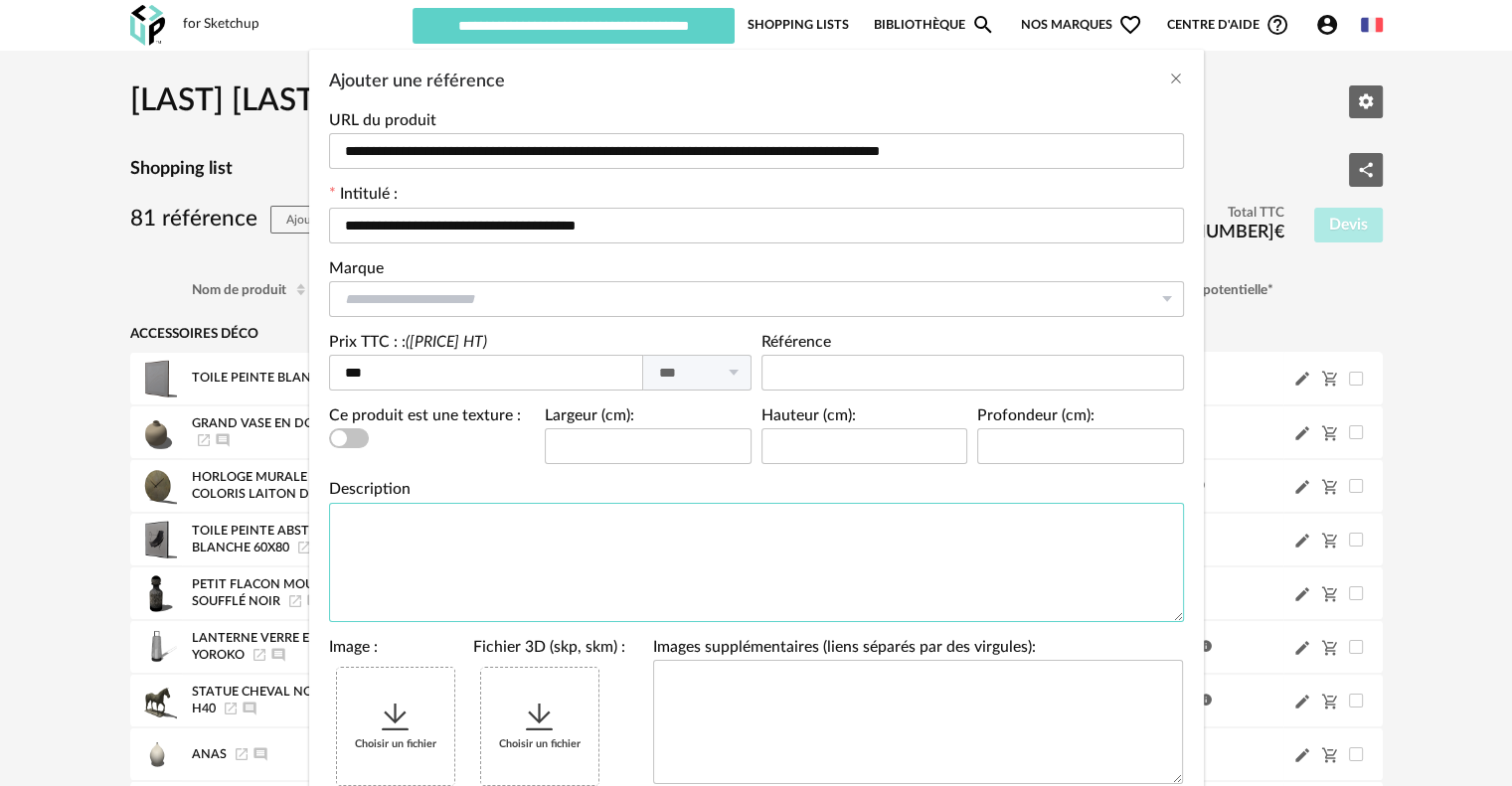 click at bounding box center [756, 562] 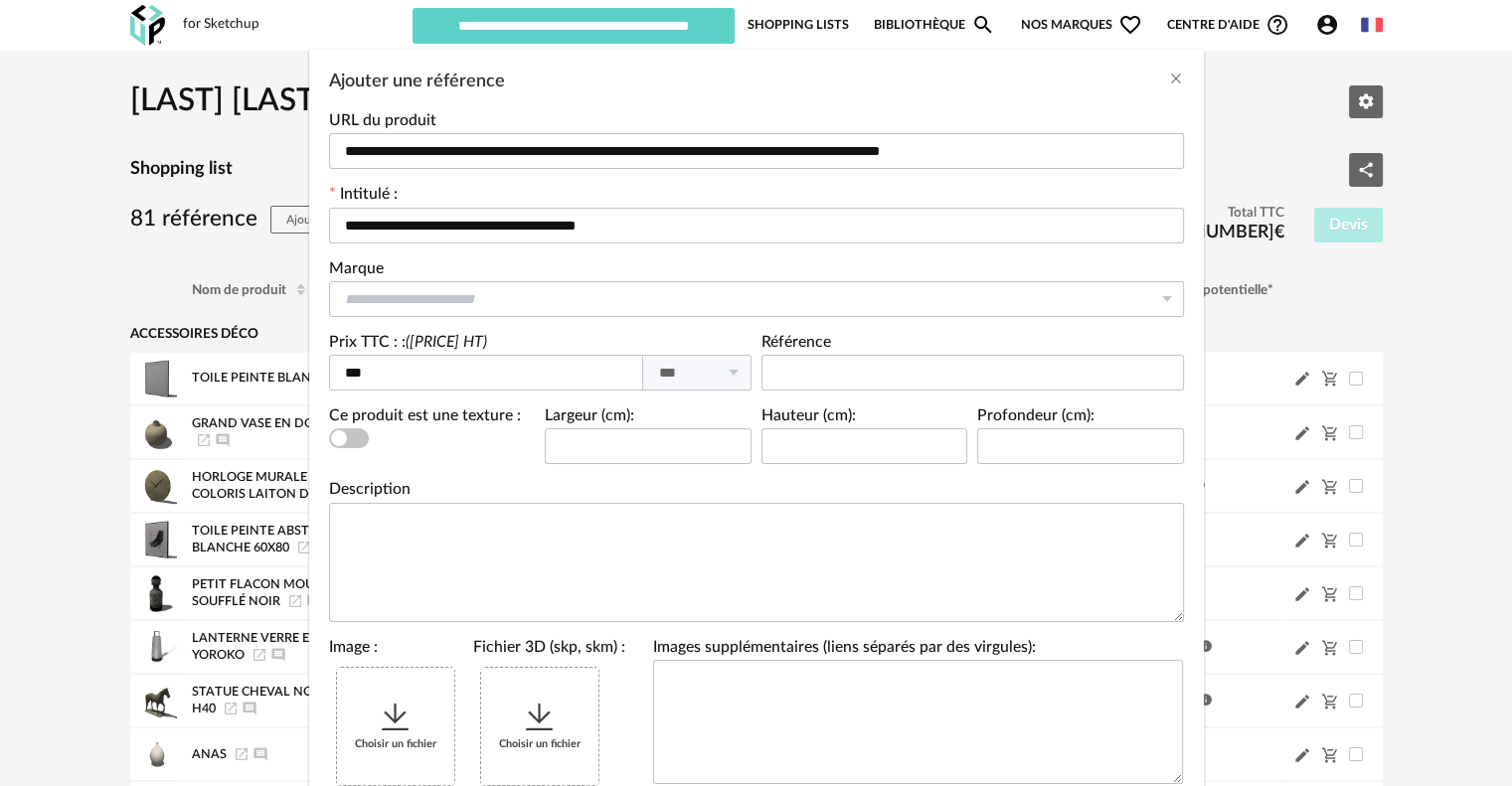 click at bounding box center [396, 717] 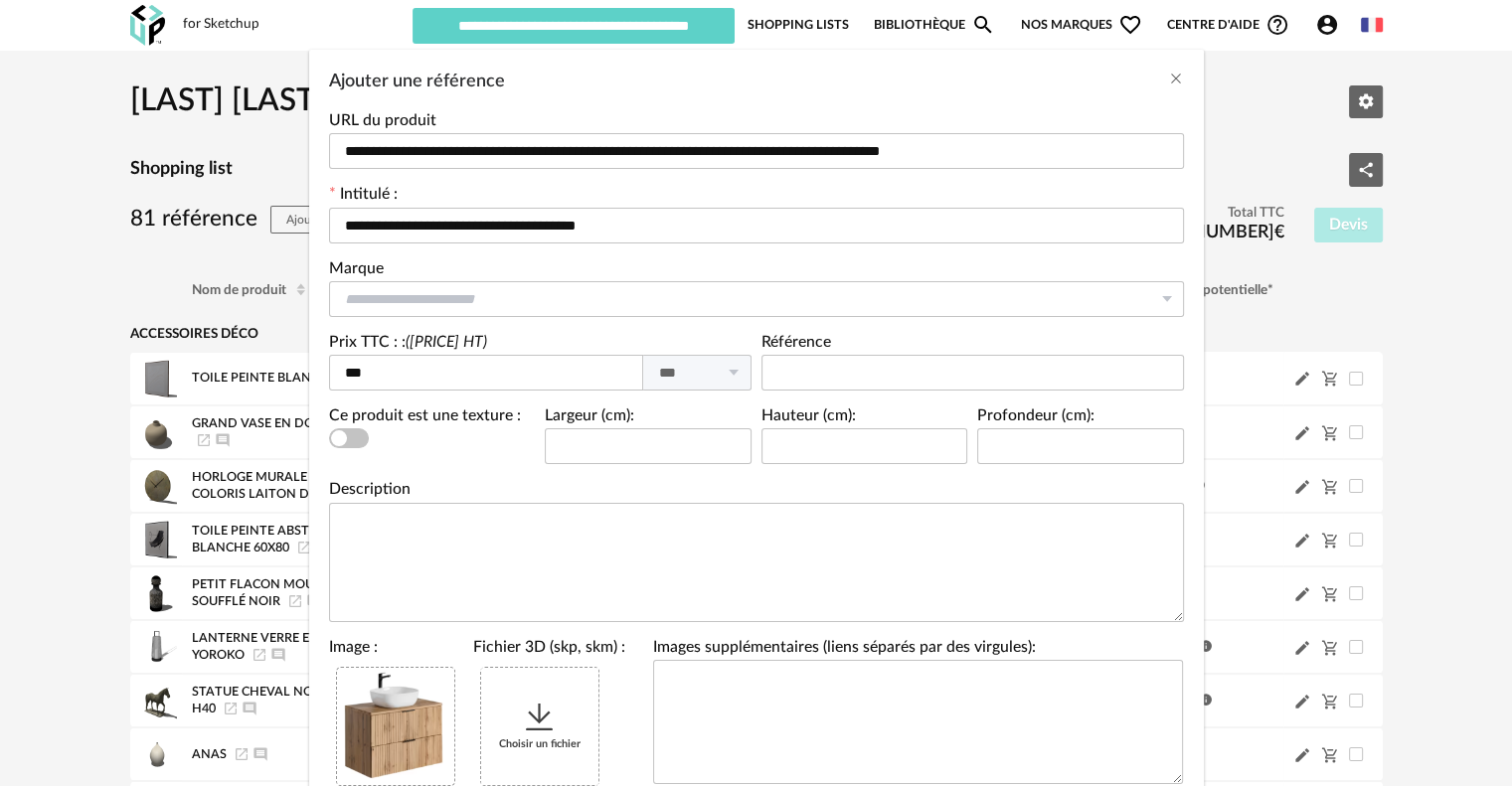 scroll, scrollTop: 267, scrollLeft: 0, axis: vertical 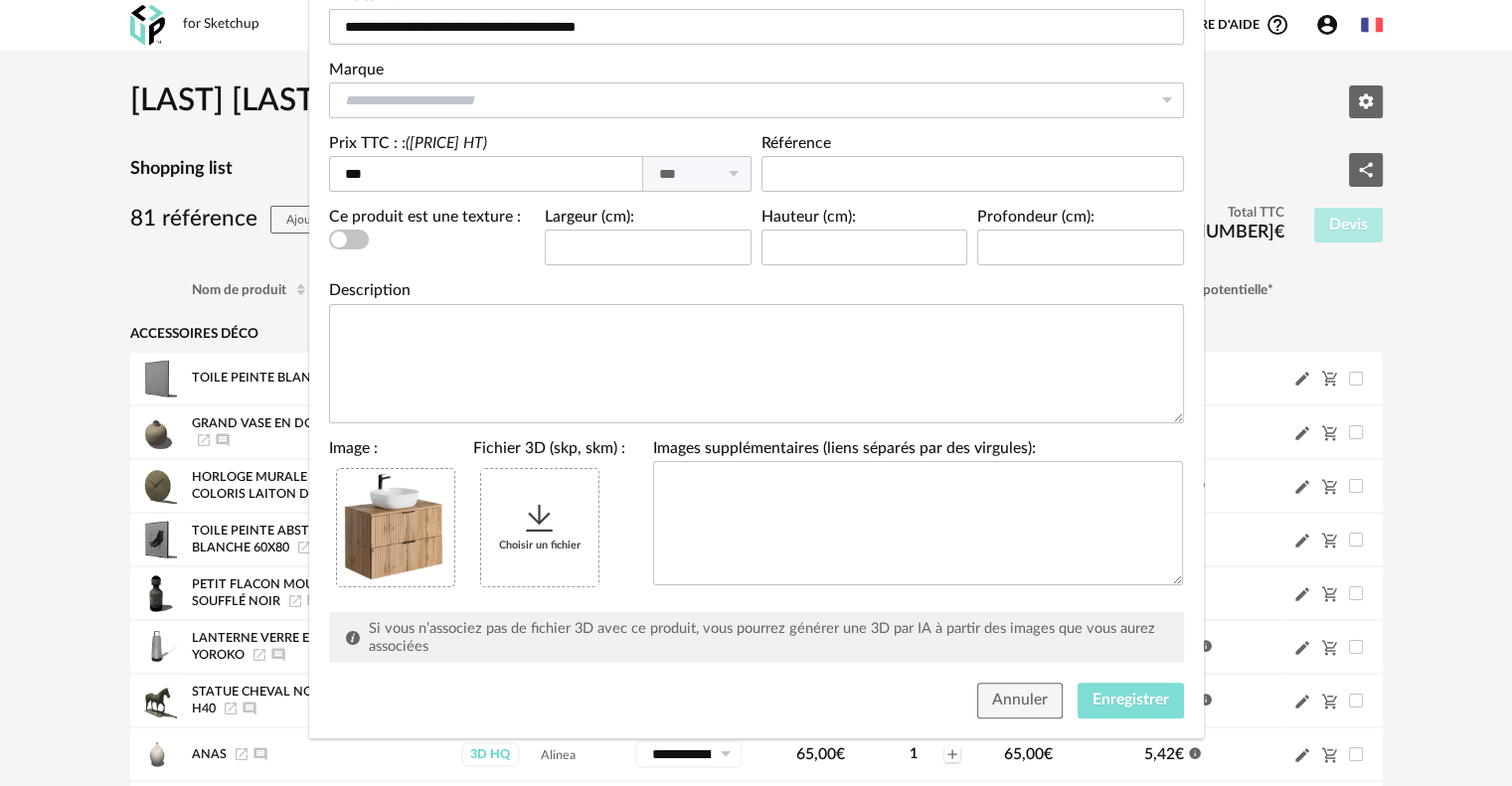 click on "Enregistrer" at bounding box center (1130, 700) 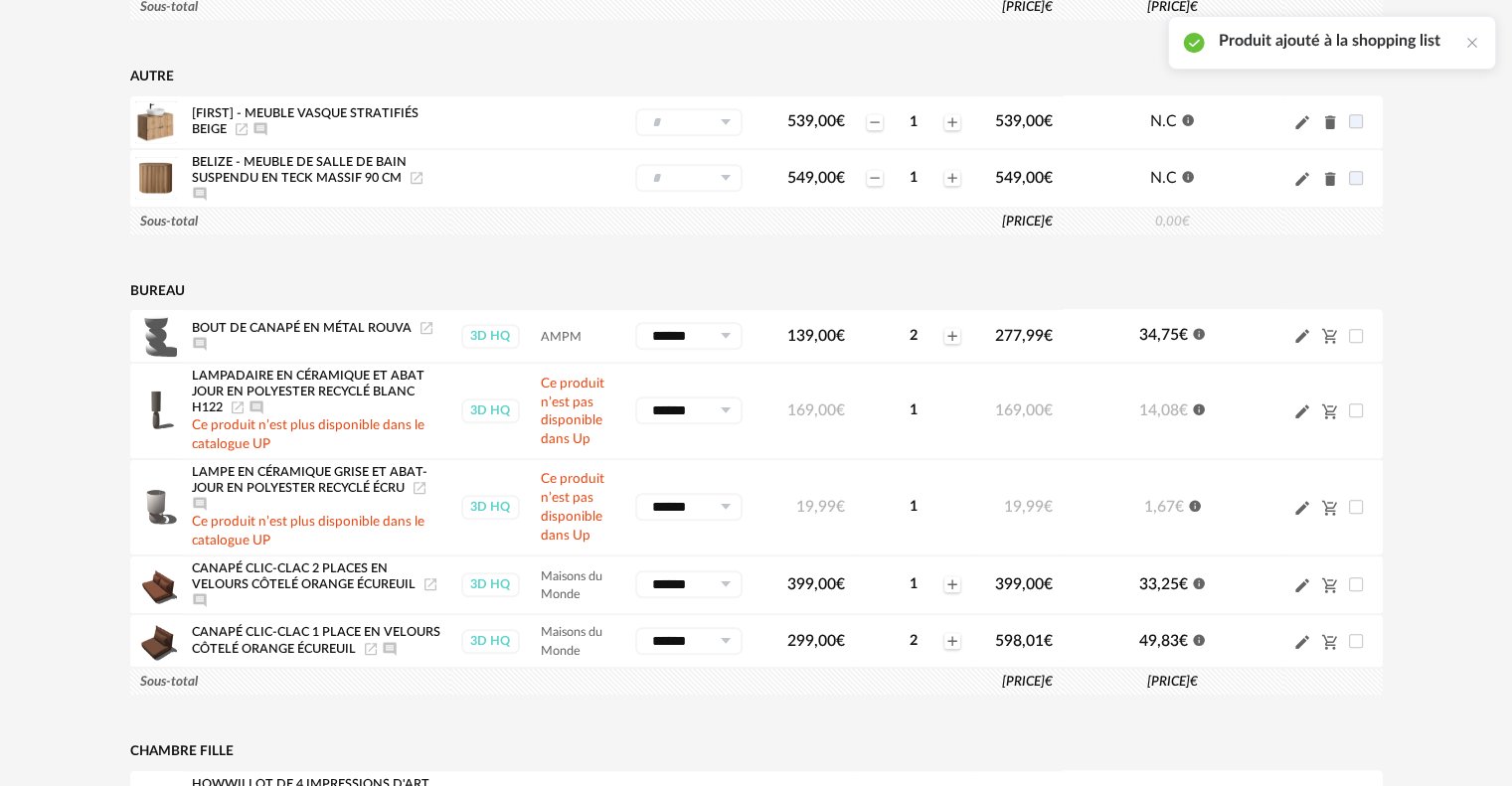 scroll, scrollTop: 1192, scrollLeft: 0, axis: vertical 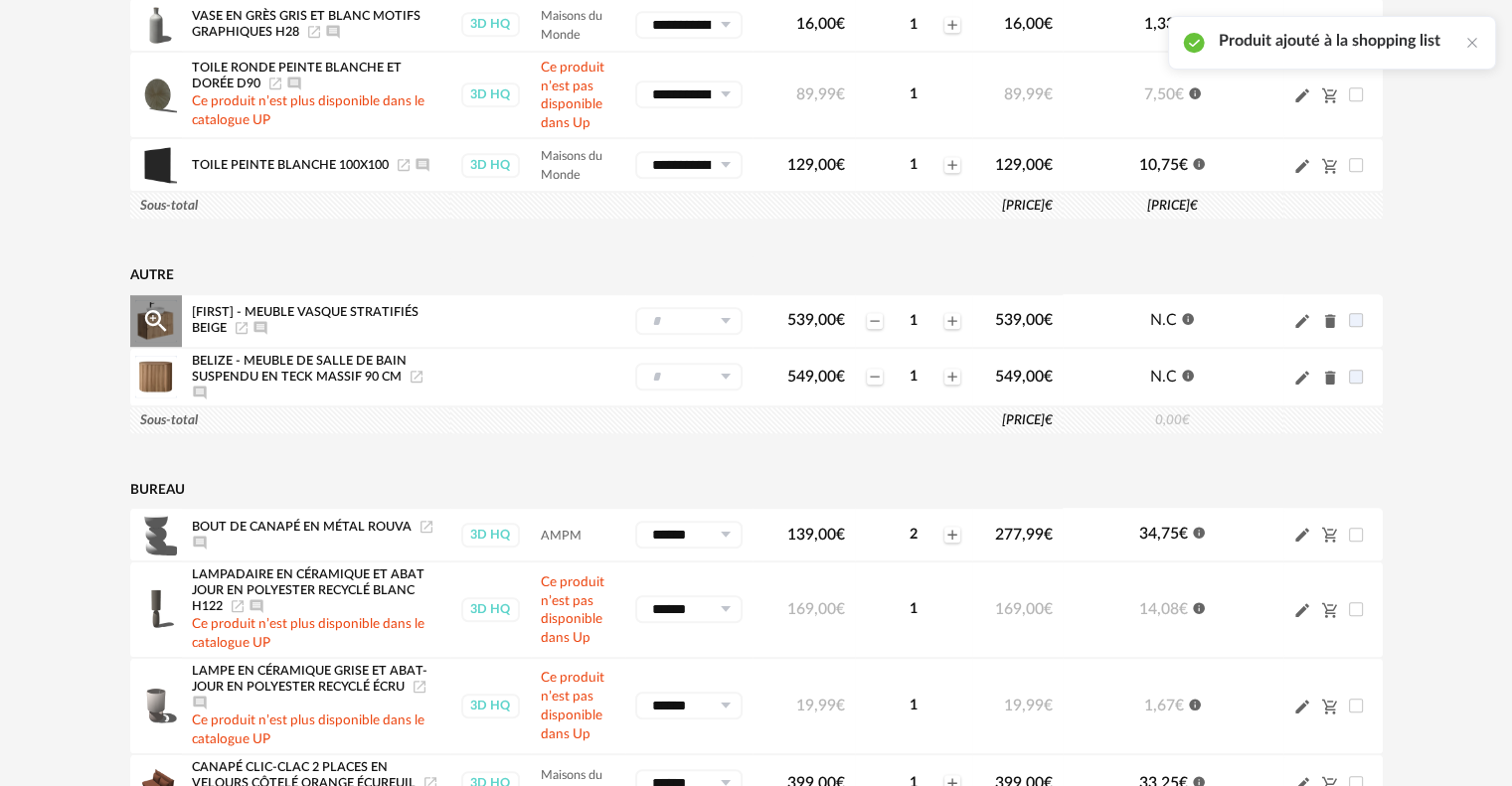 click at bounding box center [725, 321] 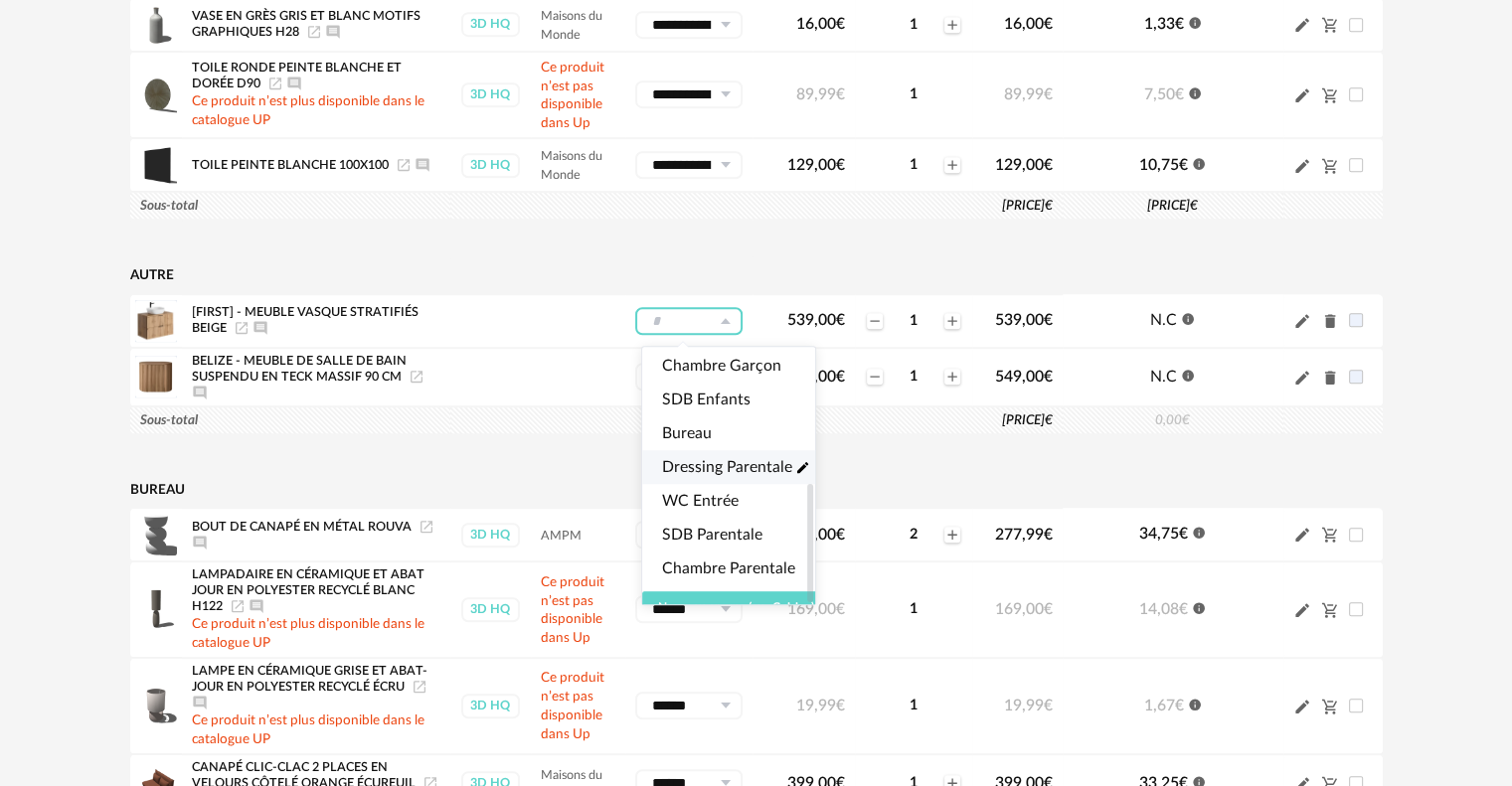 scroll, scrollTop: 292, scrollLeft: 0, axis: vertical 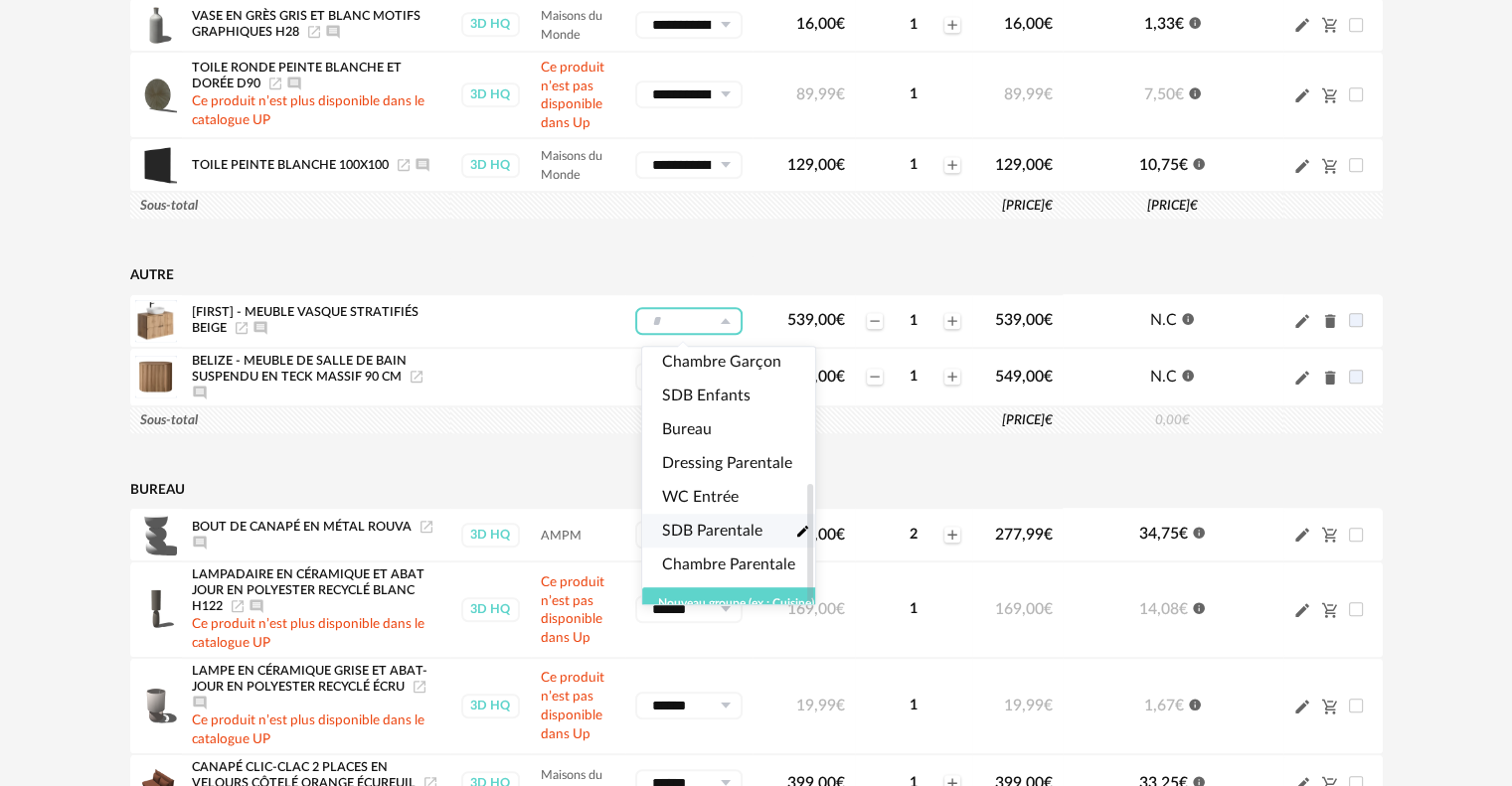 click on "SDB Parentale" at bounding box center [712, 531] 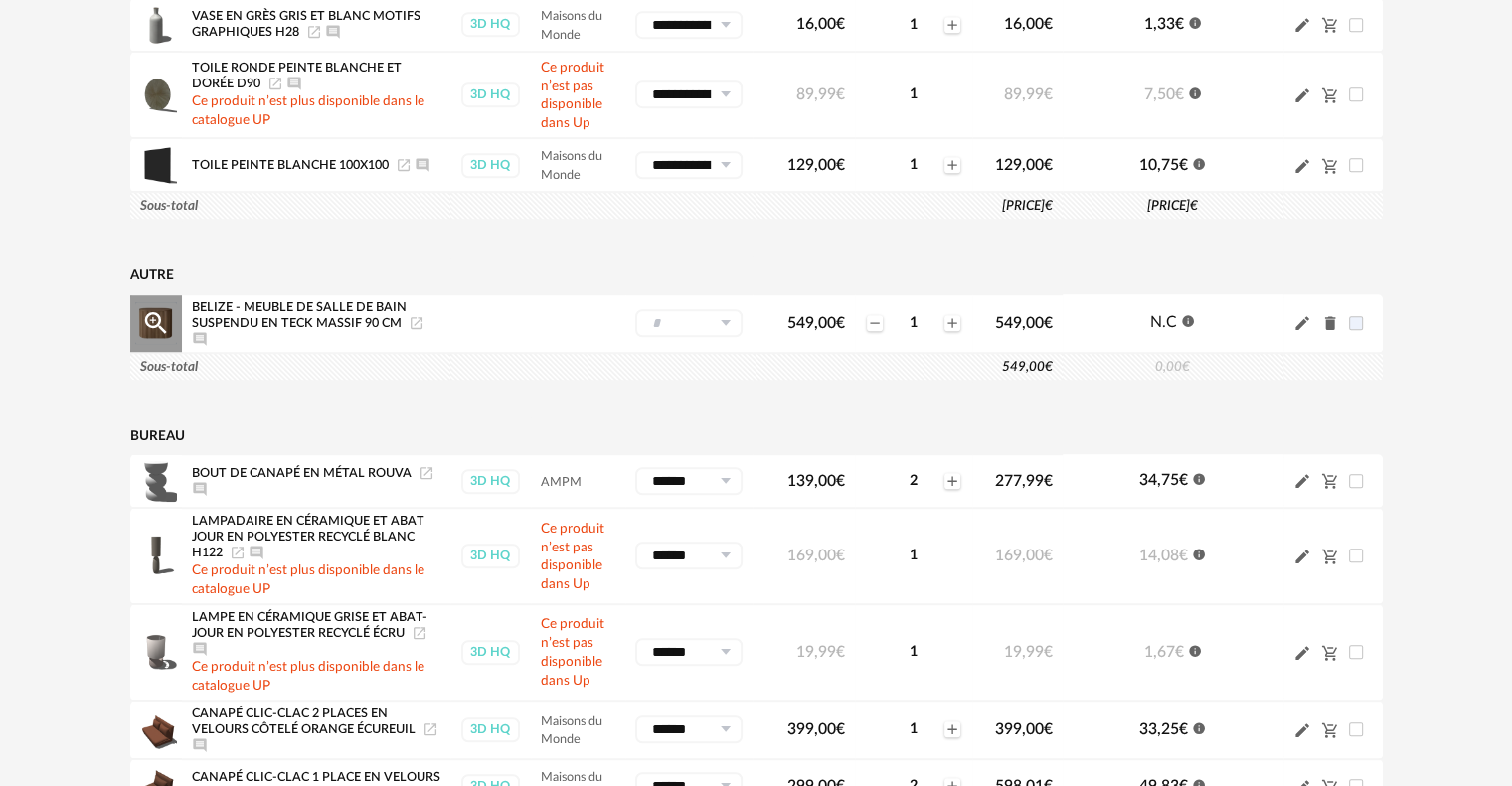 click at bounding box center [725, 323] 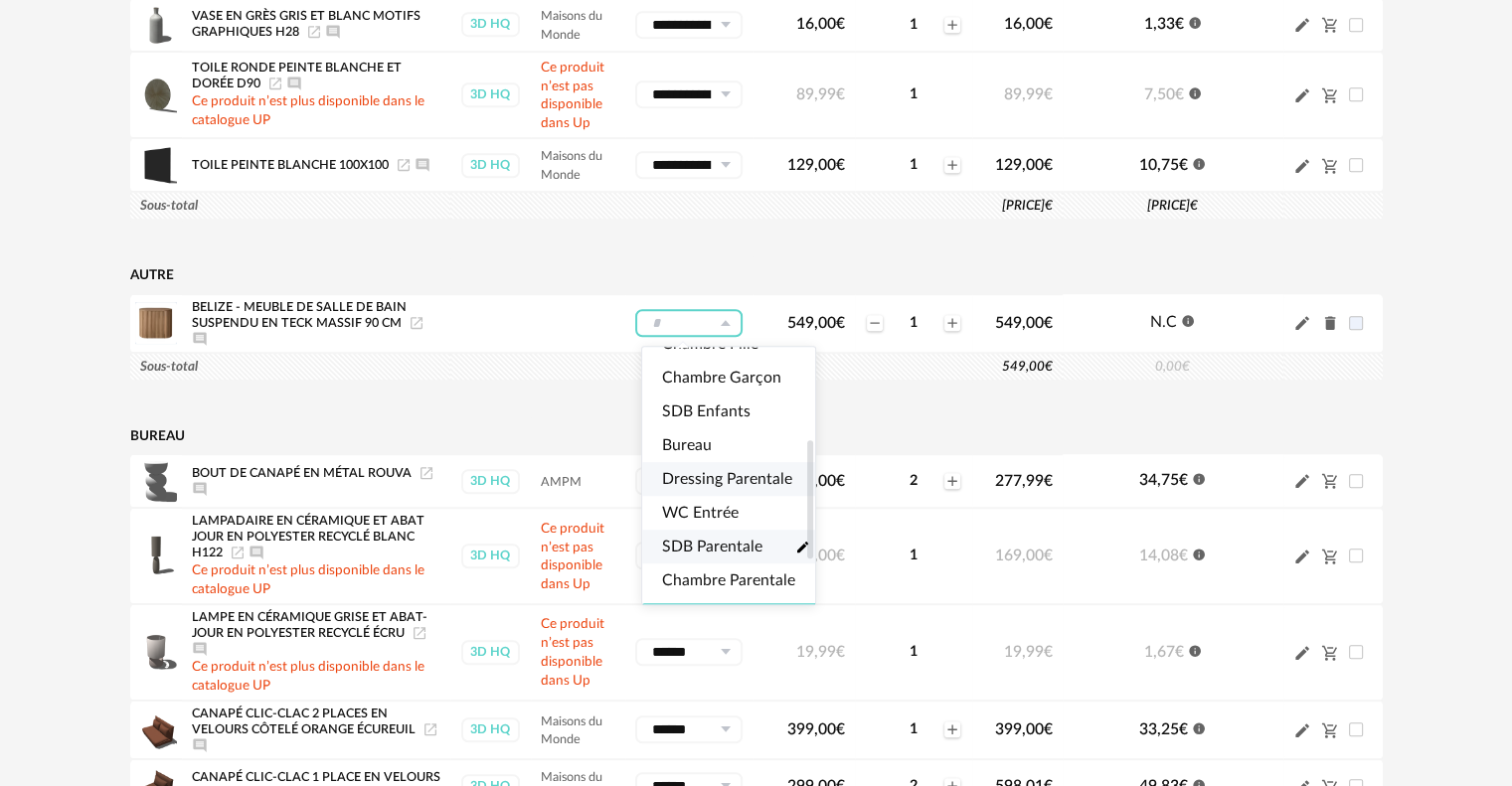 scroll, scrollTop: 292, scrollLeft: 0, axis: vertical 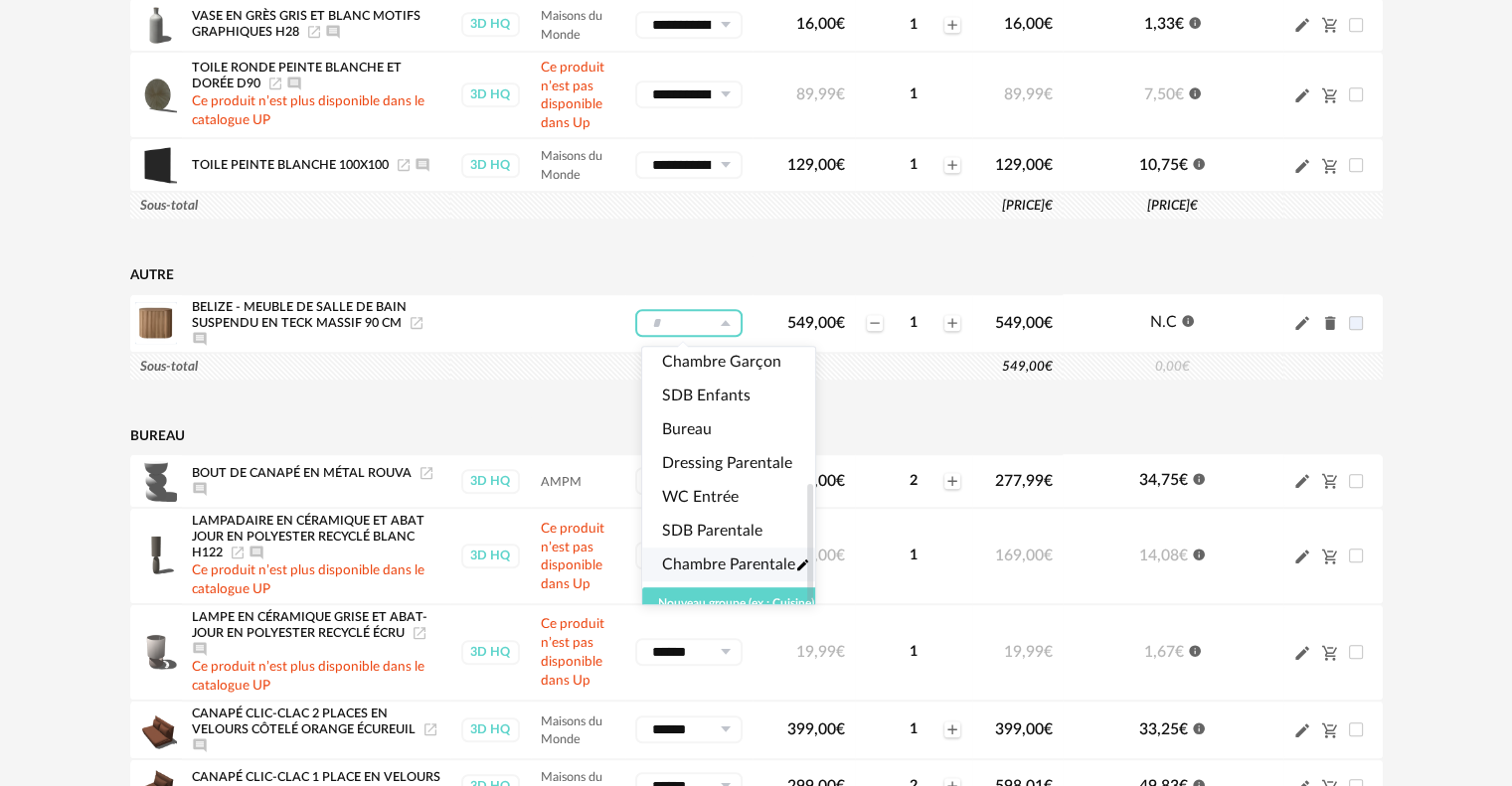 click on "Chambre Parentale" at bounding box center [729, 564] 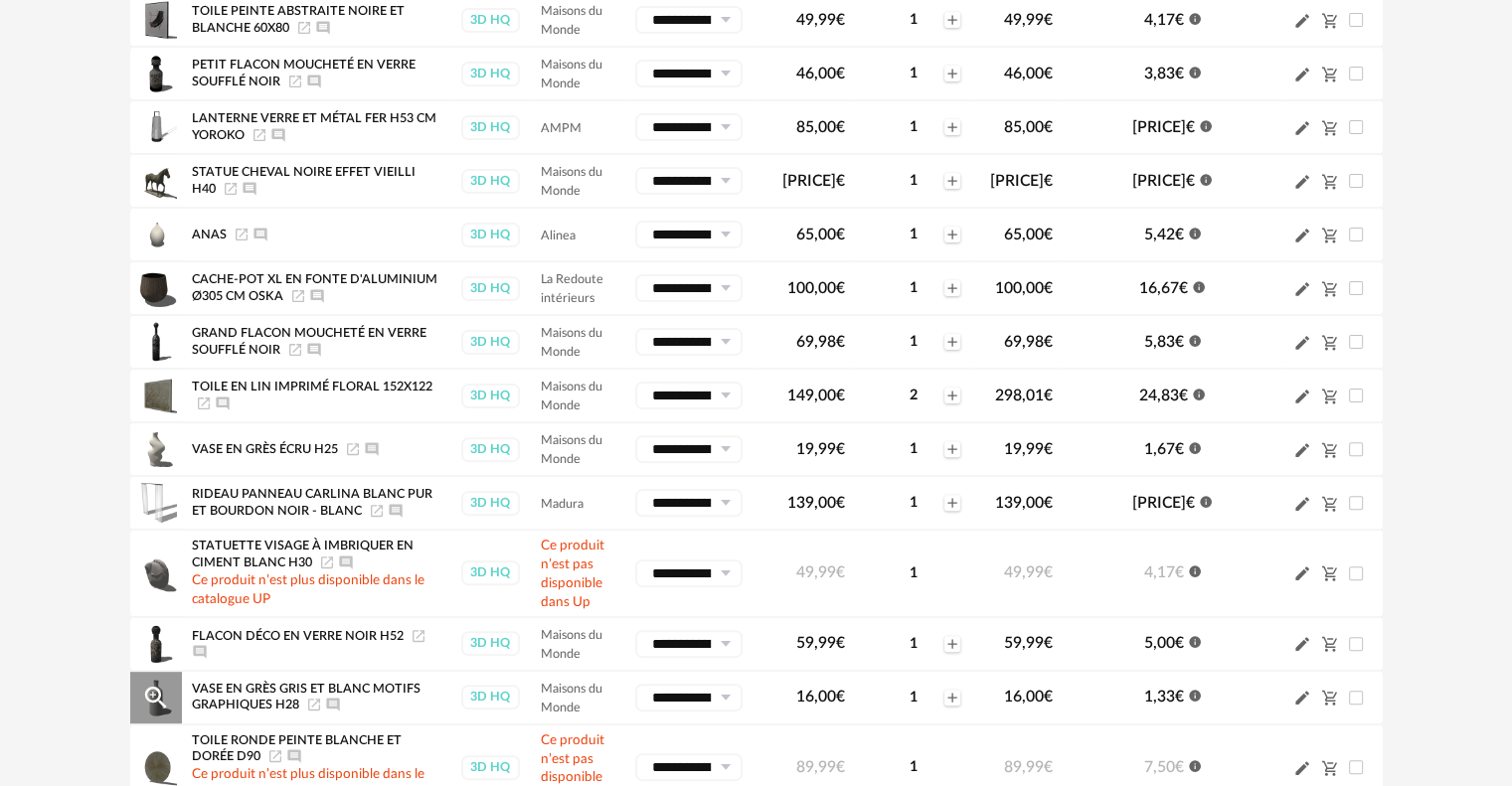 scroll, scrollTop: 0, scrollLeft: 0, axis: both 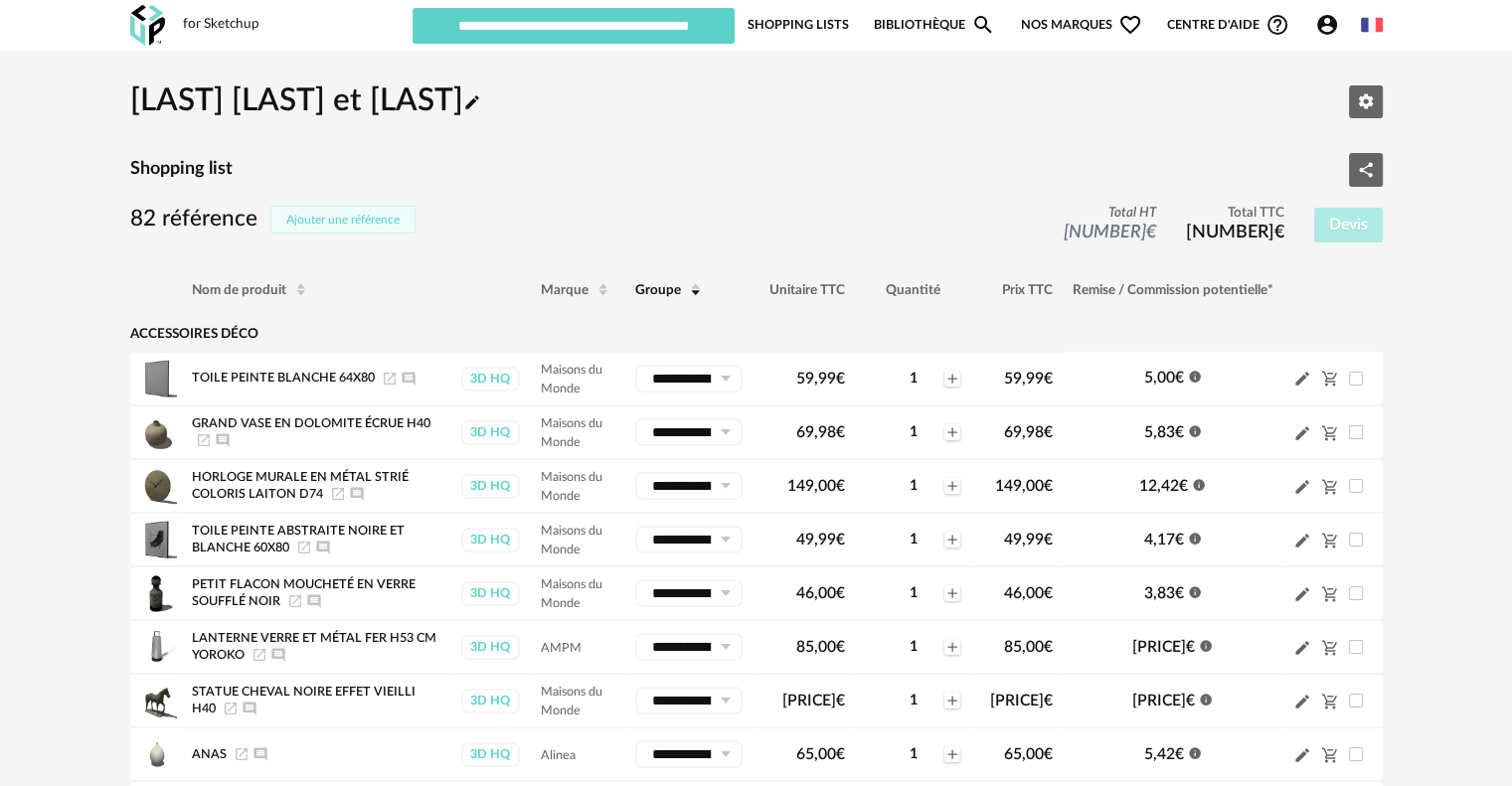click on "Ajouter une référence" at bounding box center (343, 220) 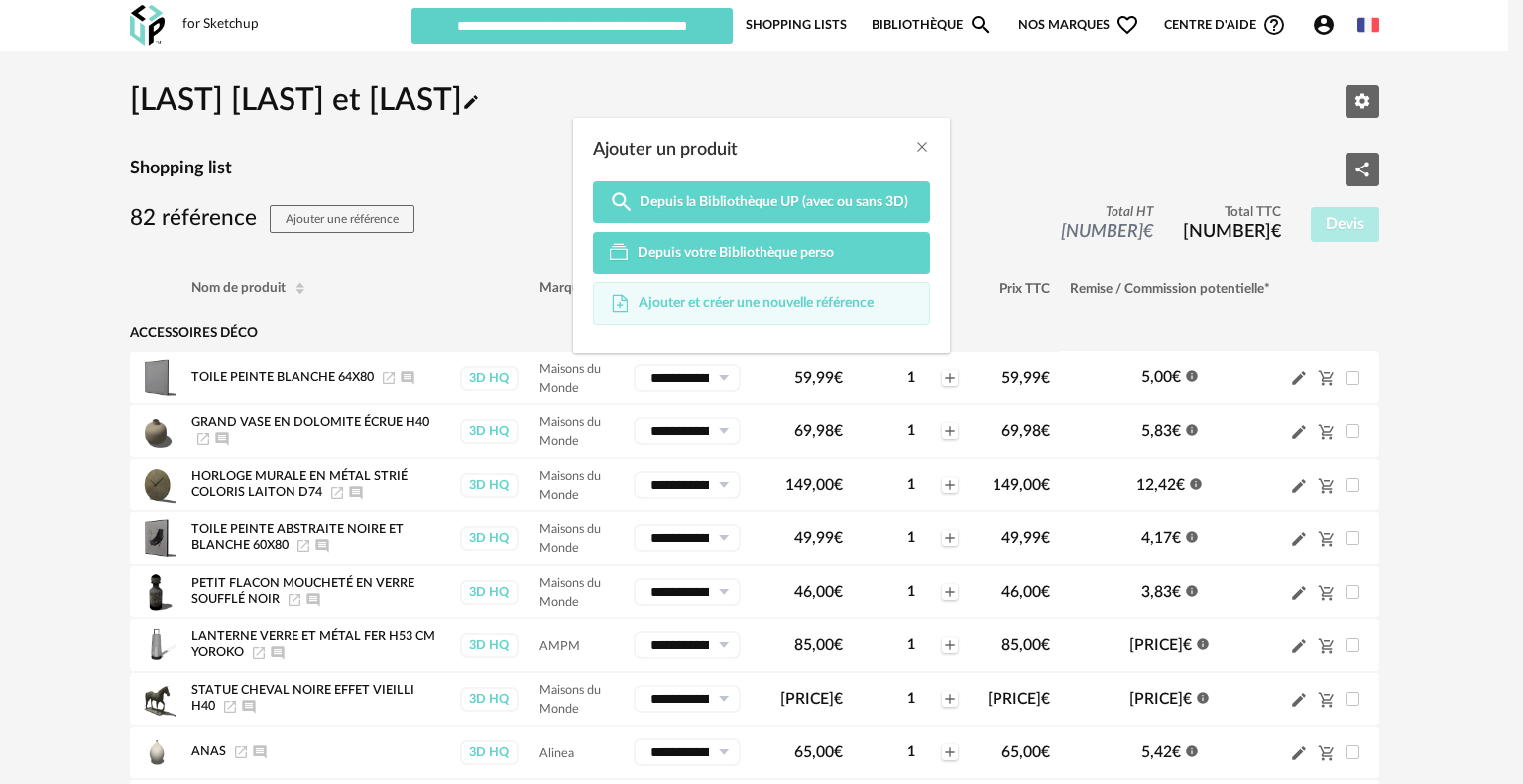 click on "Ajouter et créer une nouvelle référence" at bounding box center (756, 303) 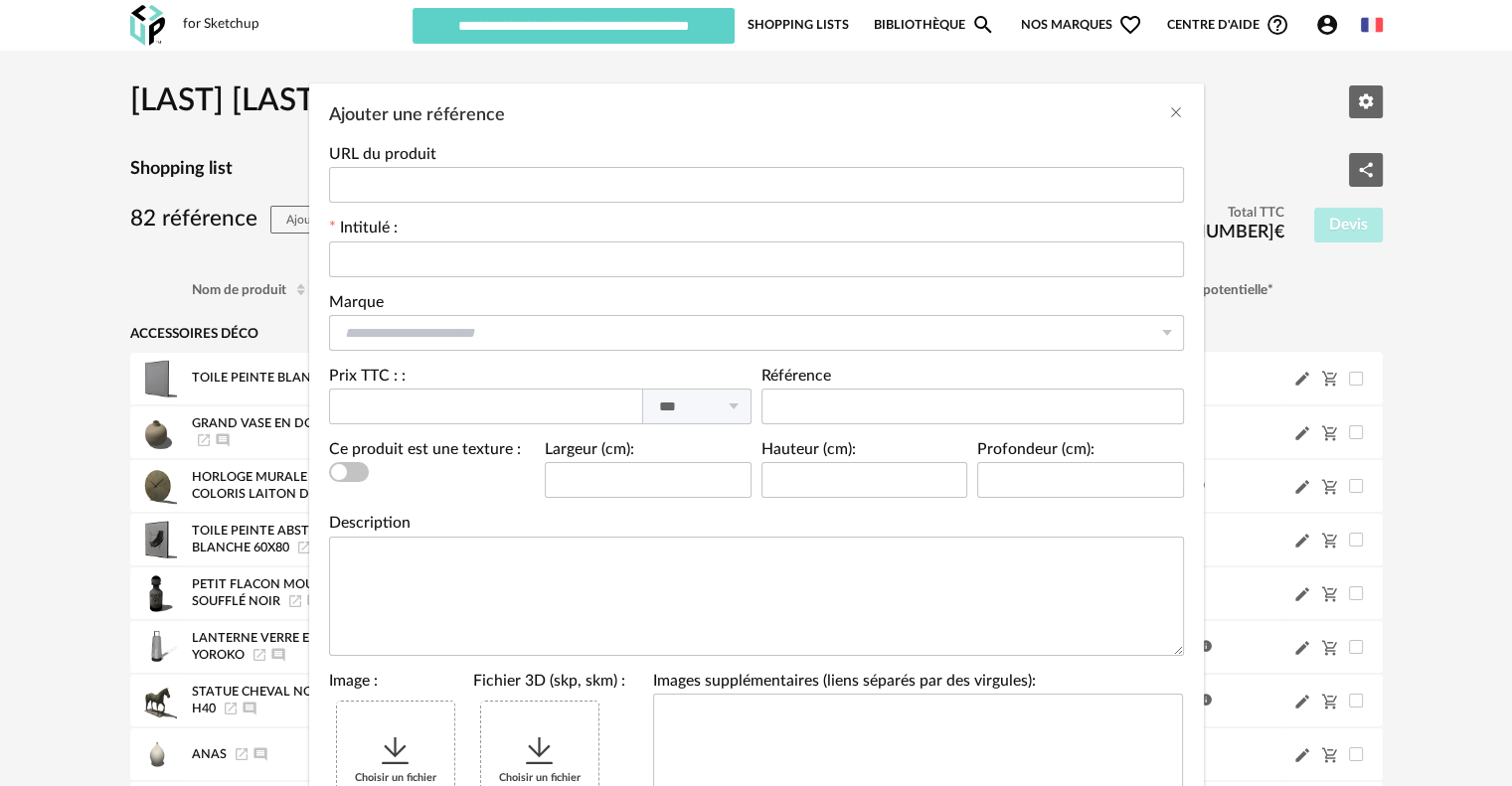 scroll, scrollTop: 0, scrollLeft: 0, axis: both 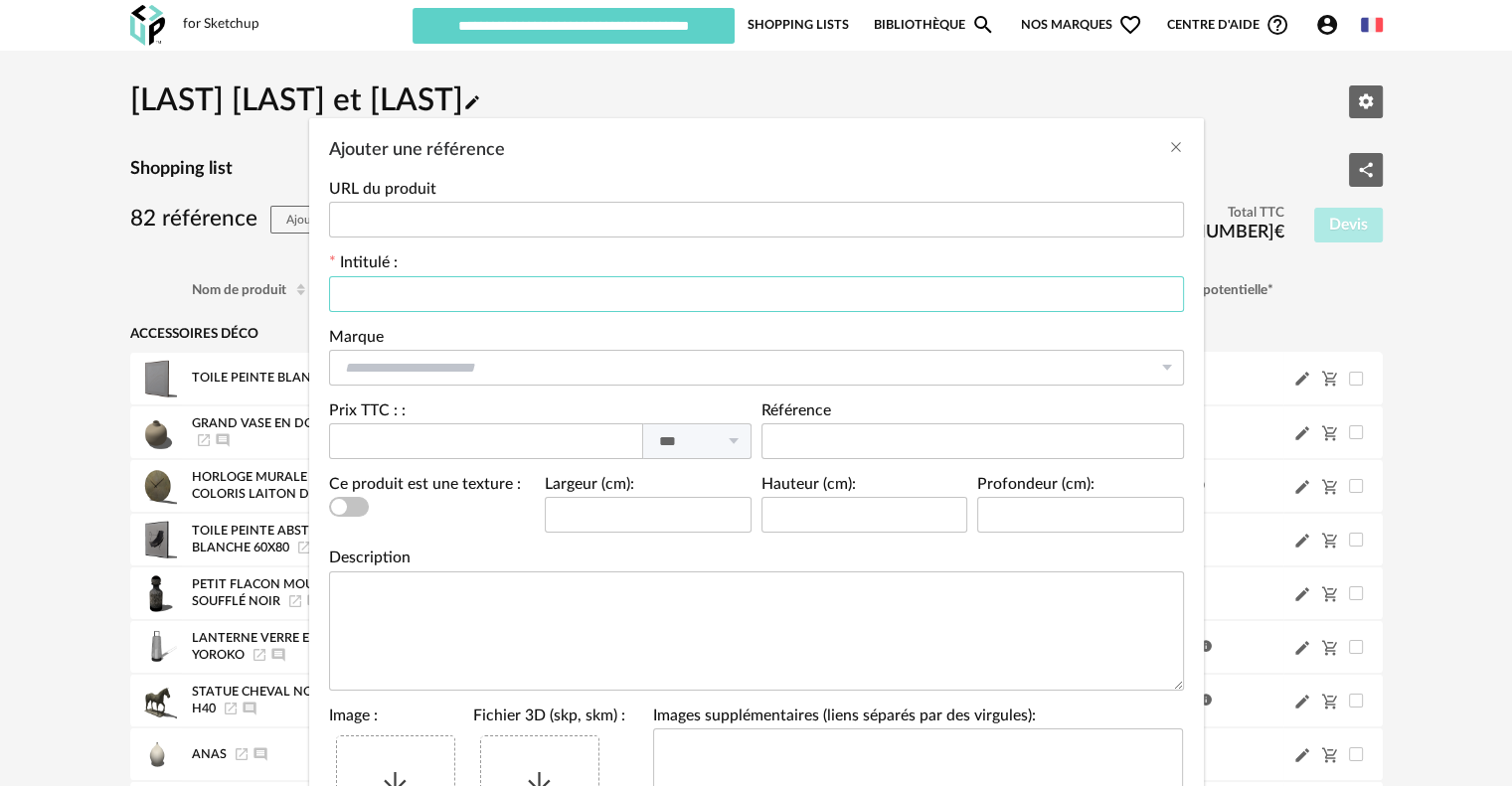 paste on "**********" 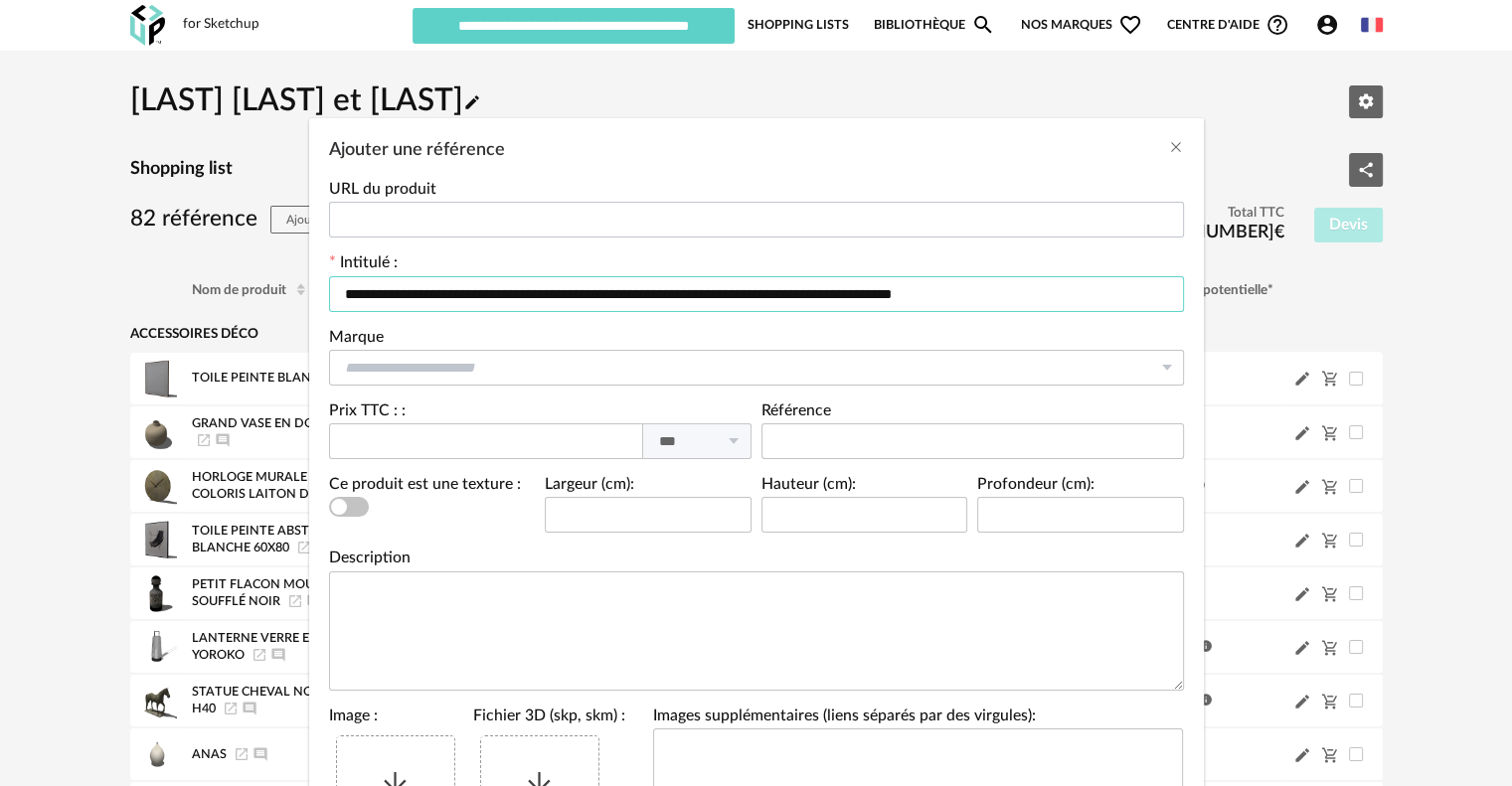 type on "**********" 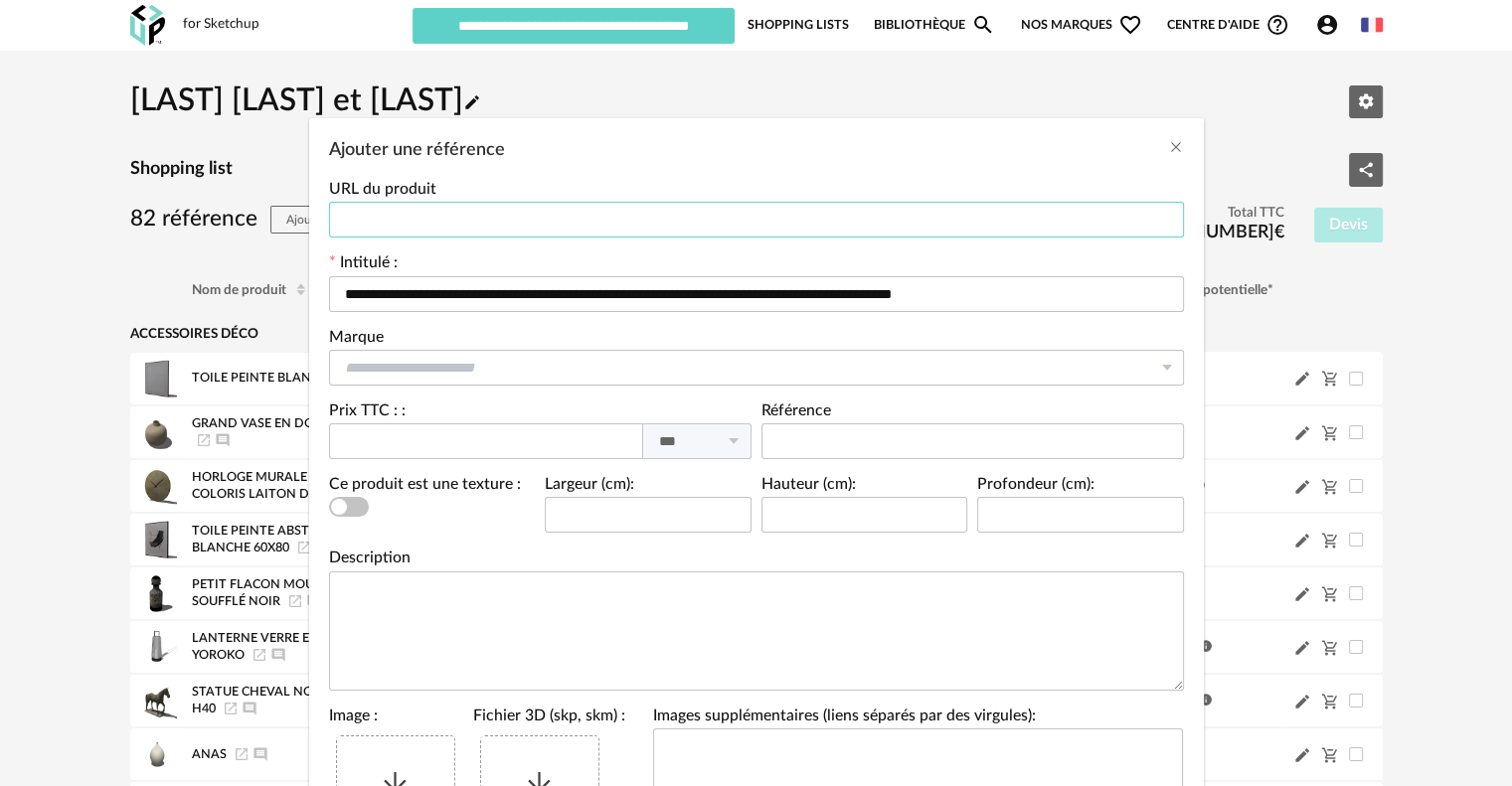 click at bounding box center (756, 220) 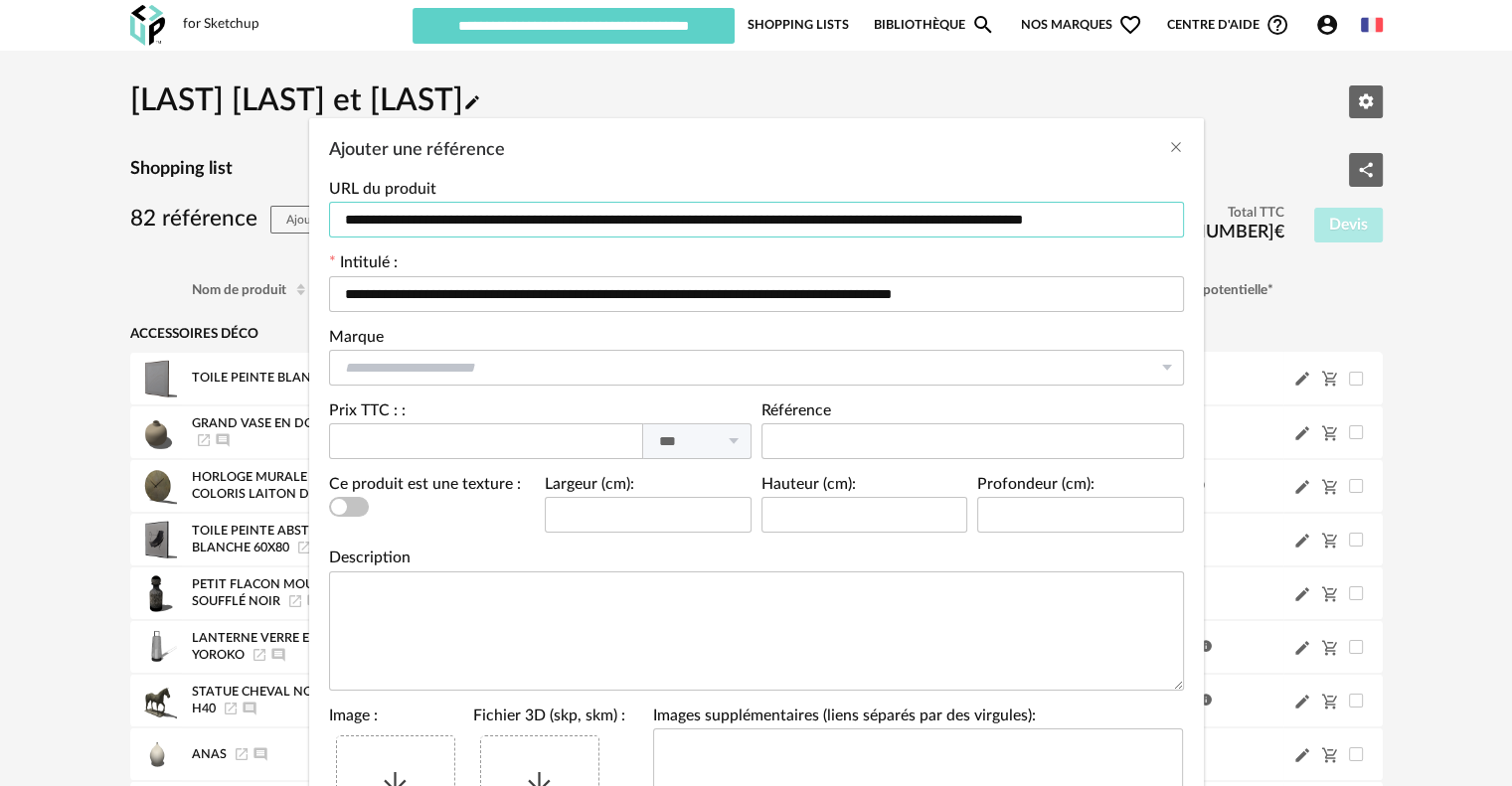 type on "**********" 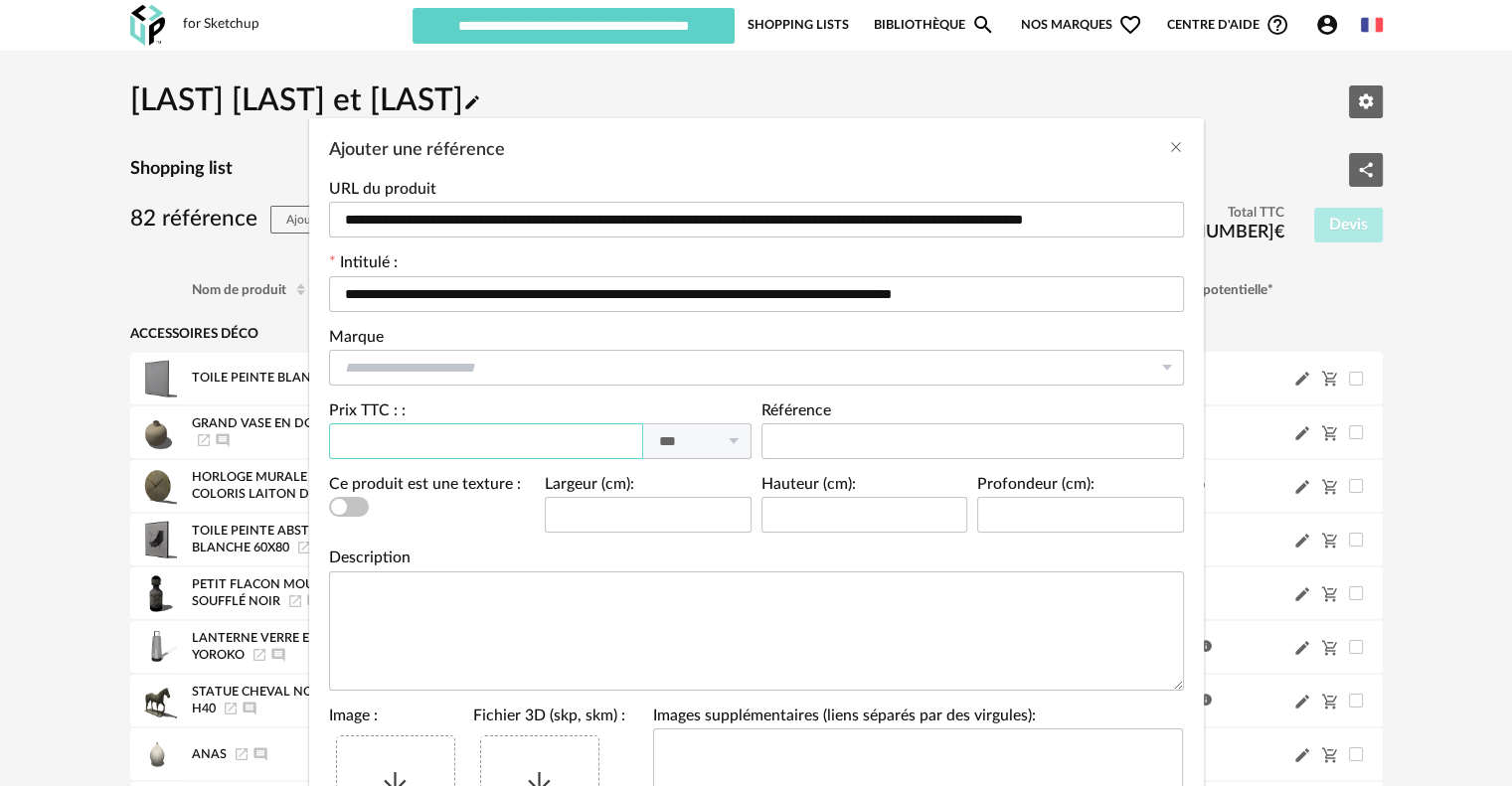 click at bounding box center (486, 441) 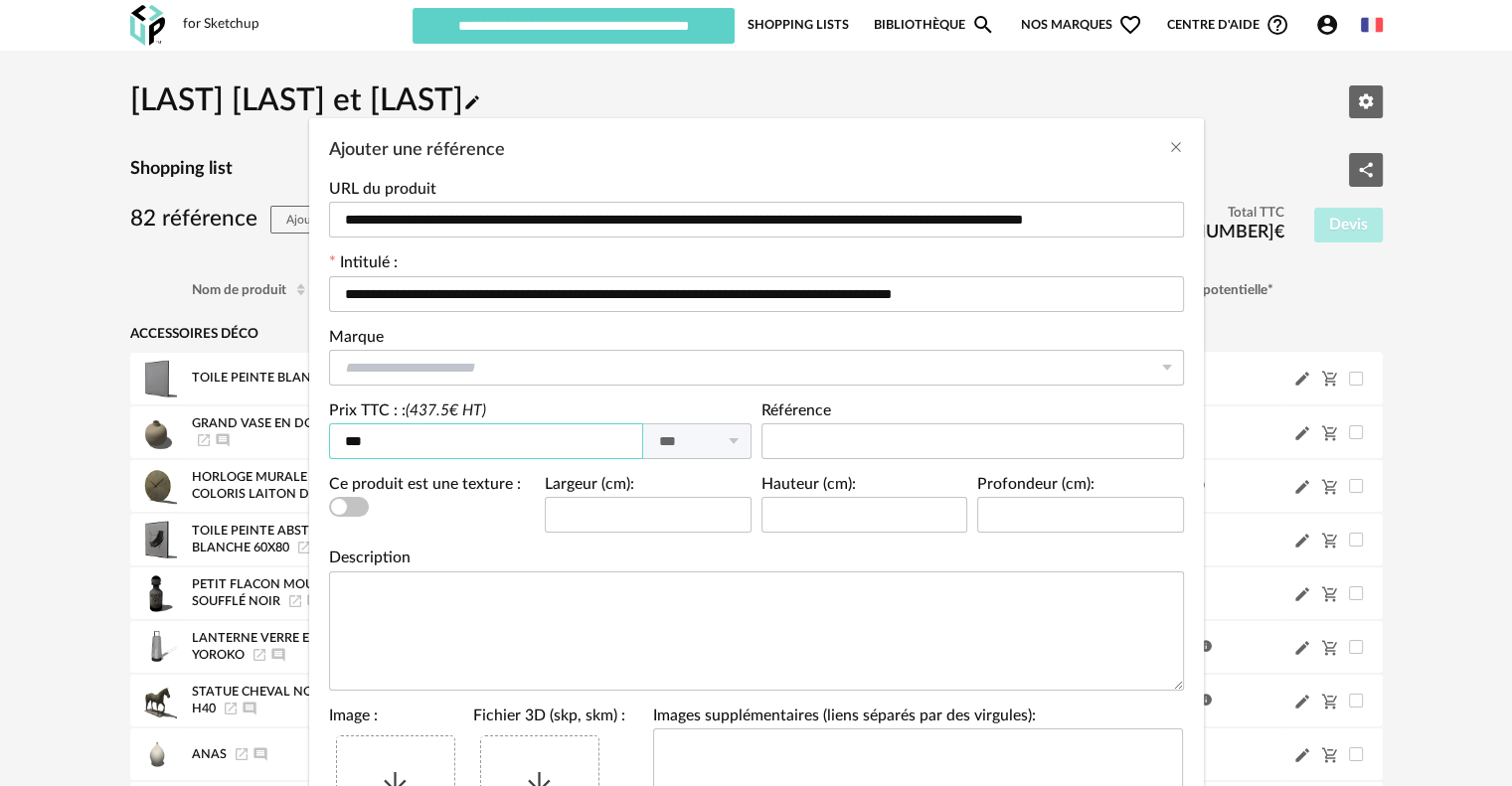 type on "***" 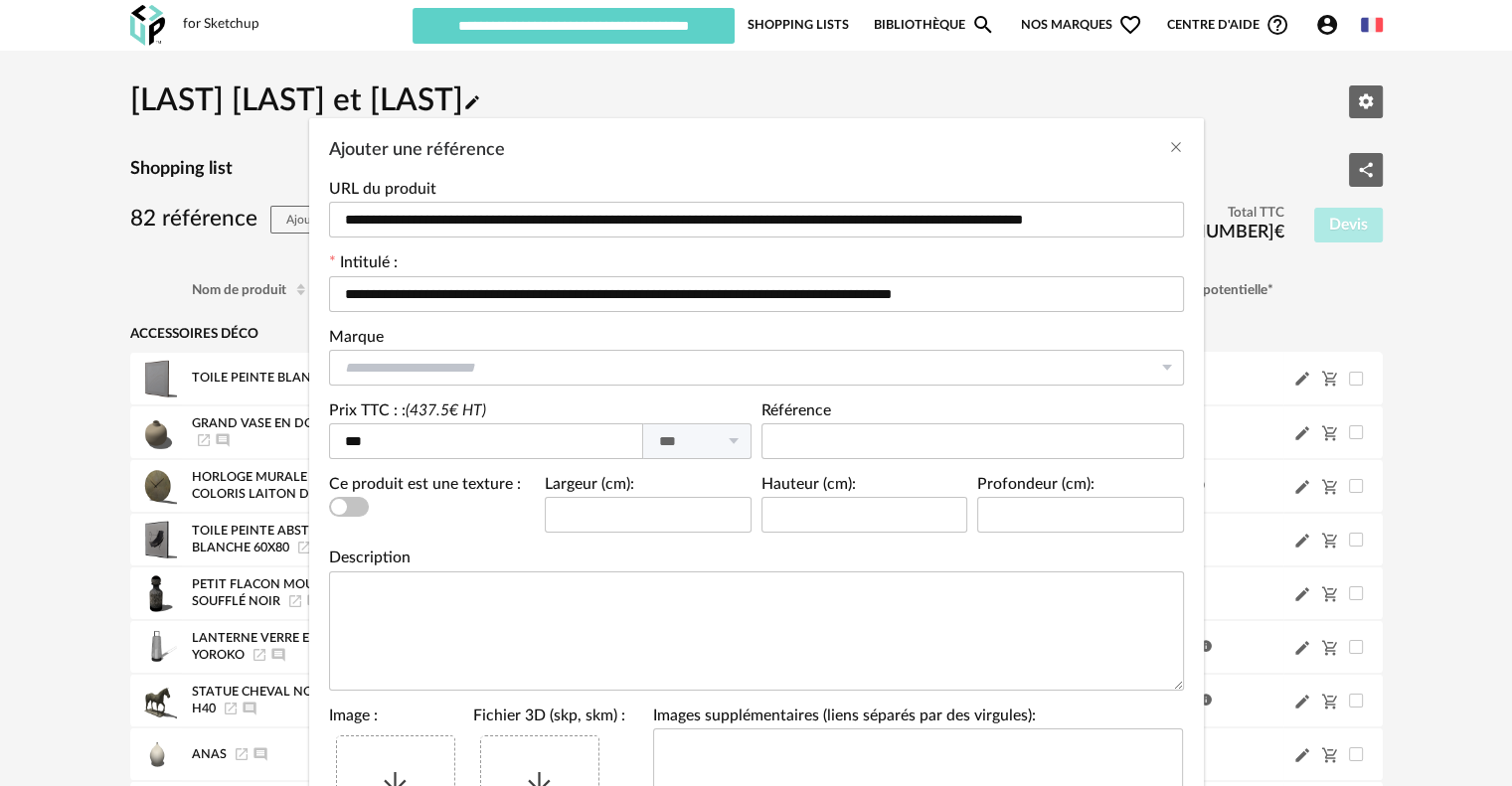 click on "Choisir un fichier" at bounding box center (396, 795) 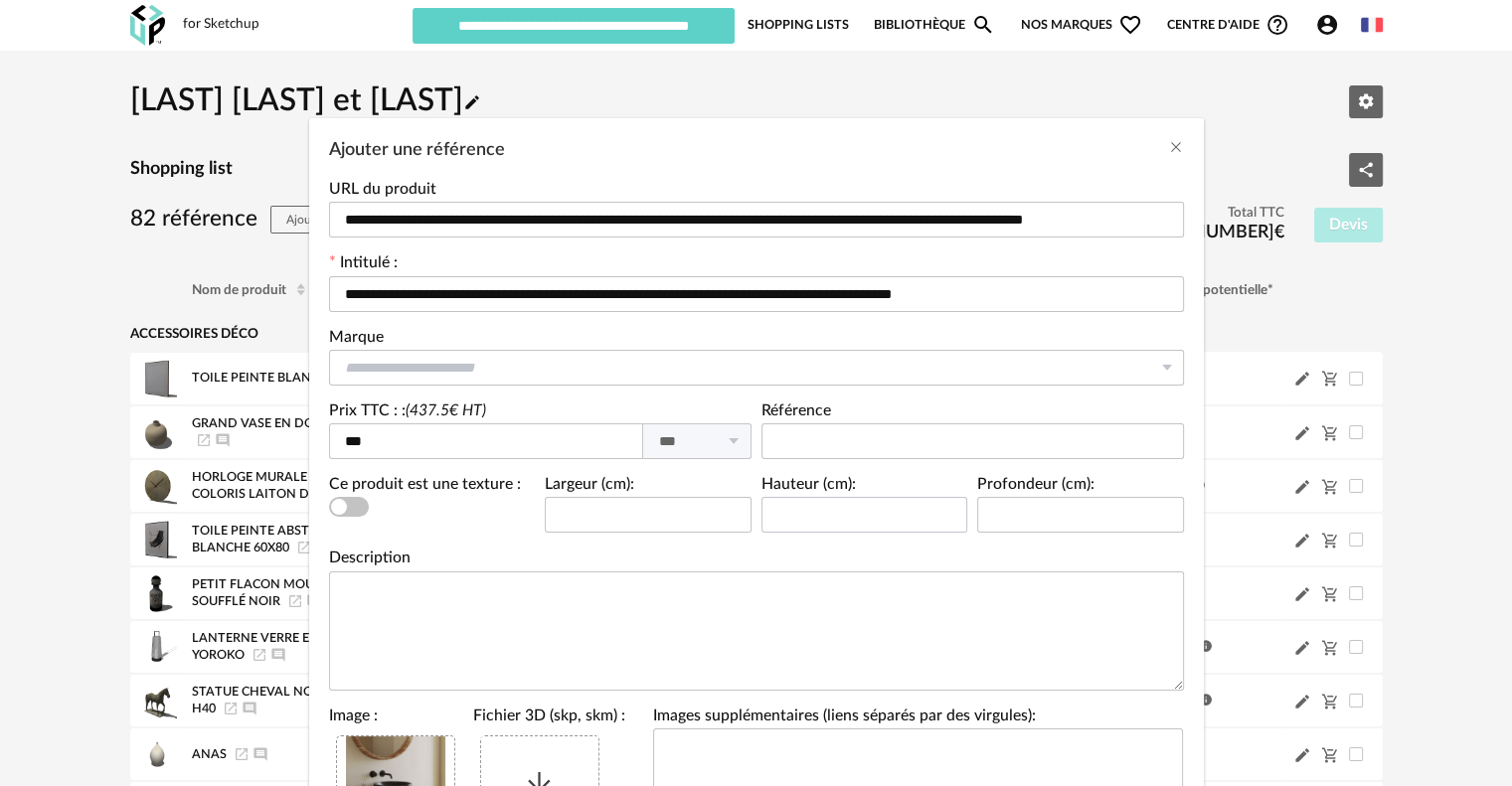 scroll, scrollTop: 267, scrollLeft: 0, axis: vertical 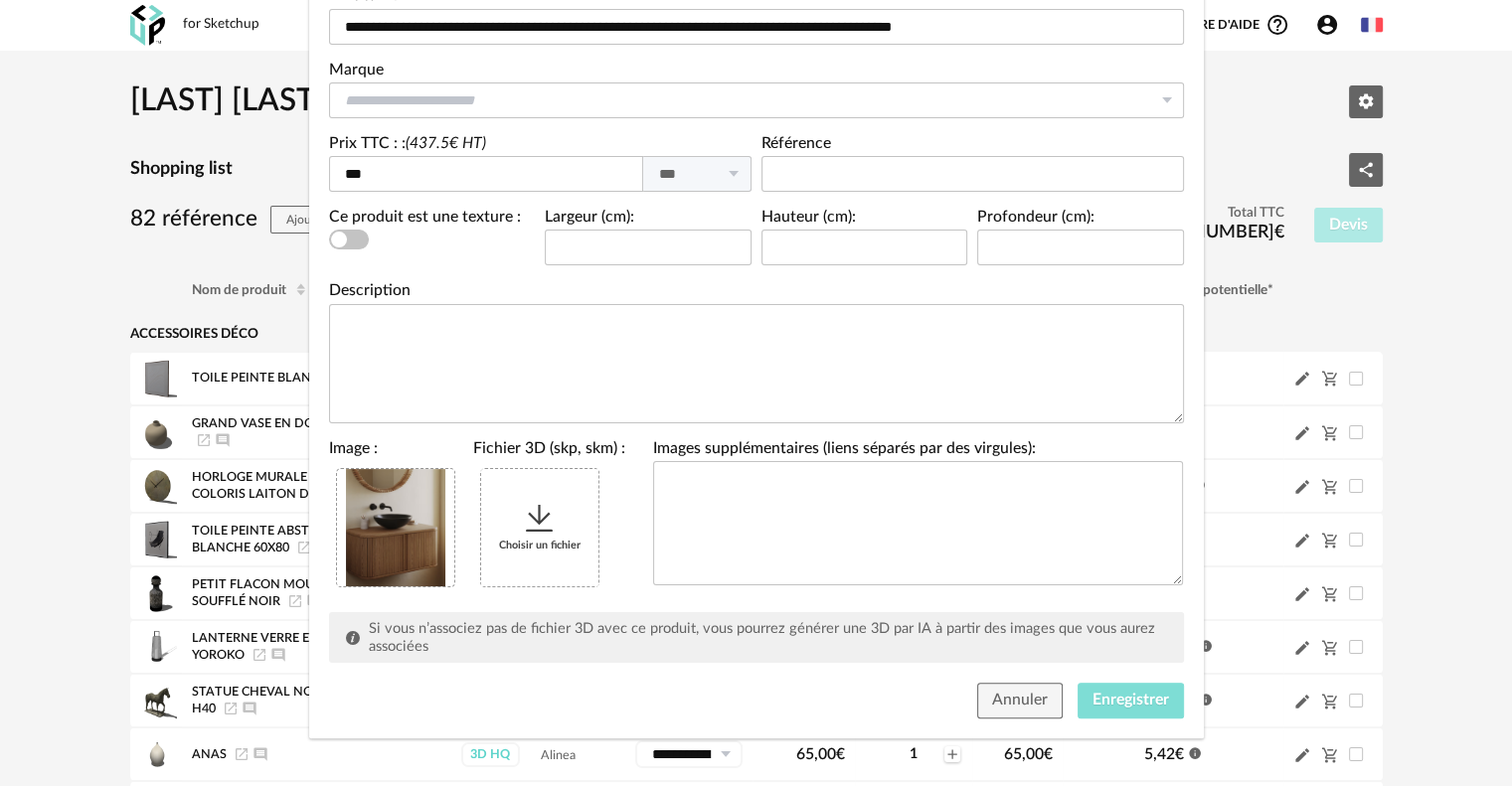 click on "Enregistrer" at bounding box center [1130, 701] 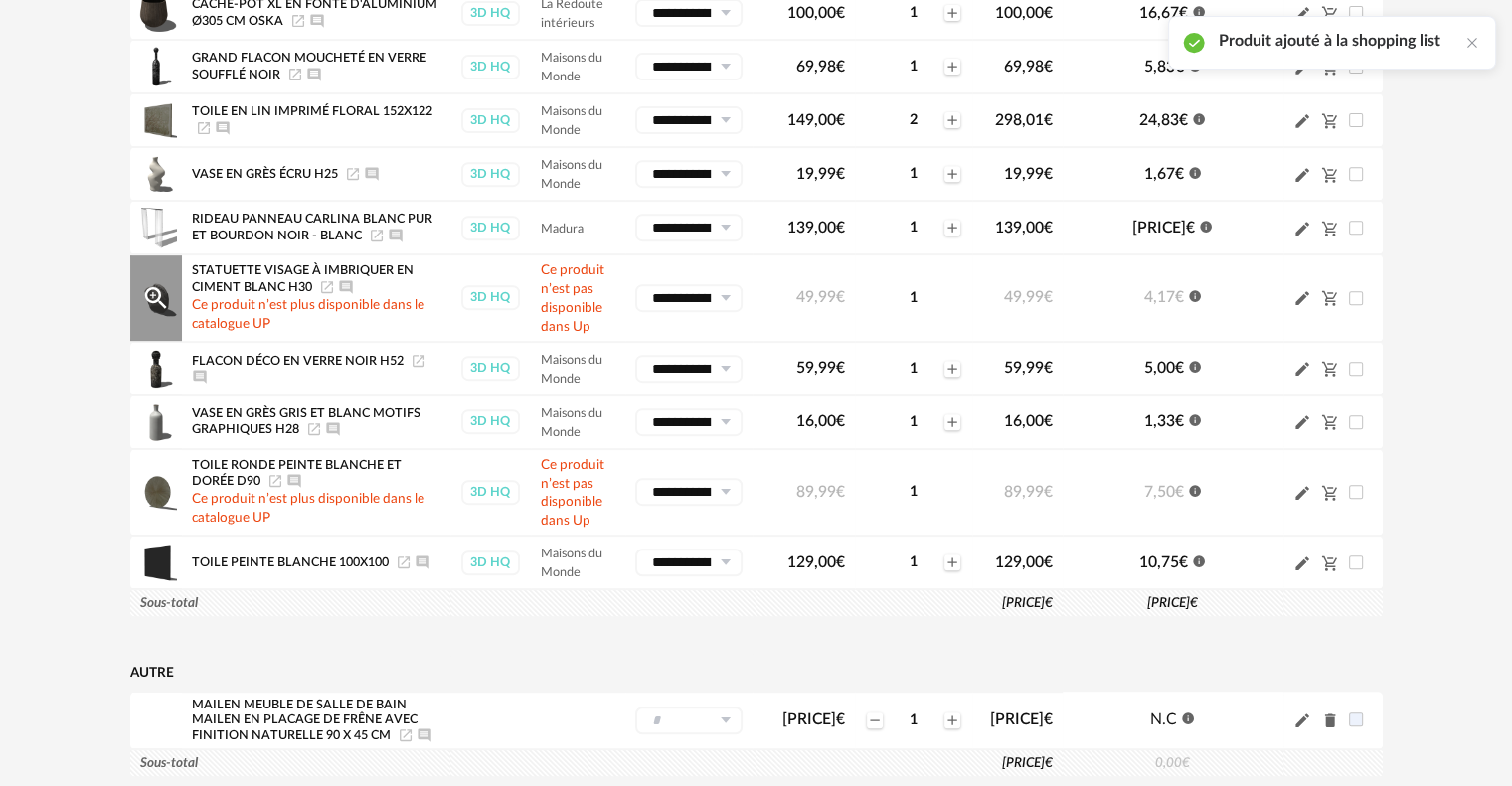 scroll, scrollTop: 1391, scrollLeft: 0, axis: vertical 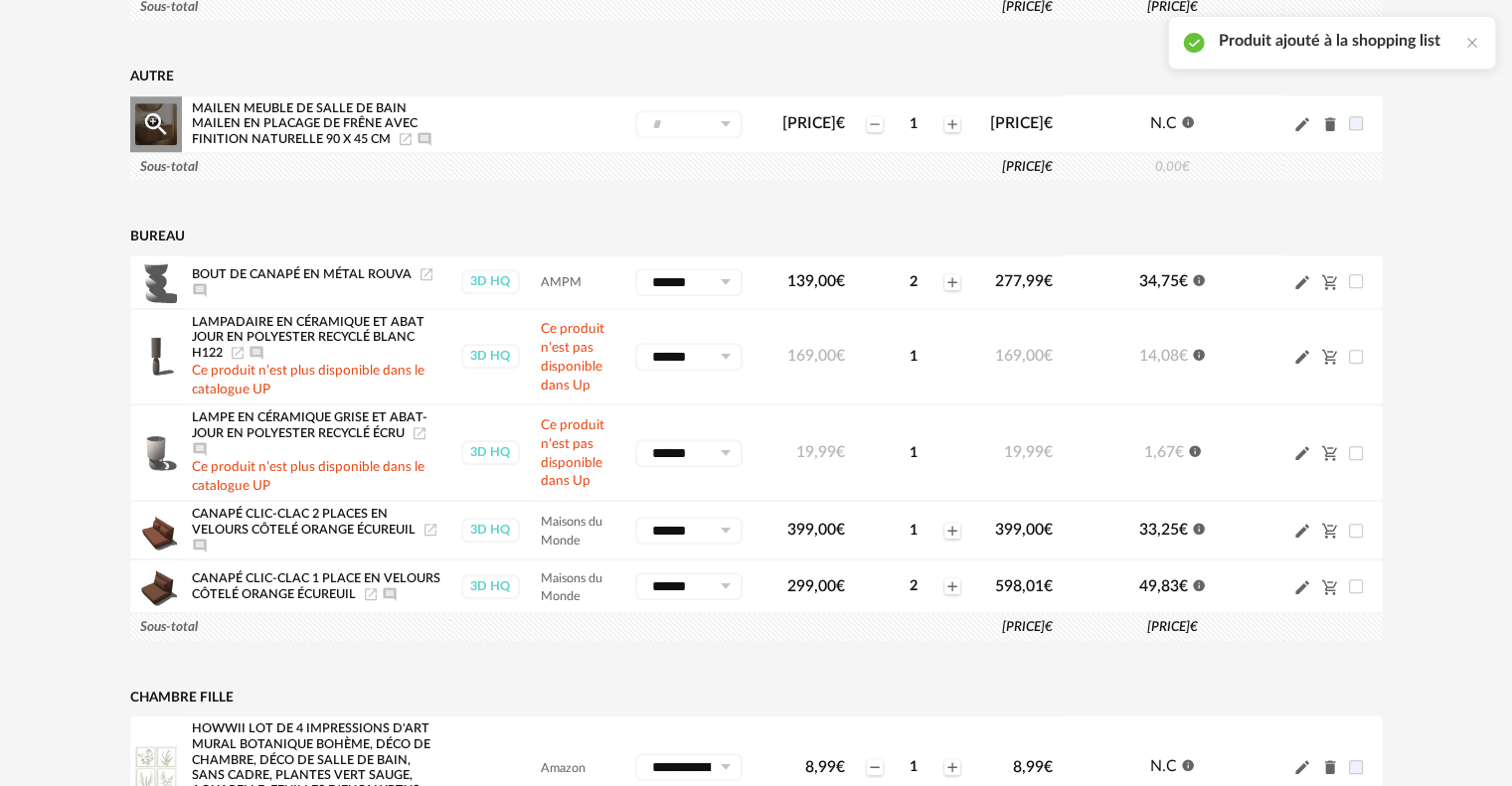 click at bounding box center (689, 124) 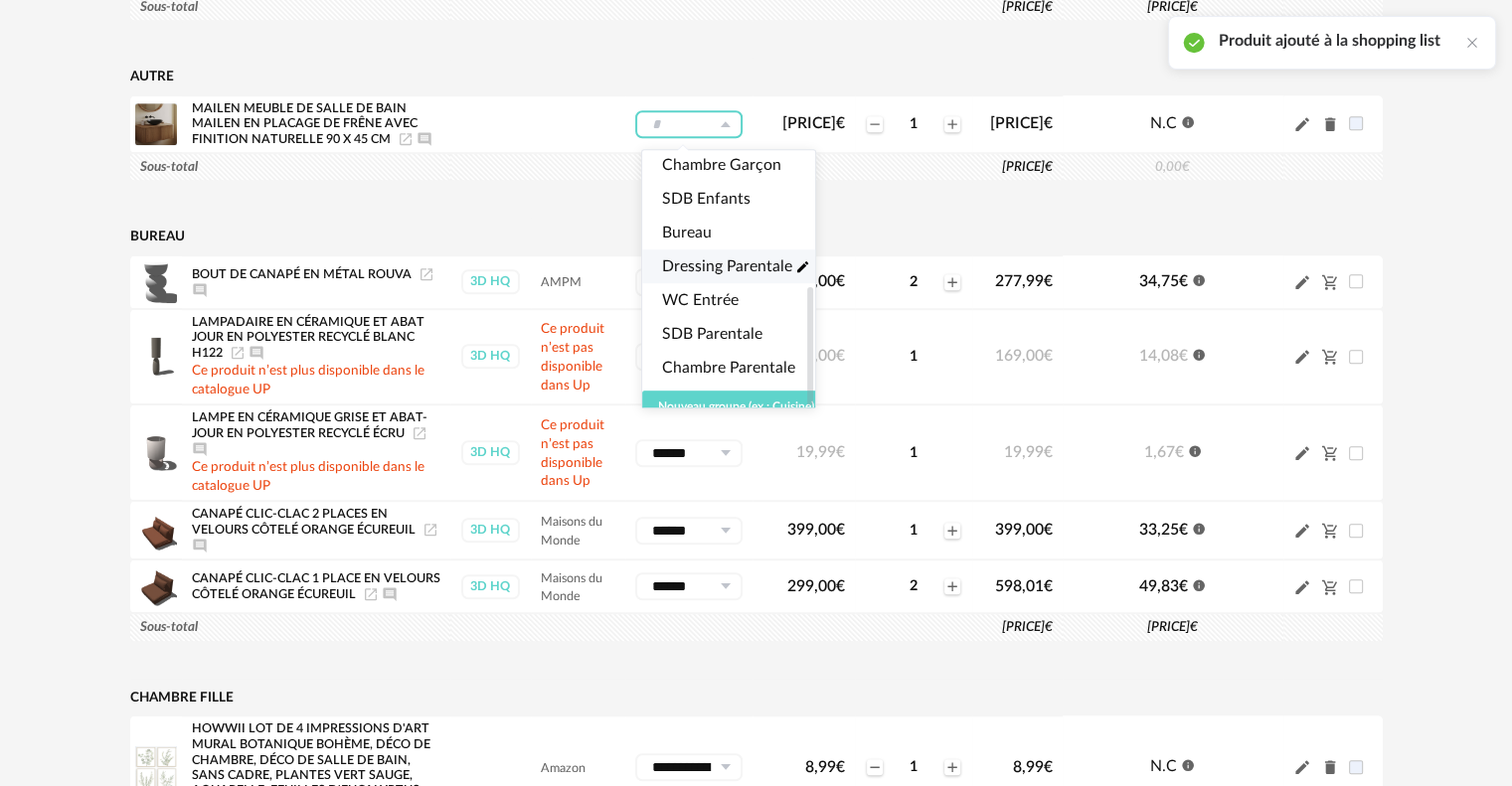 scroll, scrollTop: 292, scrollLeft: 0, axis: vertical 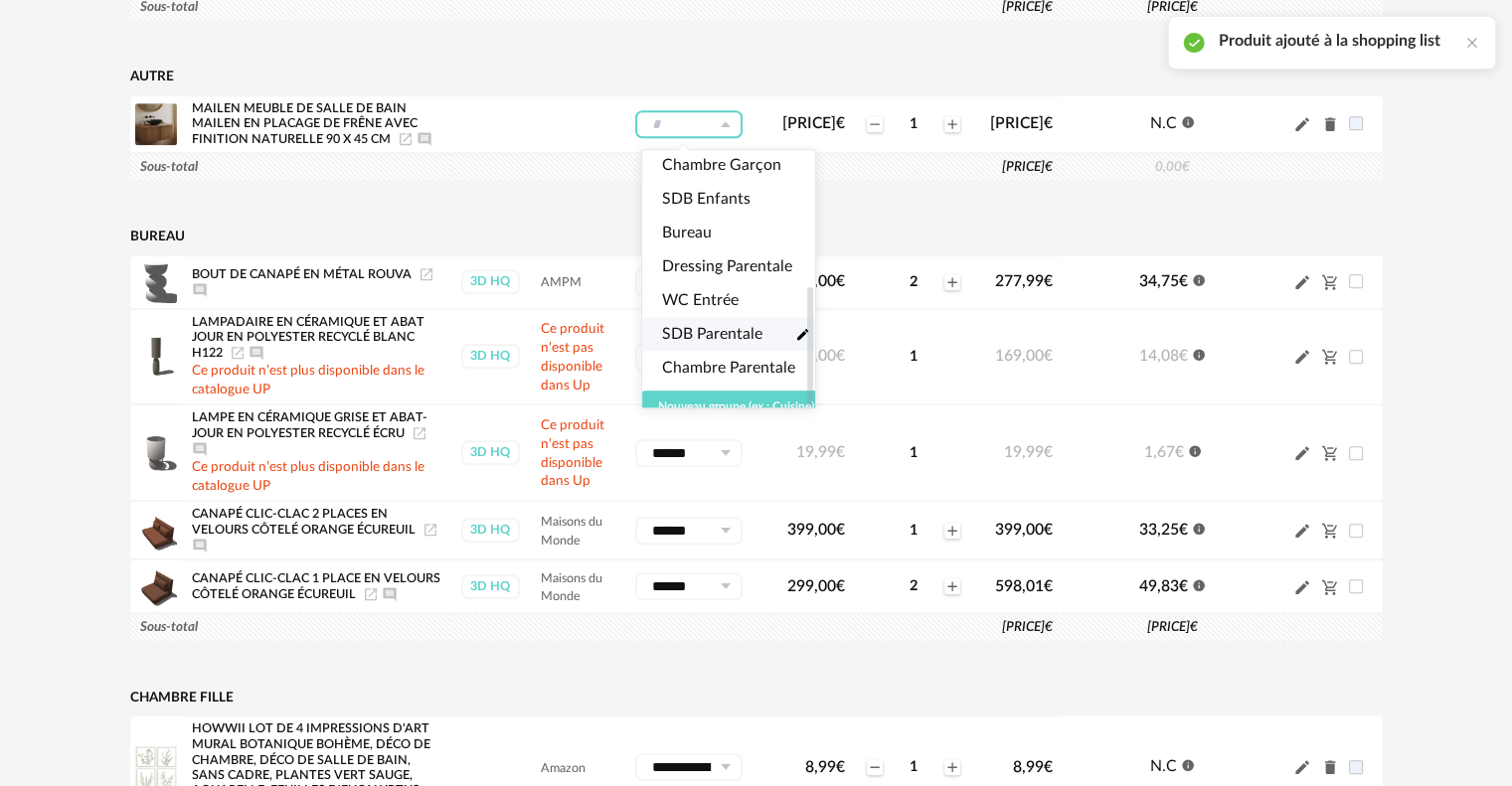 click on "SDB Parentale" at bounding box center (712, 334) 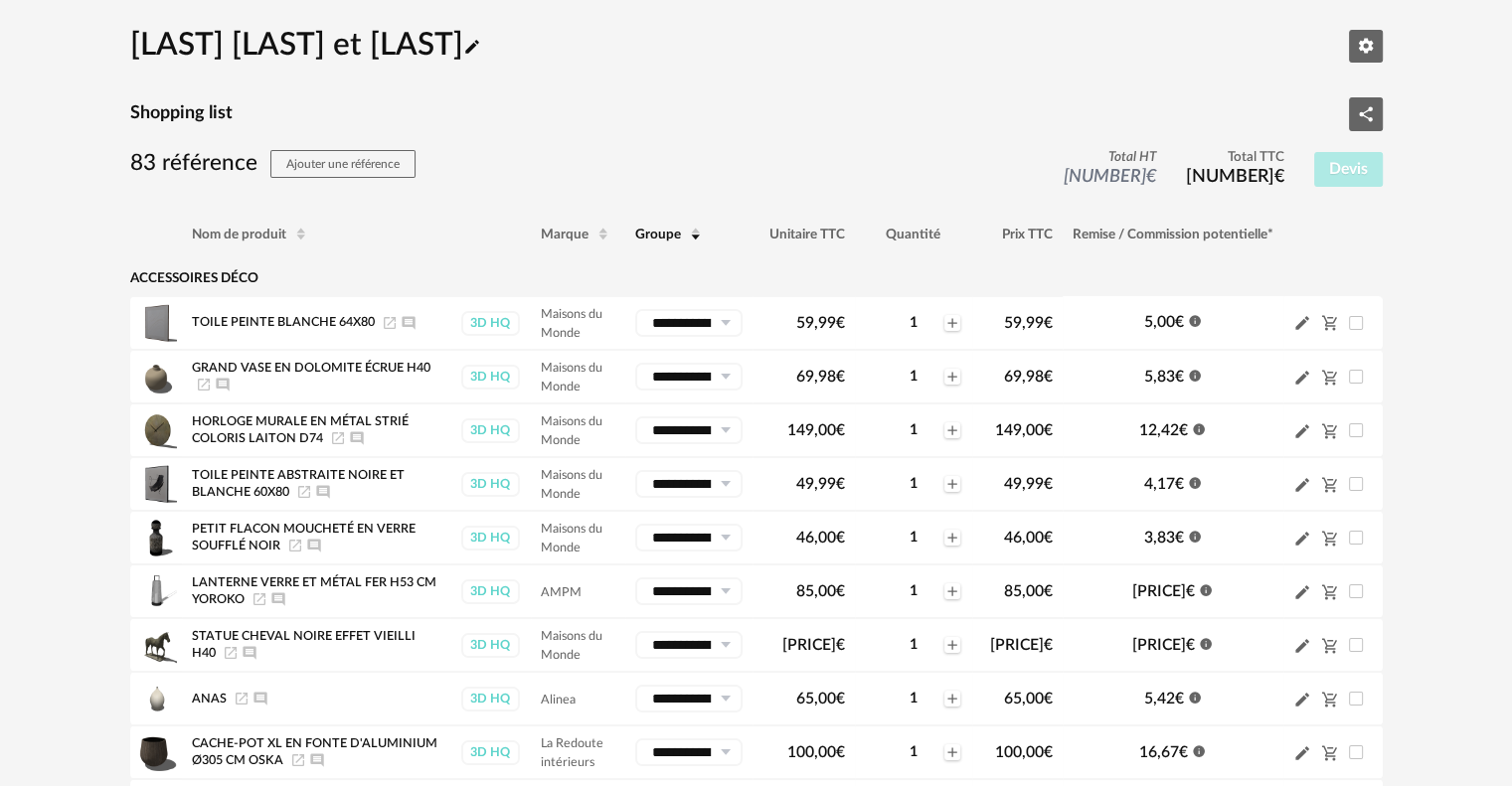 scroll, scrollTop: 0, scrollLeft: 0, axis: both 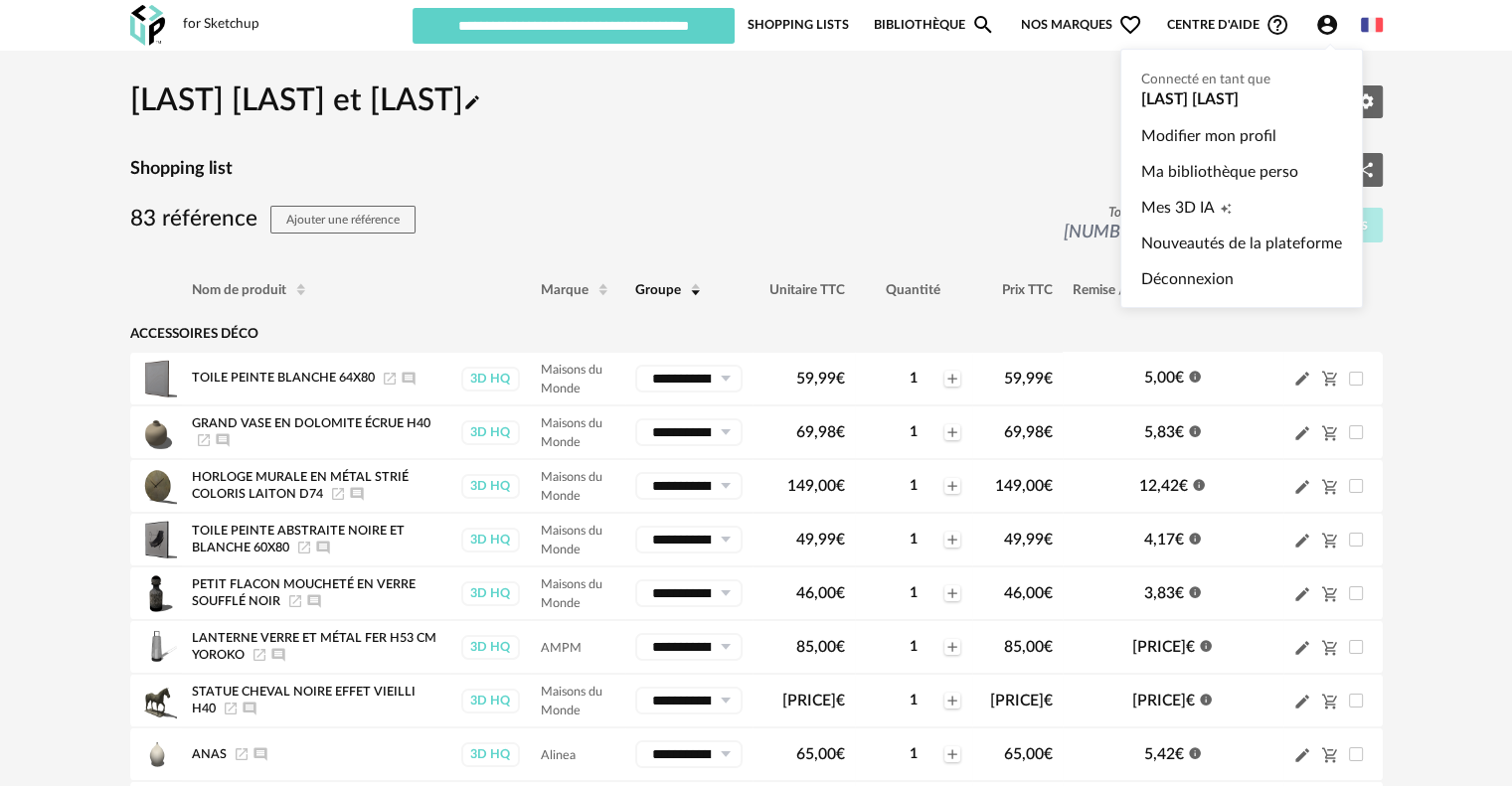 click on "Account Circle icon" 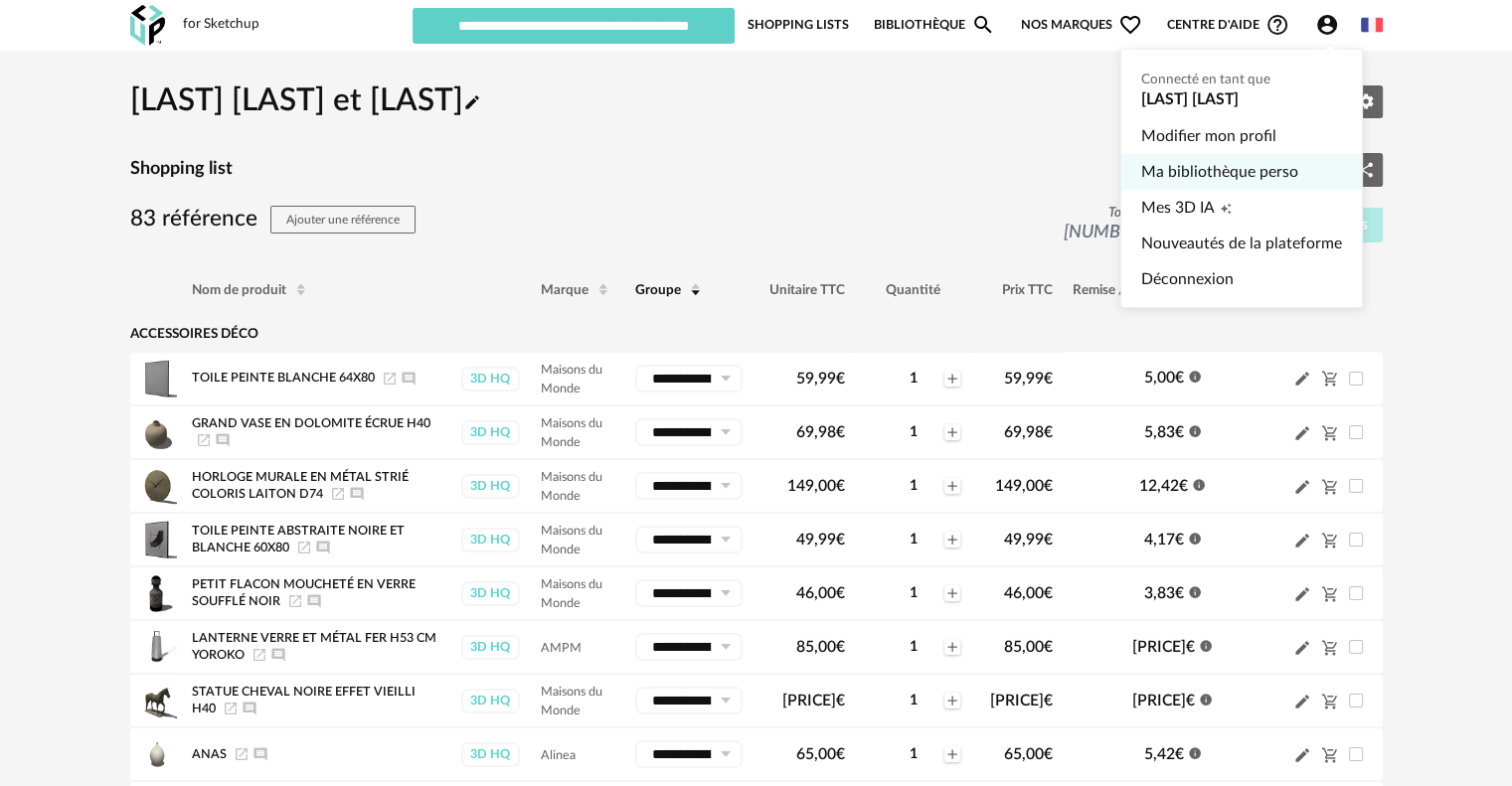 click on "Ma bibliothèque perso" at bounding box center [1242, 172] 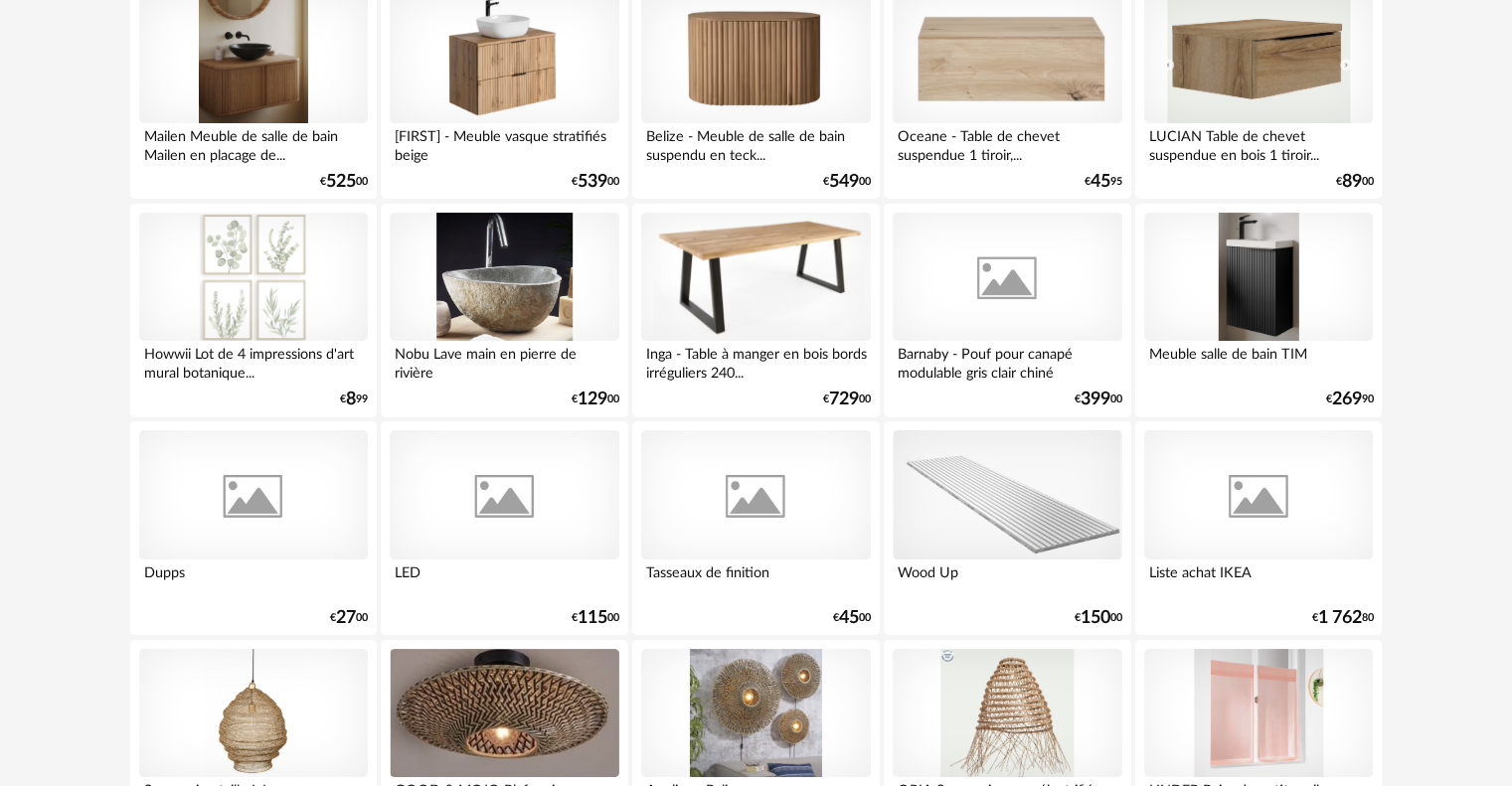 scroll, scrollTop: 0, scrollLeft: 0, axis: both 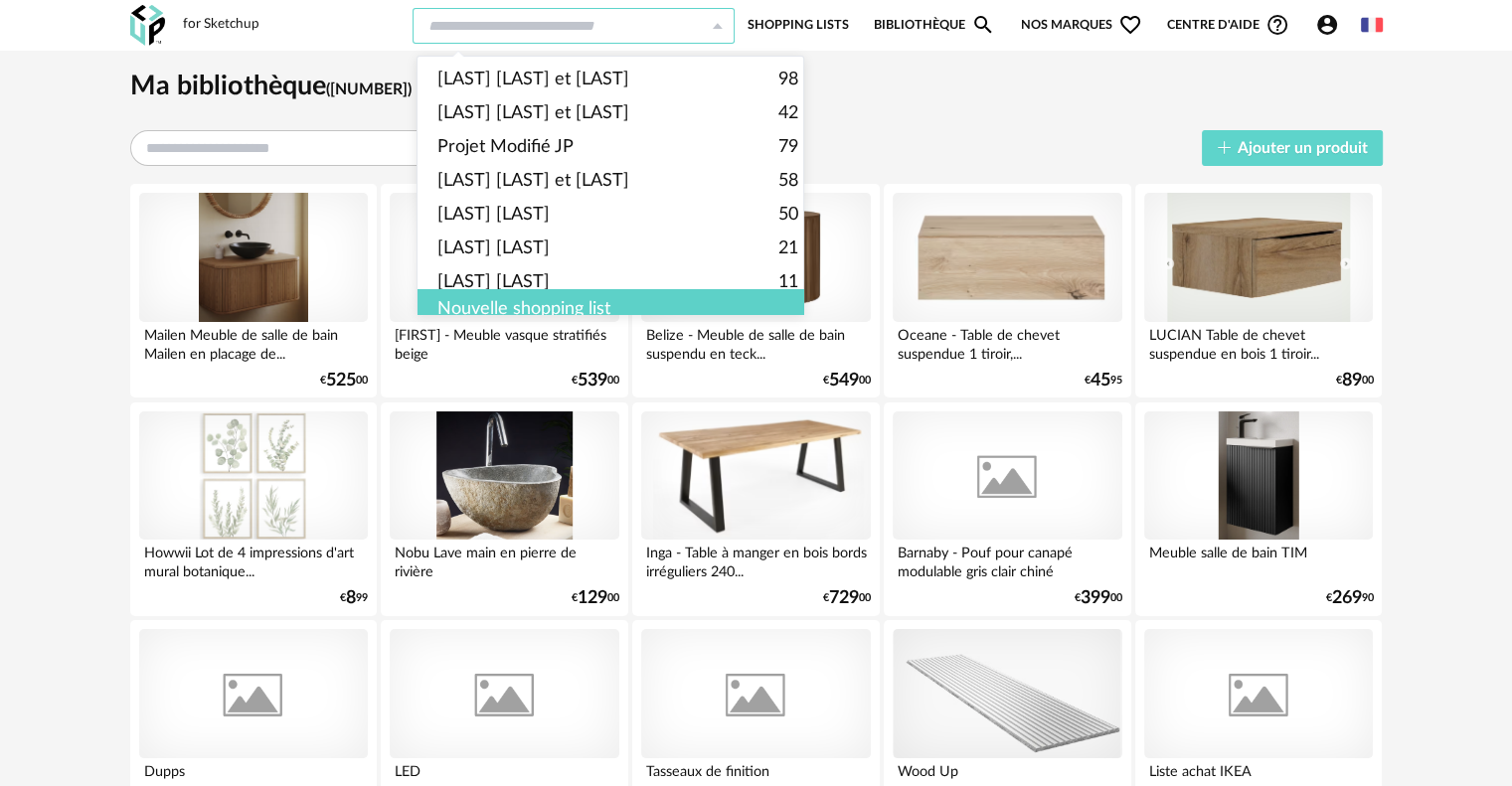 click at bounding box center [574, 26] 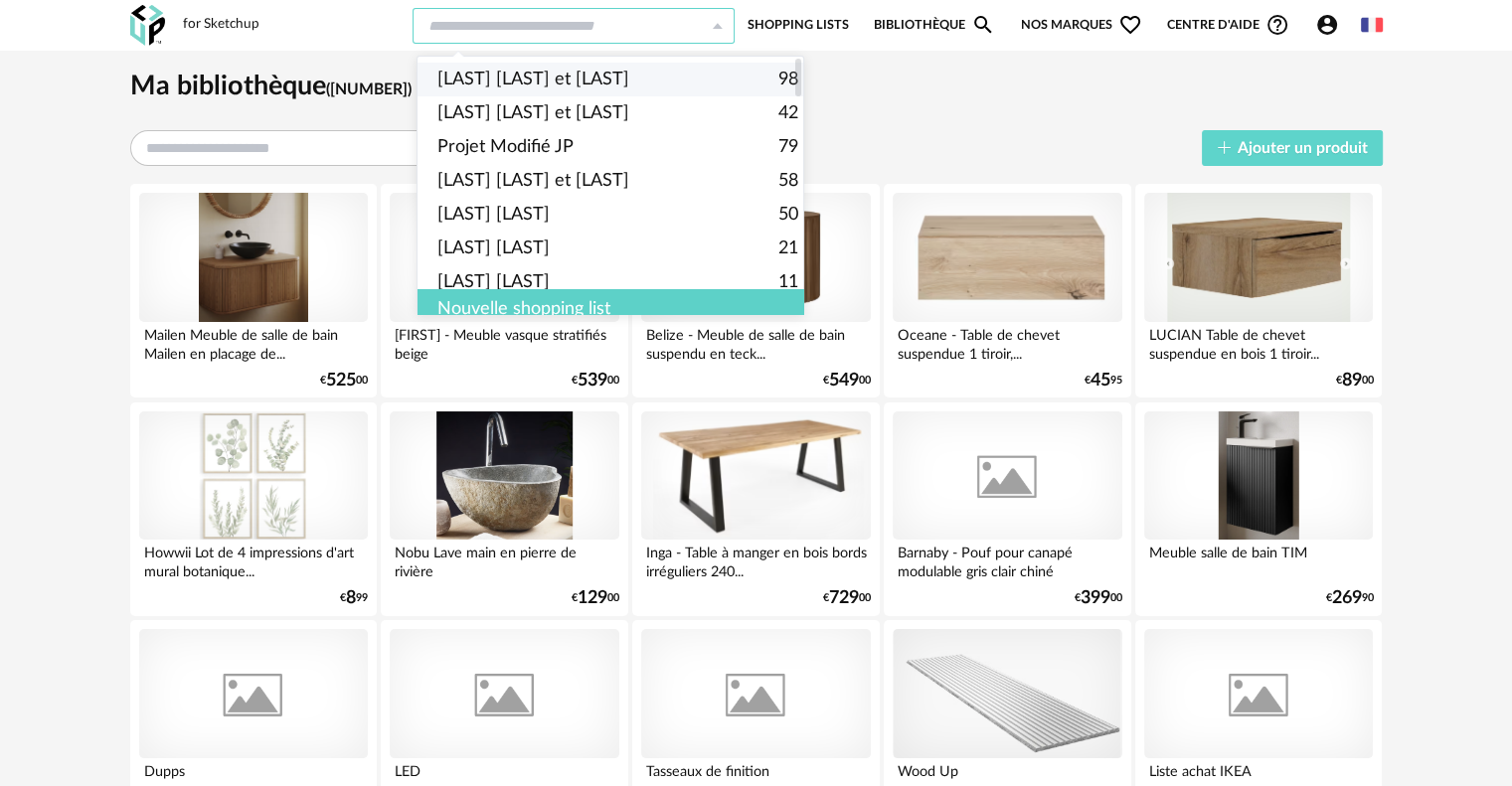 click on "[LAST] [LAST] et [LAST]" at bounding box center [533, 79] 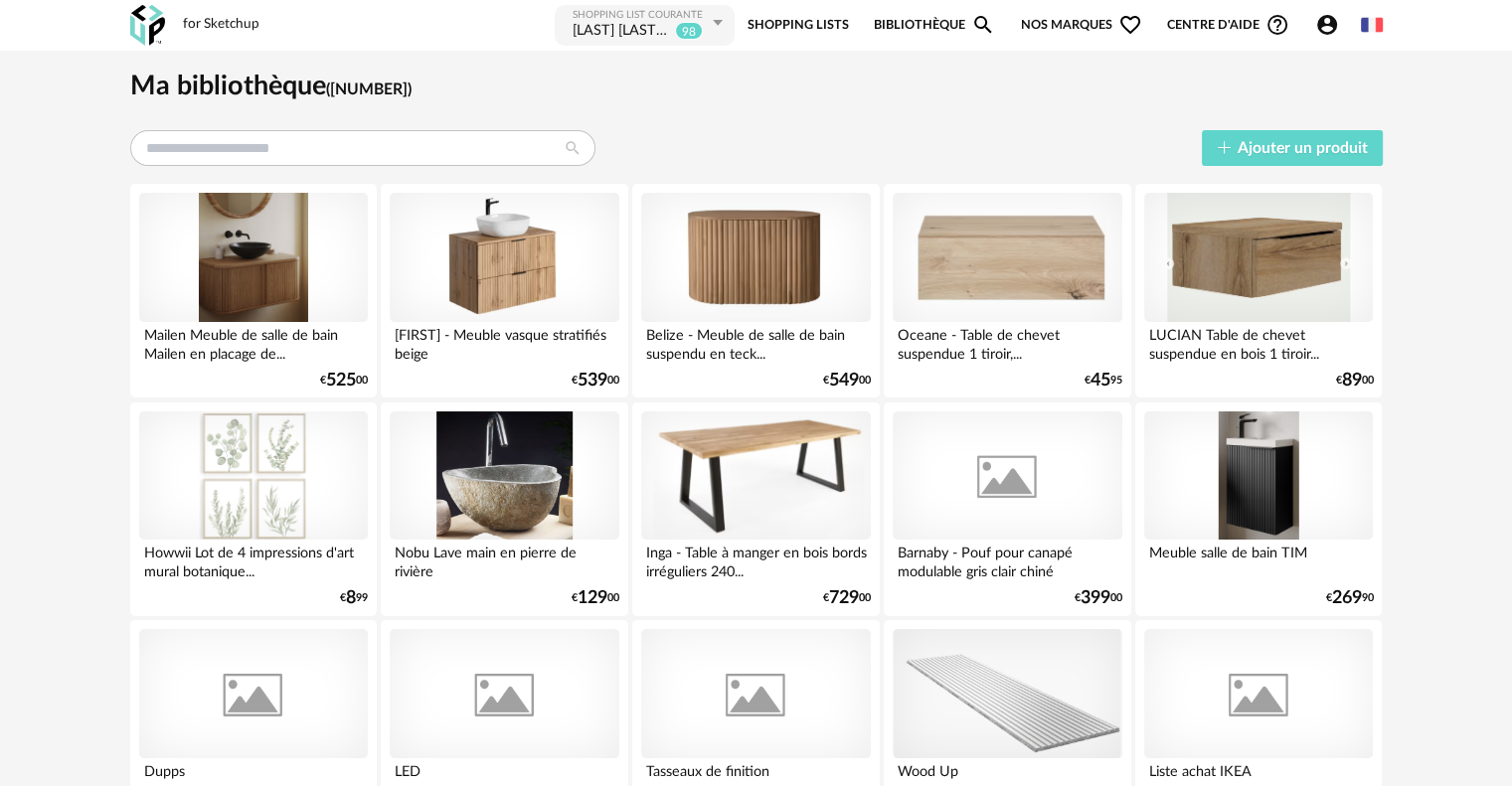 click on "[LAST] [LAST] et [LAST]" at bounding box center (621, 32) 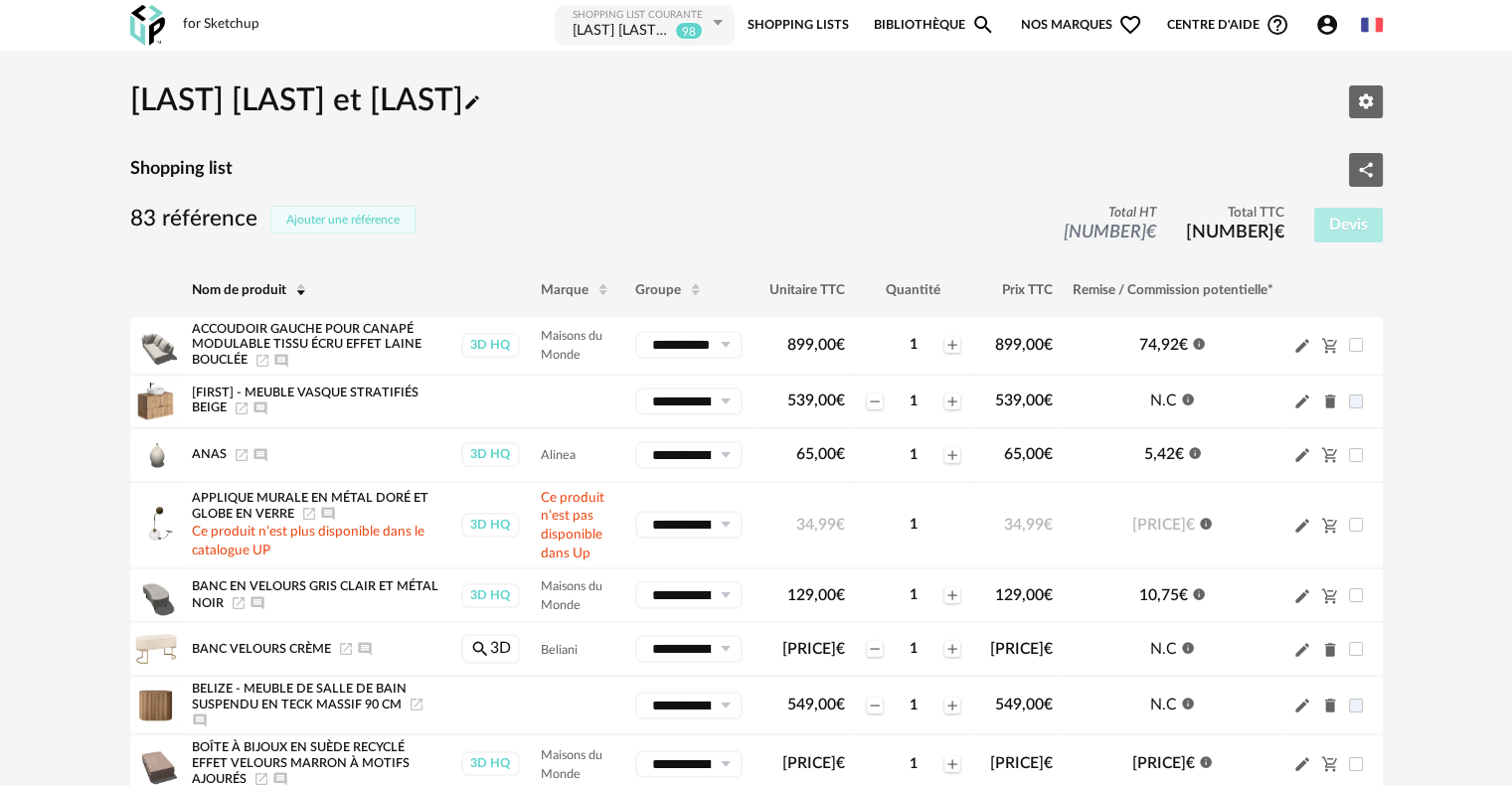 click on "Ajouter une référence" at bounding box center (343, 220) 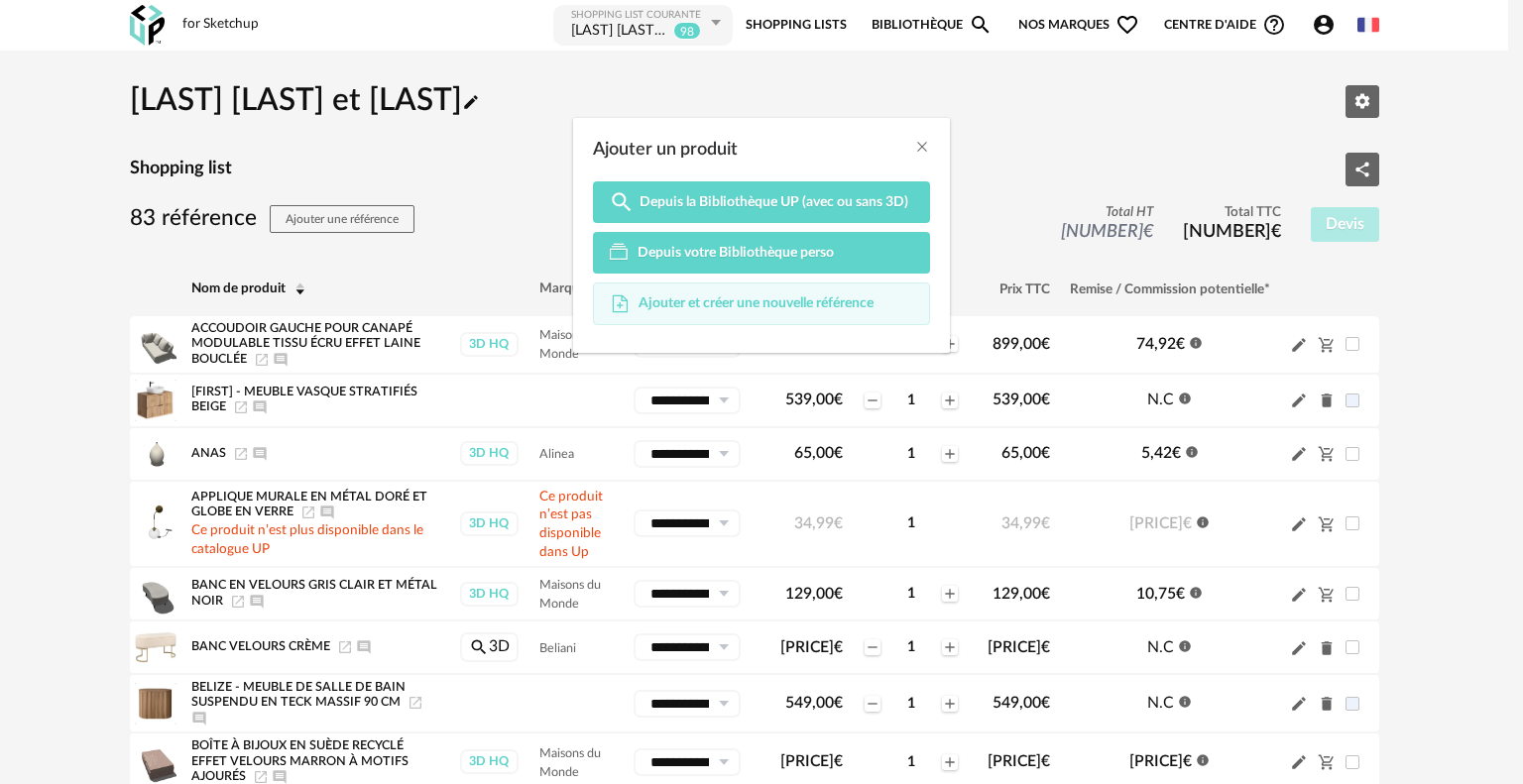 click on "Ajouter et créer une nouvelle référence" at bounding box center (762, 304) 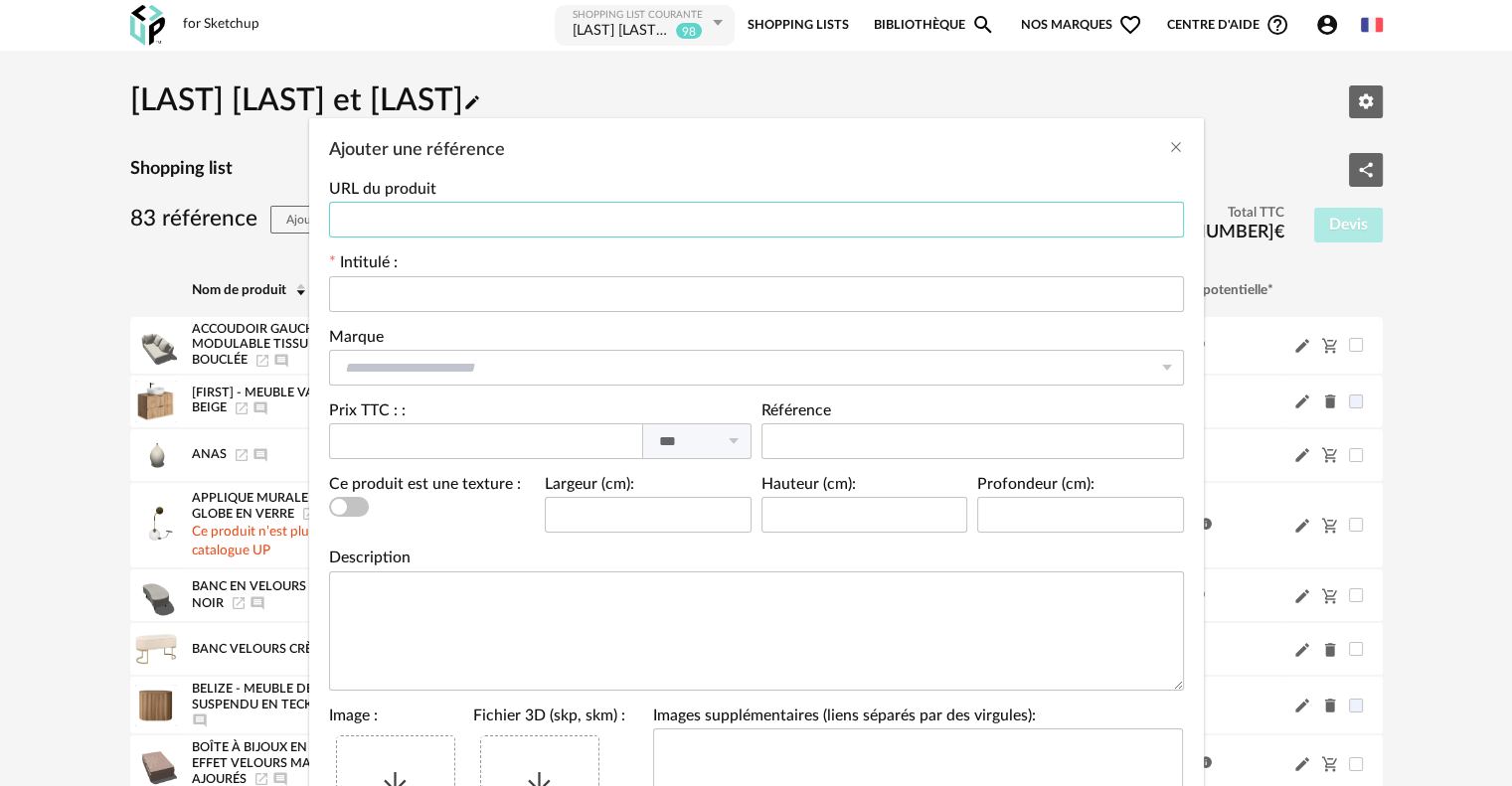 paste on "**********" 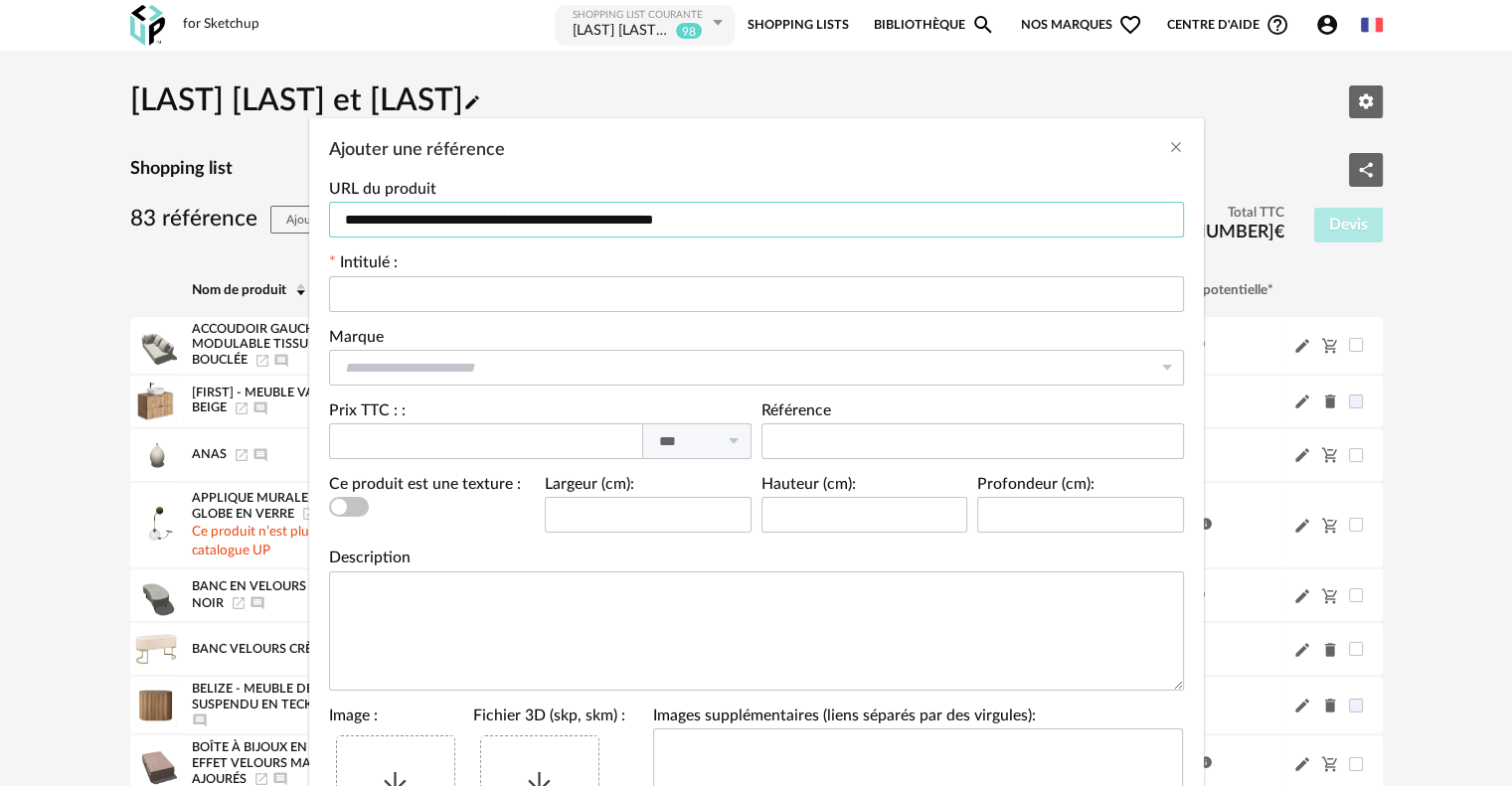 type on "**********" 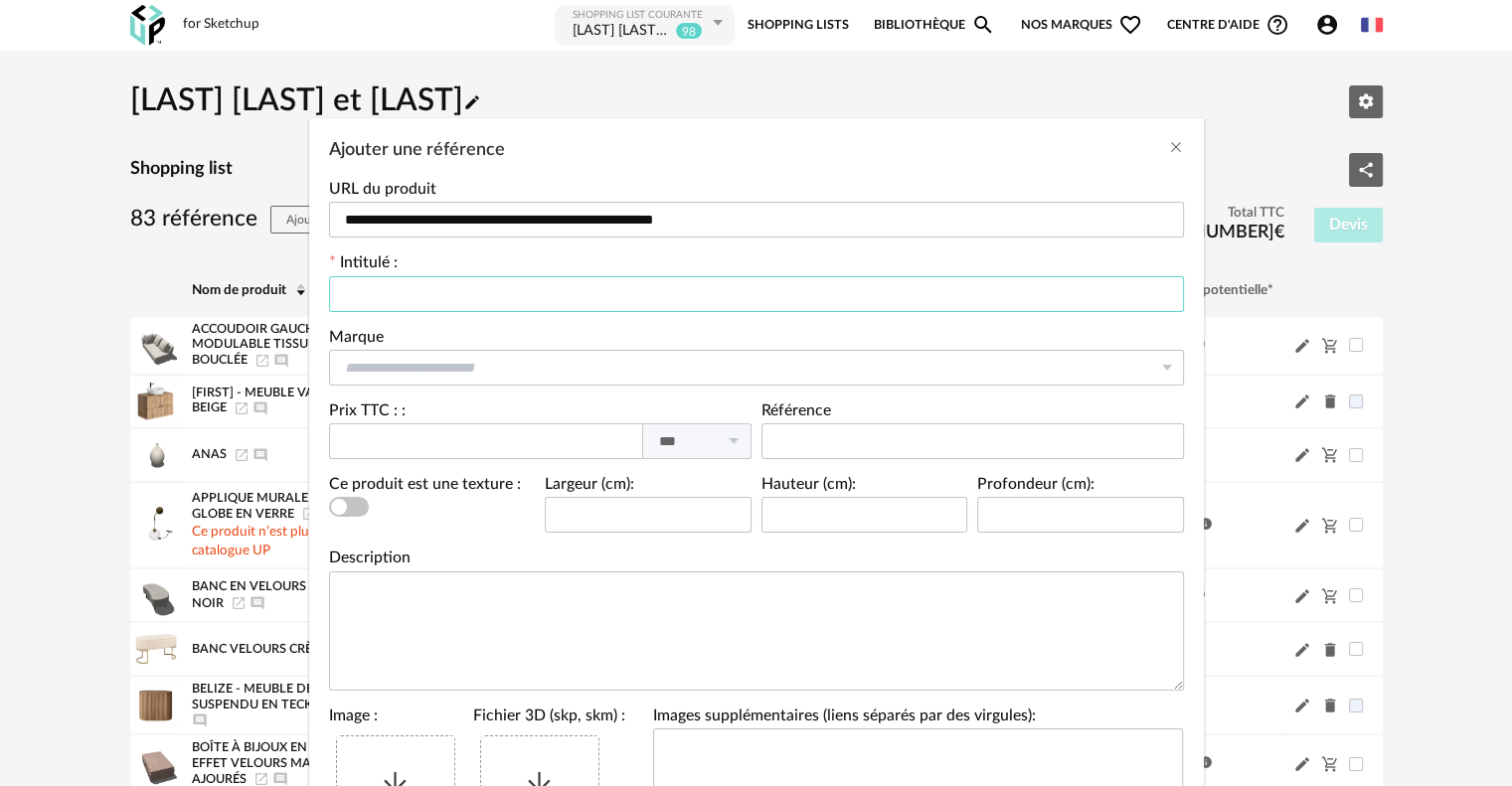 click at bounding box center [756, 294] 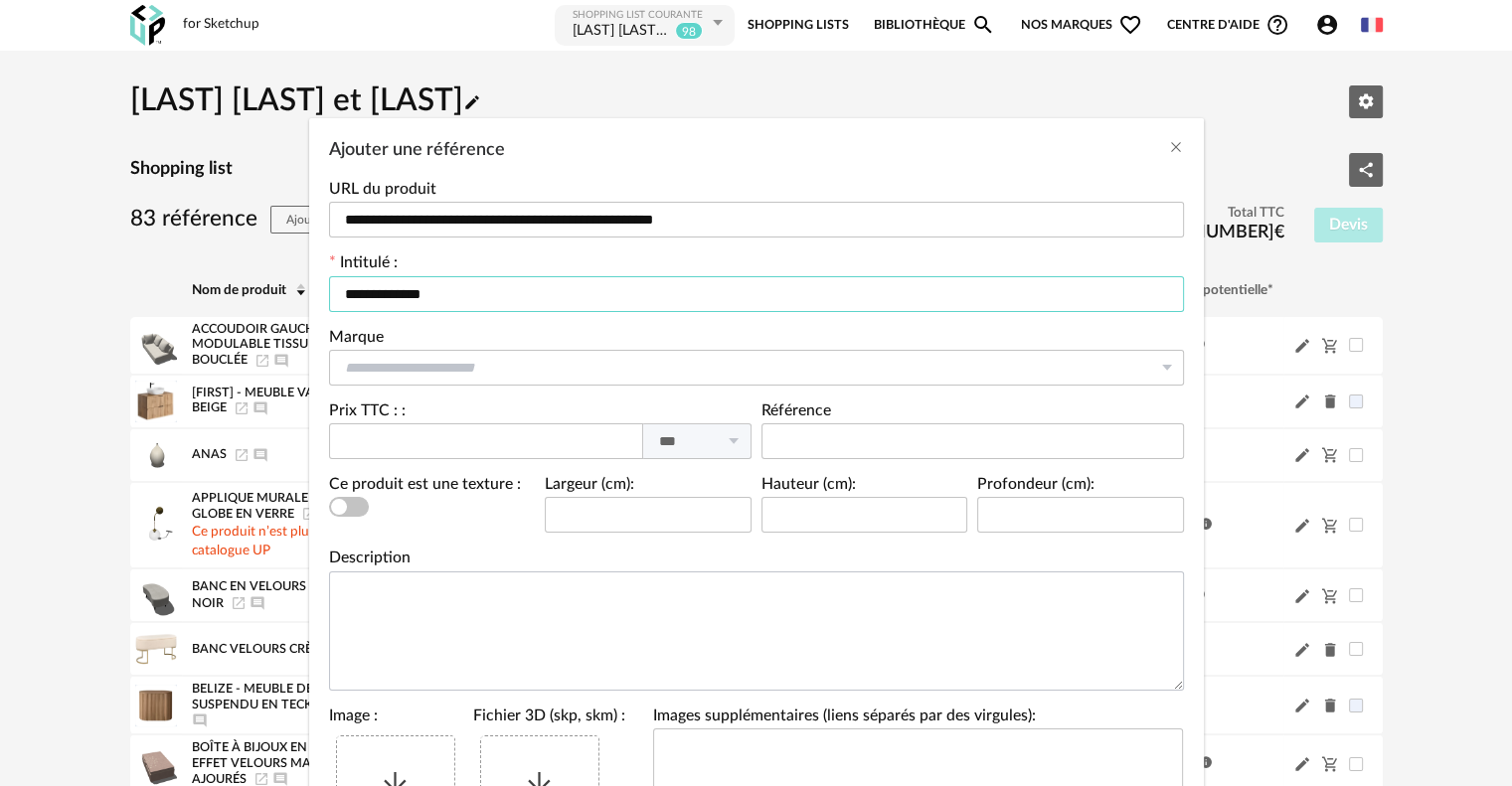 scroll, scrollTop: 199, scrollLeft: 0, axis: vertical 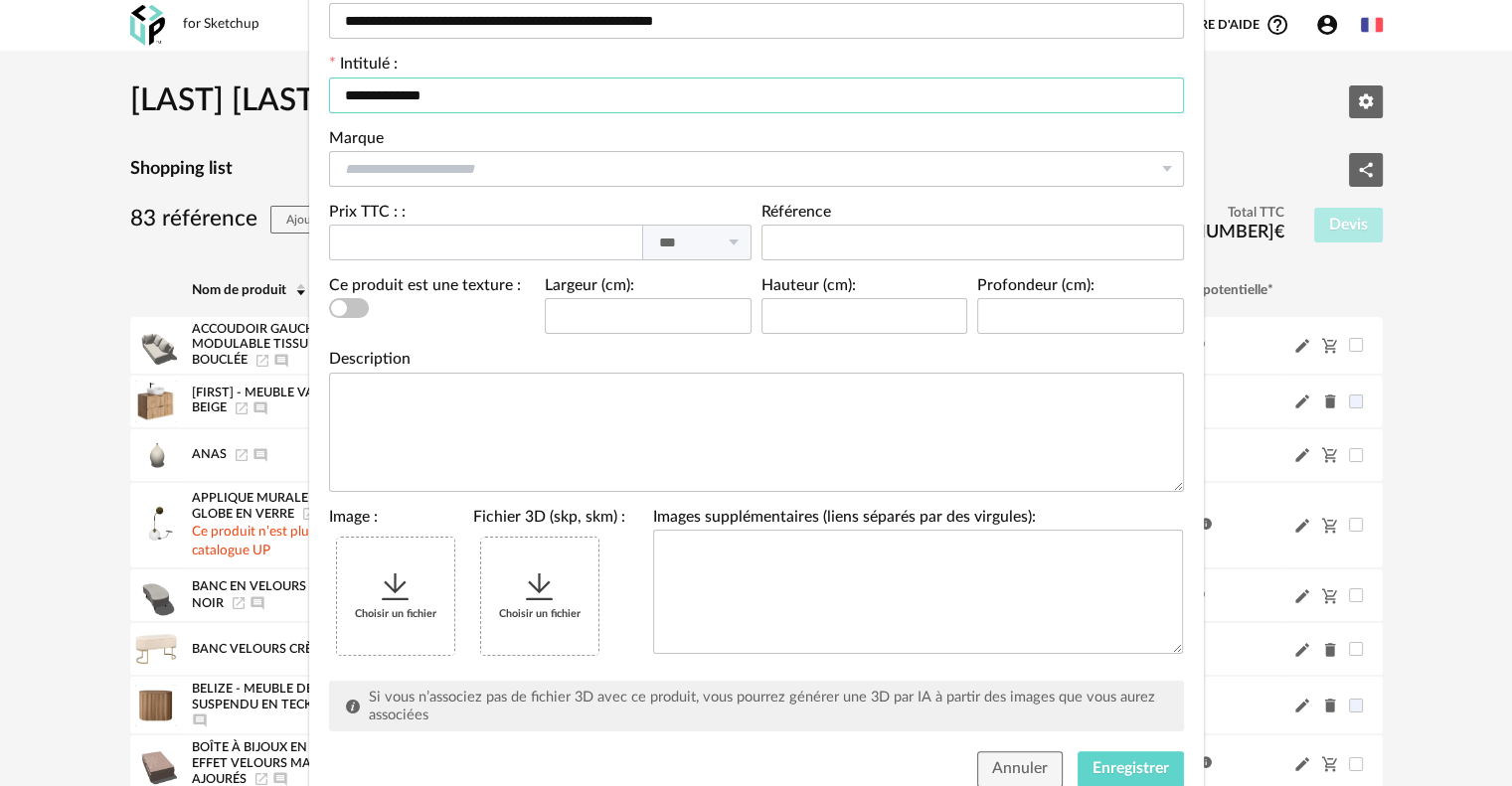 type on "**********" 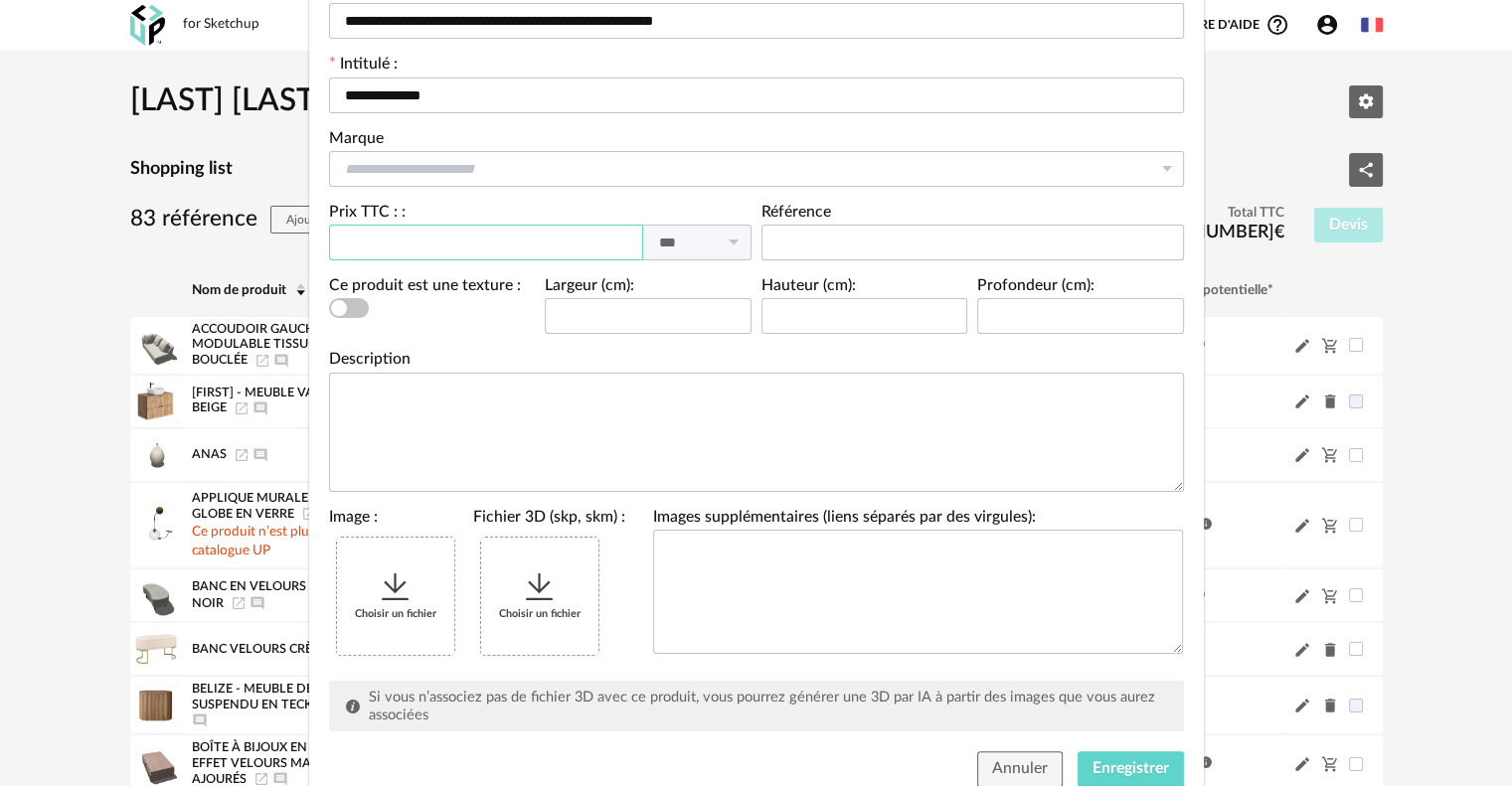 click at bounding box center [486, 242] 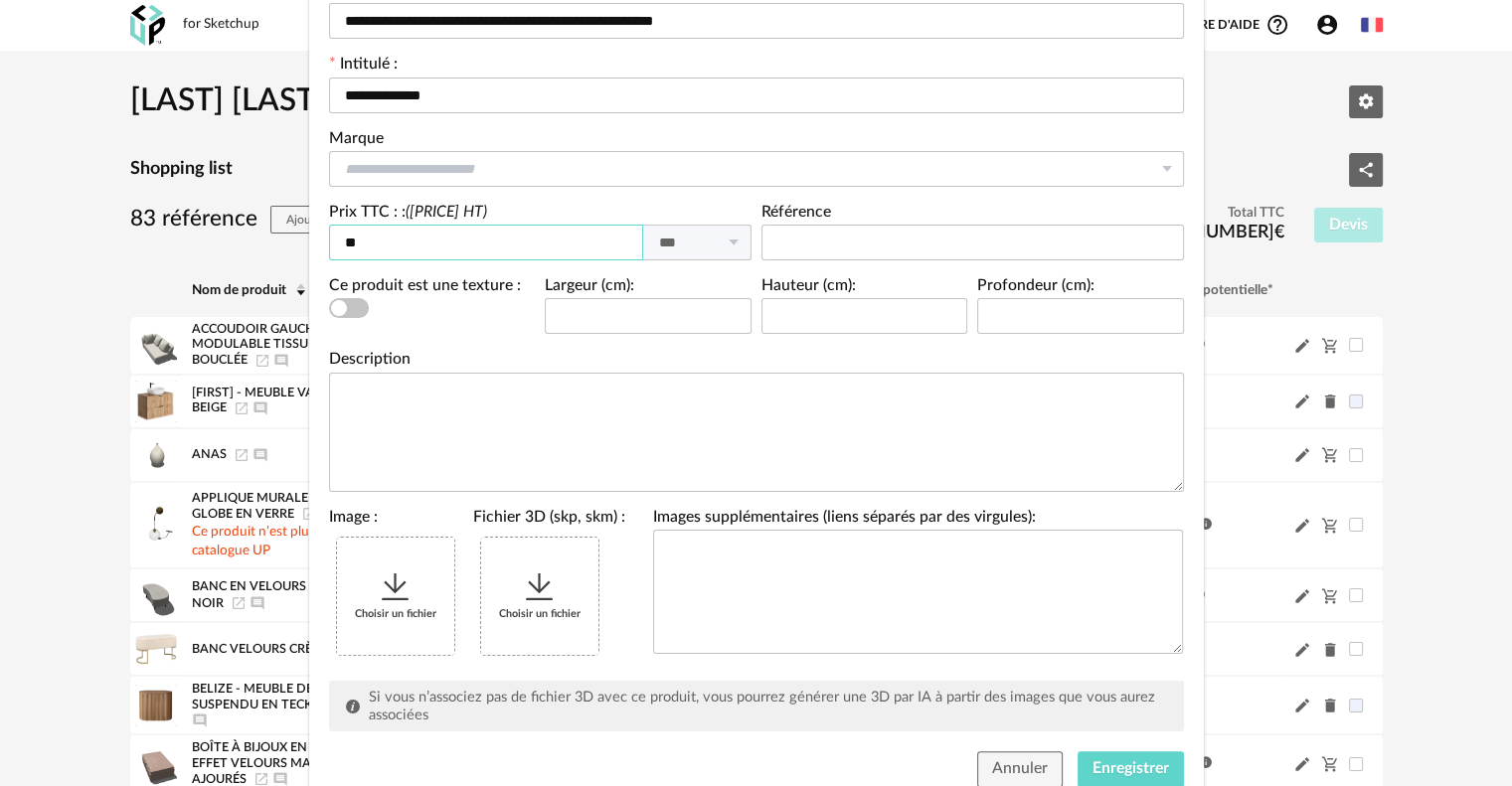 type on "**" 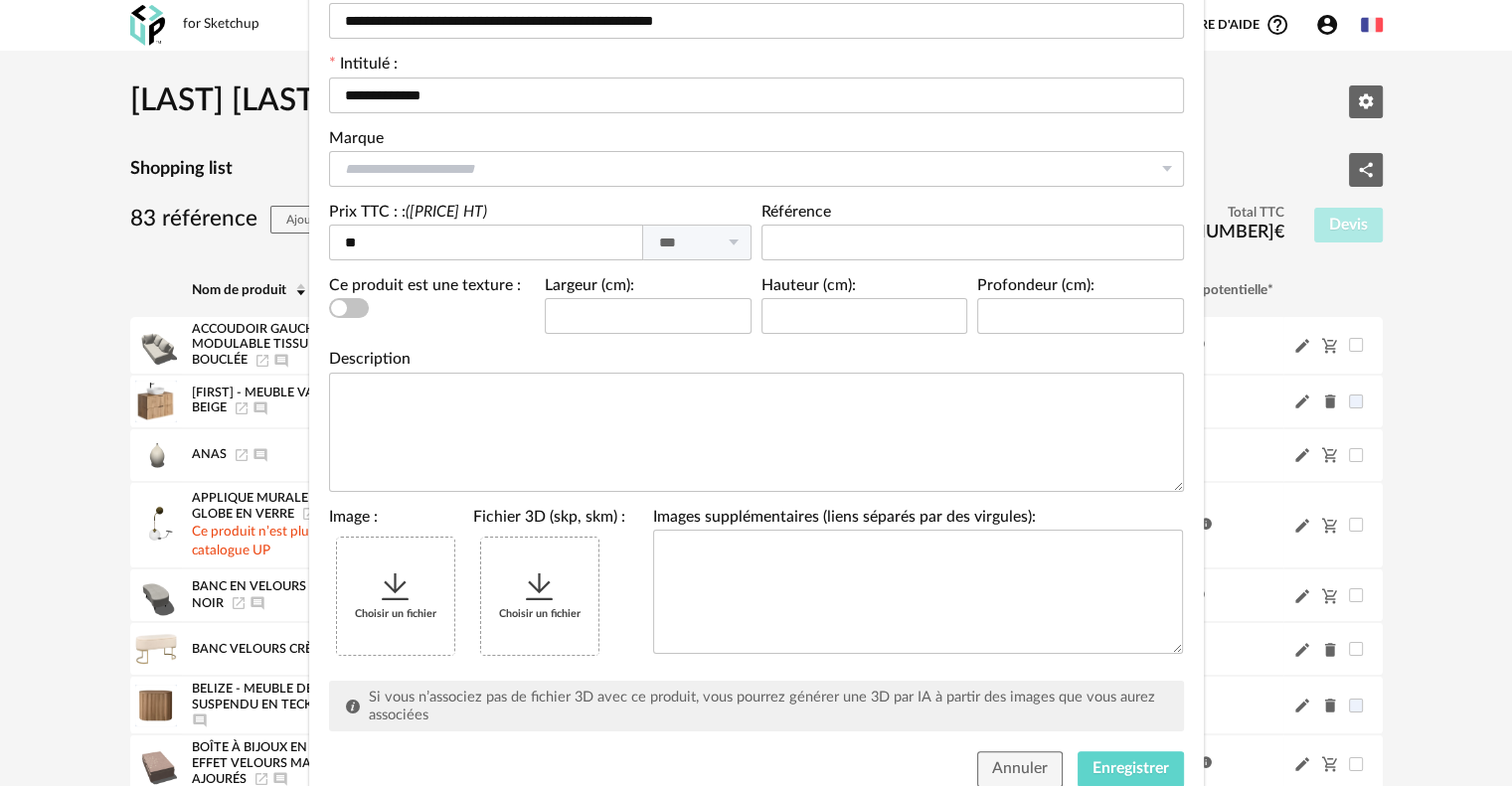 click on "Choisir un fichier" at bounding box center (396, 596) 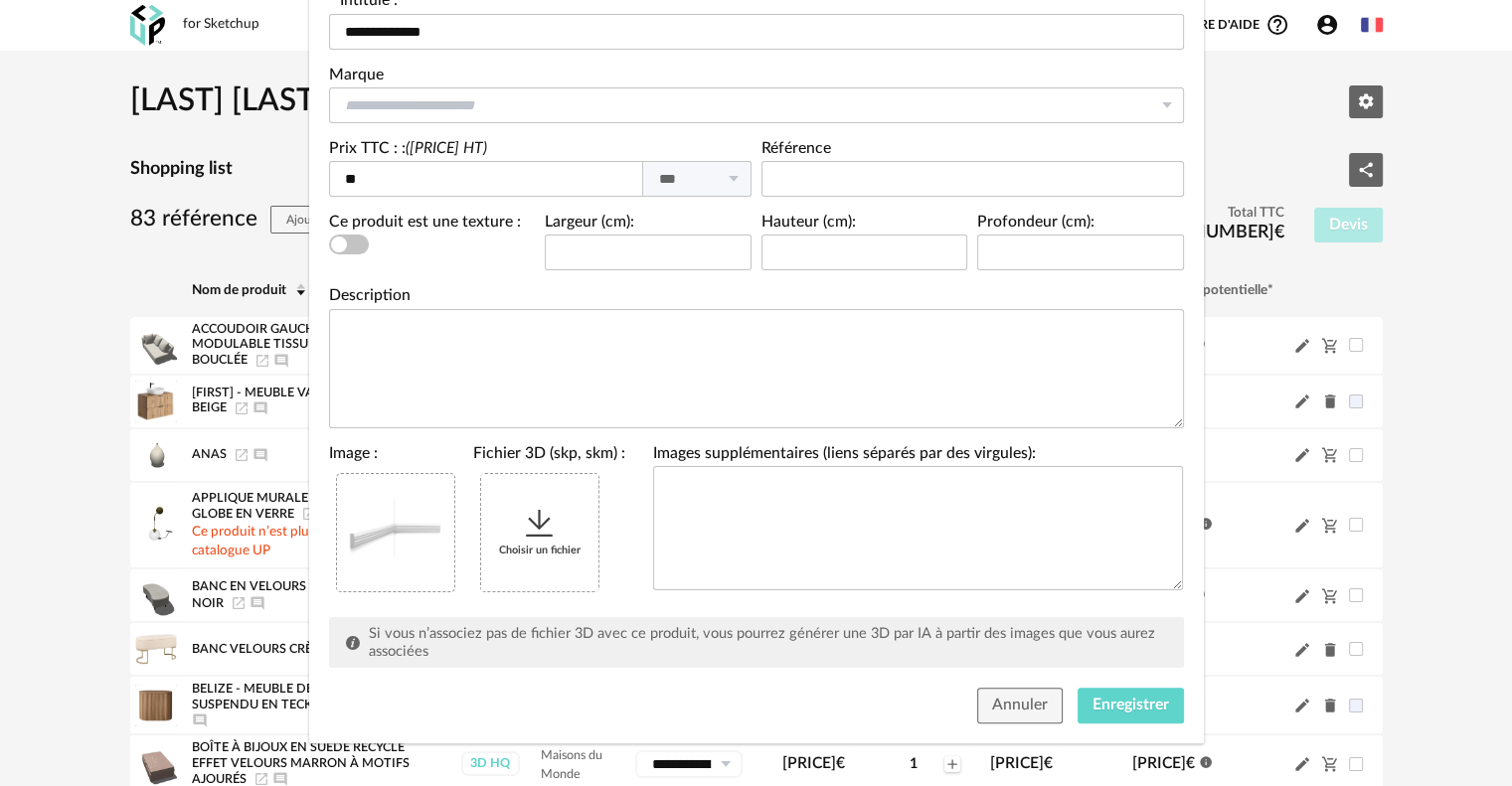 scroll, scrollTop: 267, scrollLeft: 0, axis: vertical 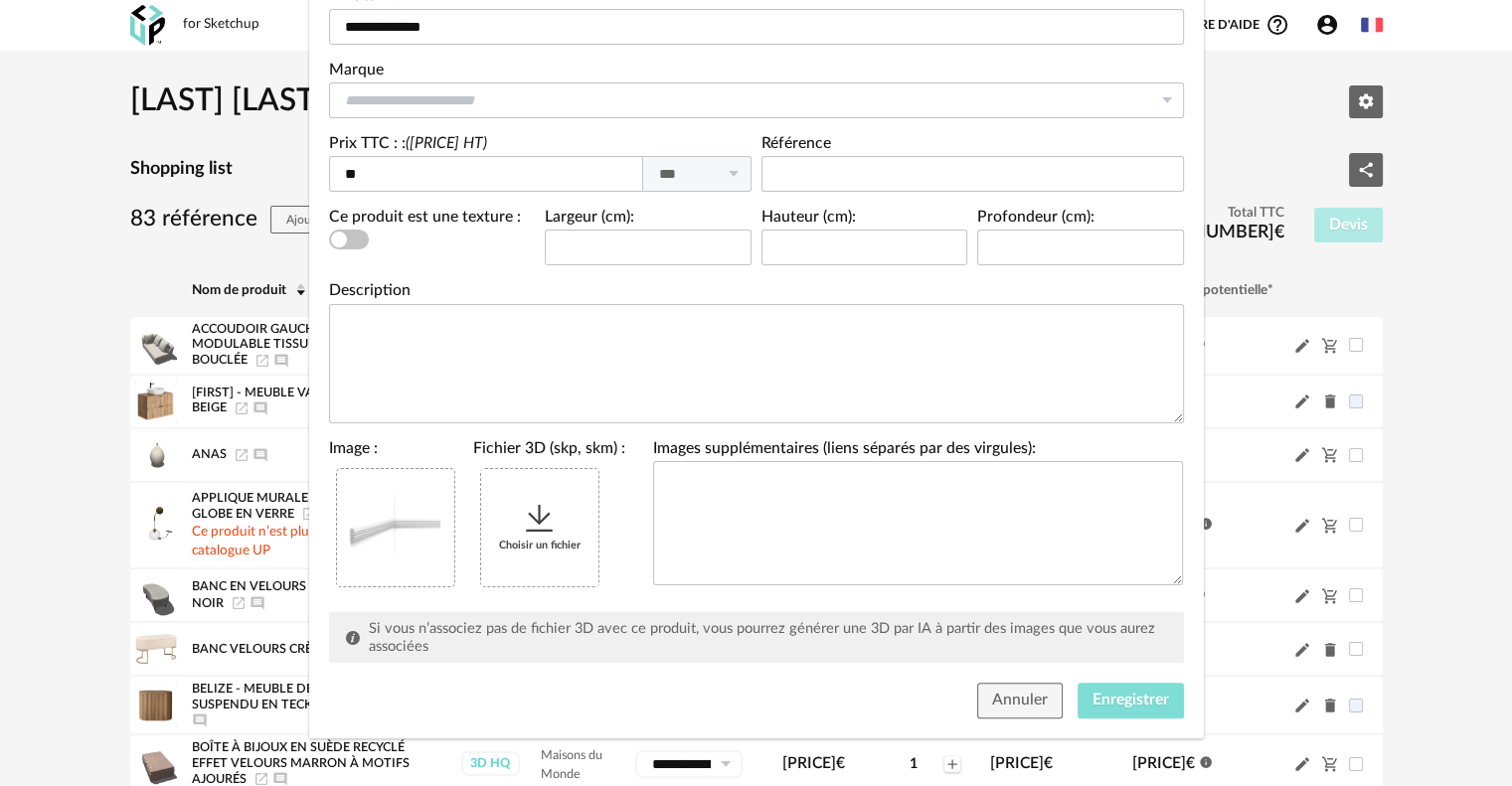 click on "Enregistrer" at bounding box center (1130, 700) 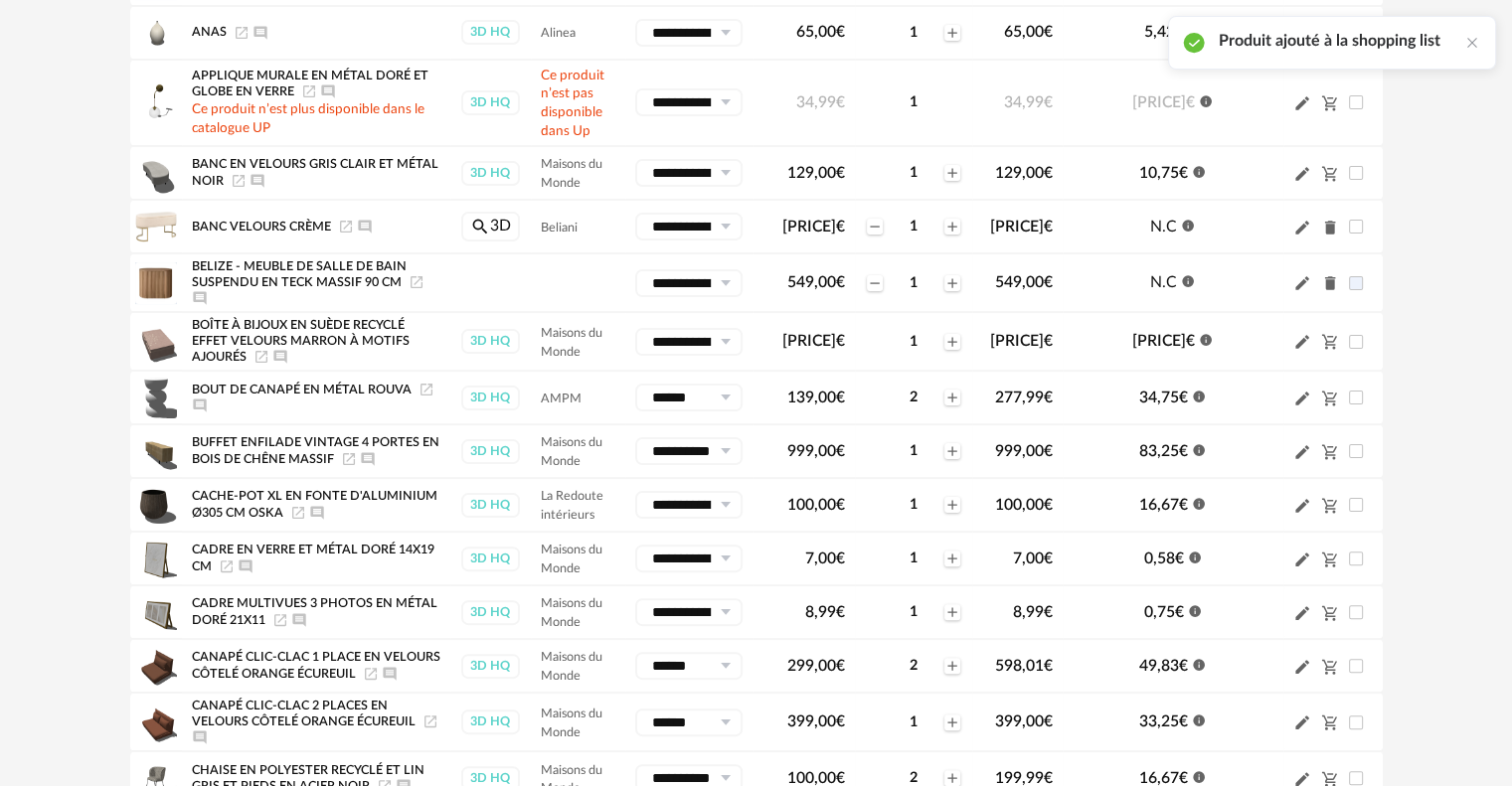 scroll, scrollTop: 0, scrollLeft: 0, axis: both 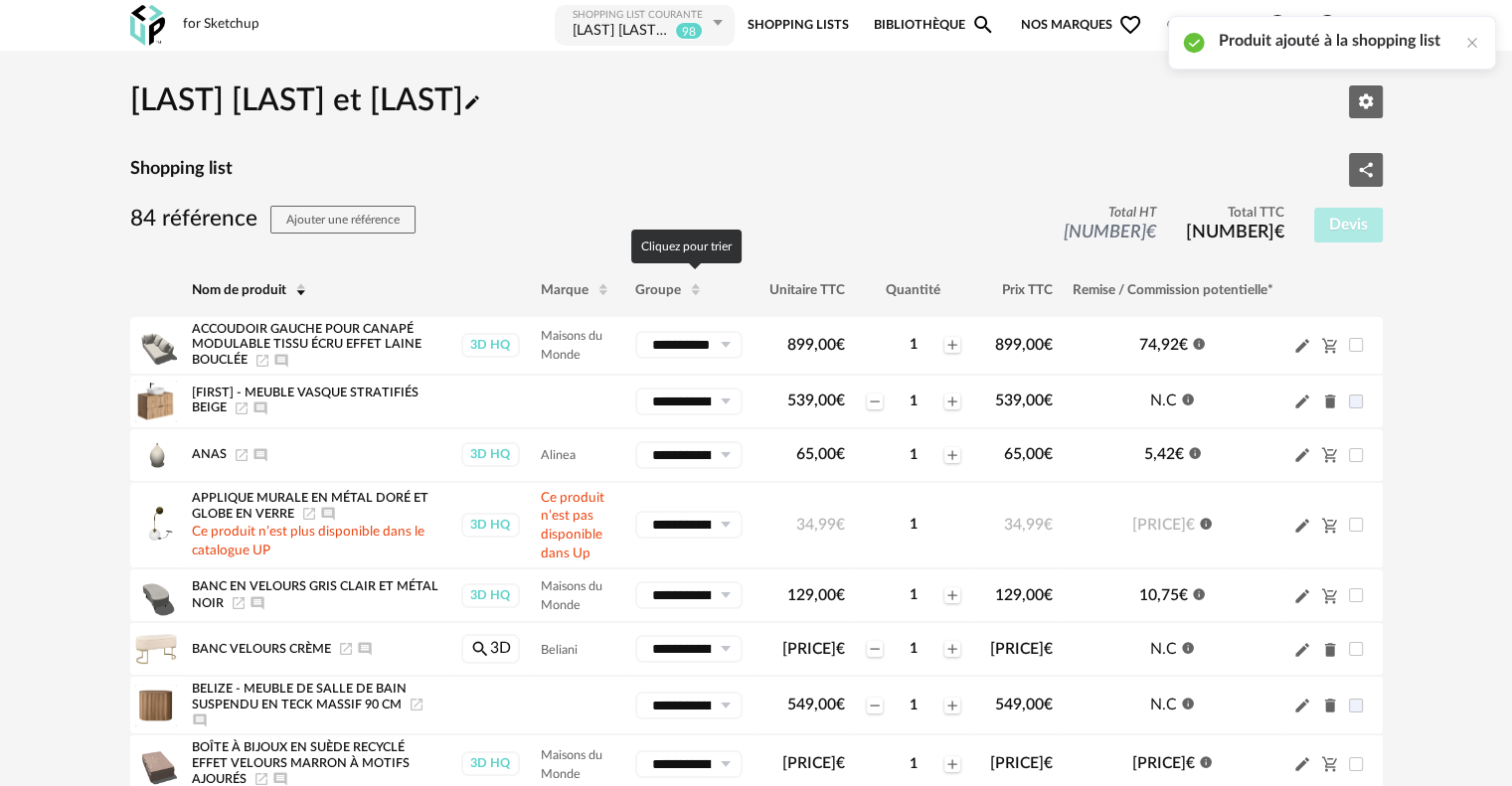 click at bounding box center [696, 293] 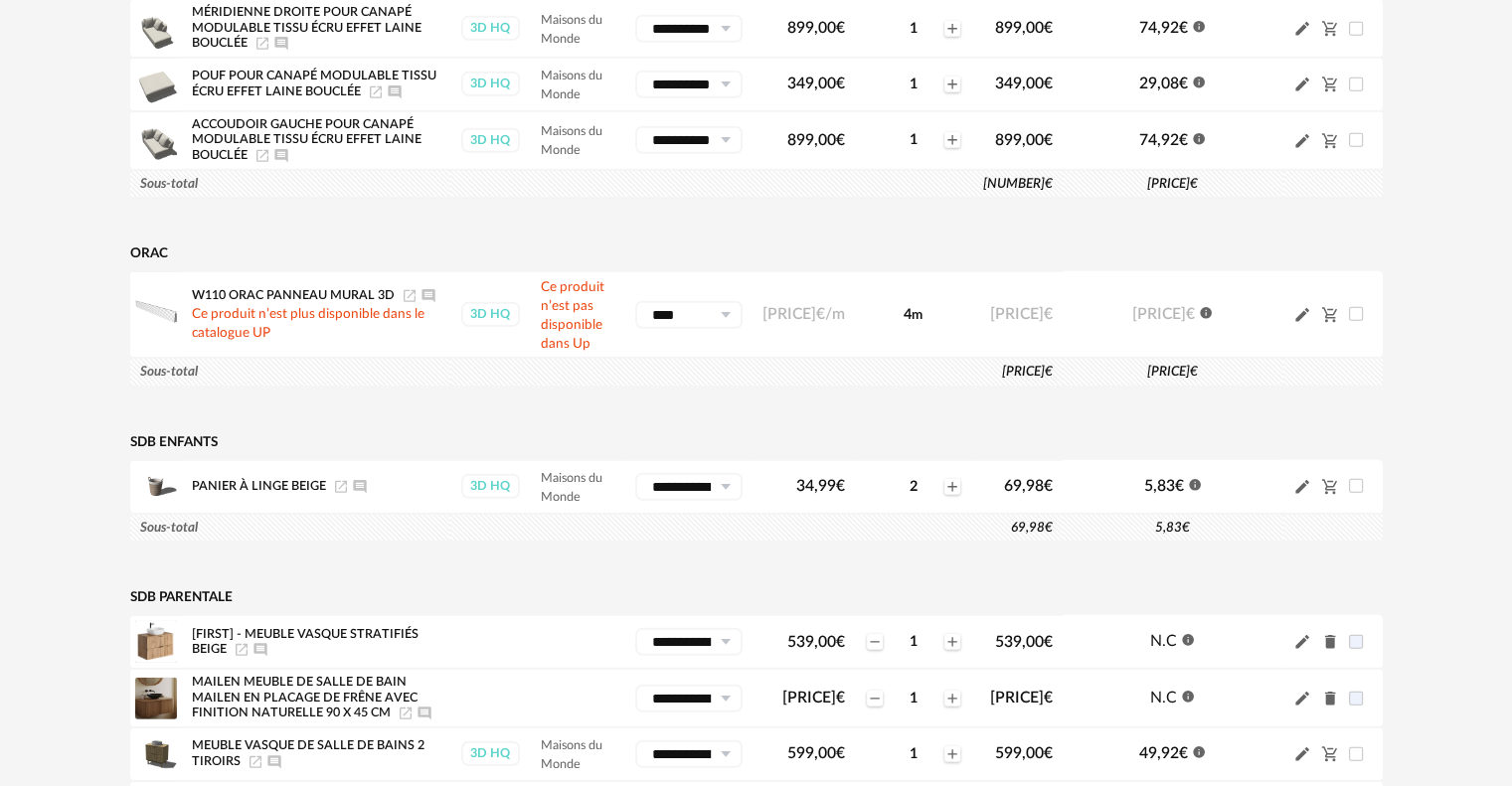 scroll, scrollTop: 5376, scrollLeft: 0, axis: vertical 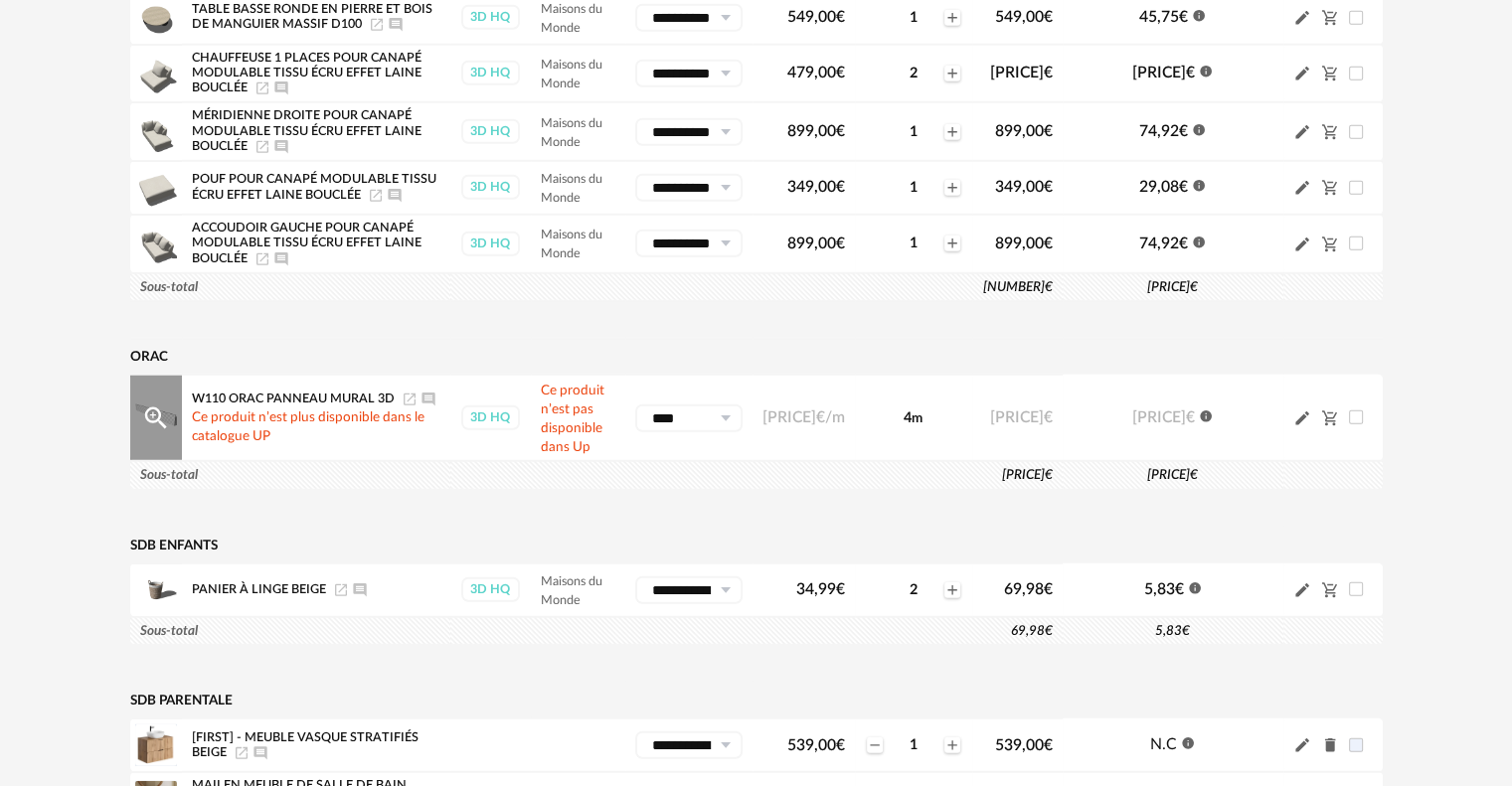 click at bounding box center (725, 418) 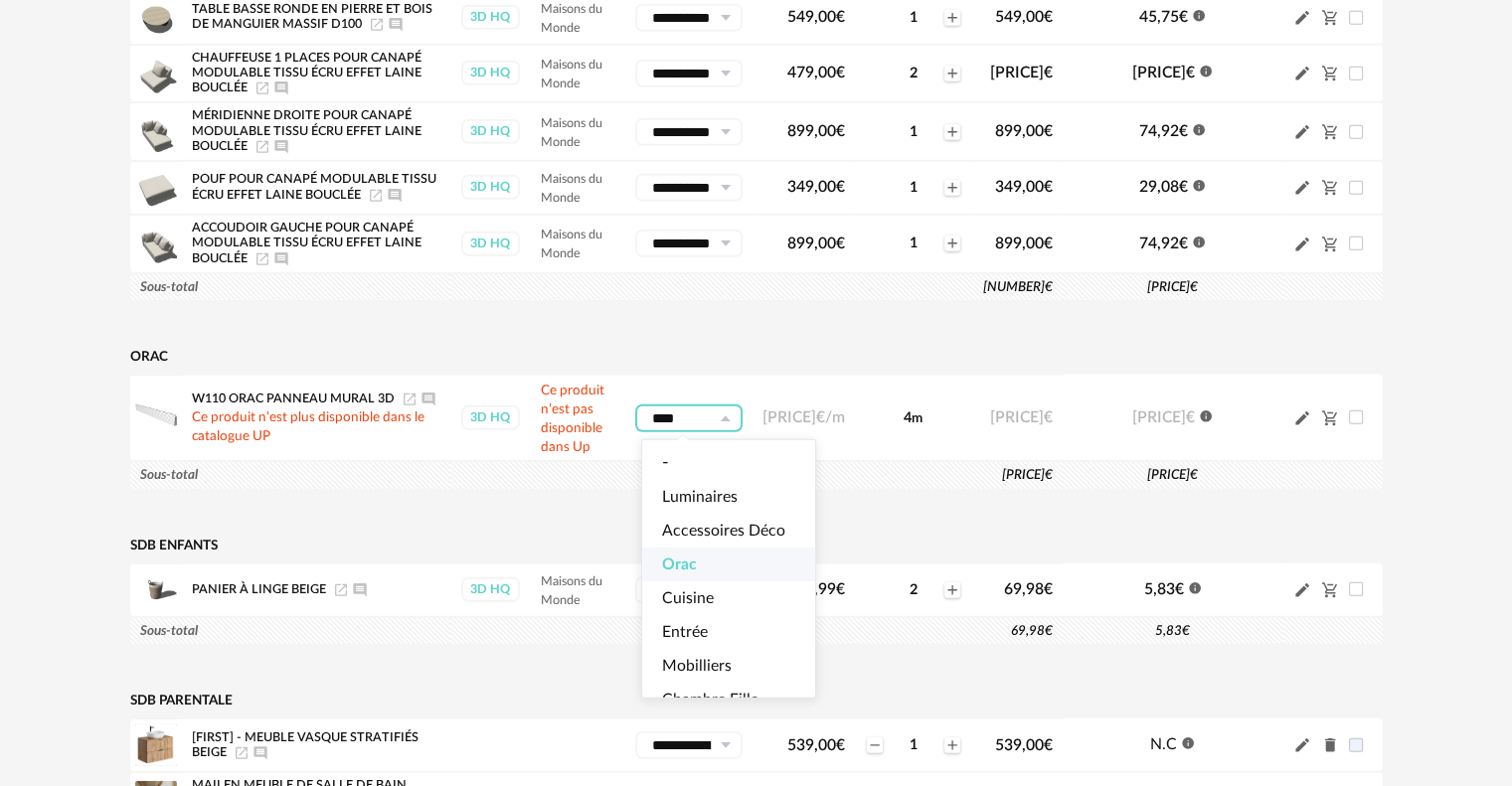 click on "SDB Enfants" at bounding box center [596, 546] 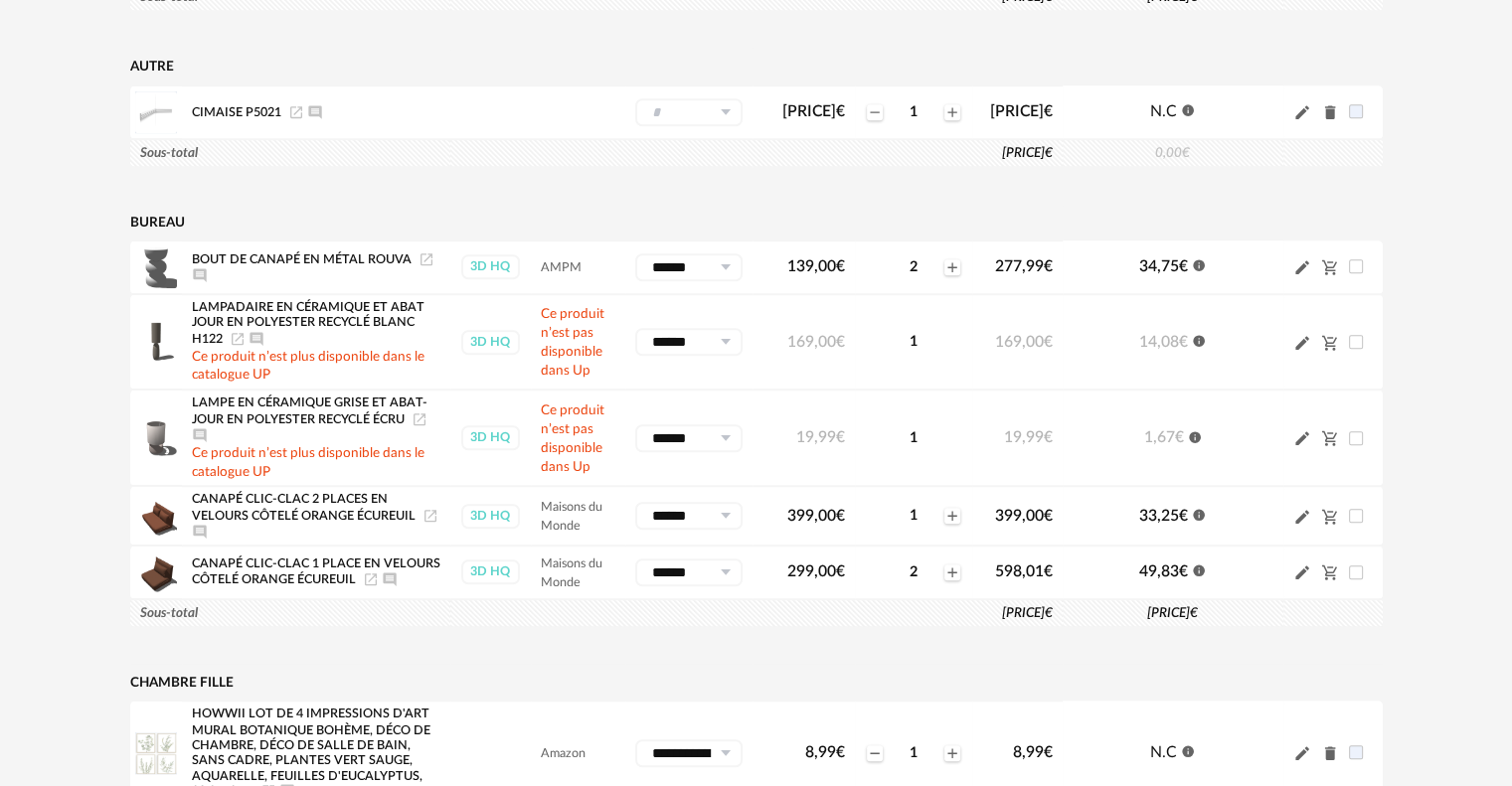 scroll, scrollTop: 1202, scrollLeft: 0, axis: vertical 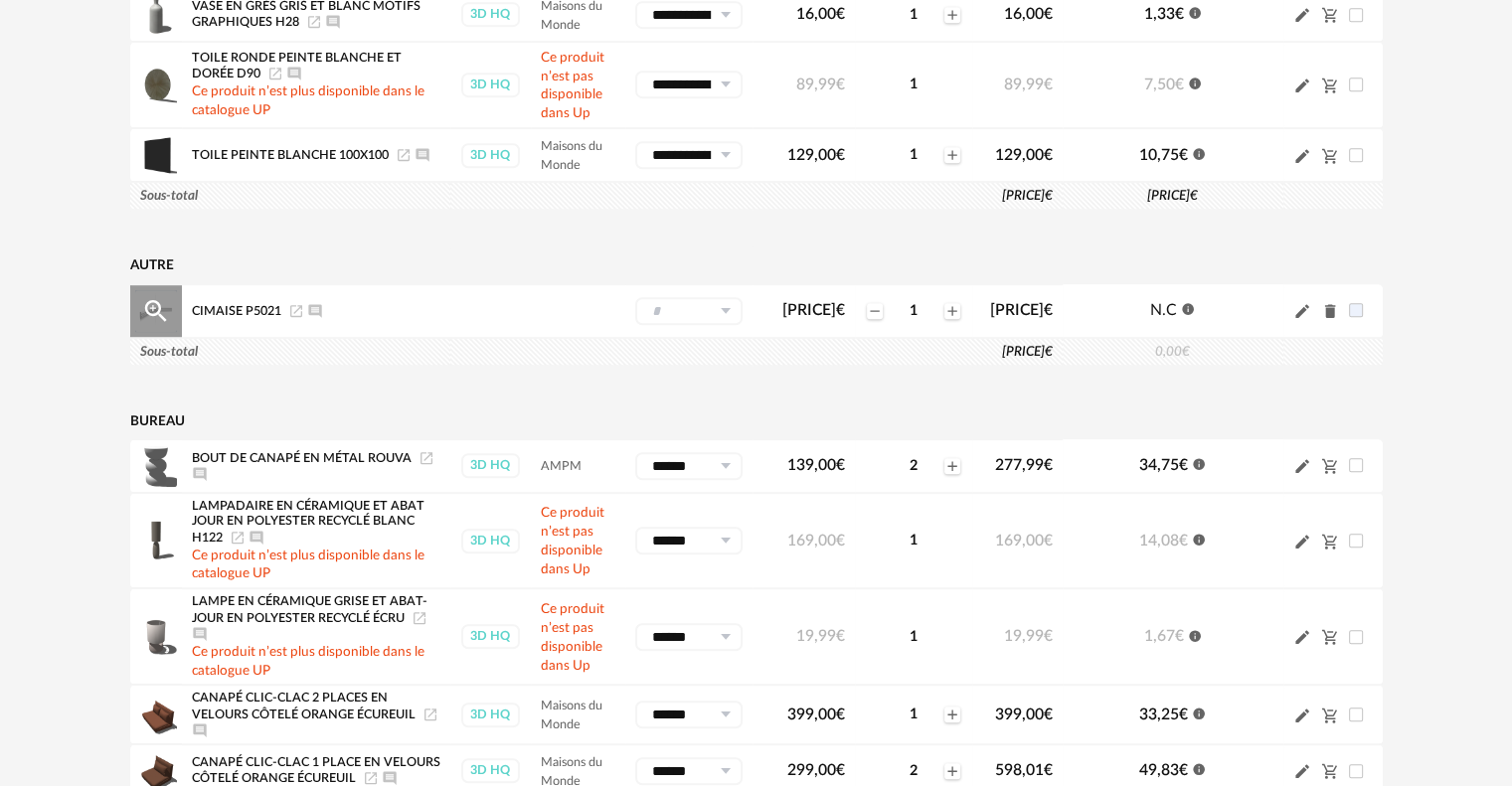 click at bounding box center [689, 311] 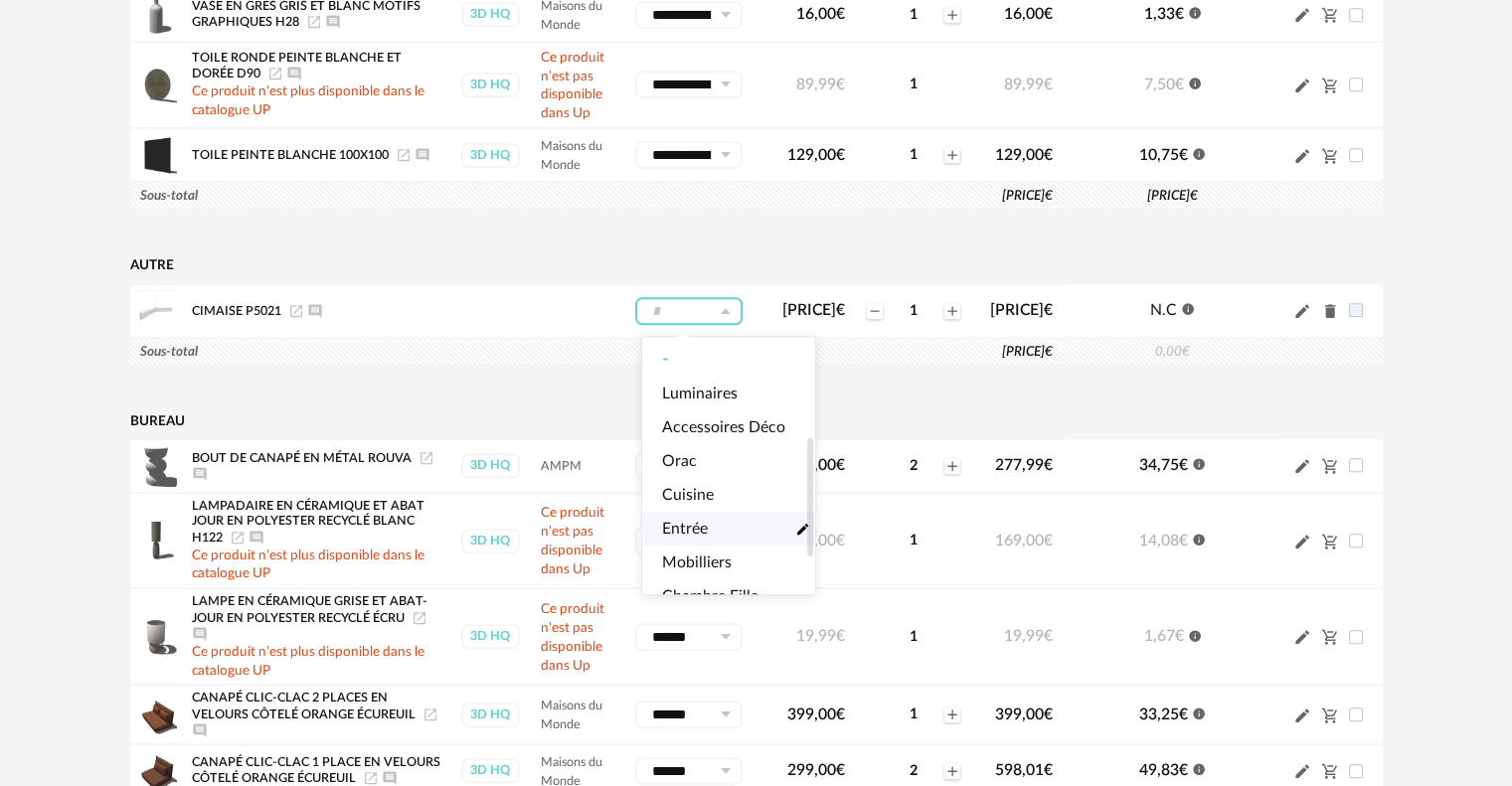scroll, scrollTop: 292, scrollLeft: 0, axis: vertical 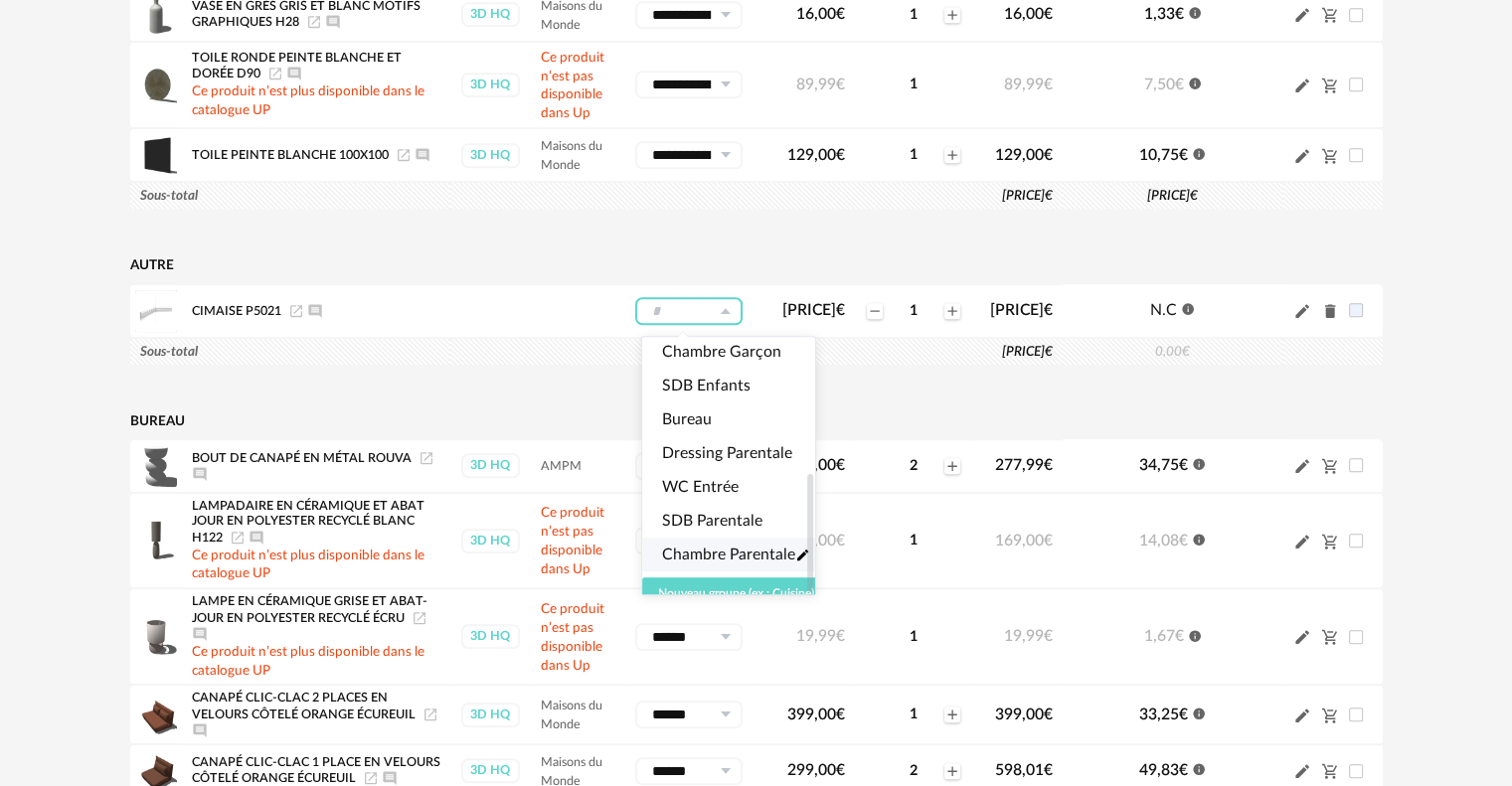 click on "Chambre Parentale" at bounding box center (729, 554) 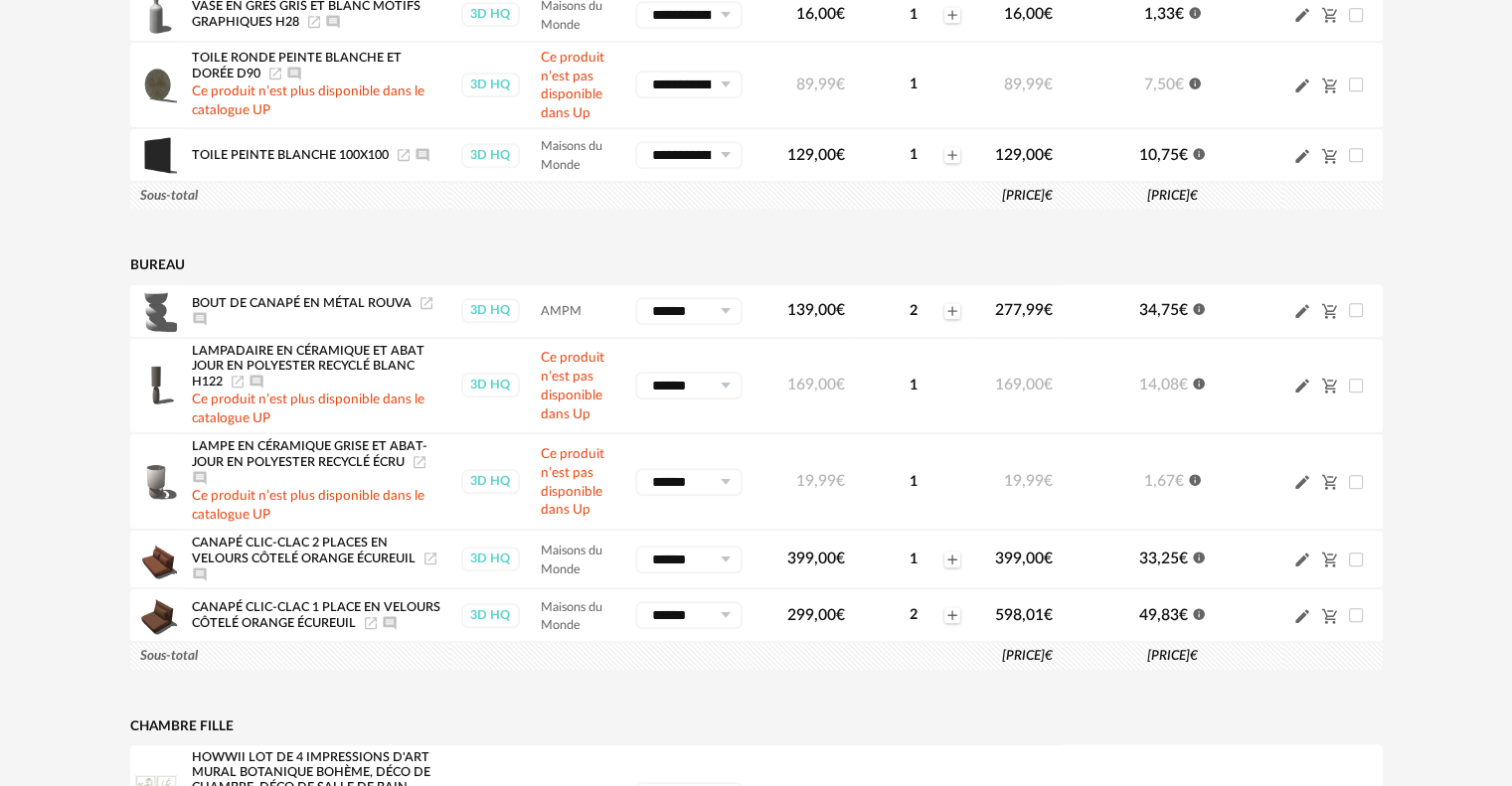 scroll, scrollTop: 606, scrollLeft: 0, axis: vertical 